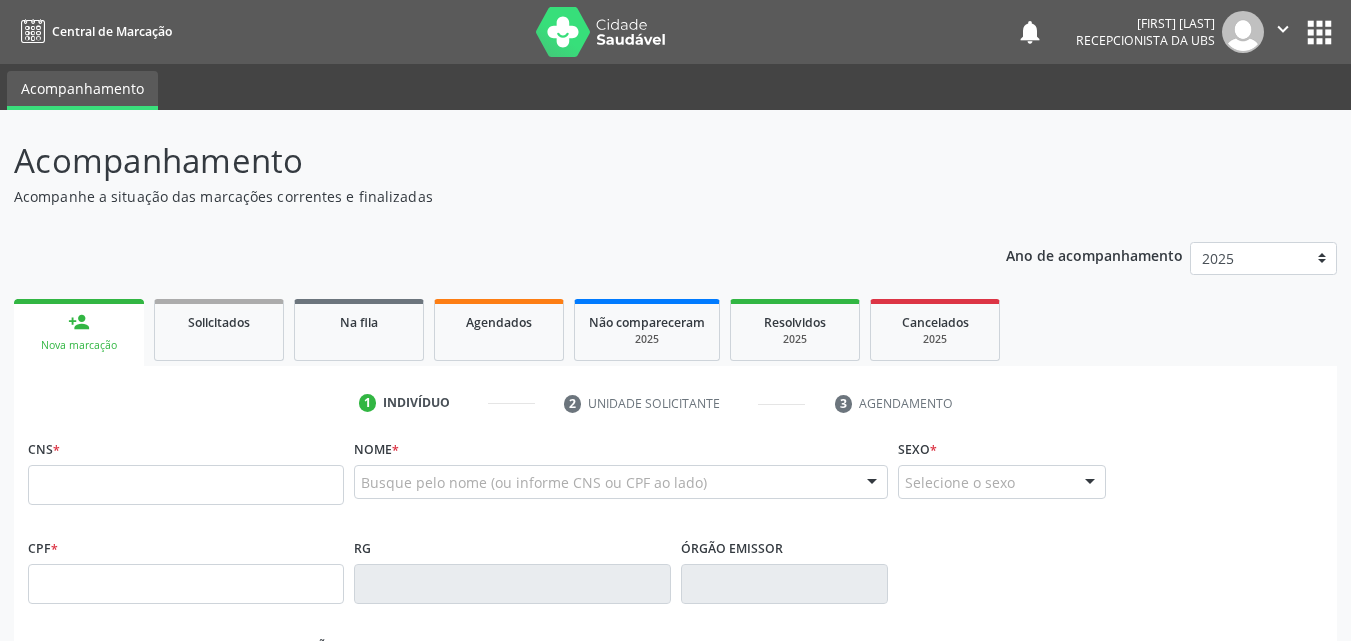 scroll, scrollTop: 0, scrollLeft: 0, axis: both 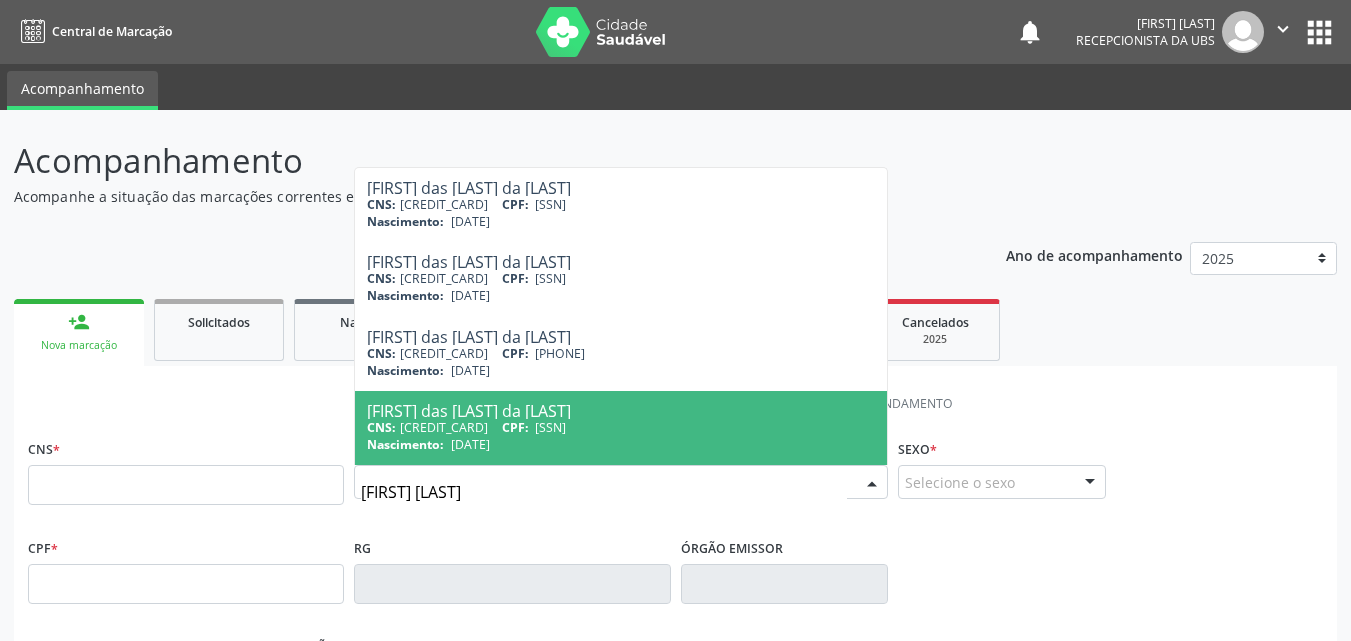 click on "maria das neves da silva" at bounding box center [604, 492] 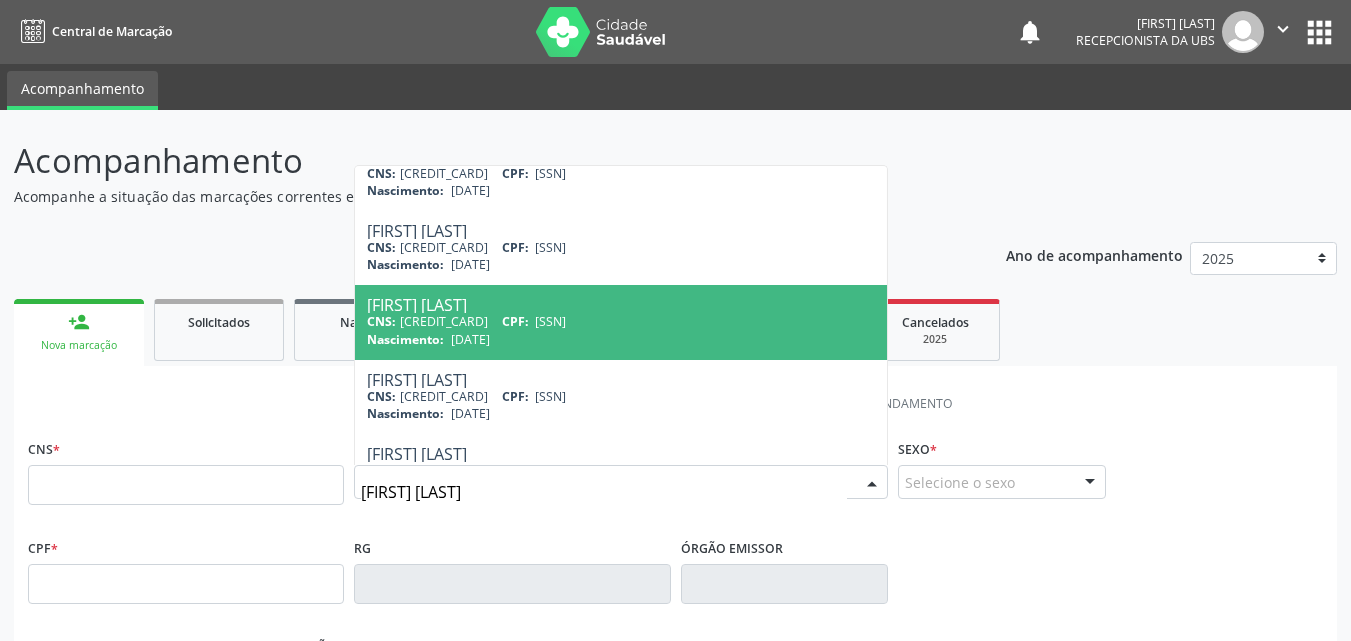 scroll, scrollTop: 667, scrollLeft: 0, axis: vertical 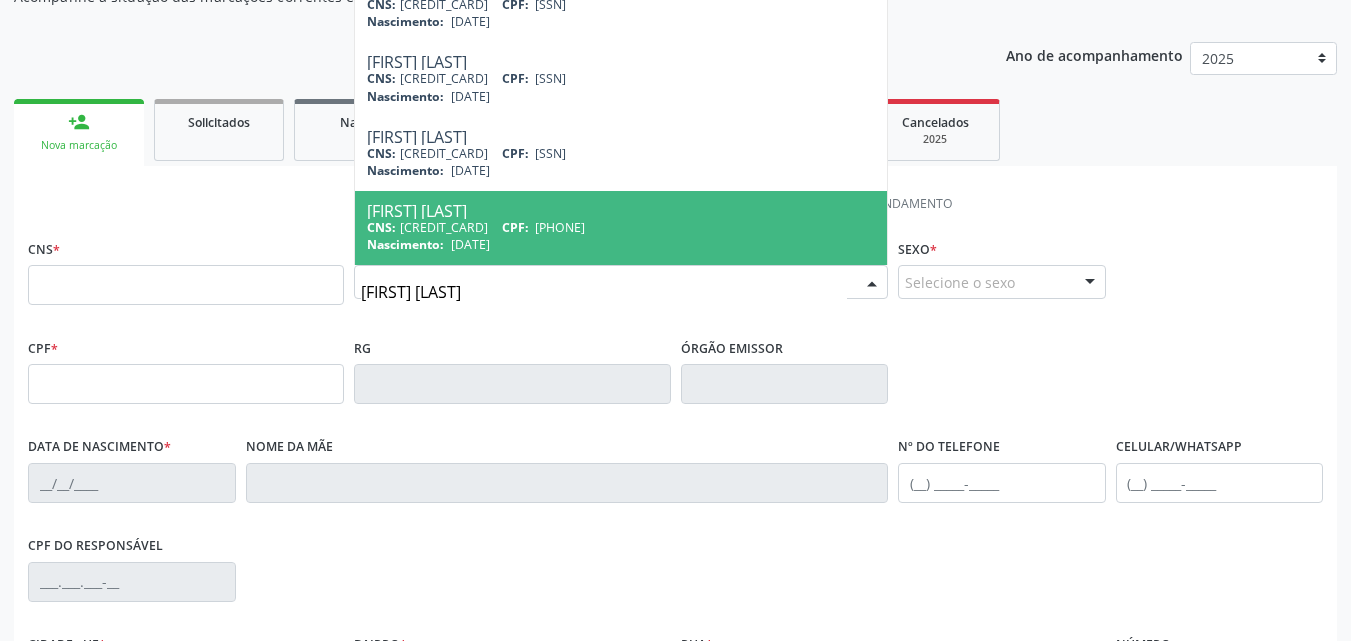 click on "[FIRST] [LAST]" at bounding box center (604, 292) 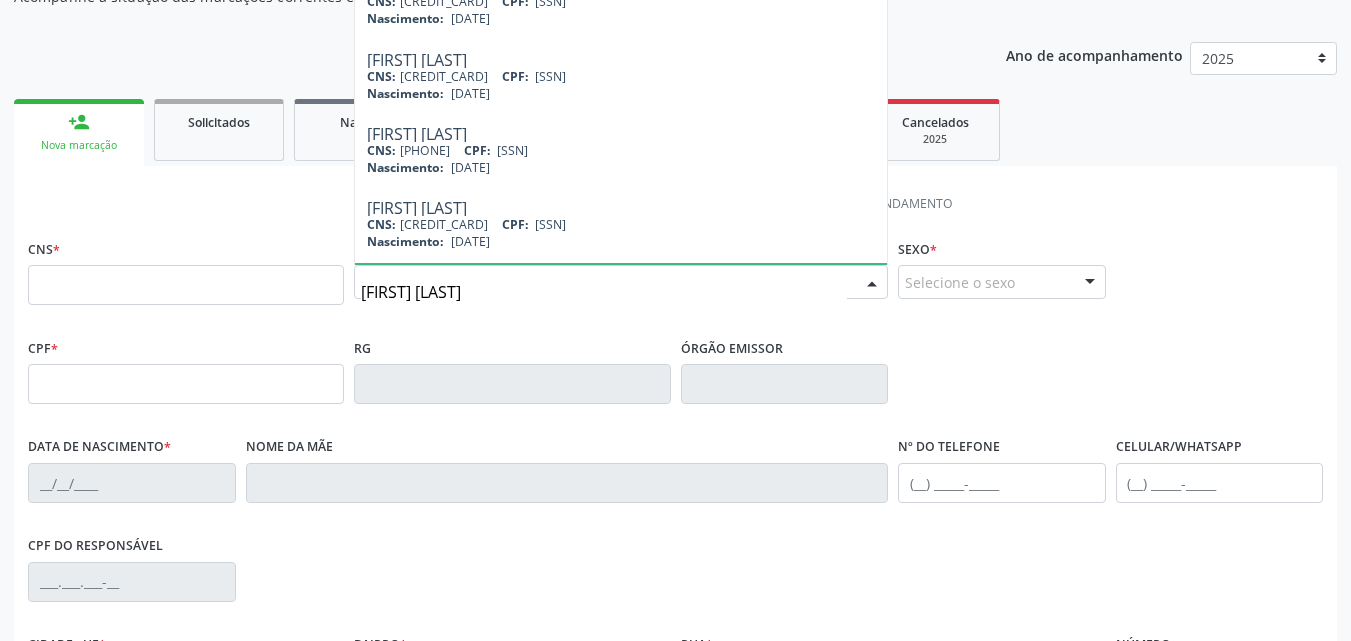 scroll, scrollTop: 0, scrollLeft: 0, axis: both 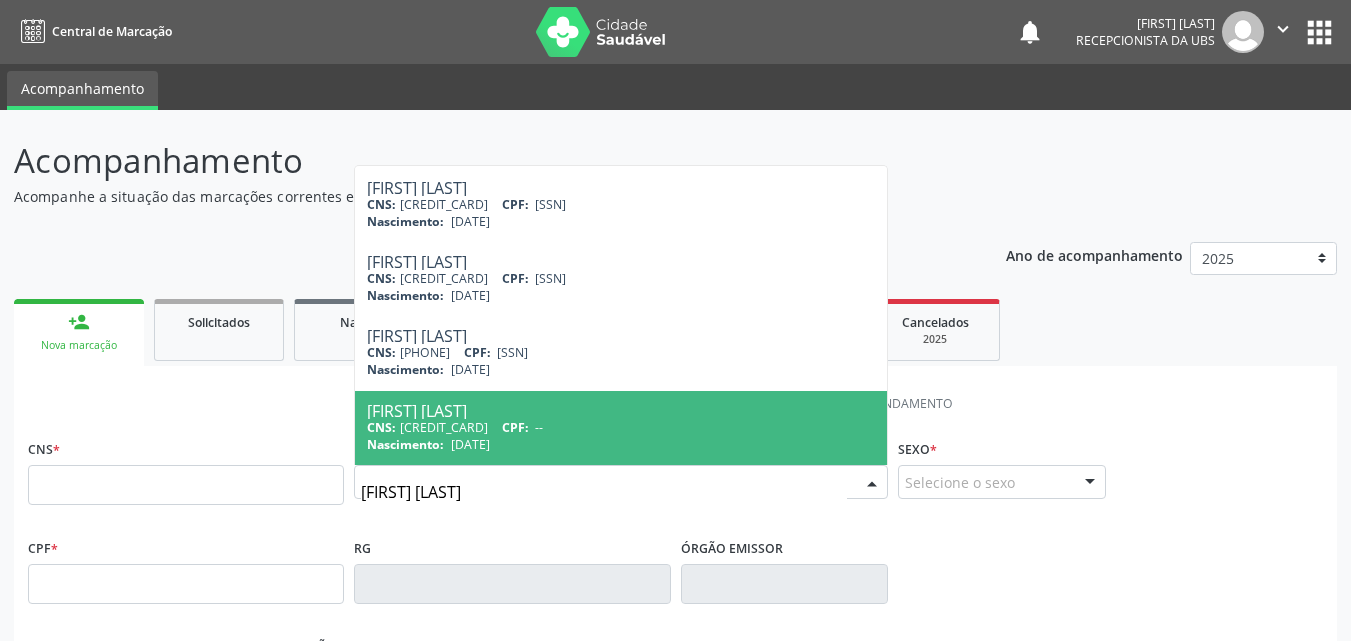 click on "[FIRST] [LAST]" at bounding box center [604, 492] 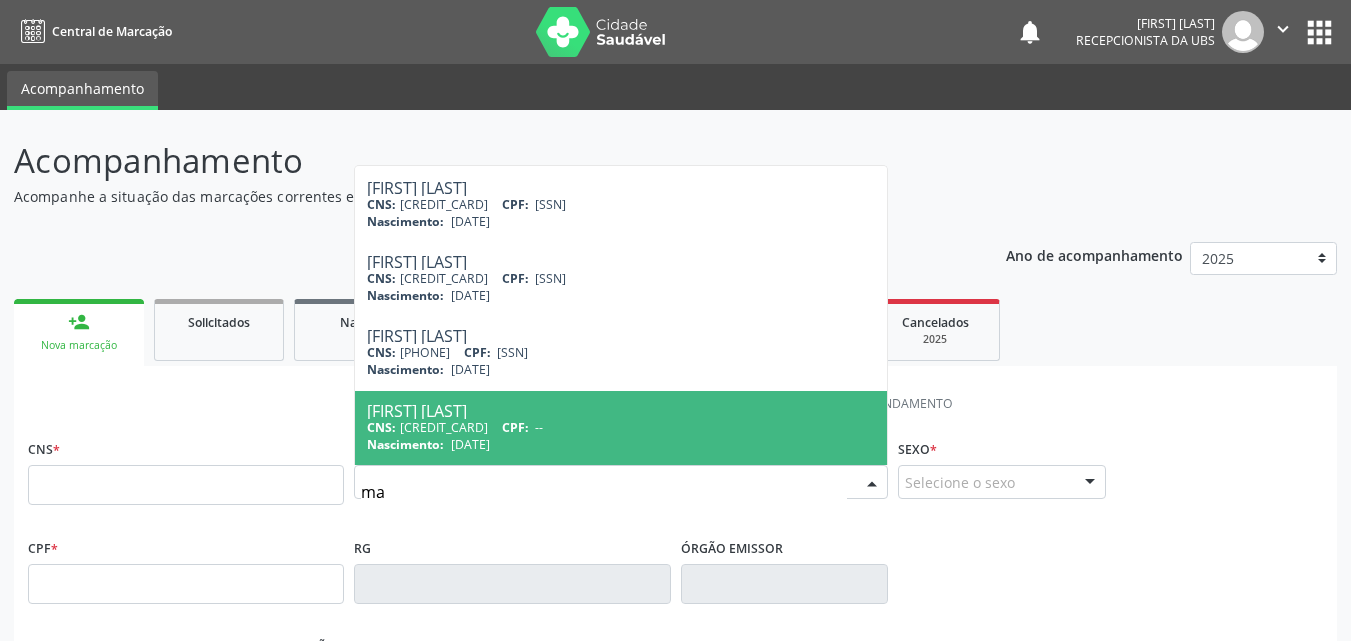 type on "m" 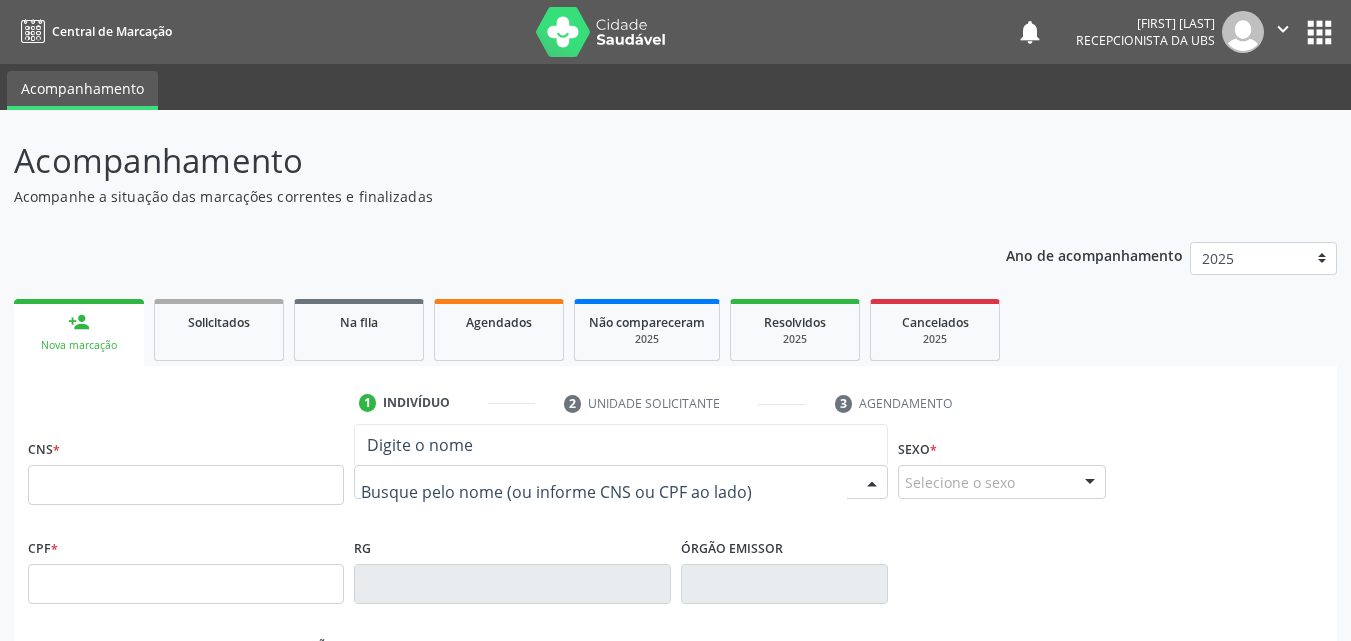 scroll, scrollTop: 0, scrollLeft: 0, axis: both 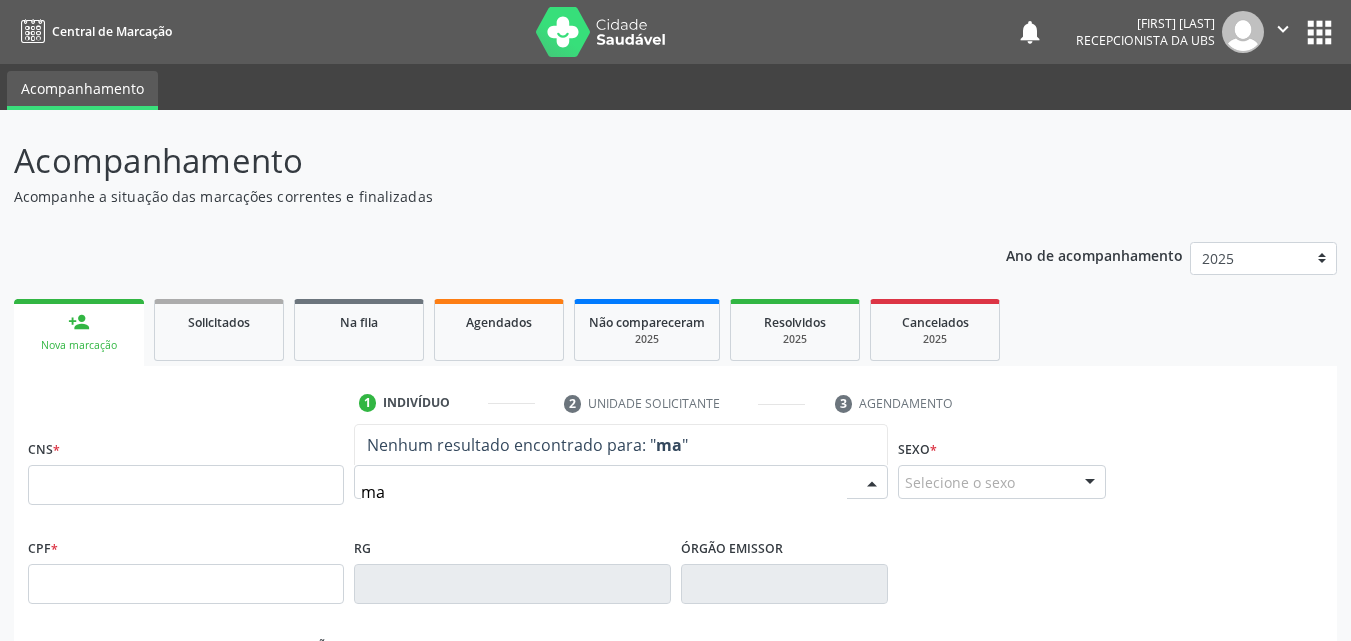 type on "m" 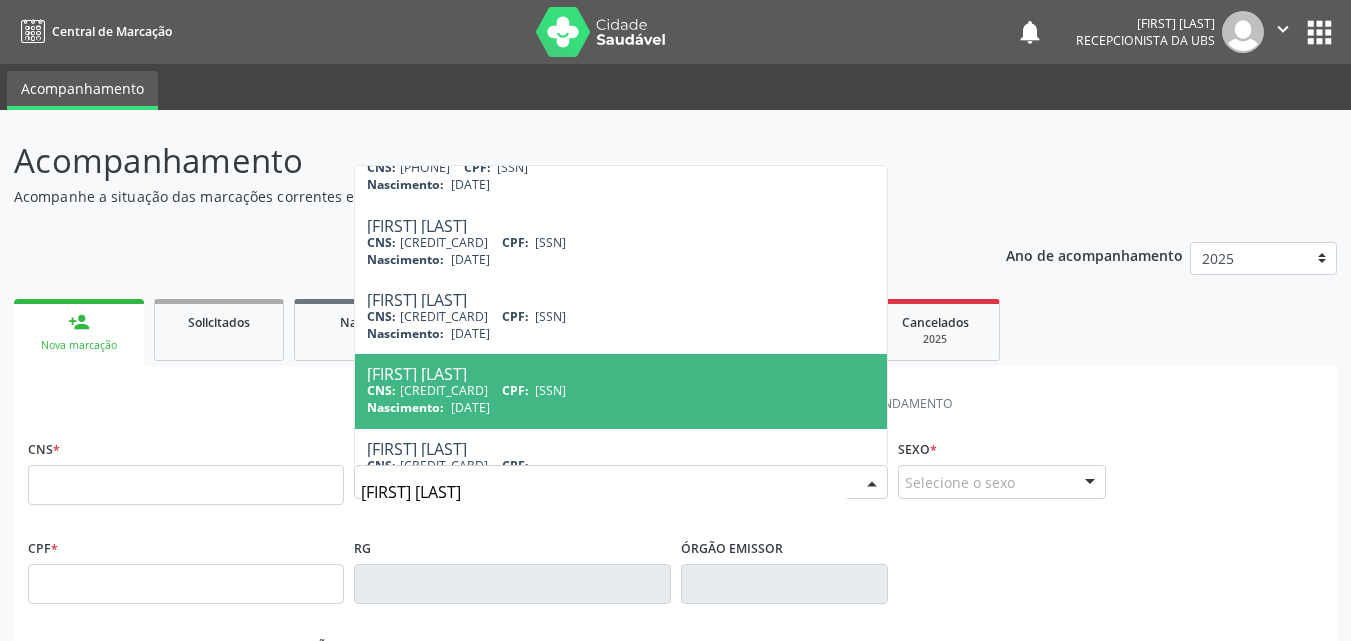 scroll, scrollTop: 0, scrollLeft: 0, axis: both 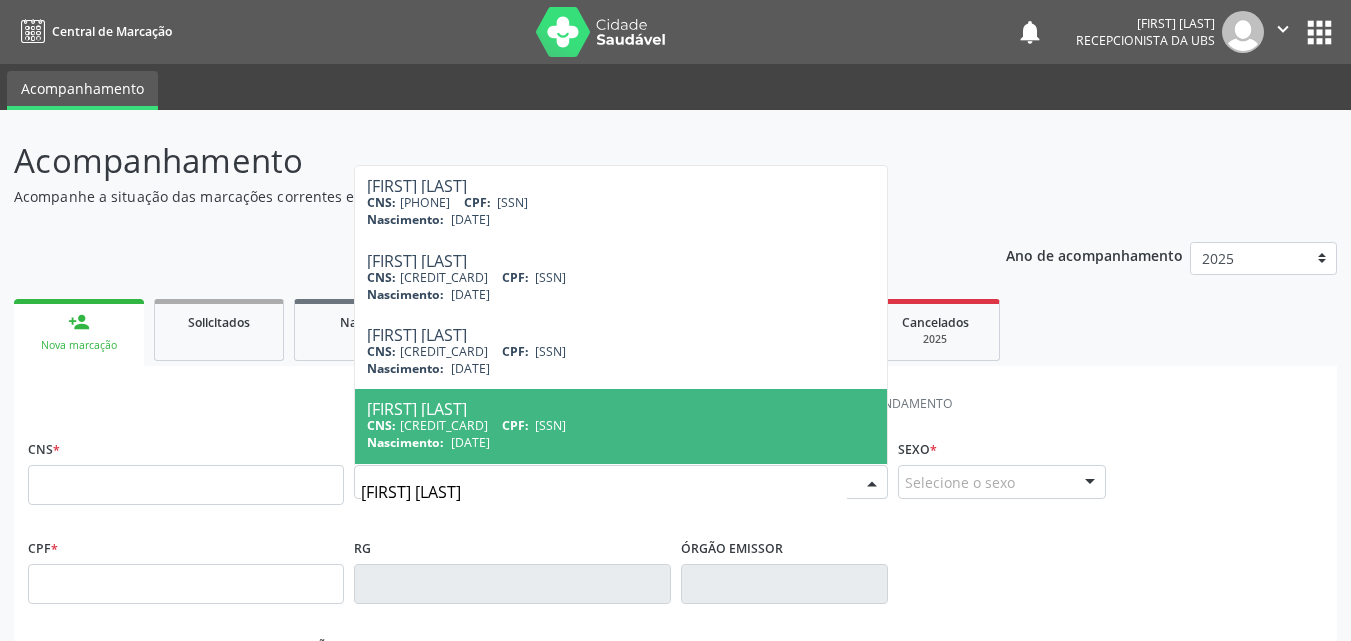 click on "Maria Das neves" at bounding box center [604, 492] 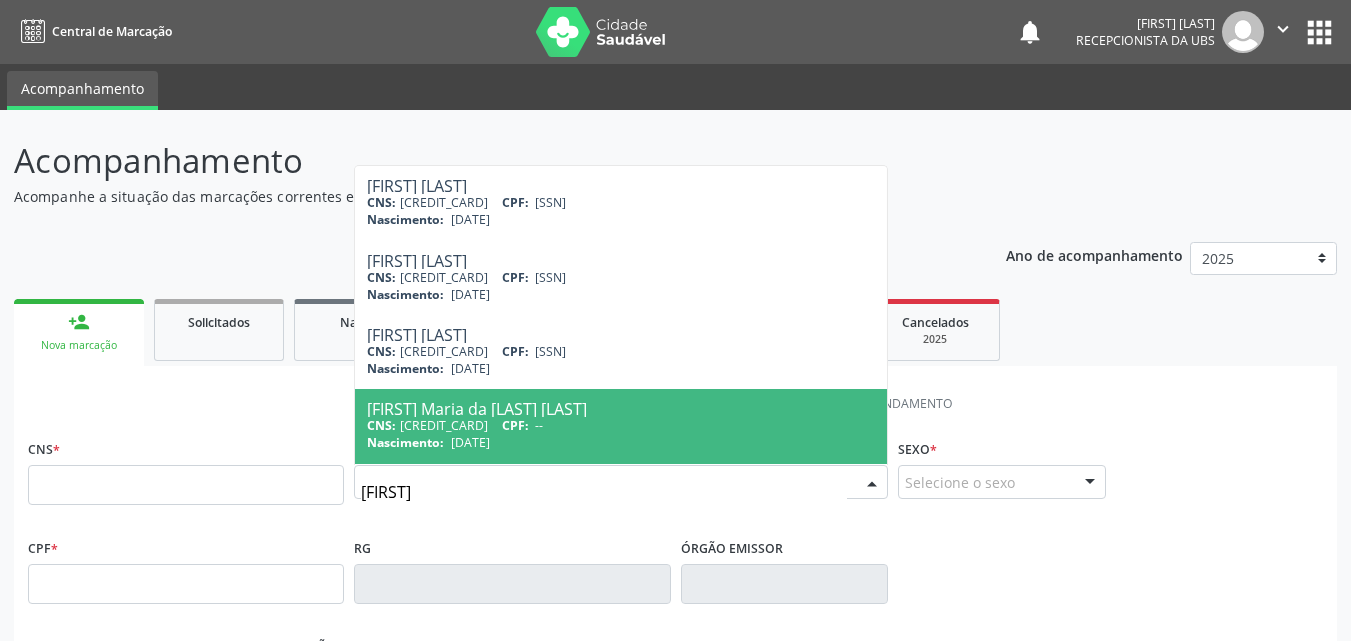 click on "Acompanhamento
Acompanhe a situação das marcações correntes e finalizadas
Relatórios
Ano de acompanhamento
2025 2024
person_add
Nova marcação
Solicitados   Na fila   Agendados   Não compareceram
2025
Resolvidos
2025
Cancelados
2025
1
Indivíduo
2
Unidade solicitante
3
Agendamento
CNS
*
Nome
*
Maria
Adailma Maria de Aquino
CNS:
702 8086 4756 8366
CPF:
098.525.094-11
Nascimento:
15/08/1992
Adaiva Maria dos Santos
CNS:
898 0034 4000 3932
CPF:
101.294.244-98
Nascimento:
29/05/1967
Adalvanira Maria da Silva
CNS:
706 2070 9421 1262
CPF:
296.805.268-36
Nascimento:          --" at bounding box center (675, 603) 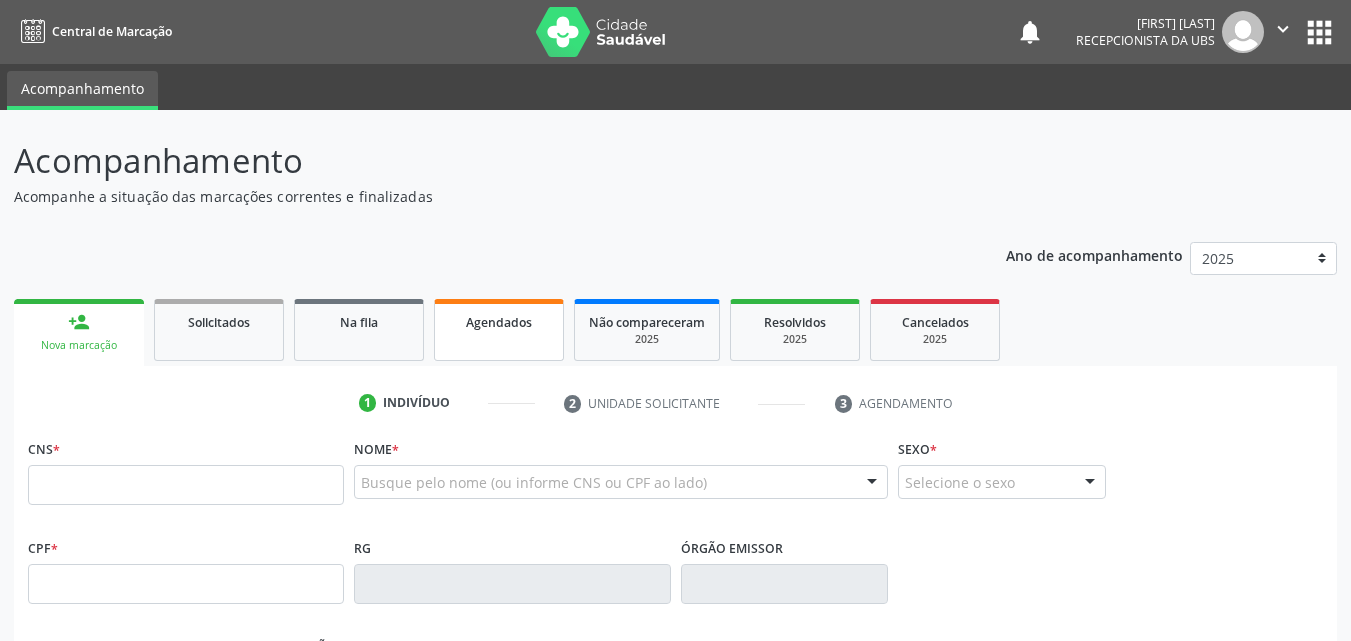 click on "Agendados" at bounding box center [499, 321] 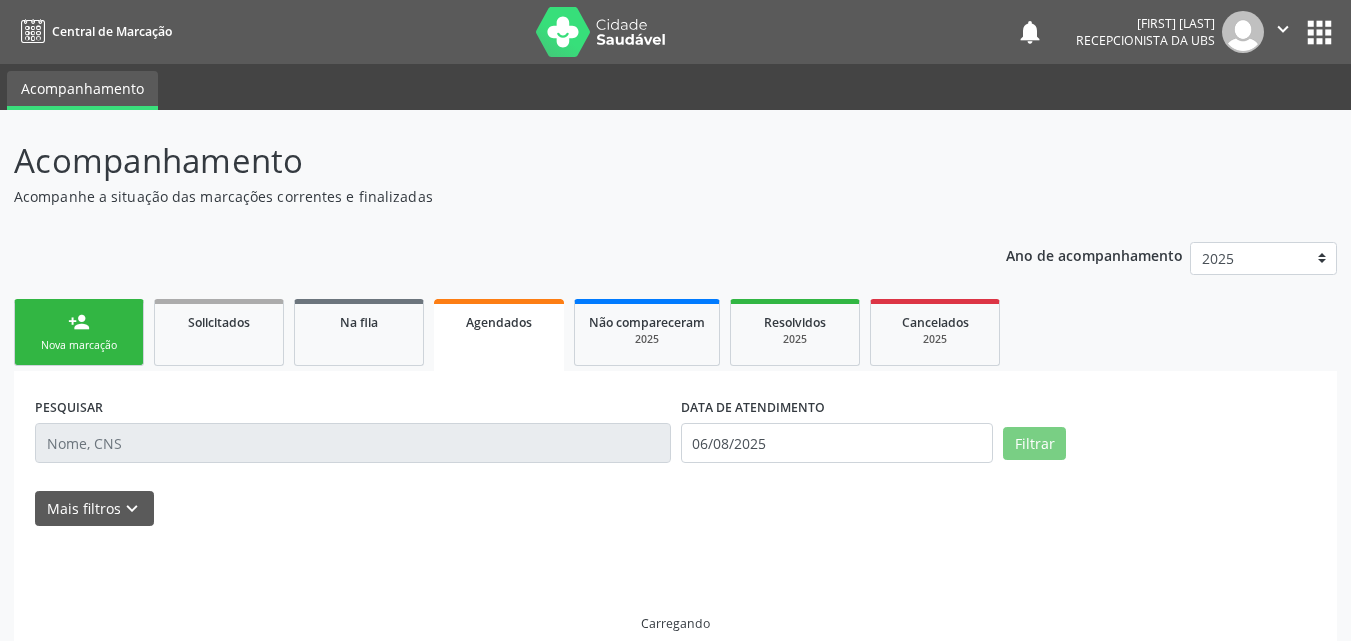 click on "Agendados" at bounding box center (499, 321) 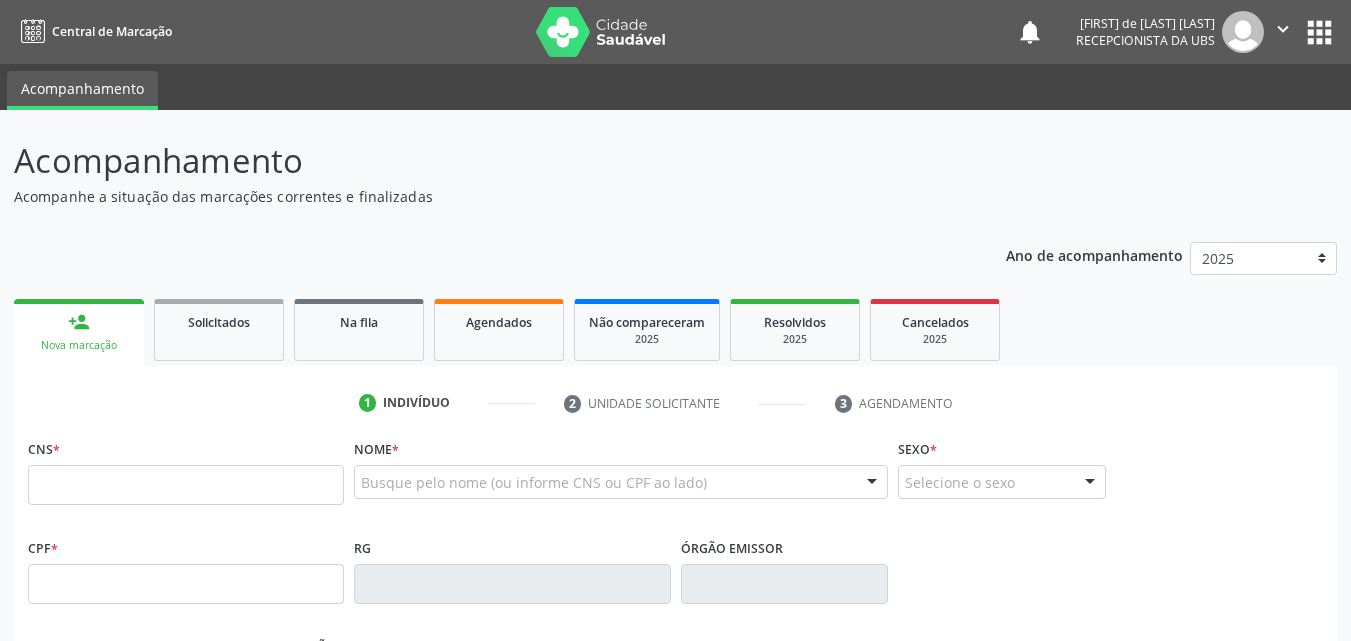 scroll, scrollTop: 0, scrollLeft: 0, axis: both 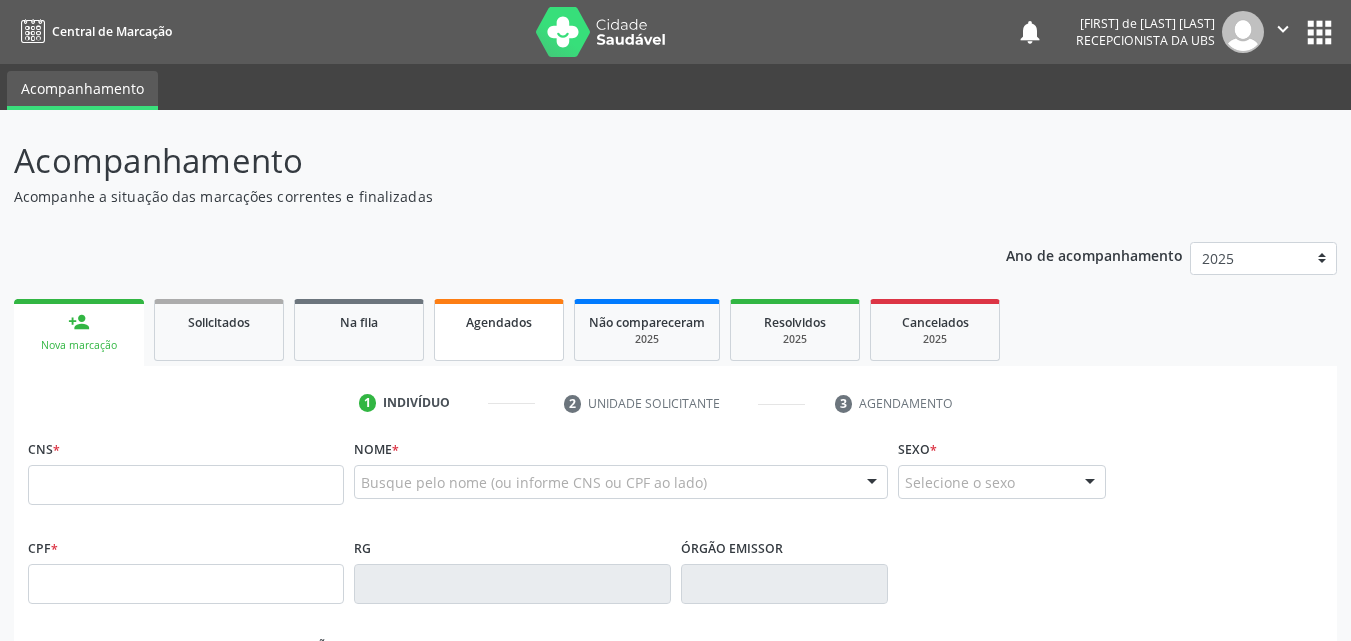 click on "Agendados" at bounding box center [499, 330] 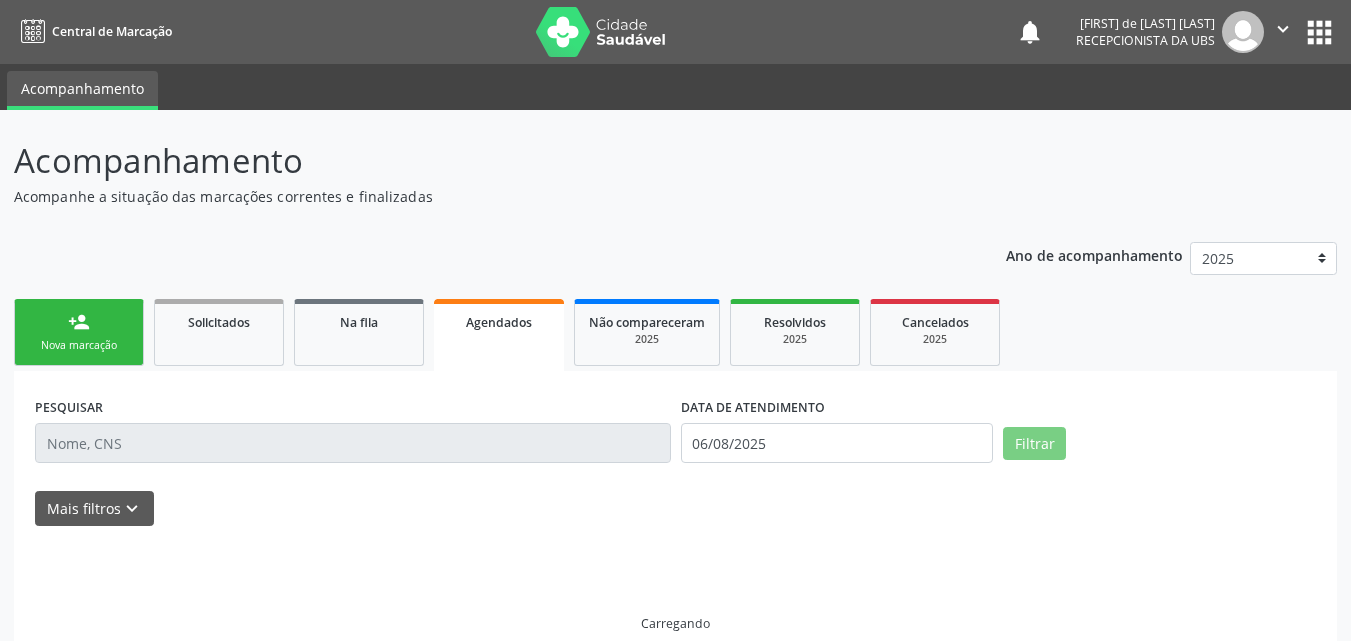 click on "Agendados" at bounding box center (499, 335) 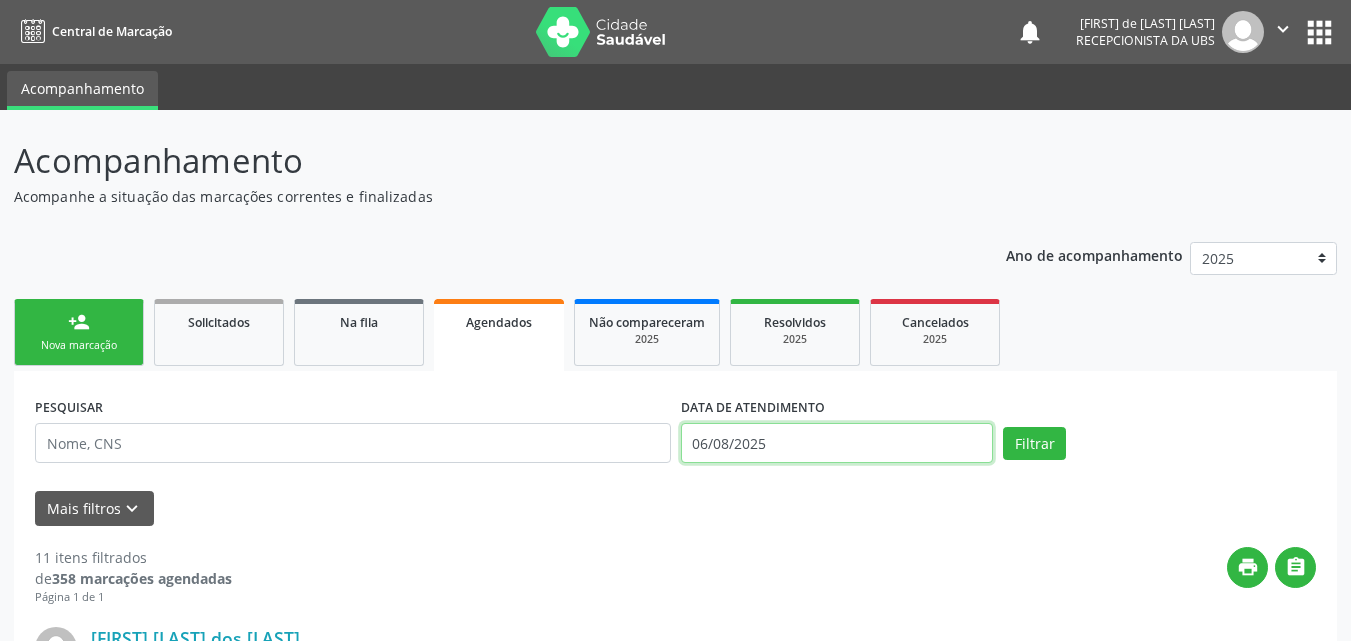 click on "06/08/2025" at bounding box center (837, 443) 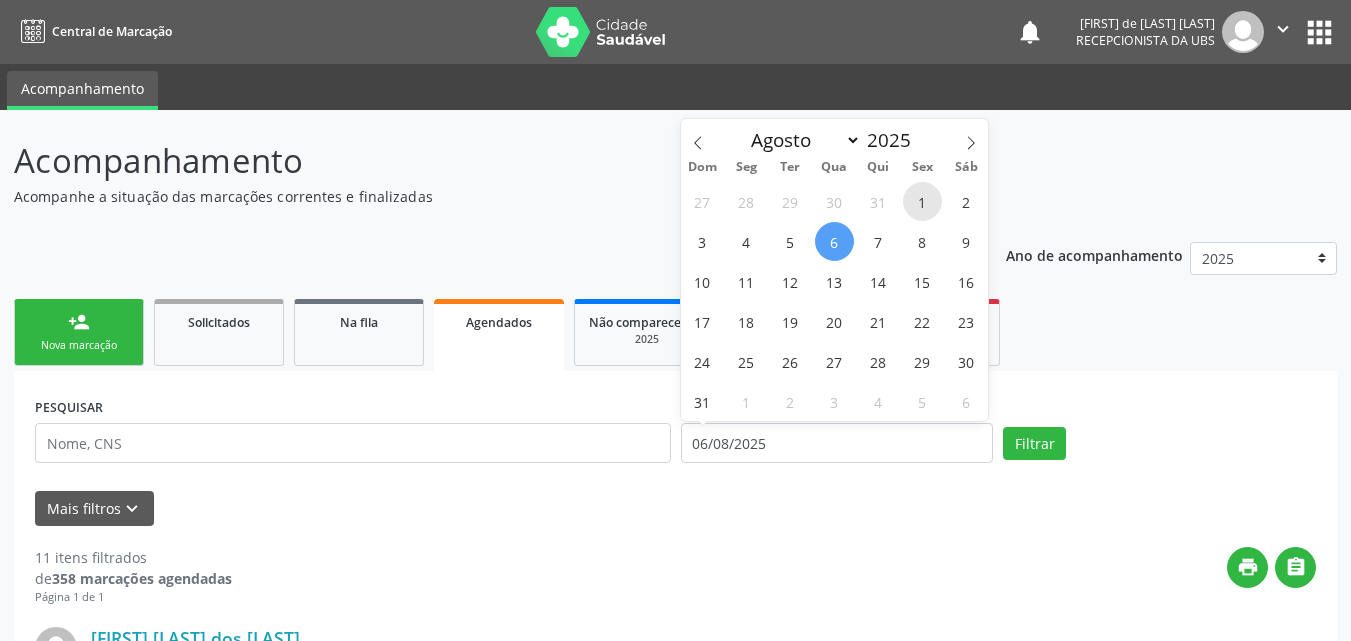 click on "1" at bounding box center [922, 201] 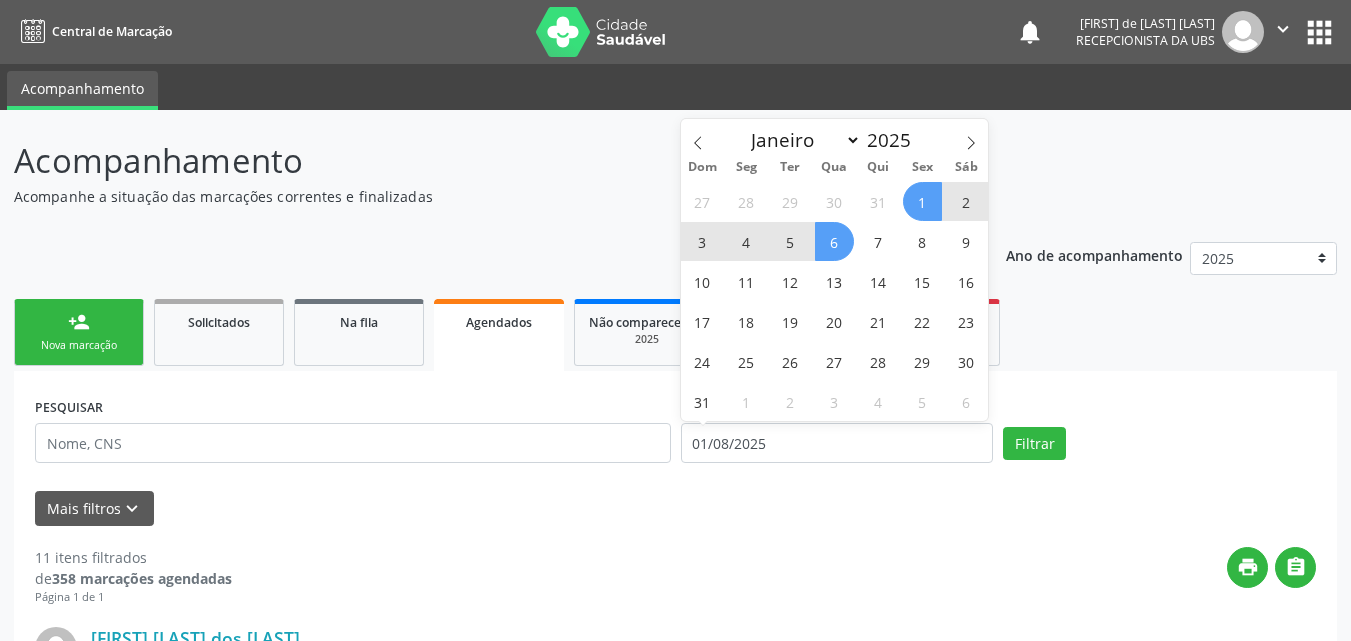 click on "6" at bounding box center (834, 241) 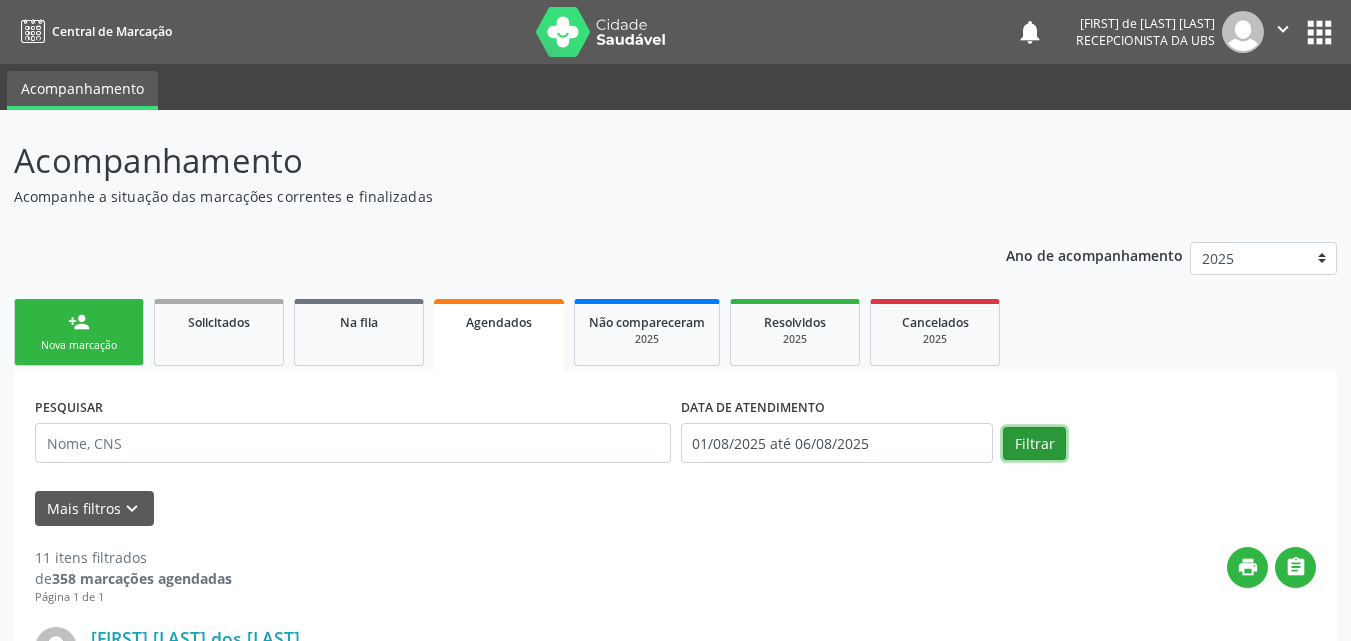 click on "Filtrar" at bounding box center (1034, 444) 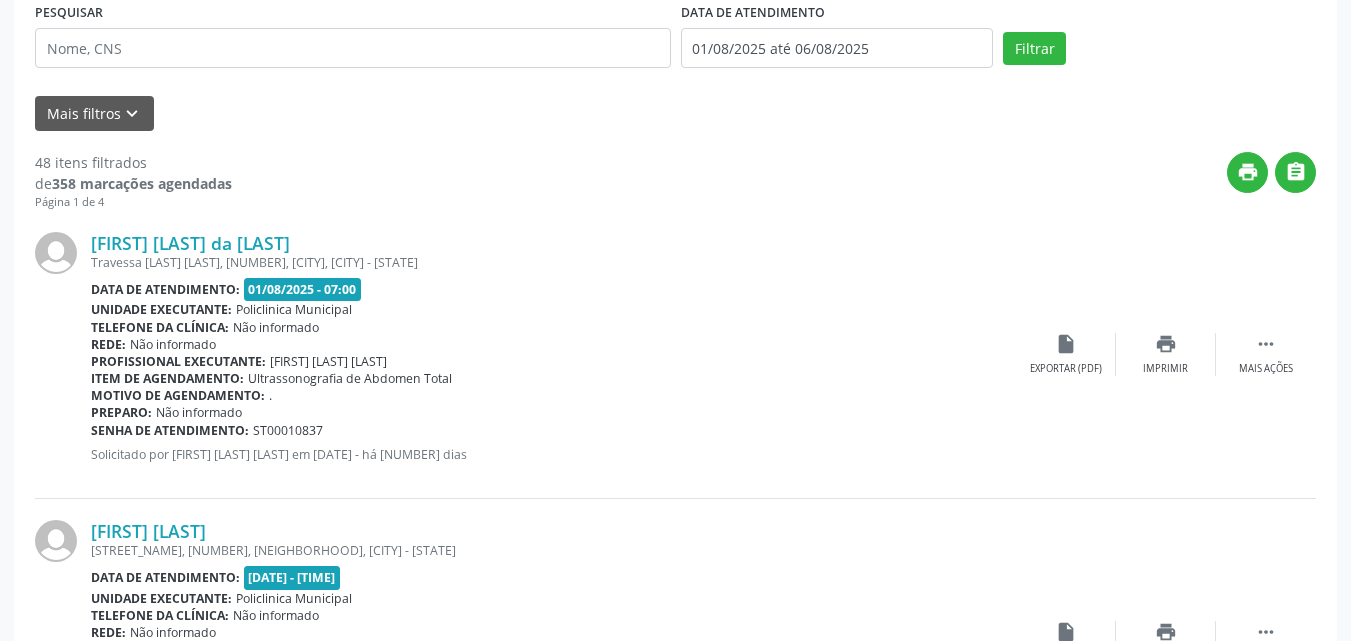 scroll, scrollTop: 0, scrollLeft: 0, axis: both 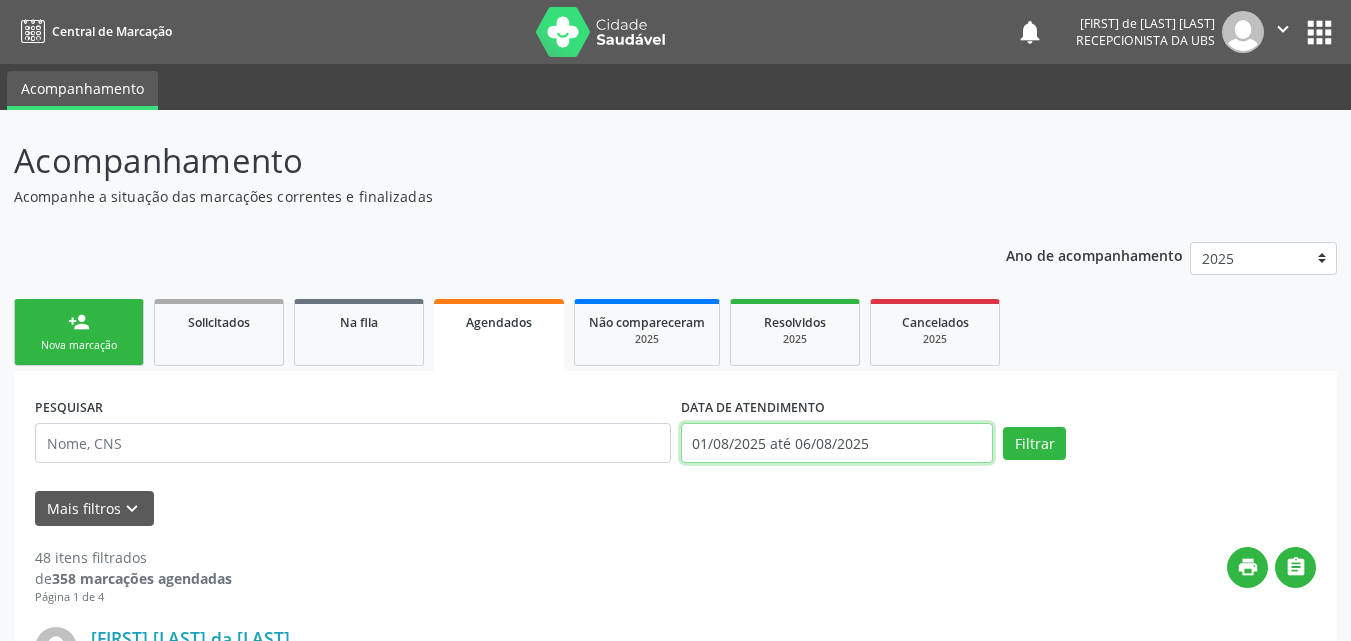 click on "01/08/2025 até 06/08/2025" at bounding box center [837, 443] 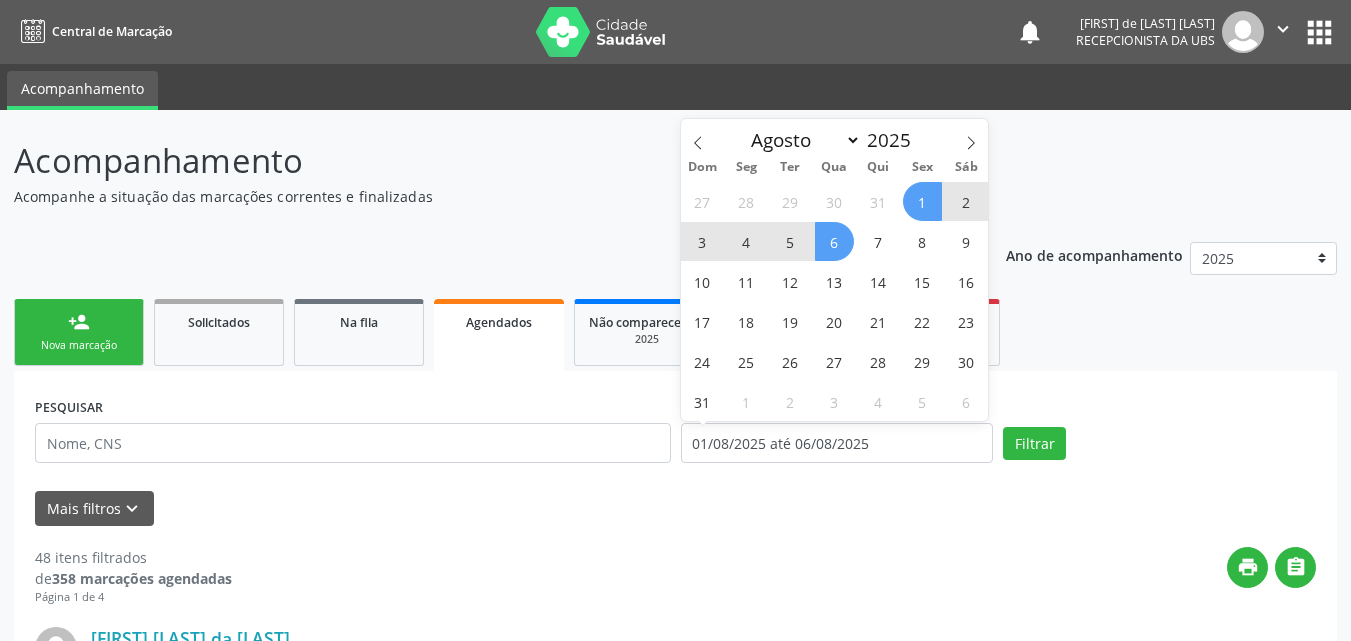 click on "5" at bounding box center [790, 241] 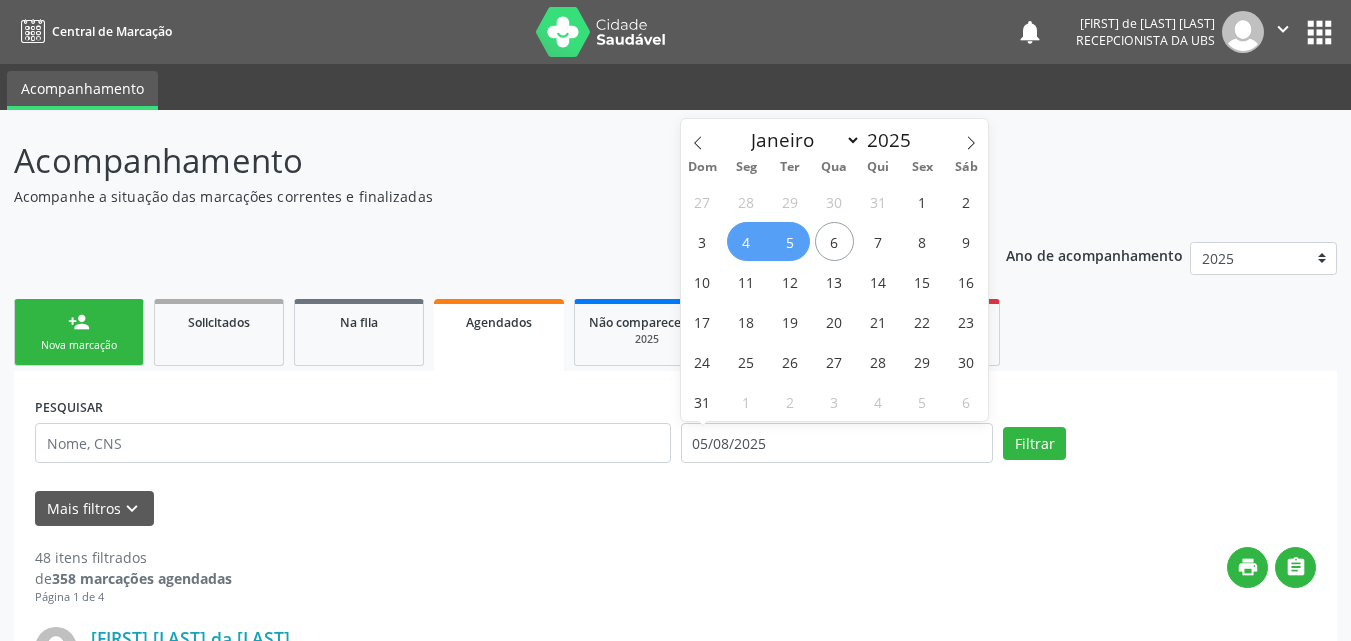 click on "4" at bounding box center (746, 241) 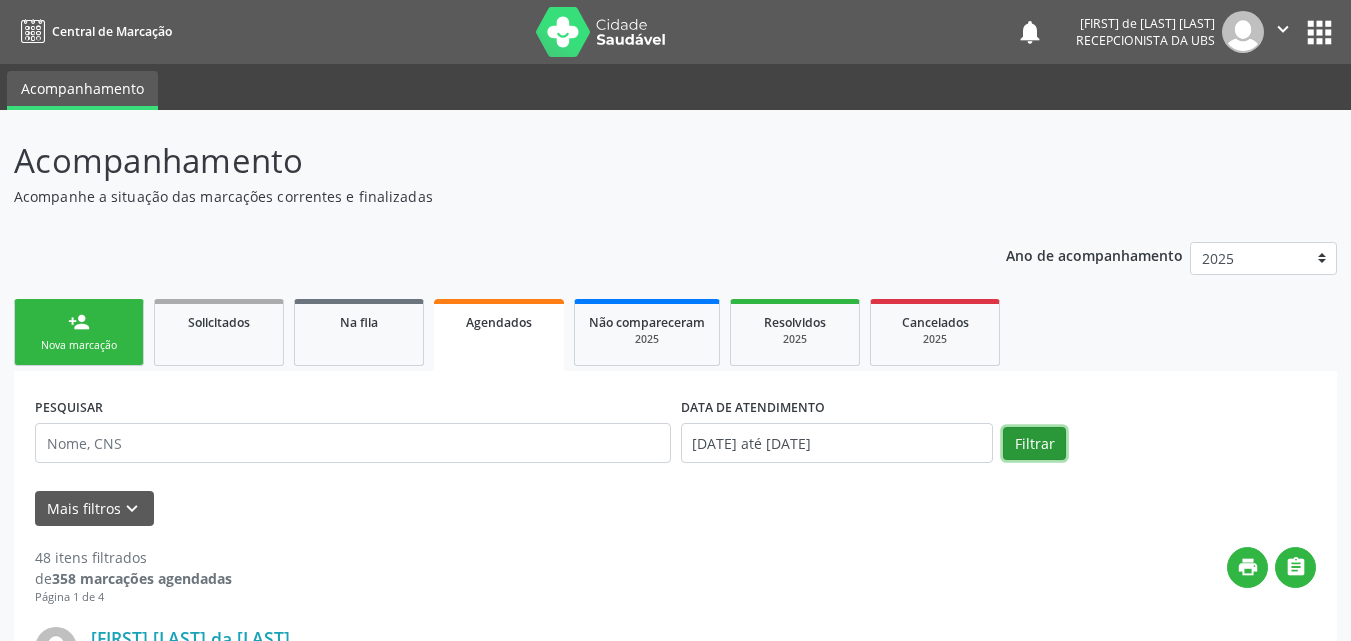 click on "Filtrar" at bounding box center [1034, 444] 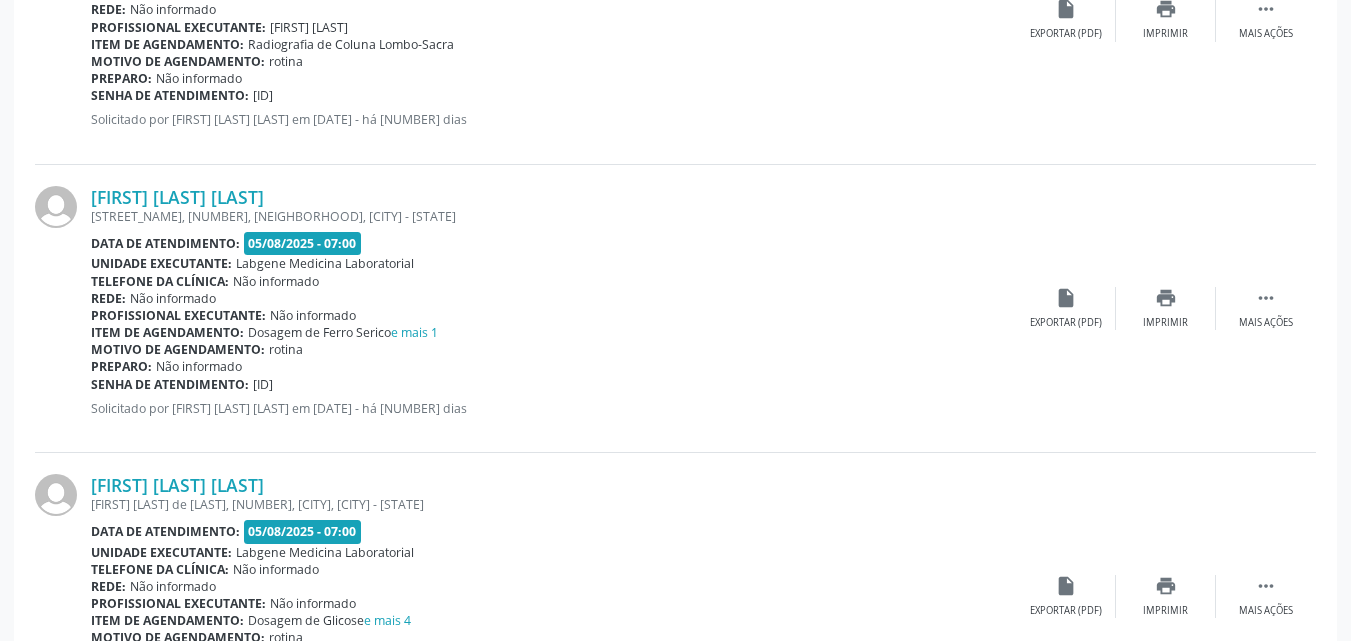 scroll, scrollTop: 4000, scrollLeft: 0, axis: vertical 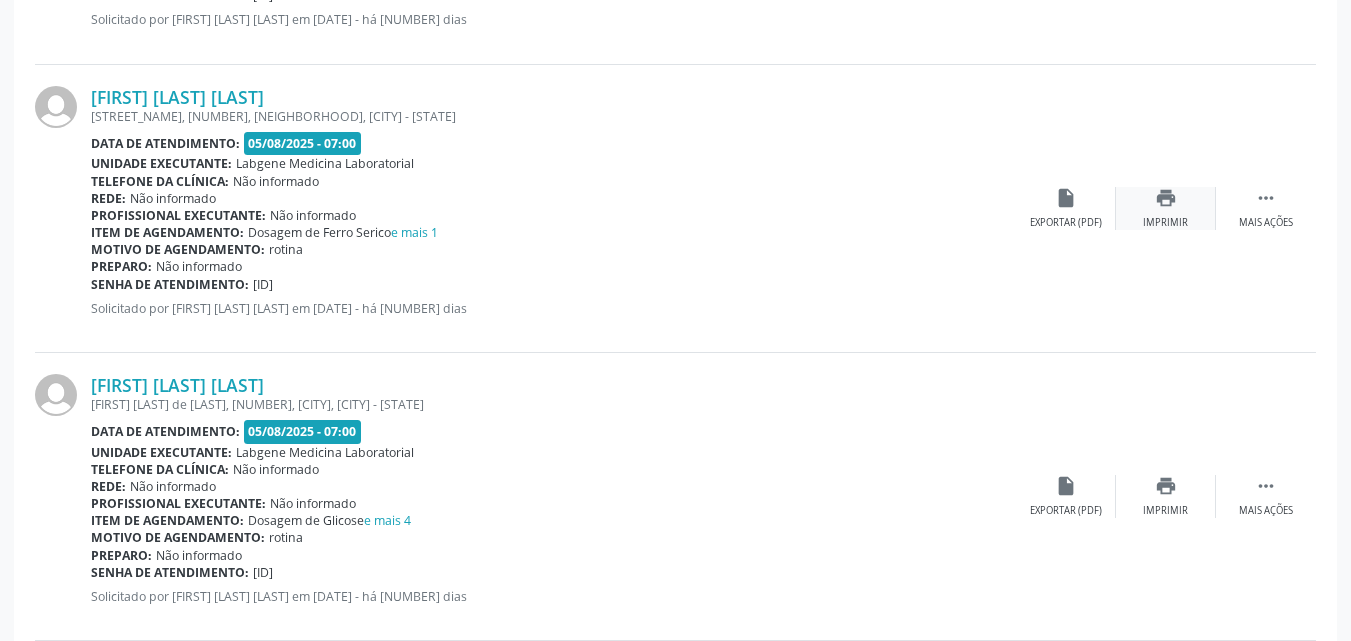 click on "print" at bounding box center (1166, 198) 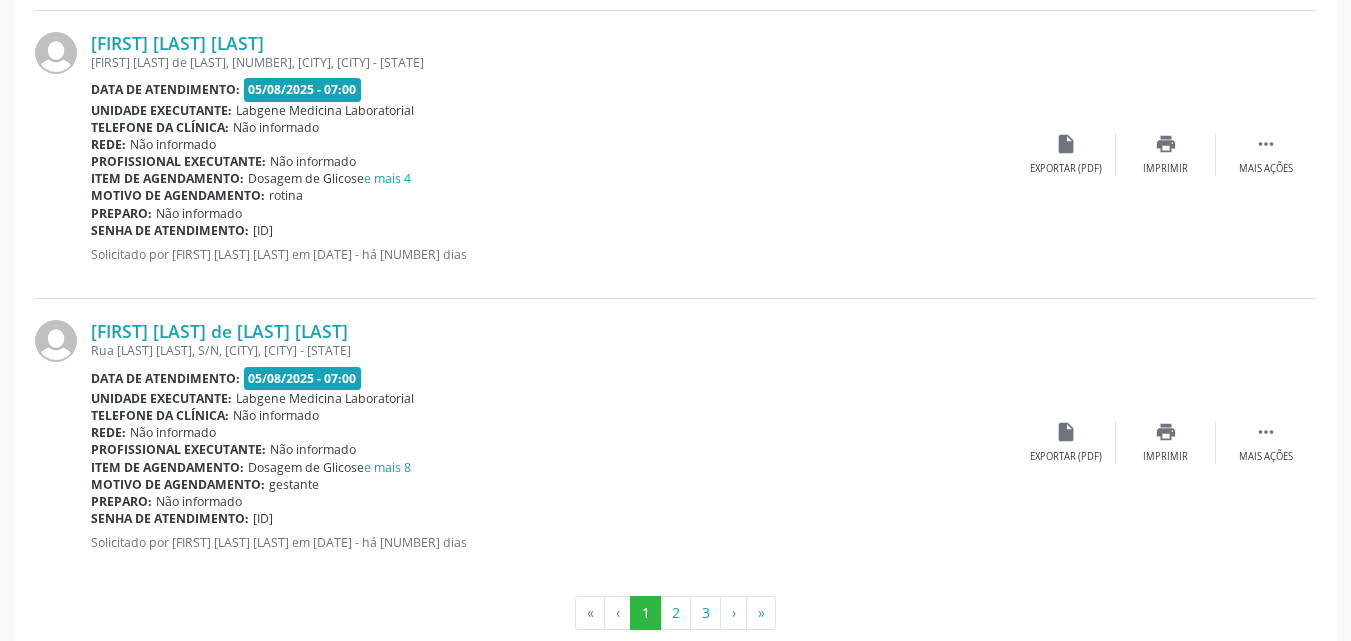 scroll, scrollTop: 4380, scrollLeft: 0, axis: vertical 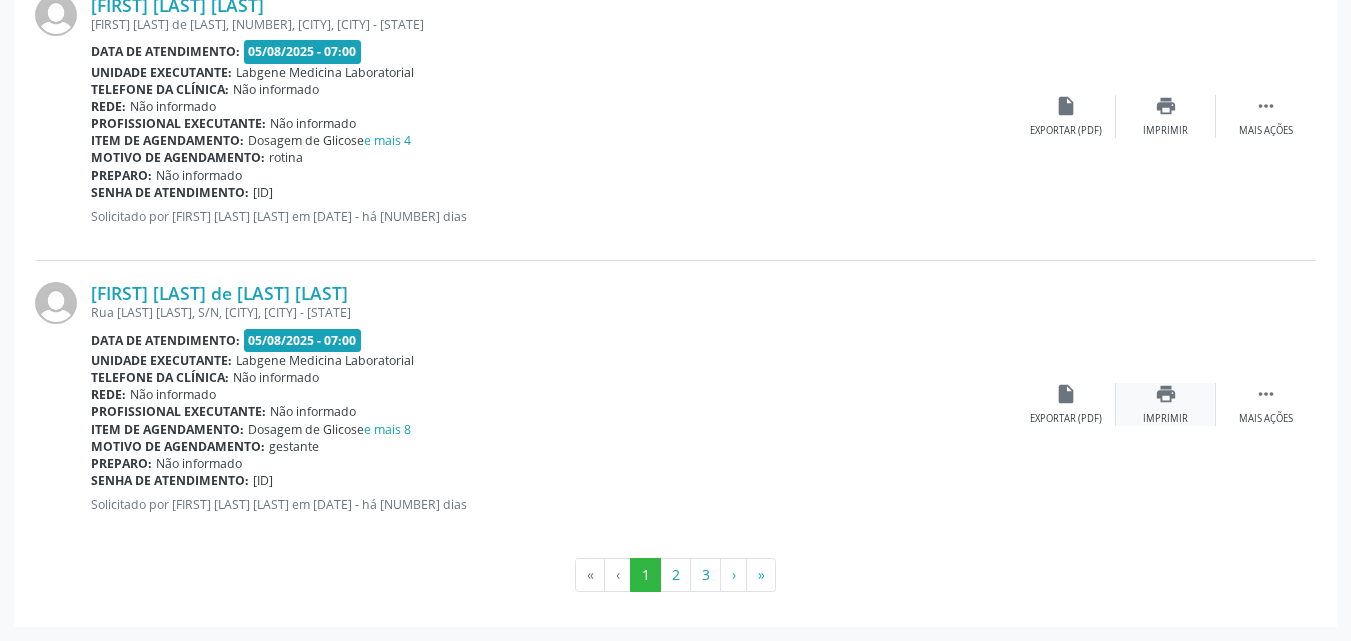 click on "print" at bounding box center (1166, 394) 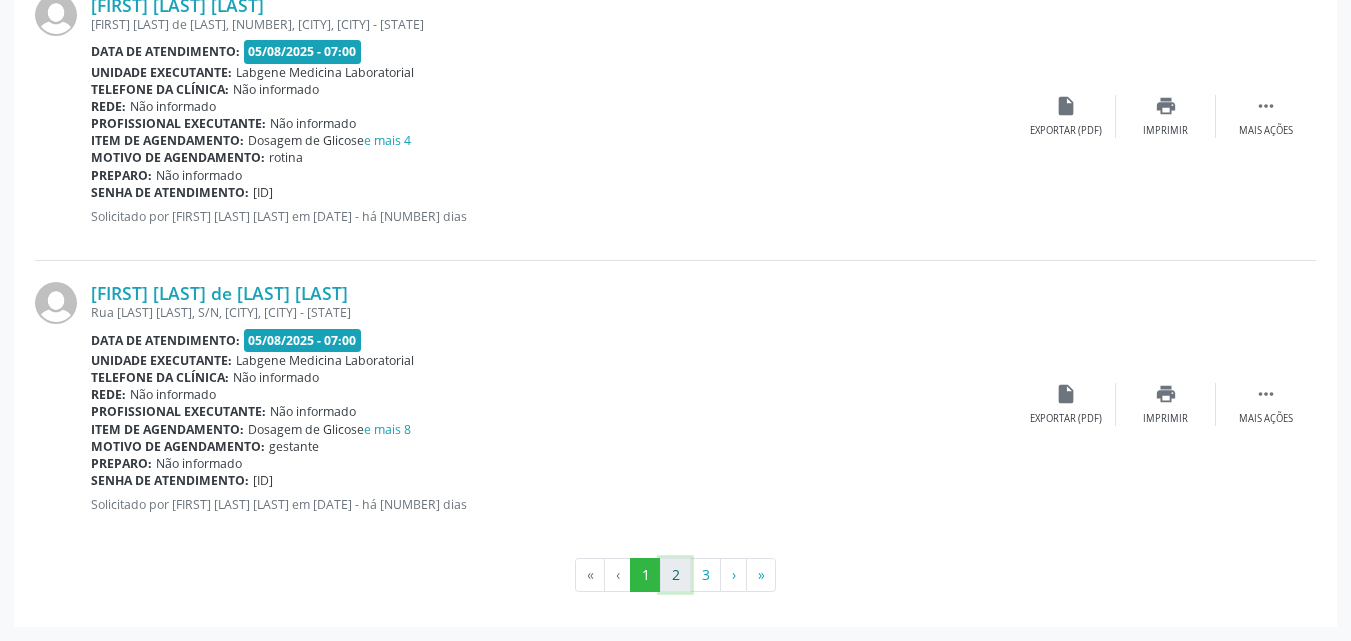 click on "2" at bounding box center [675, 575] 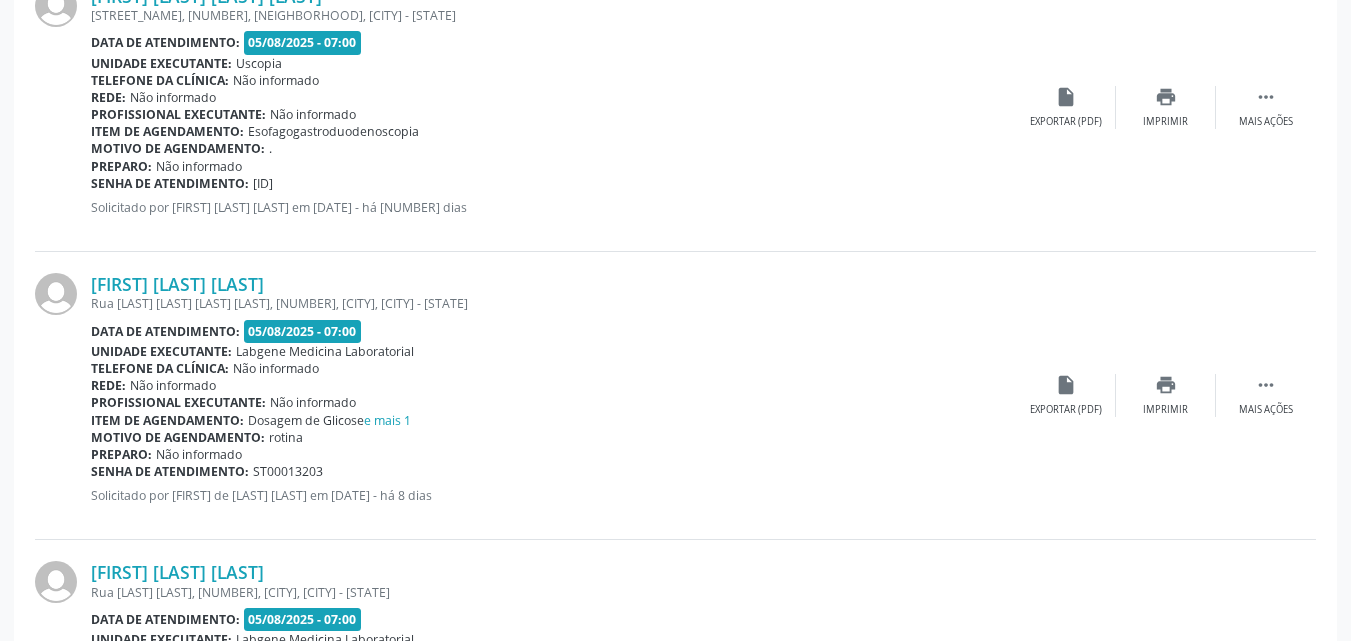 scroll, scrollTop: 980, scrollLeft: 0, axis: vertical 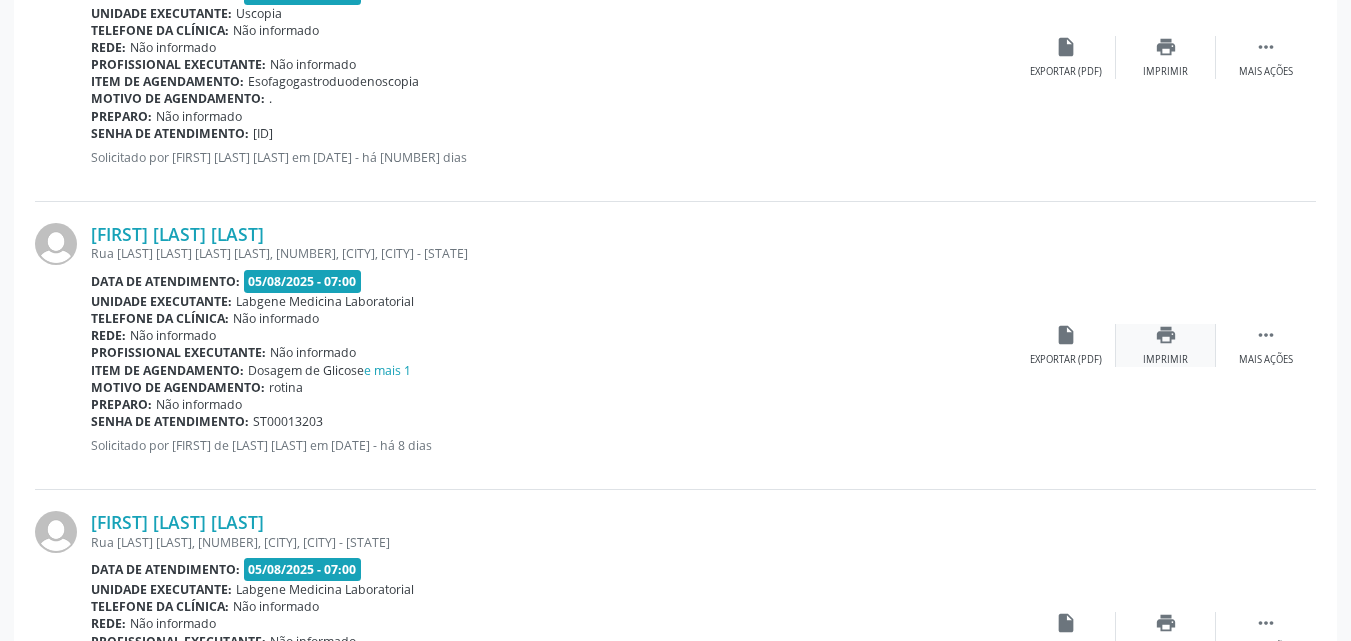 click on "Imprimir" at bounding box center (1165, 360) 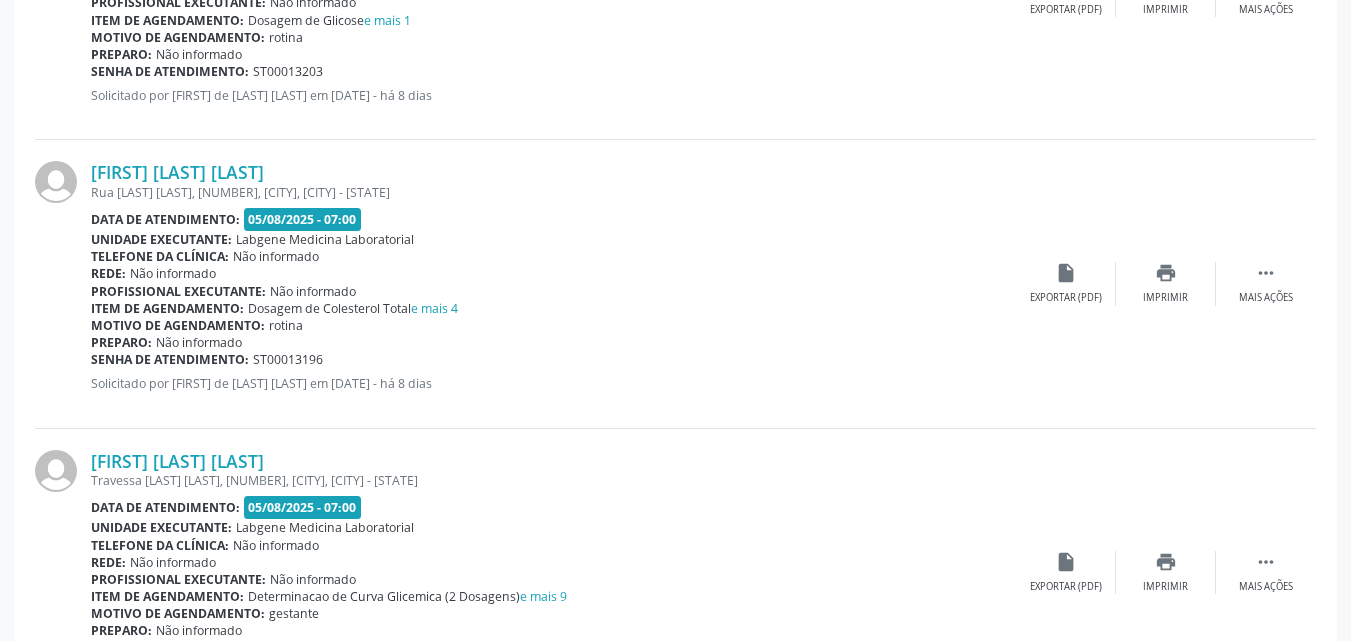 scroll, scrollTop: 1380, scrollLeft: 0, axis: vertical 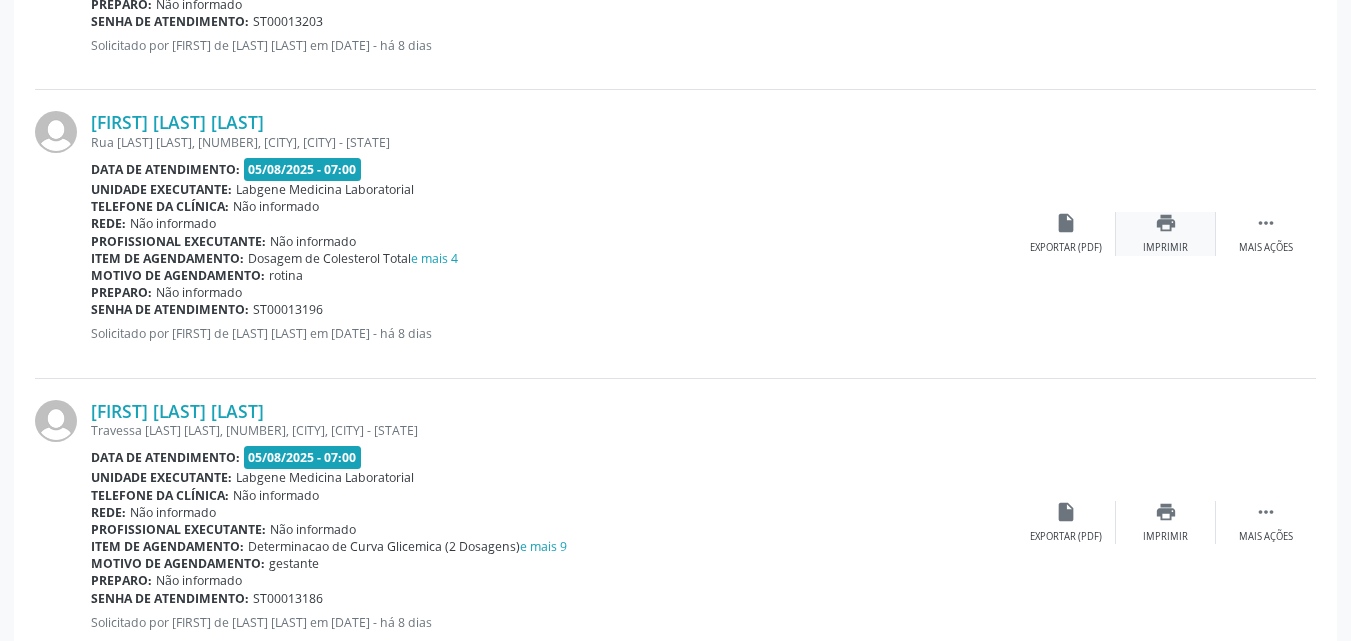click on "Imprimir" at bounding box center (1165, 248) 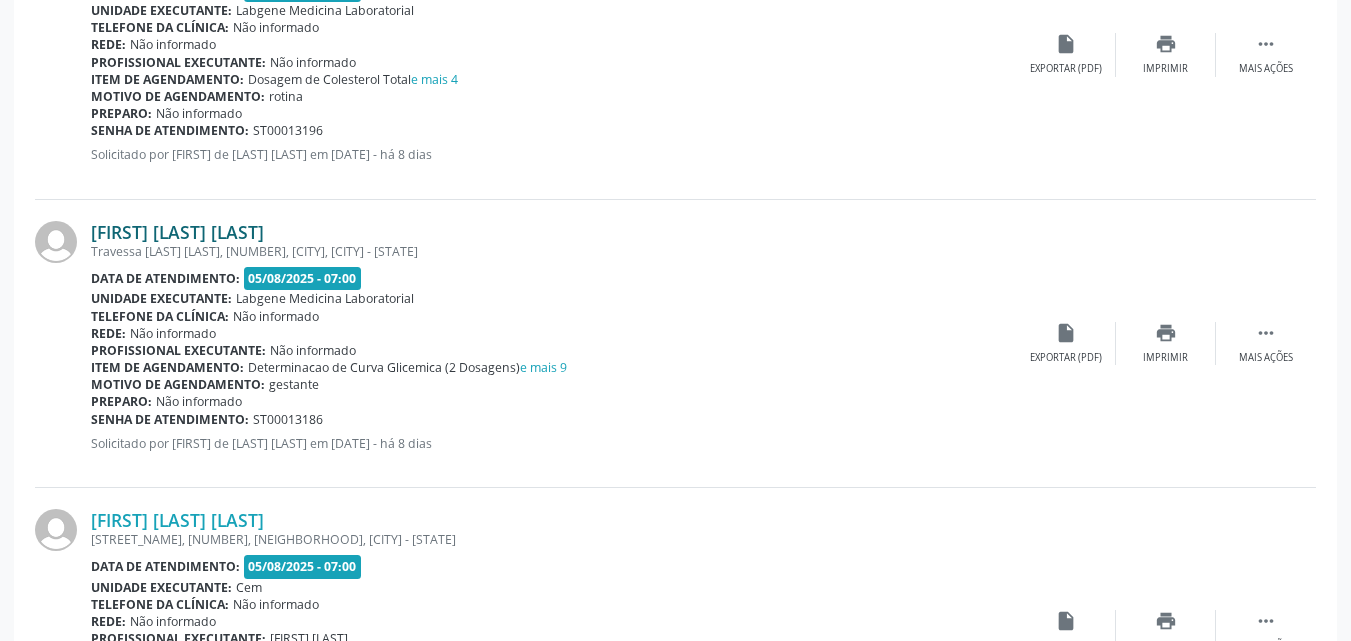 scroll, scrollTop: 1580, scrollLeft: 0, axis: vertical 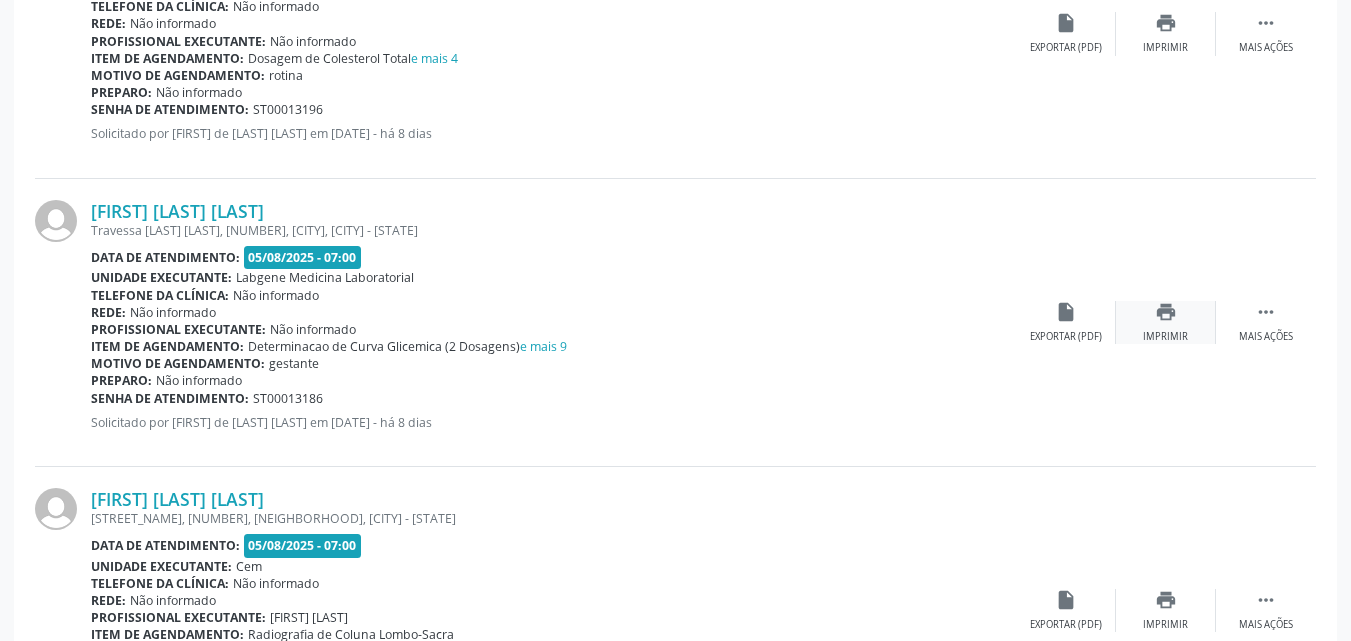 click on "print
Imprimir" at bounding box center [1166, 322] 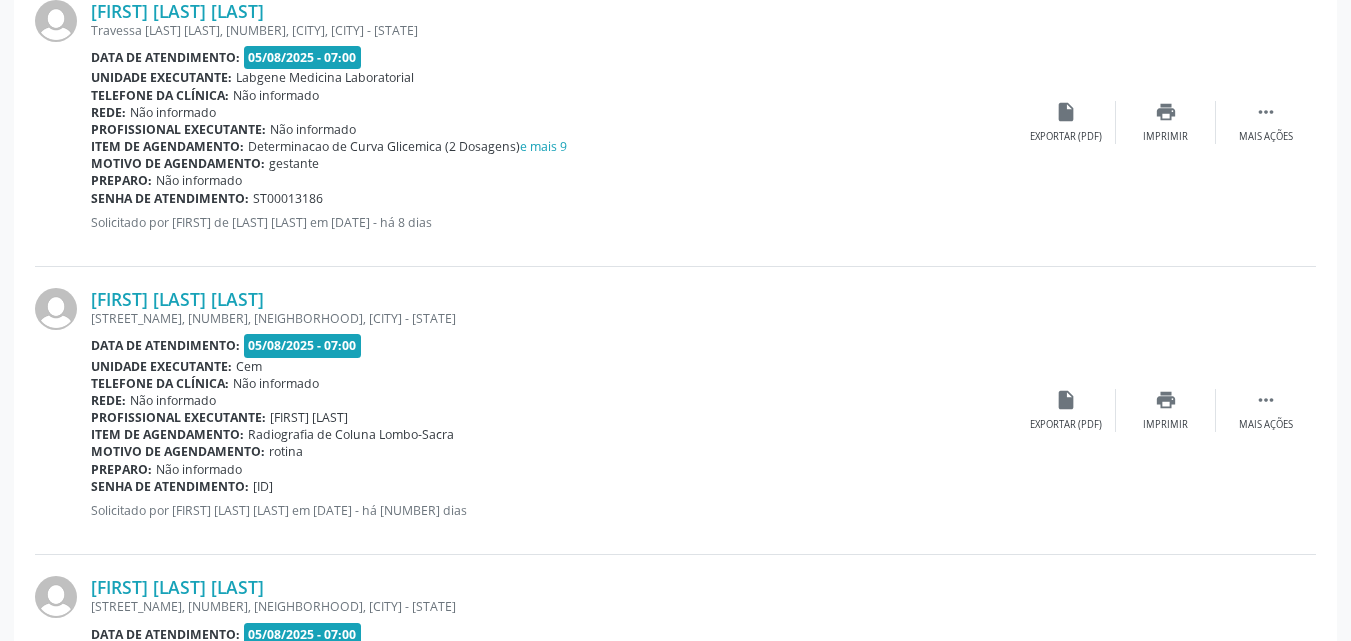 scroll, scrollTop: 1880, scrollLeft: 0, axis: vertical 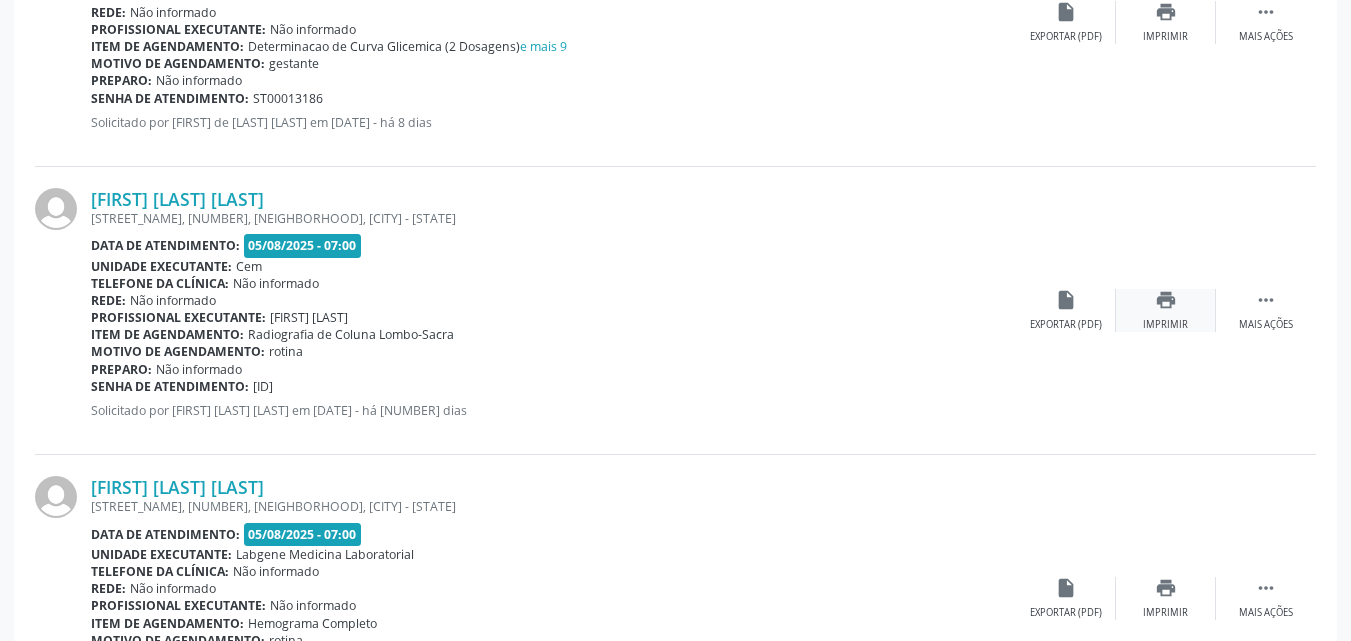 click on "Imprimir" at bounding box center [1165, 325] 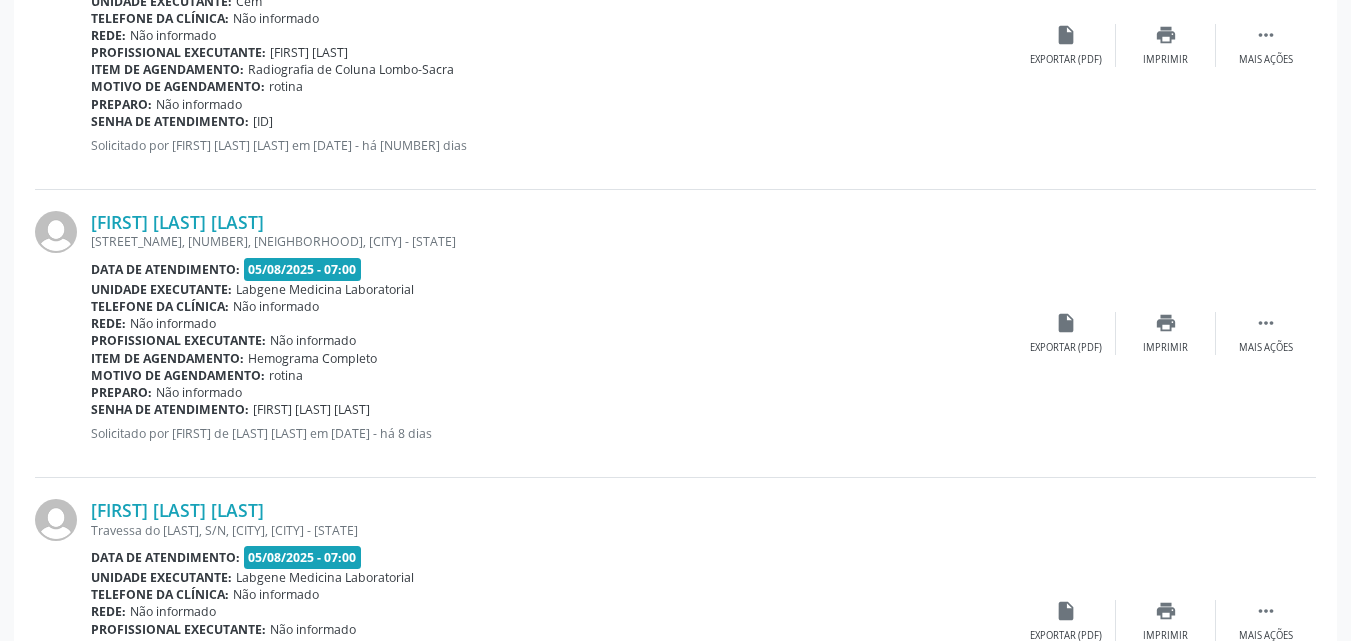 scroll, scrollTop: 2180, scrollLeft: 0, axis: vertical 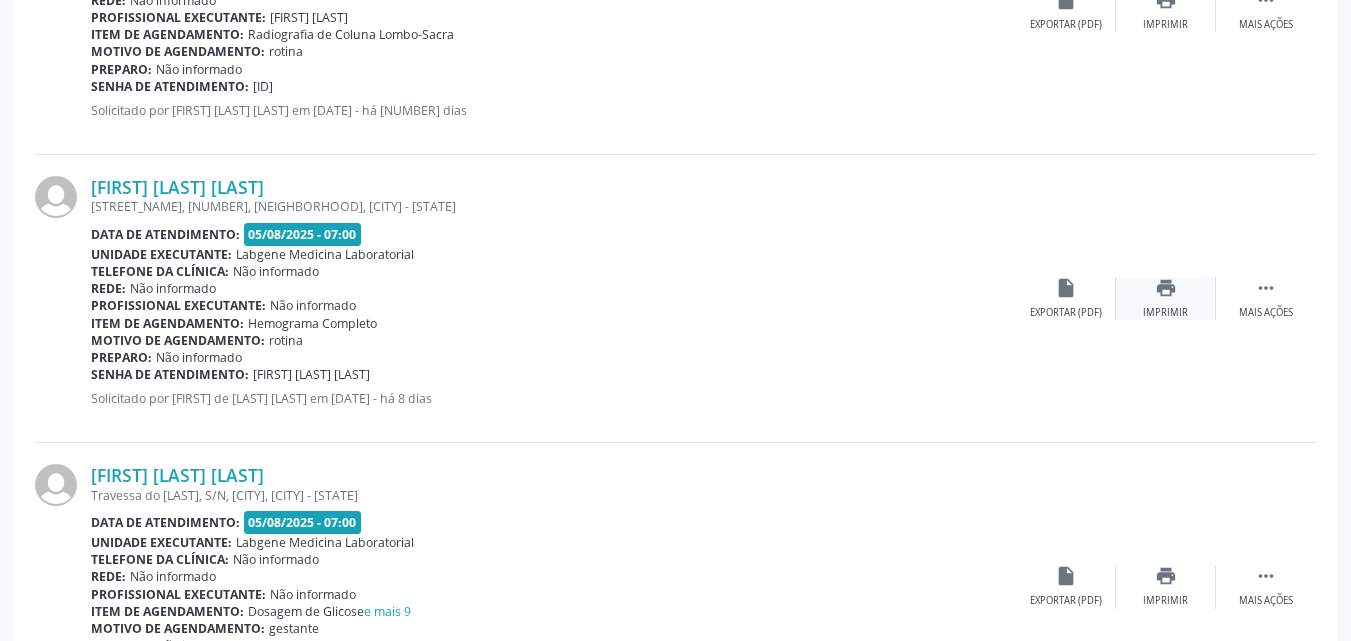 click on "Imprimir" at bounding box center [1165, 313] 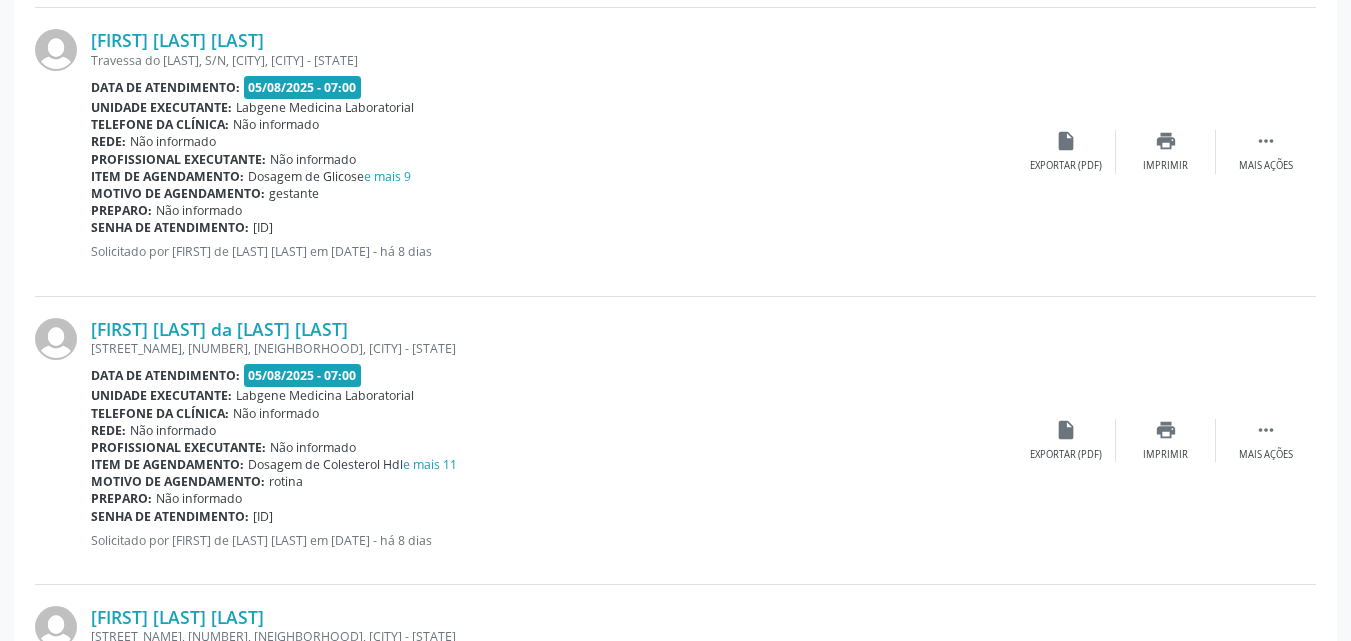 scroll, scrollTop: 2580, scrollLeft: 0, axis: vertical 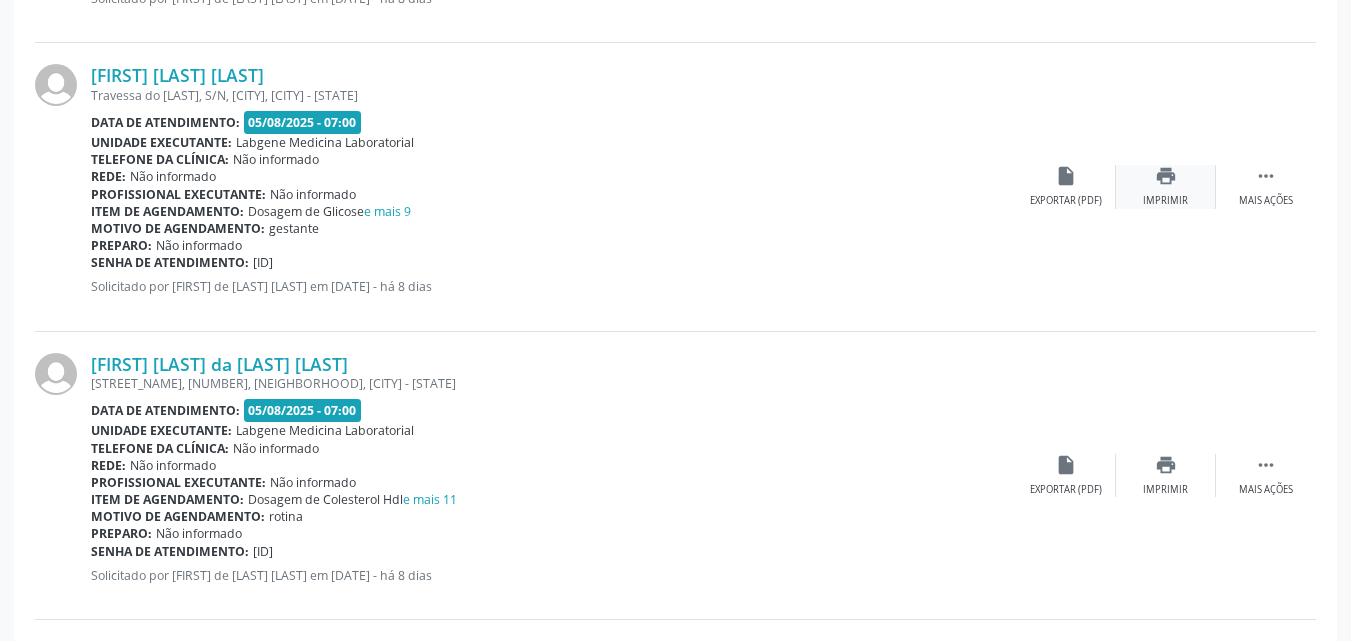 click on "print
Imprimir" at bounding box center [1166, 186] 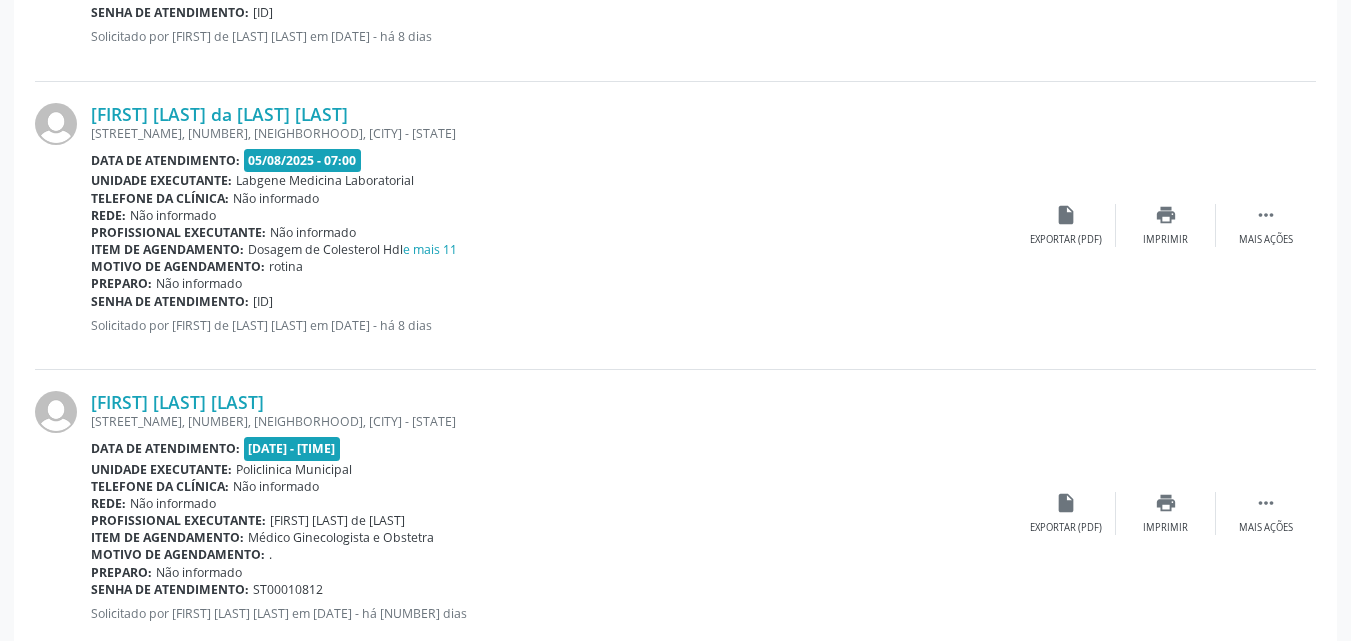 scroll, scrollTop: 2880, scrollLeft: 0, axis: vertical 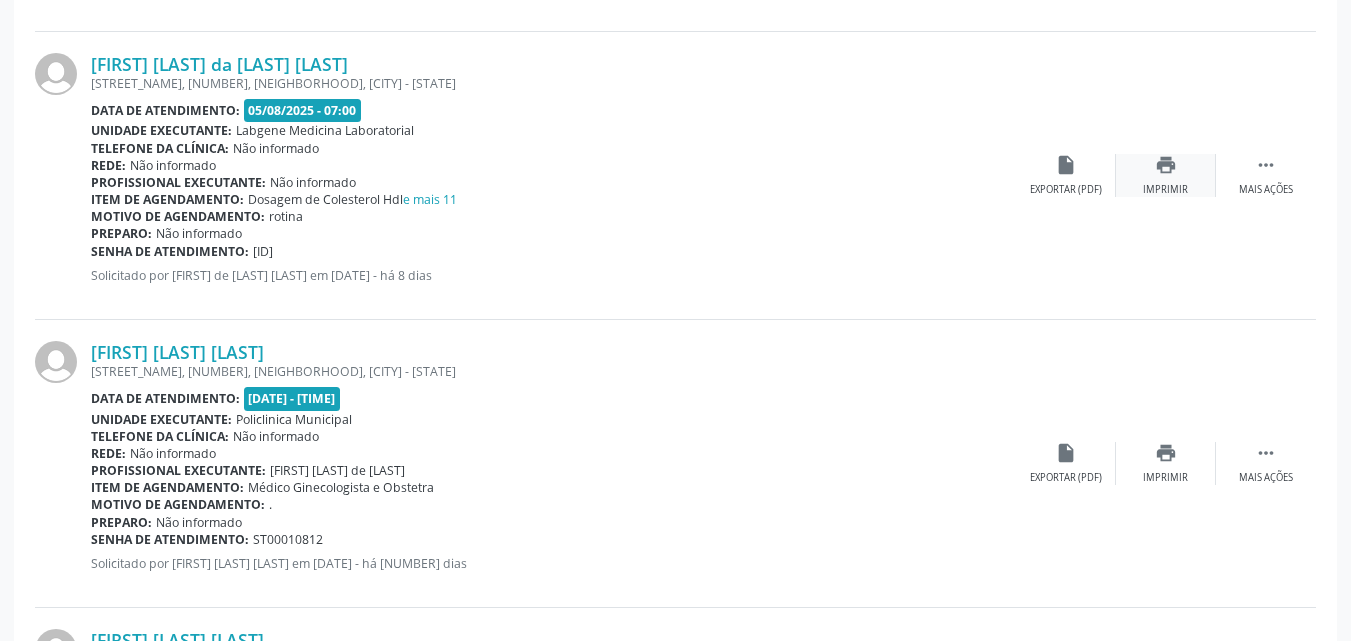 click on "Imprimir" at bounding box center [1165, 190] 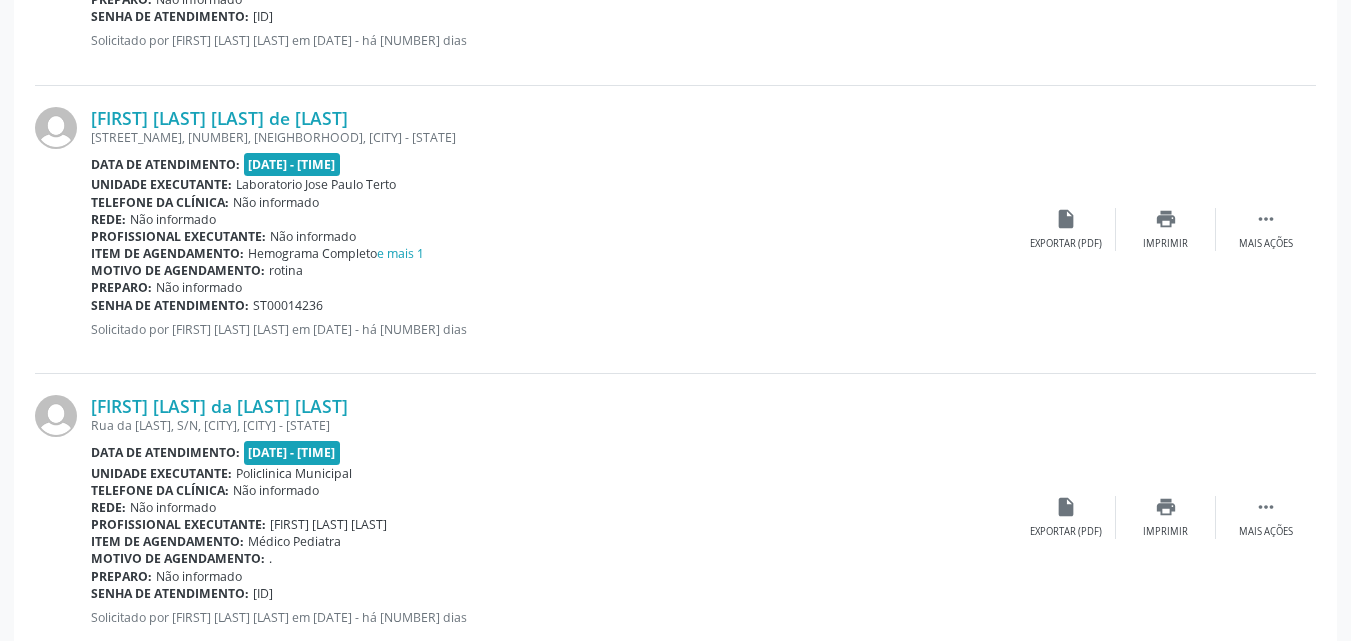 scroll, scrollTop: 3980, scrollLeft: 0, axis: vertical 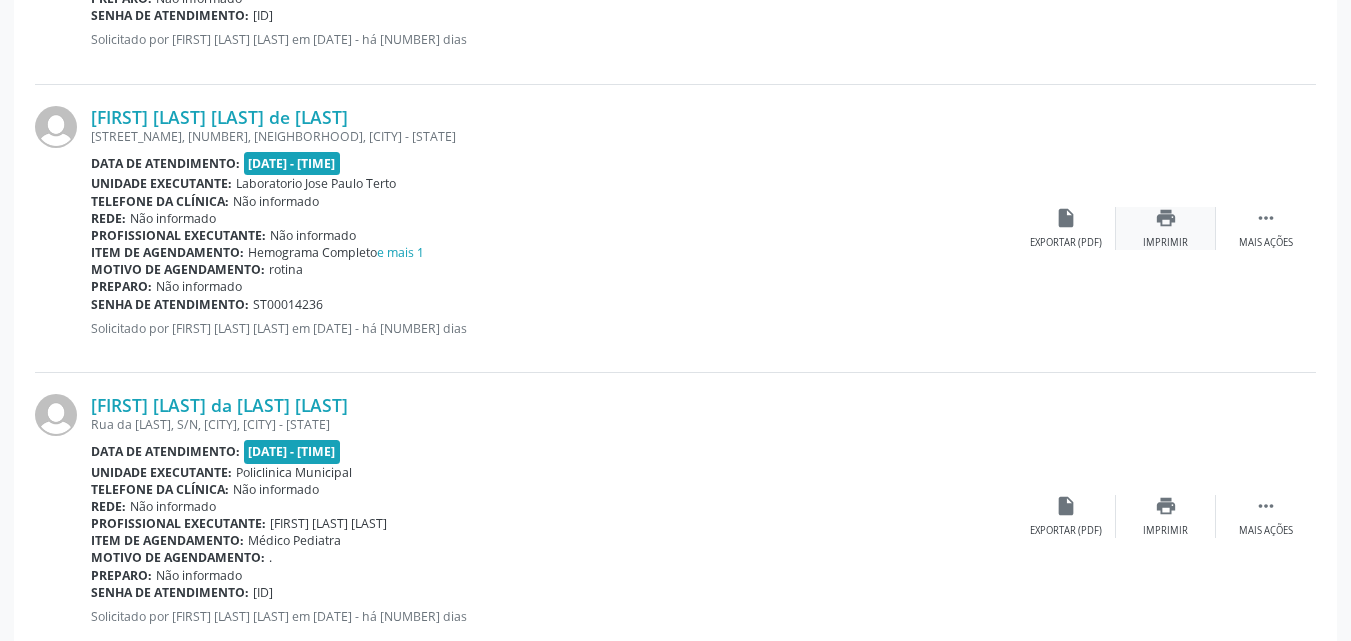 click on "Imprimir" at bounding box center [1165, 243] 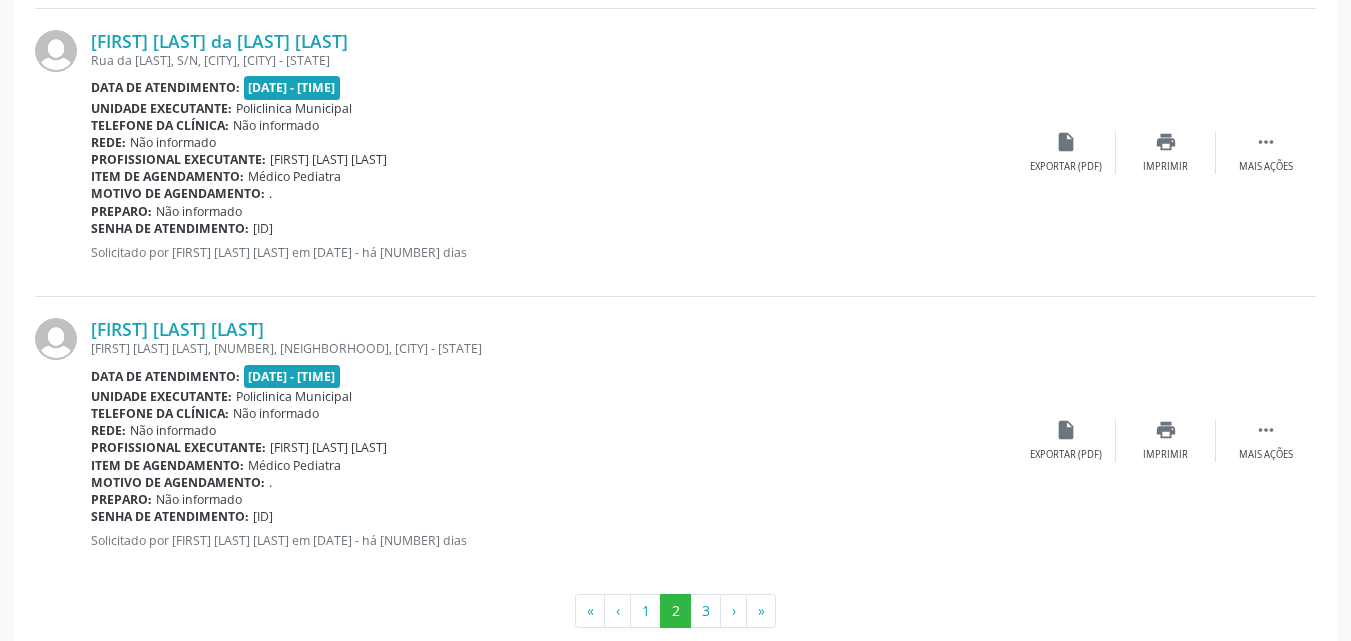 scroll, scrollTop: 4380, scrollLeft: 0, axis: vertical 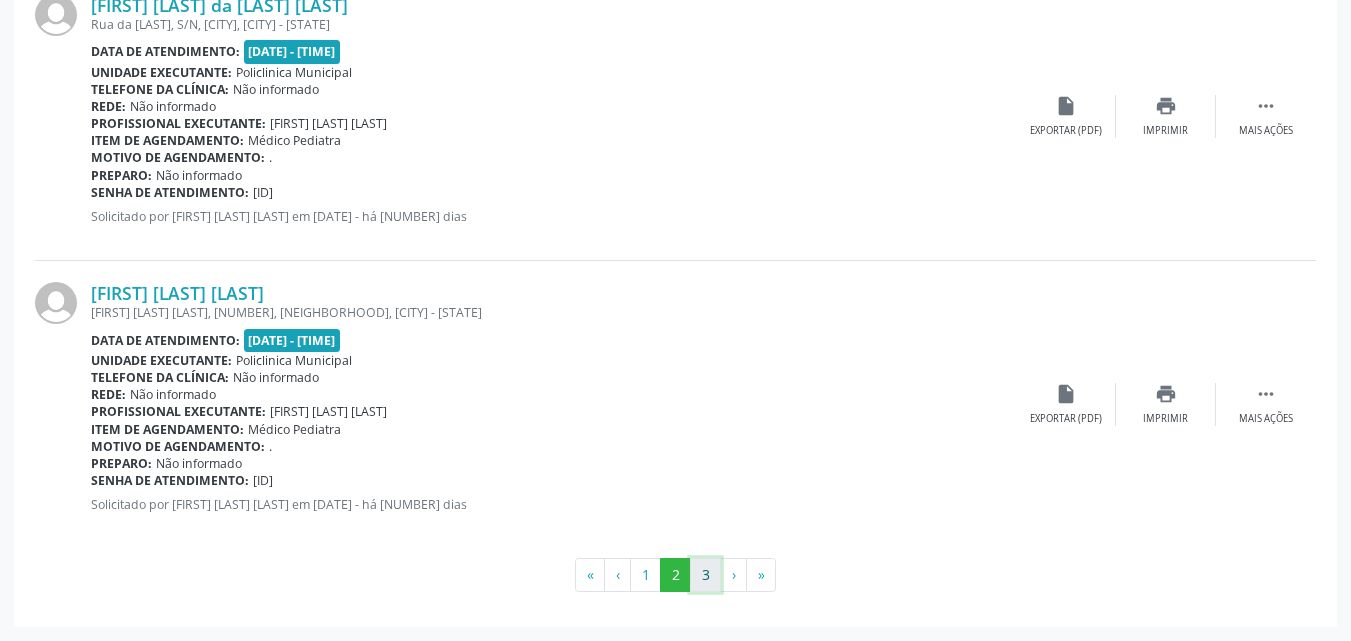 click on "3" at bounding box center [705, 575] 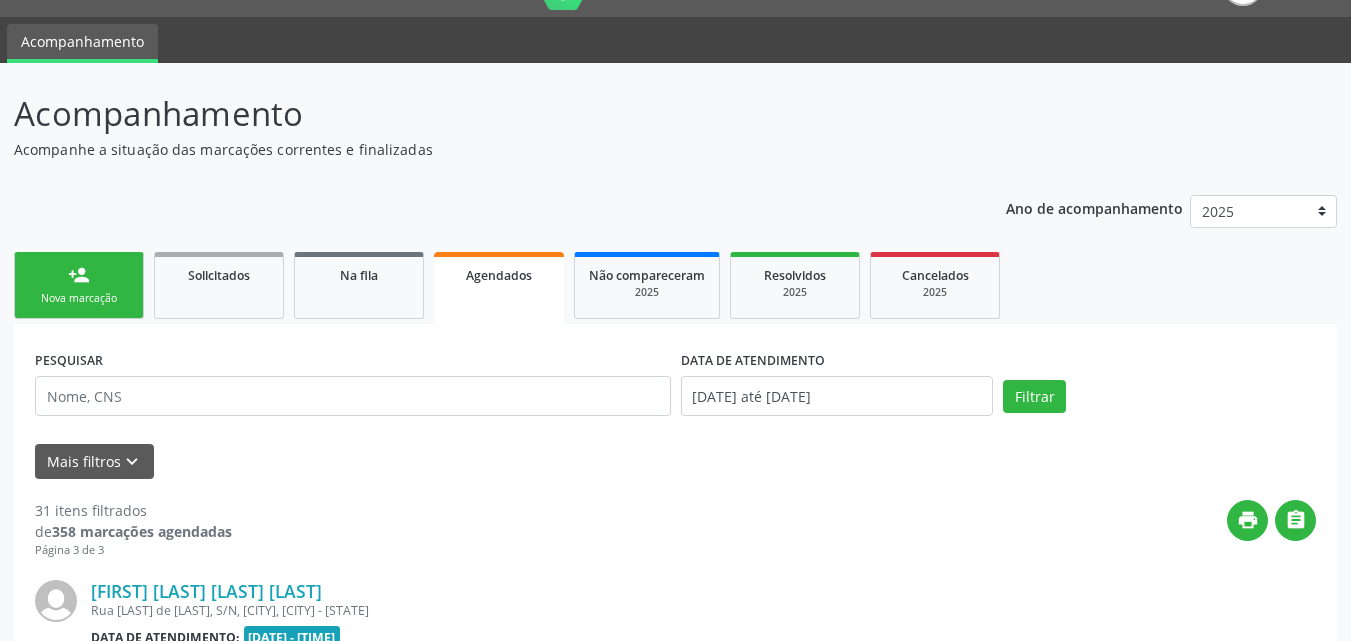 scroll, scrollTop: 344, scrollLeft: 0, axis: vertical 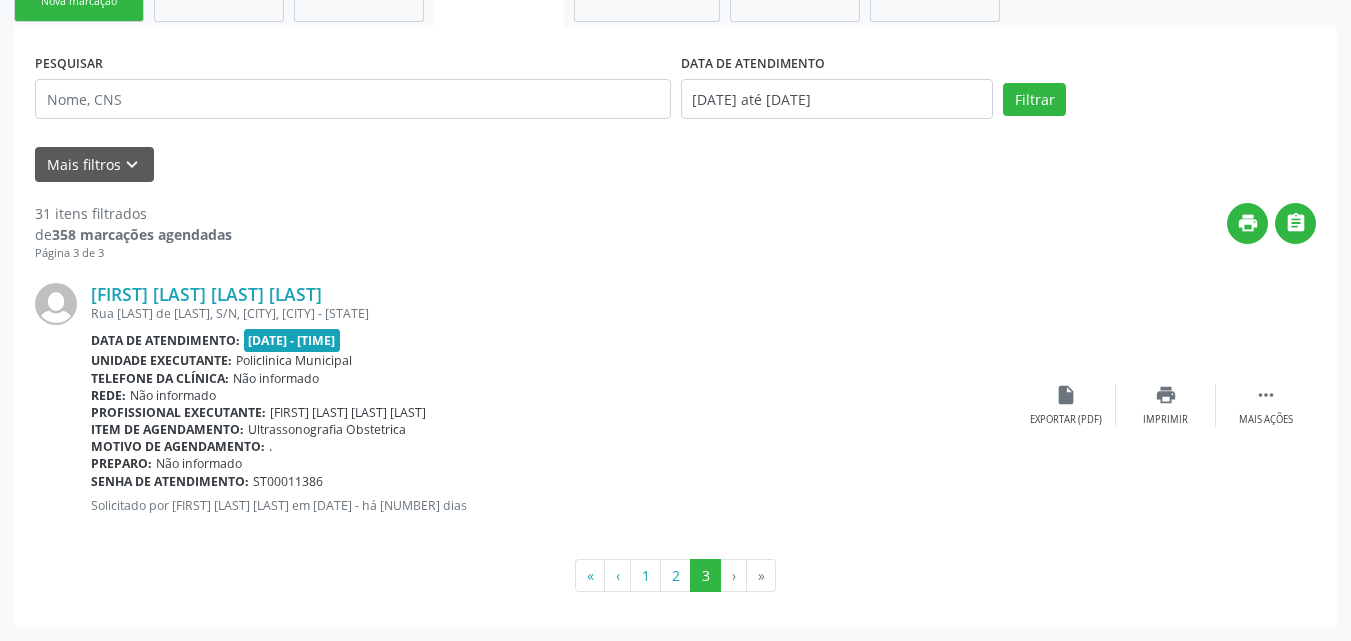 click on "›" at bounding box center (734, 576) 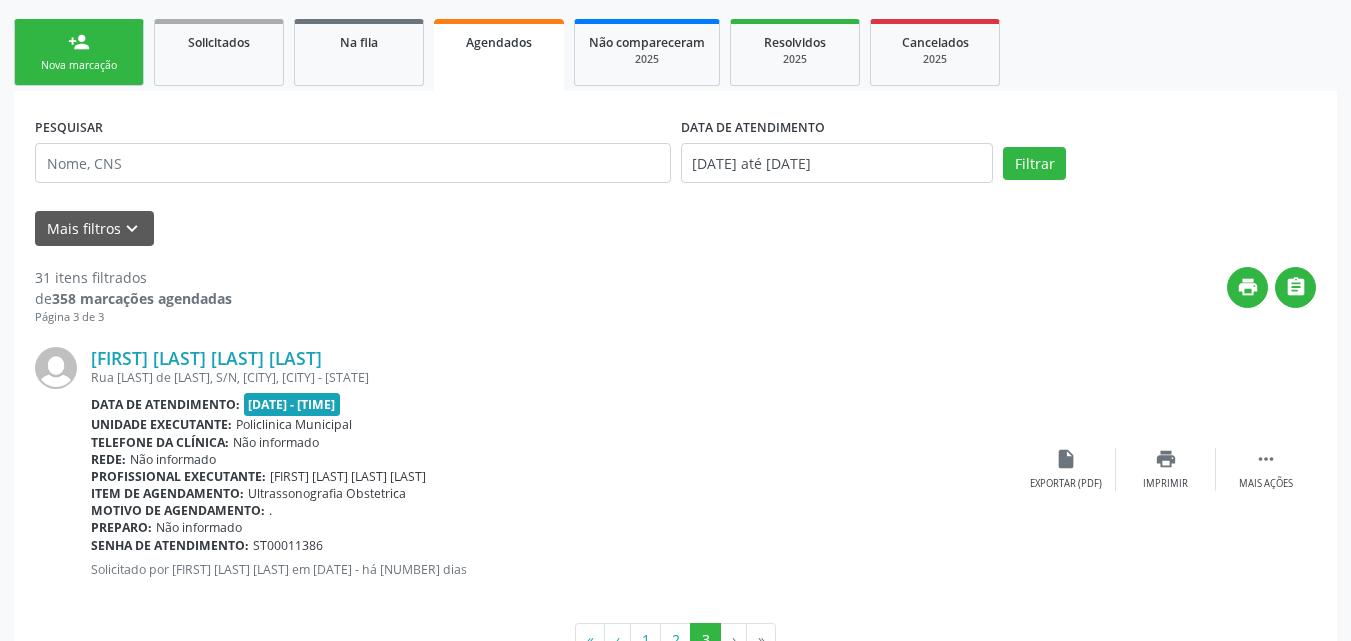 scroll, scrollTop: 244, scrollLeft: 0, axis: vertical 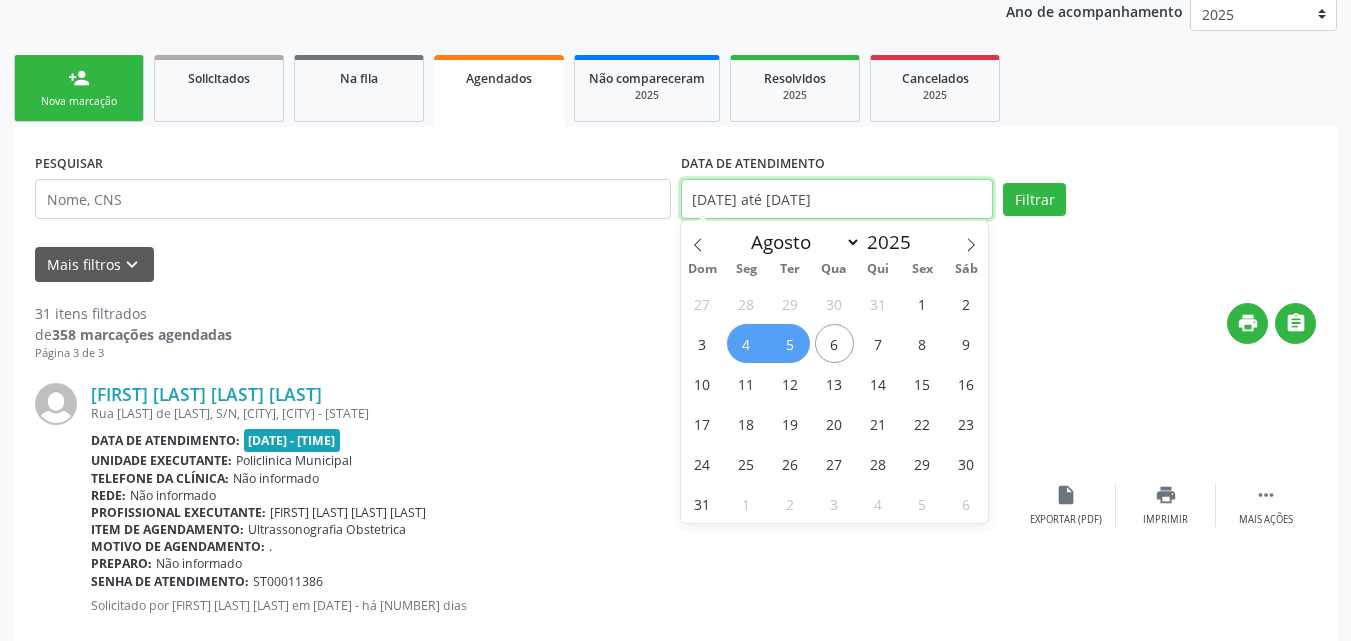 click on "04/08/2025 até 05/08/2025" at bounding box center (837, 199) 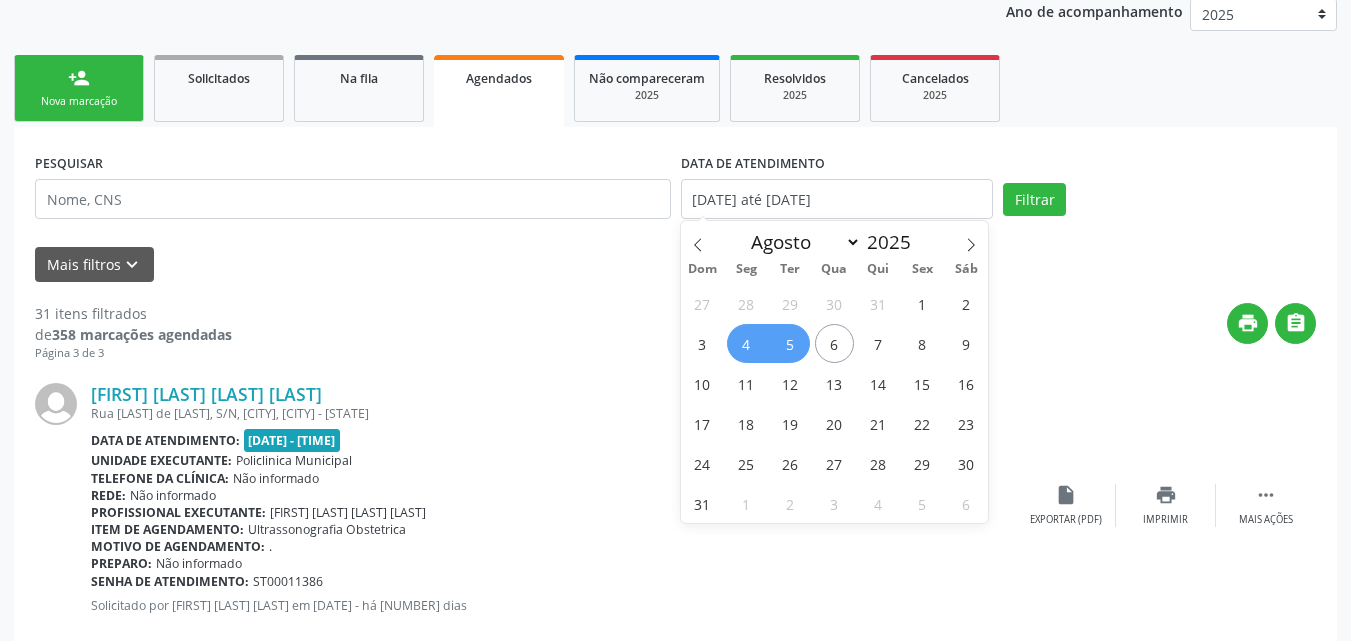 click on "5" at bounding box center (790, 343) 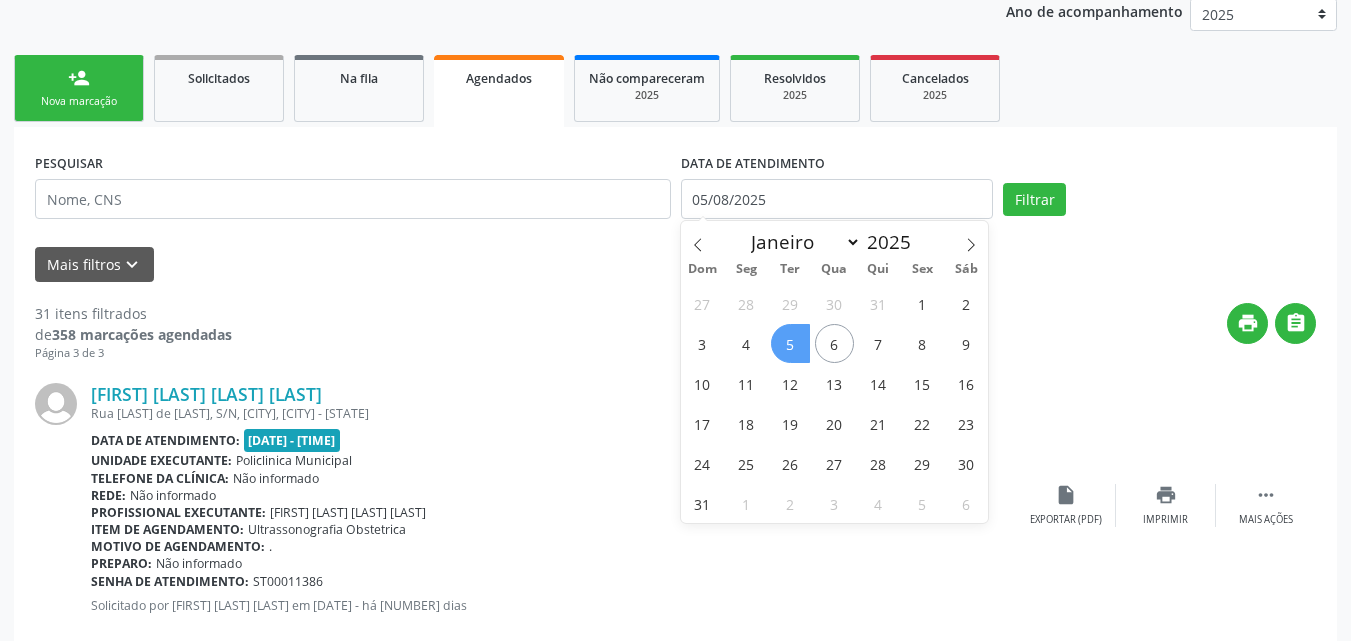 click on "5" at bounding box center [790, 343] 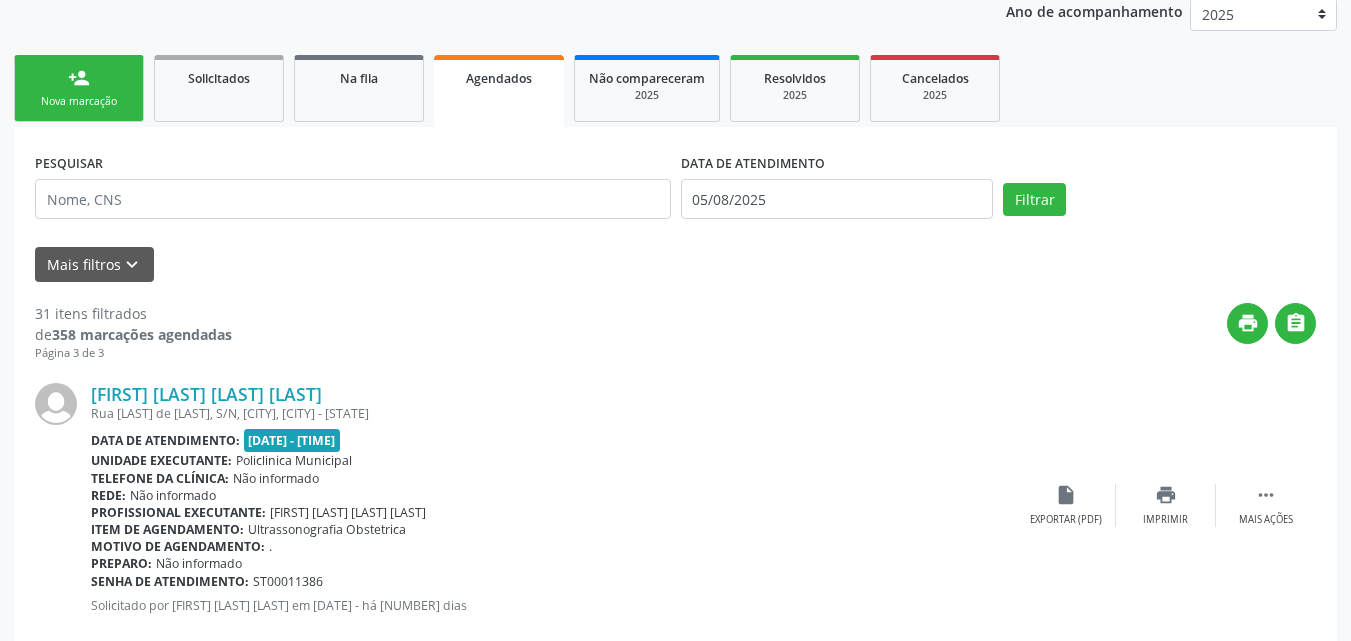 click on "print   " at bounding box center [774, 332] 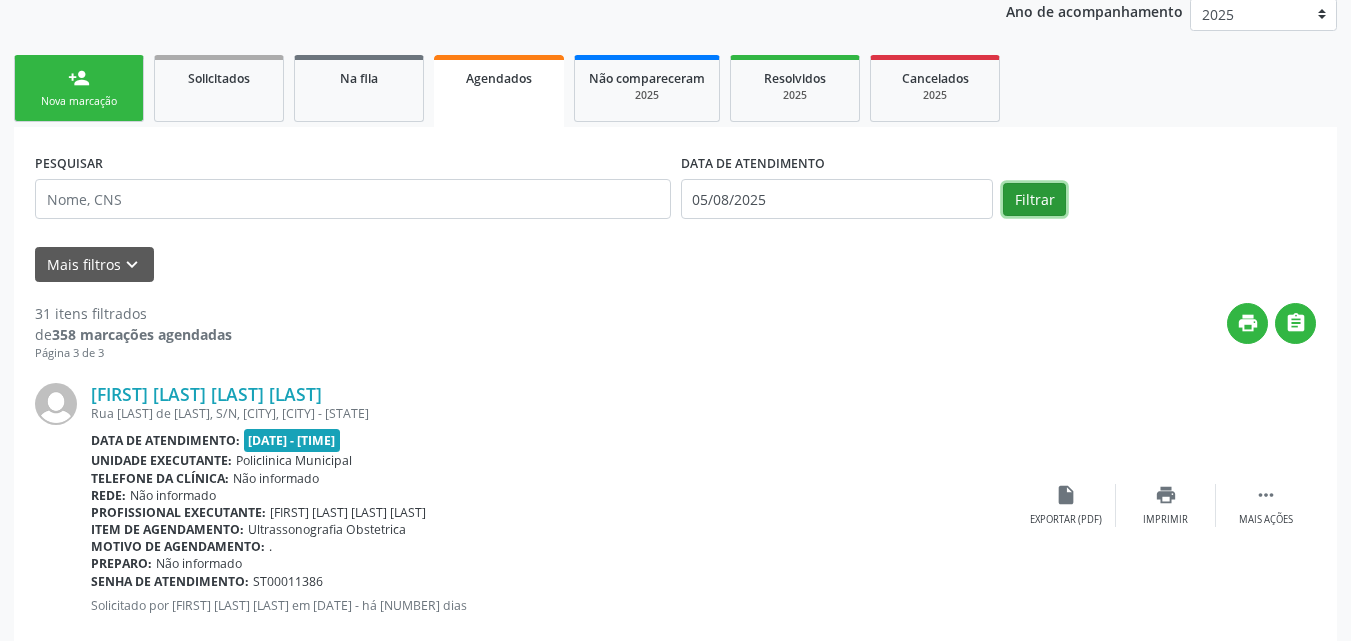 click on "Filtrar" at bounding box center [1034, 200] 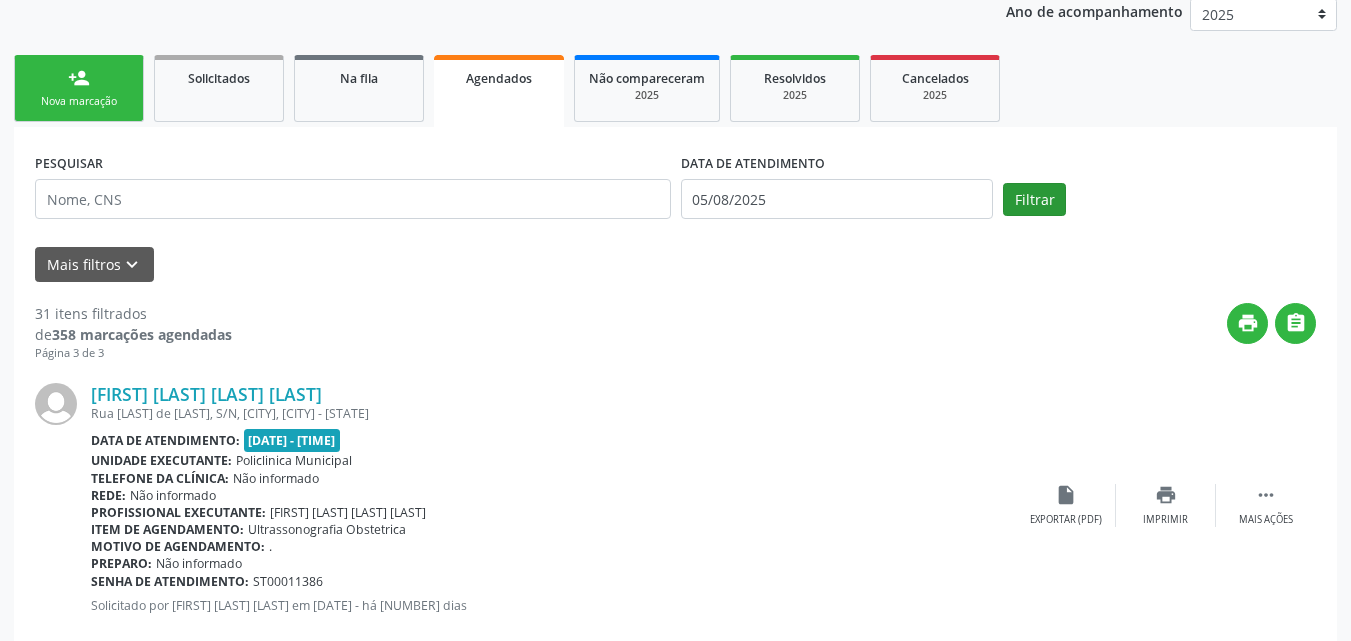 scroll, scrollTop: 47, scrollLeft: 0, axis: vertical 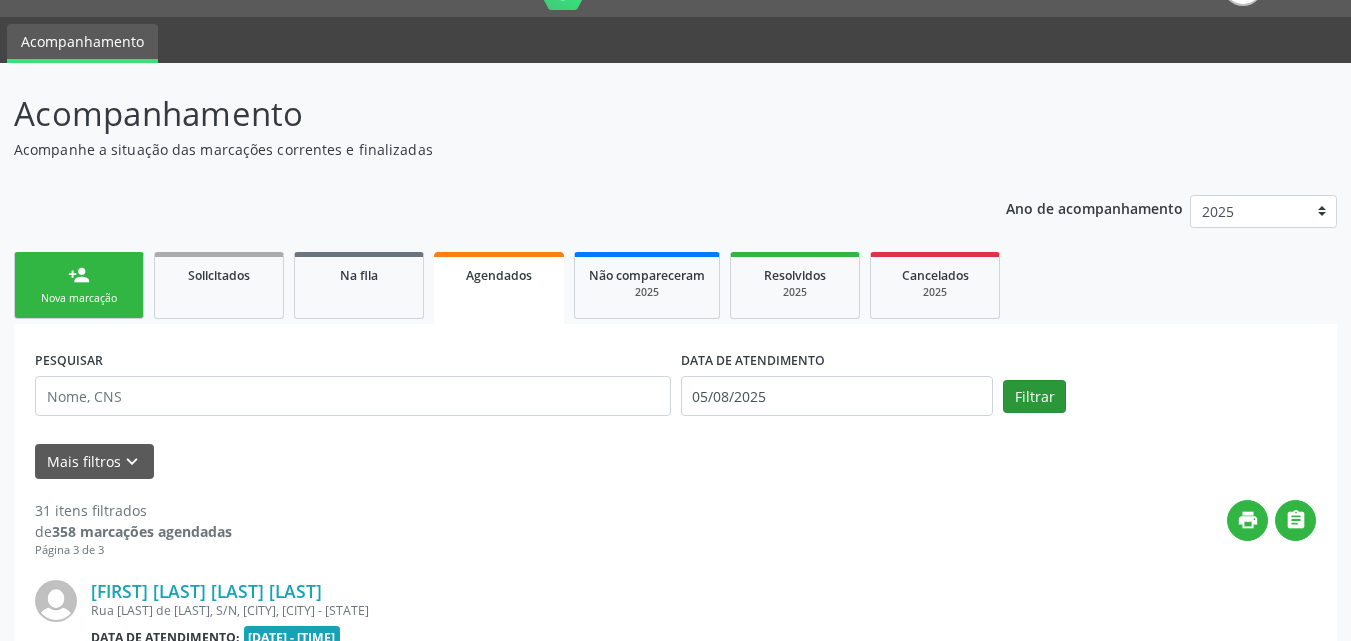 click on "Ano de acompanhamento" at bounding box center [1094, 207] 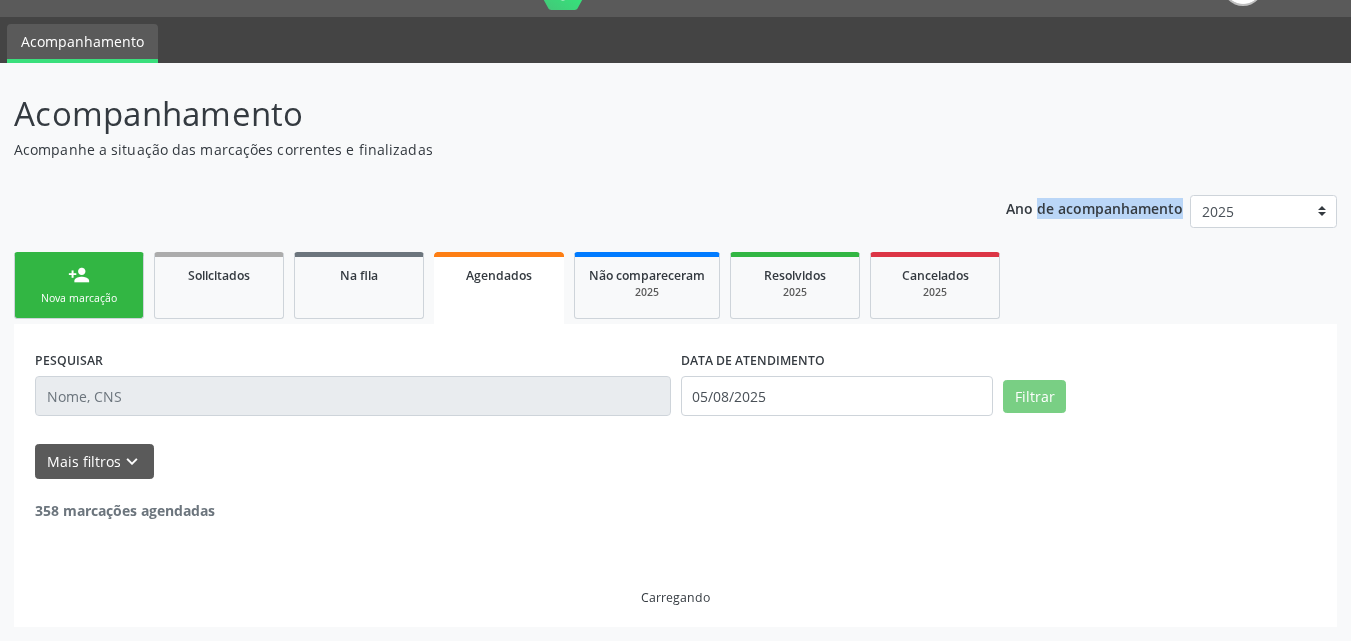 click on "Ano de acompanhamento" at bounding box center (1094, 207) 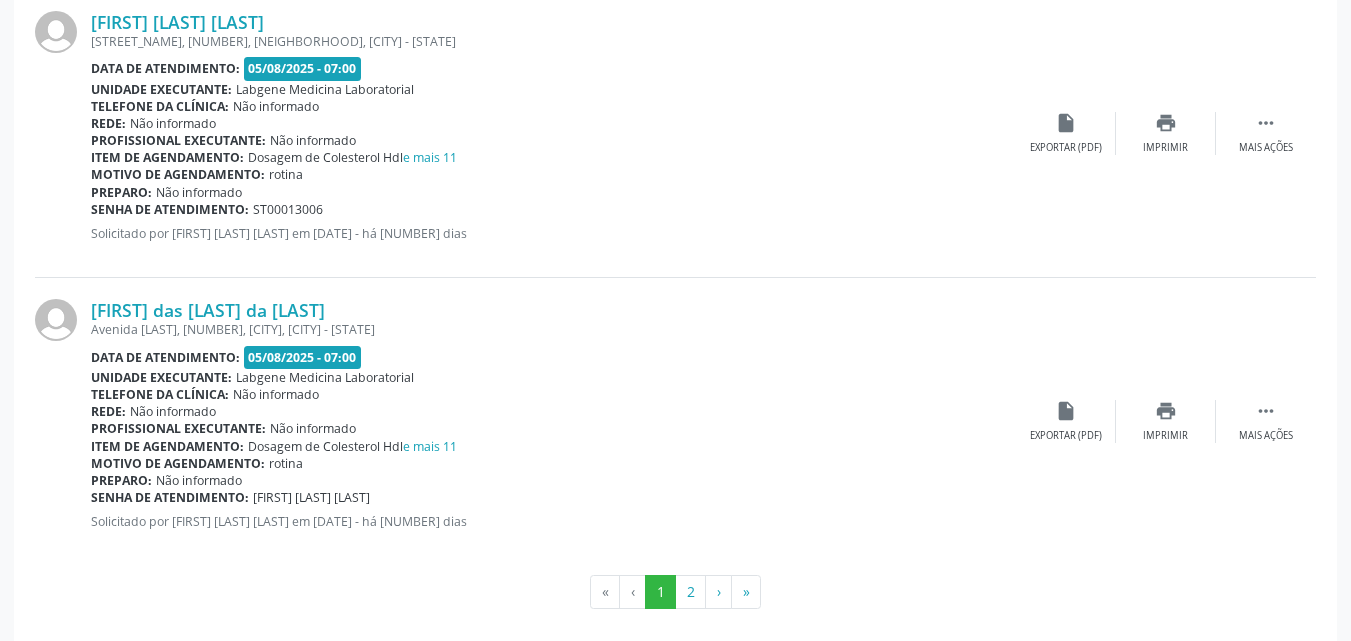 scroll, scrollTop: 4380, scrollLeft: 0, axis: vertical 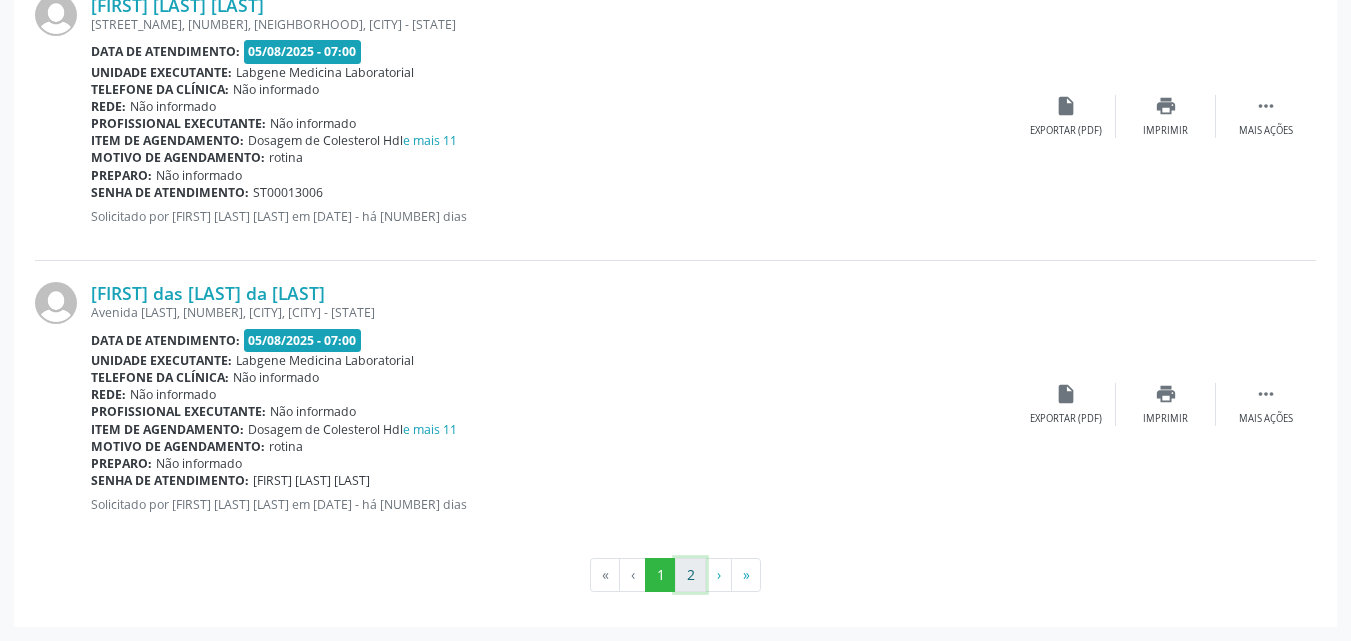 click on "2" at bounding box center [690, 575] 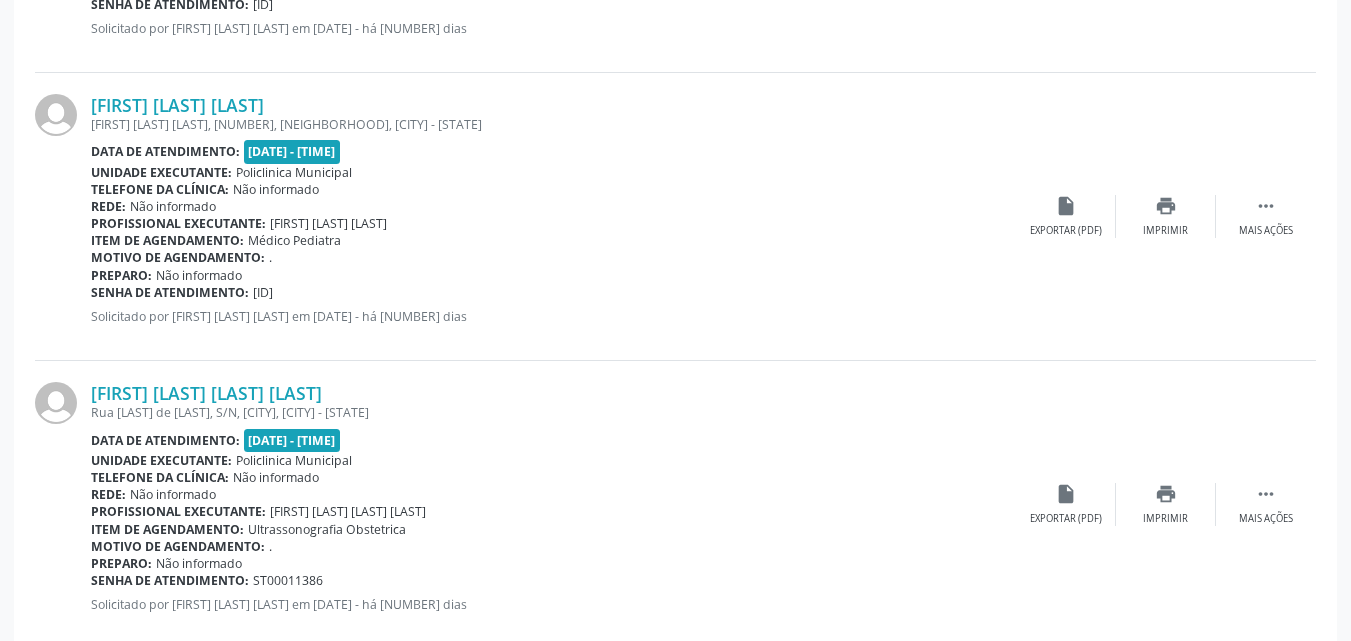 scroll, scrollTop: 2074, scrollLeft: 0, axis: vertical 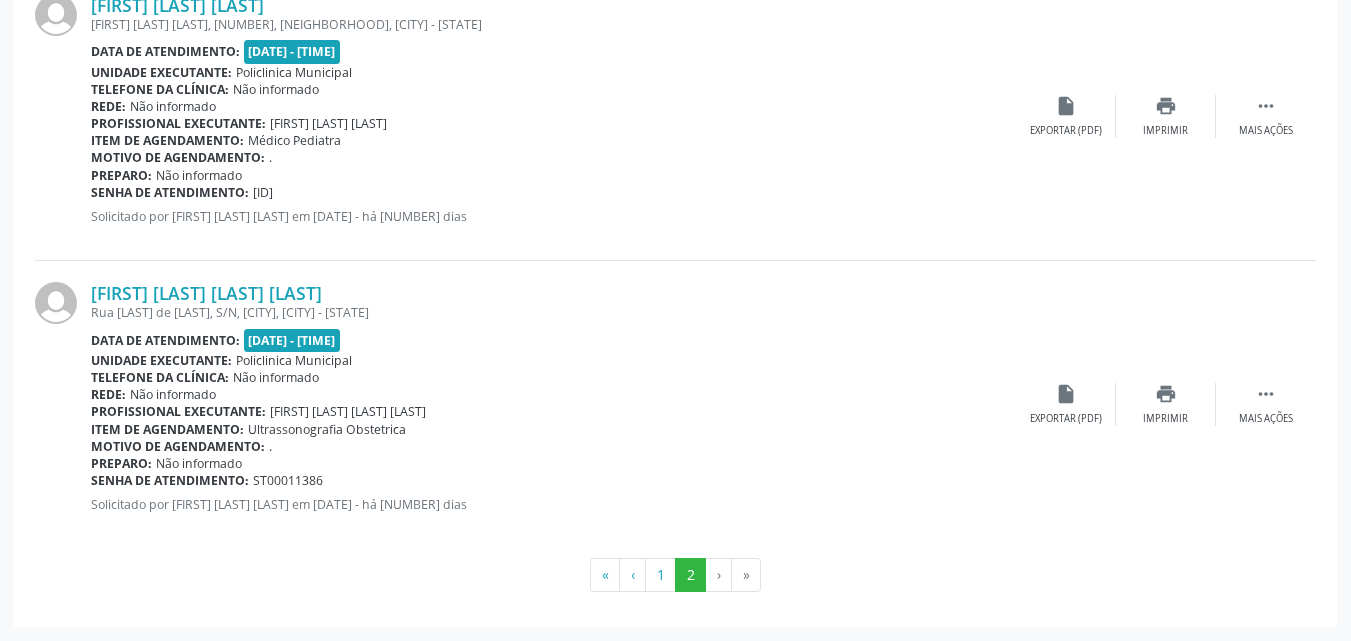 click on "›" at bounding box center (719, 575) 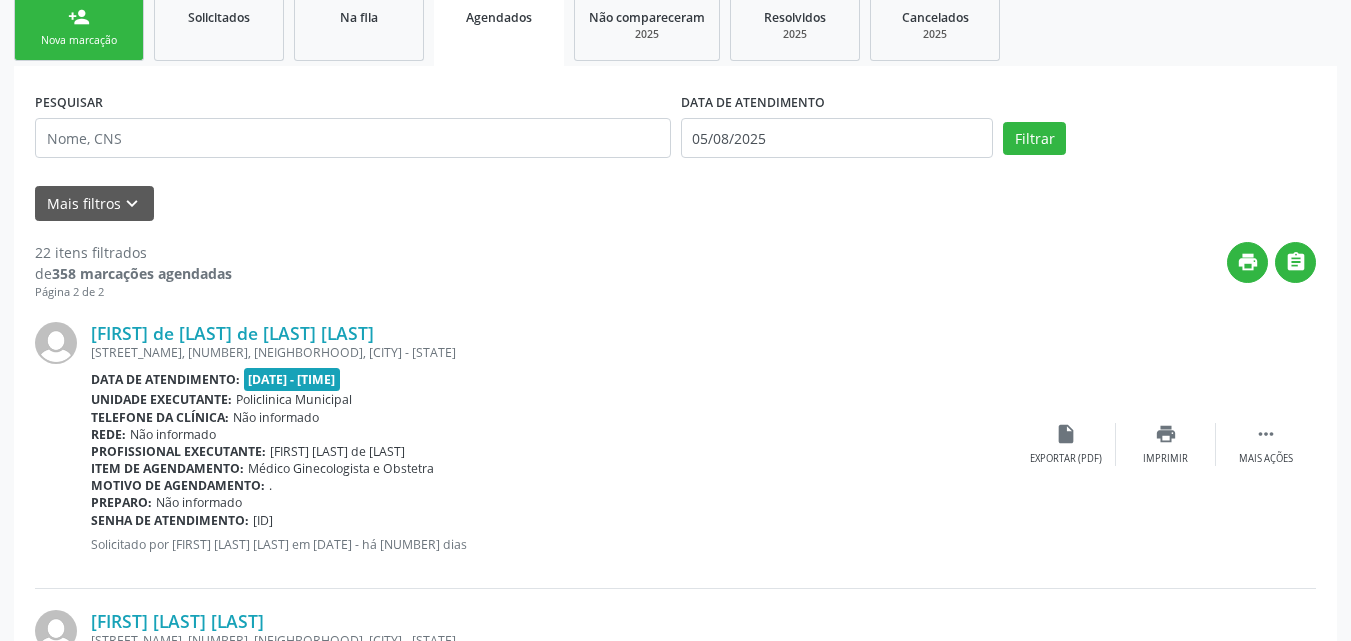 scroll, scrollTop: 274, scrollLeft: 0, axis: vertical 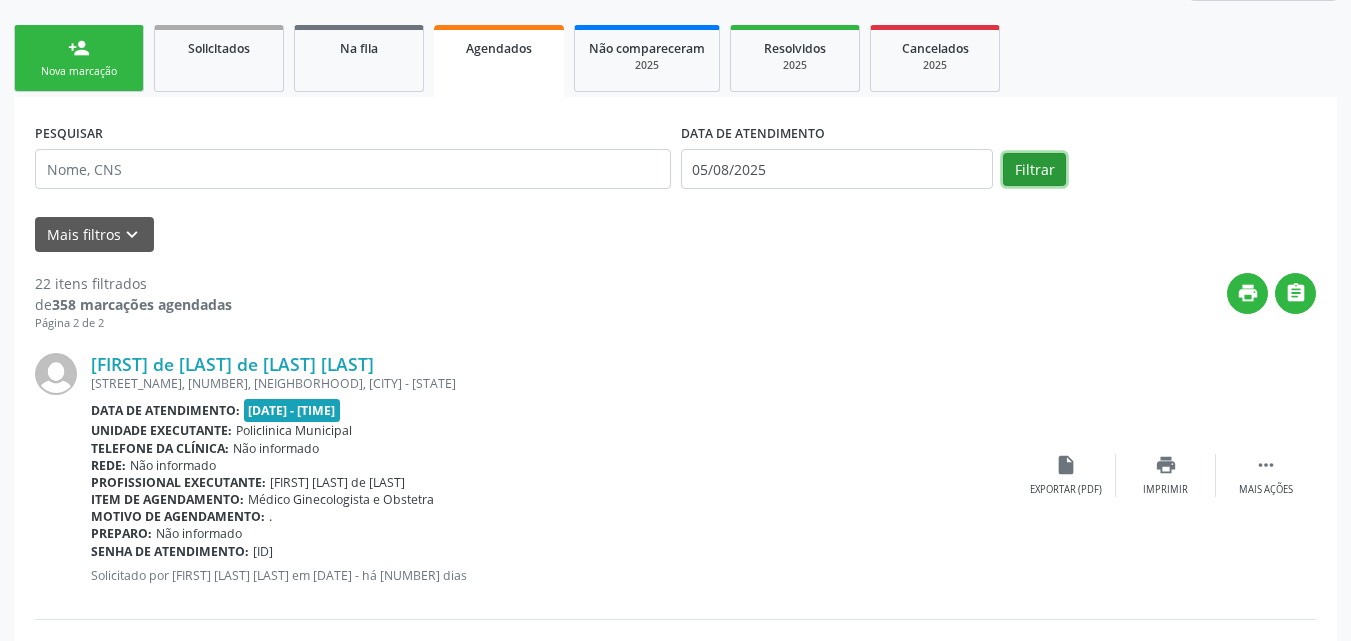 click on "Filtrar" at bounding box center (1034, 170) 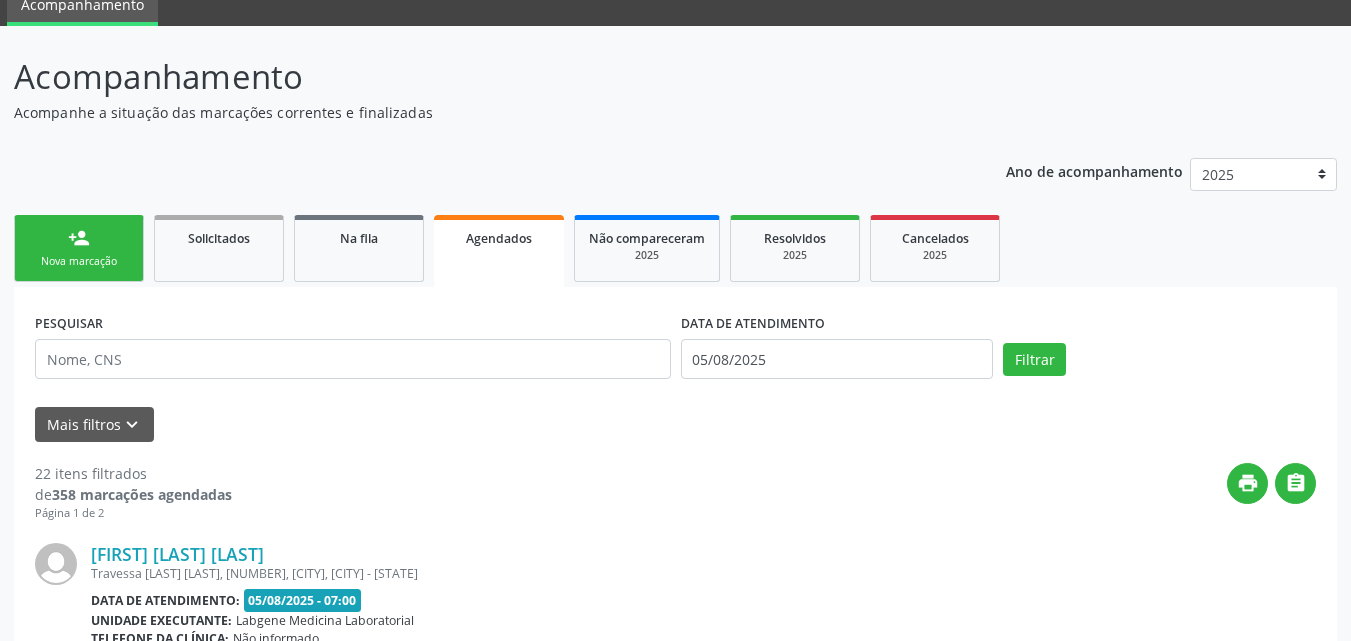 scroll, scrollTop: 0, scrollLeft: 0, axis: both 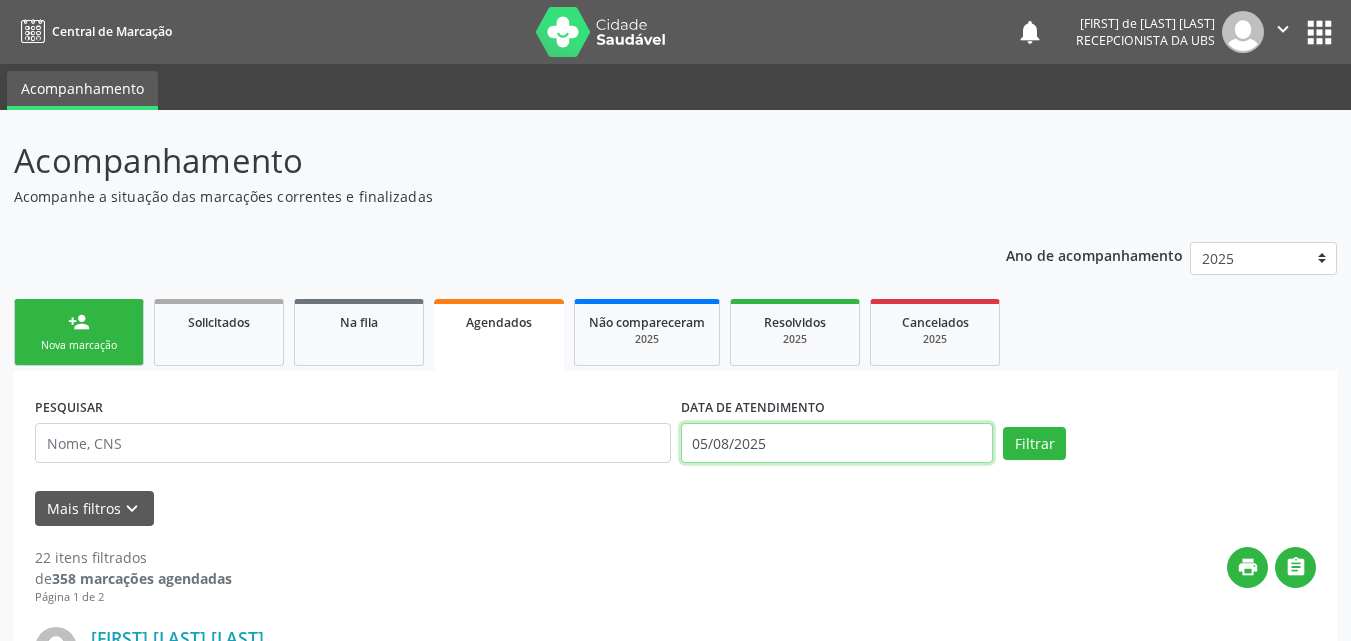 click on "05/08/2025" at bounding box center (837, 443) 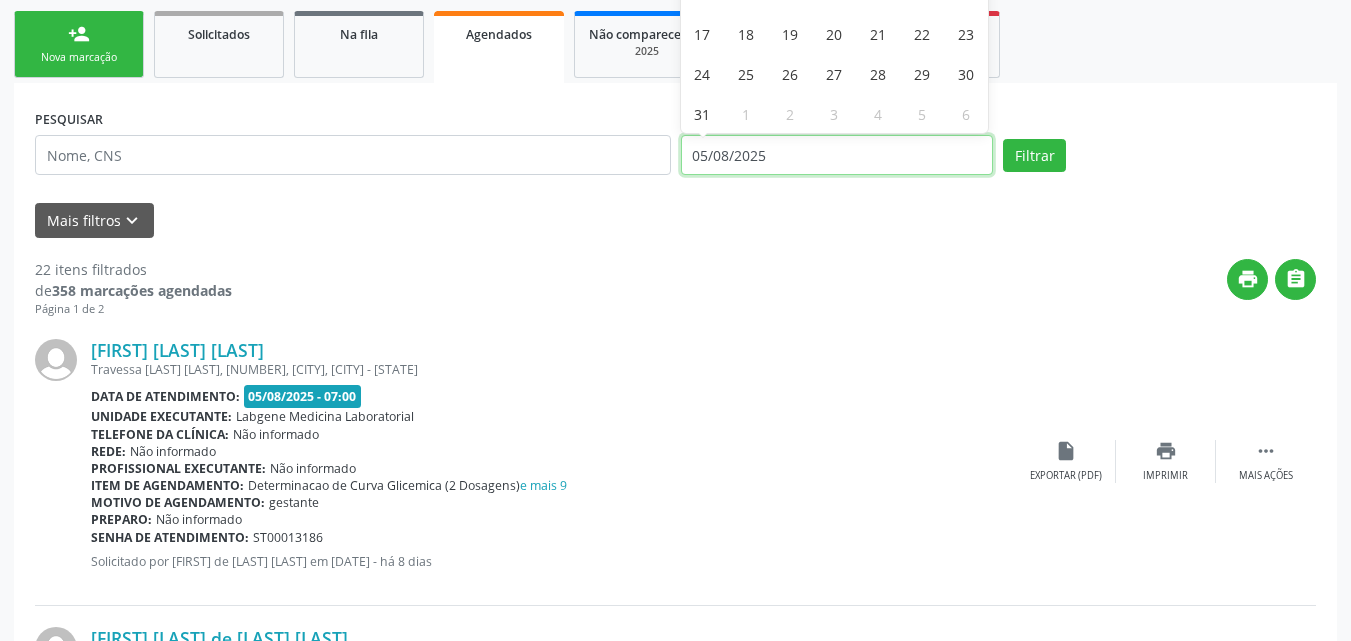 scroll, scrollTop: 300, scrollLeft: 0, axis: vertical 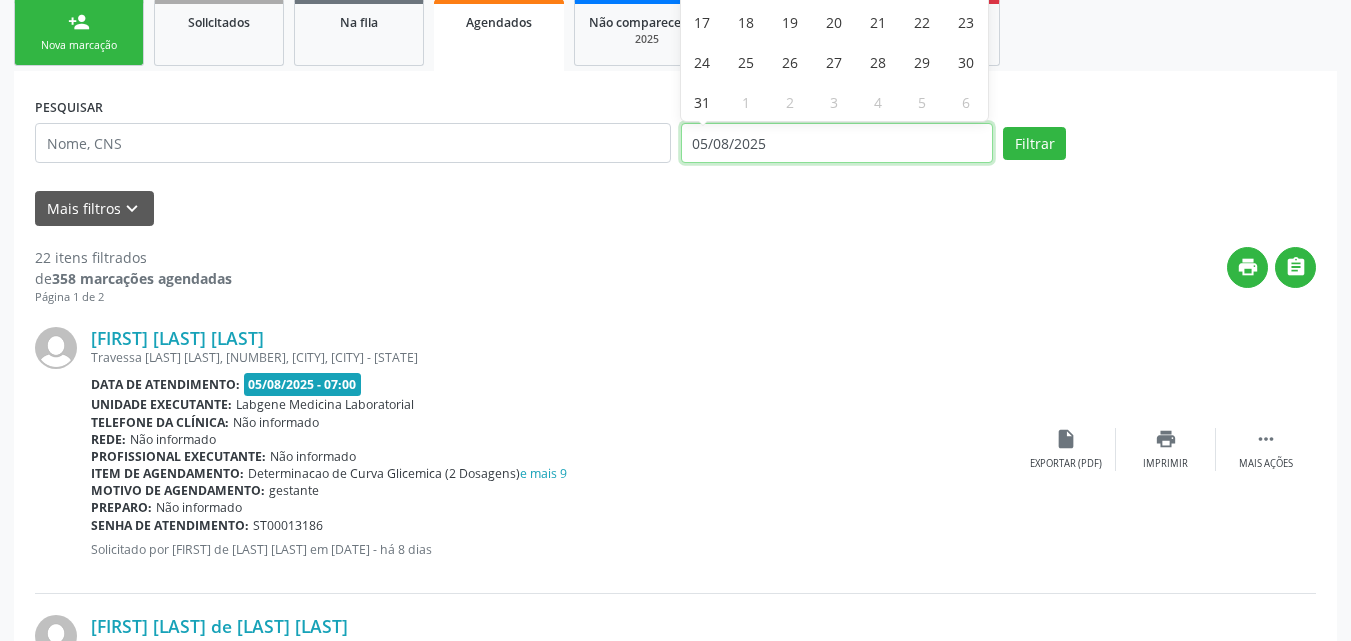 click on "05/08/2025" at bounding box center (837, 143) 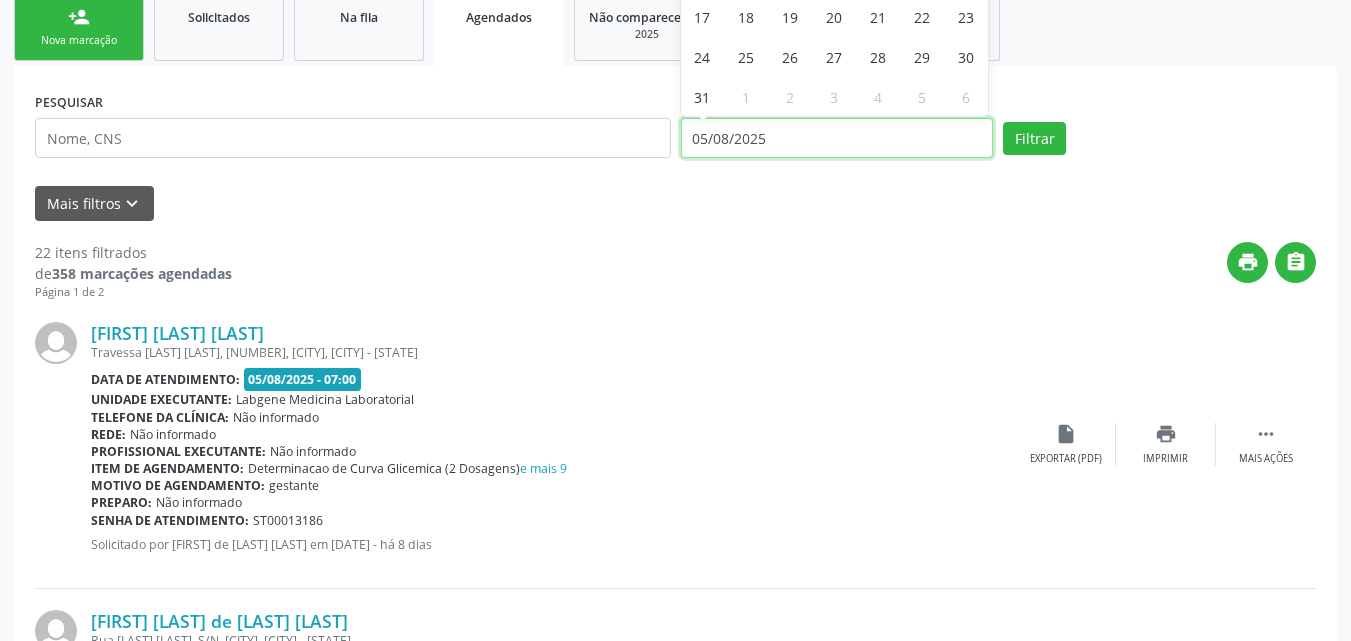 scroll, scrollTop: 300, scrollLeft: 0, axis: vertical 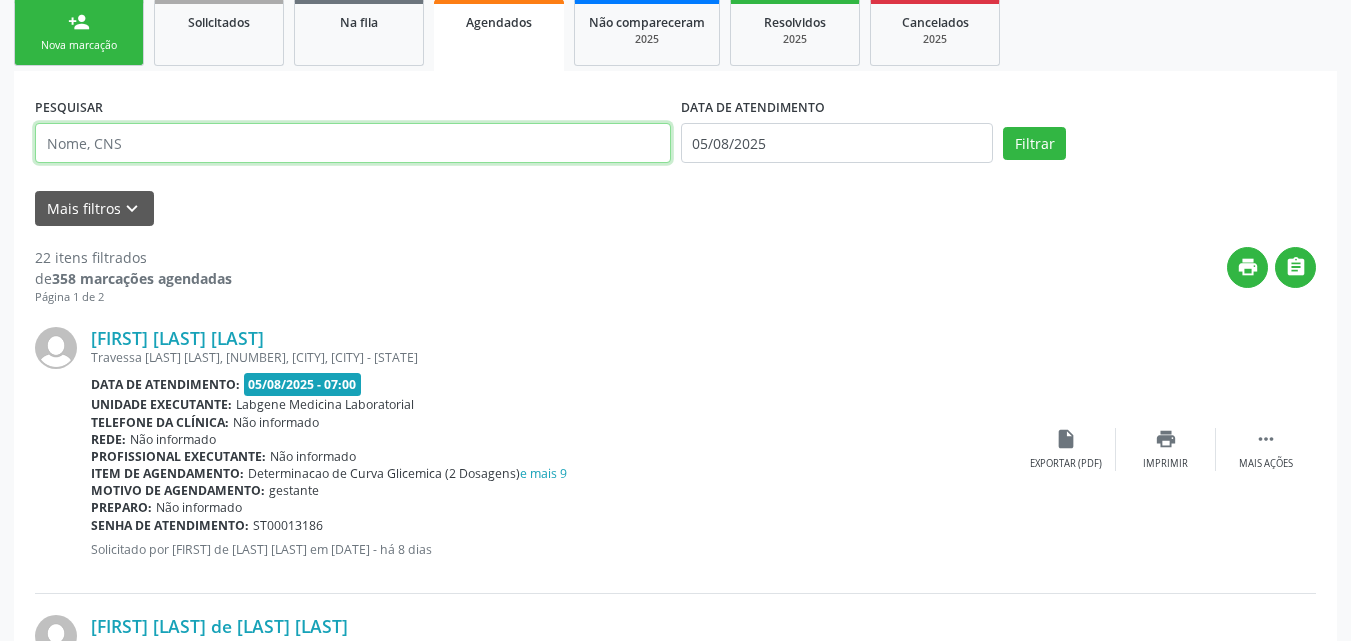 click at bounding box center (353, 143) 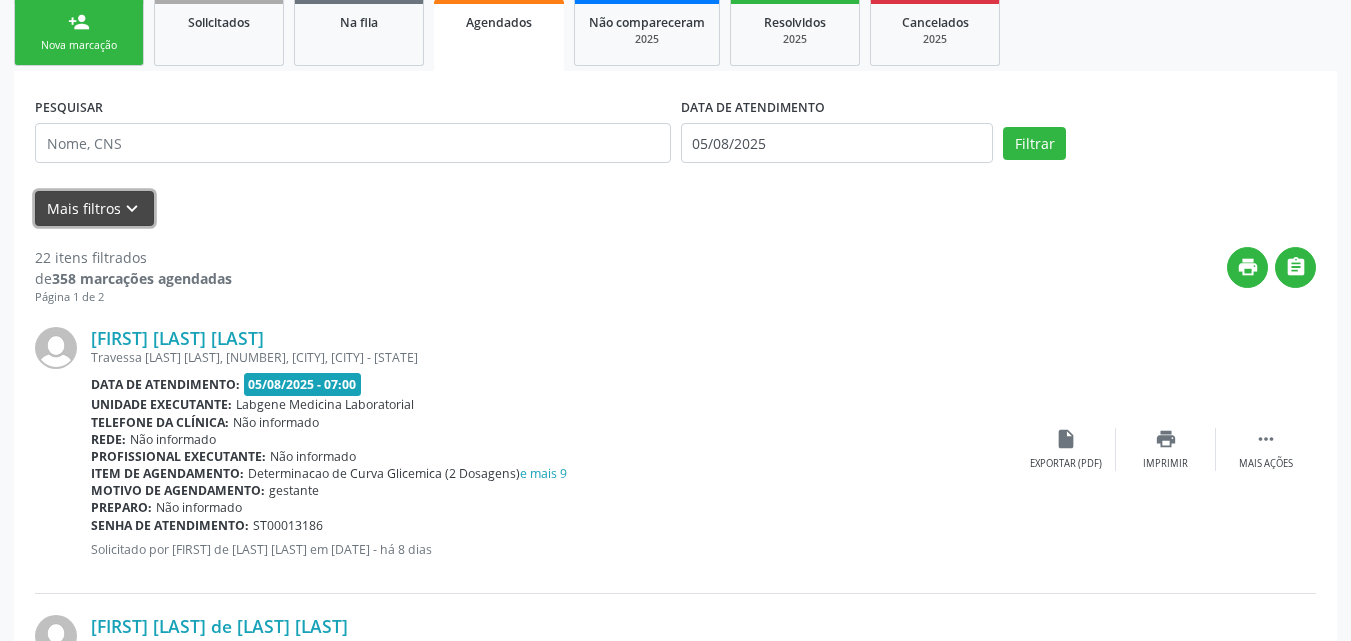 click on "Mais filtros
keyboard_arrow_down" at bounding box center [94, 208] 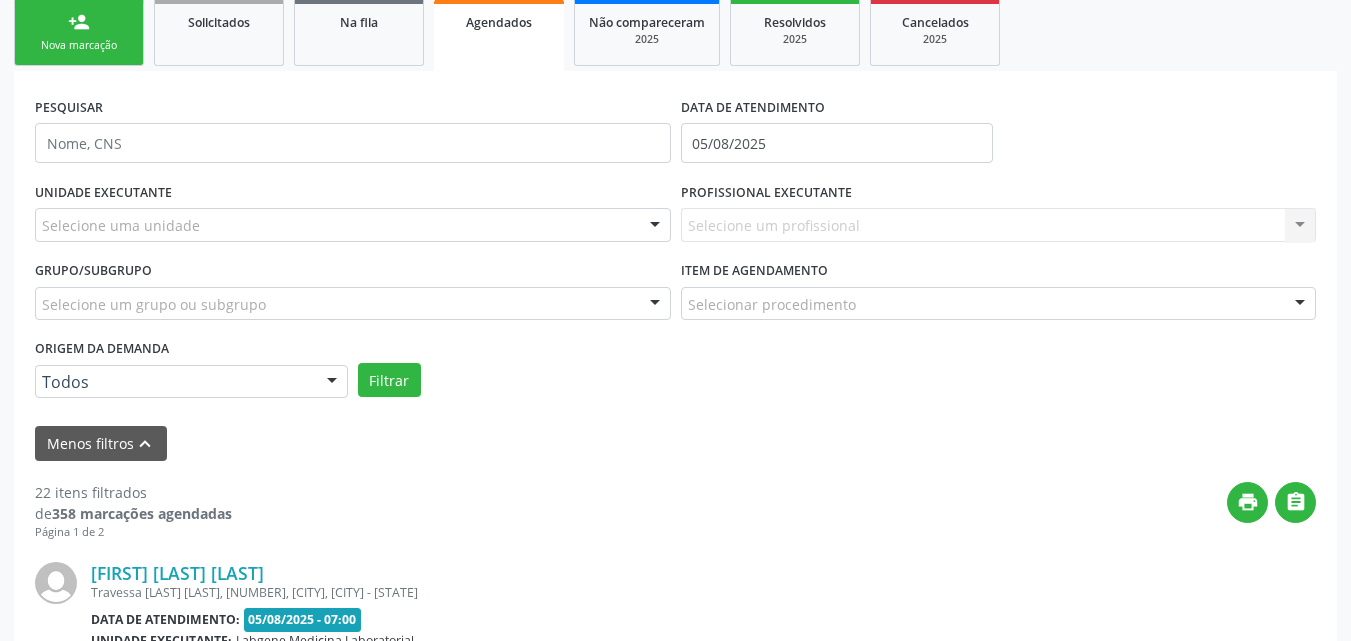 click on "Selecione um profissional
Nenhum resultado encontrado para: "   "
Não há nenhuma opção para ser exibida." at bounding box center (999, 225) 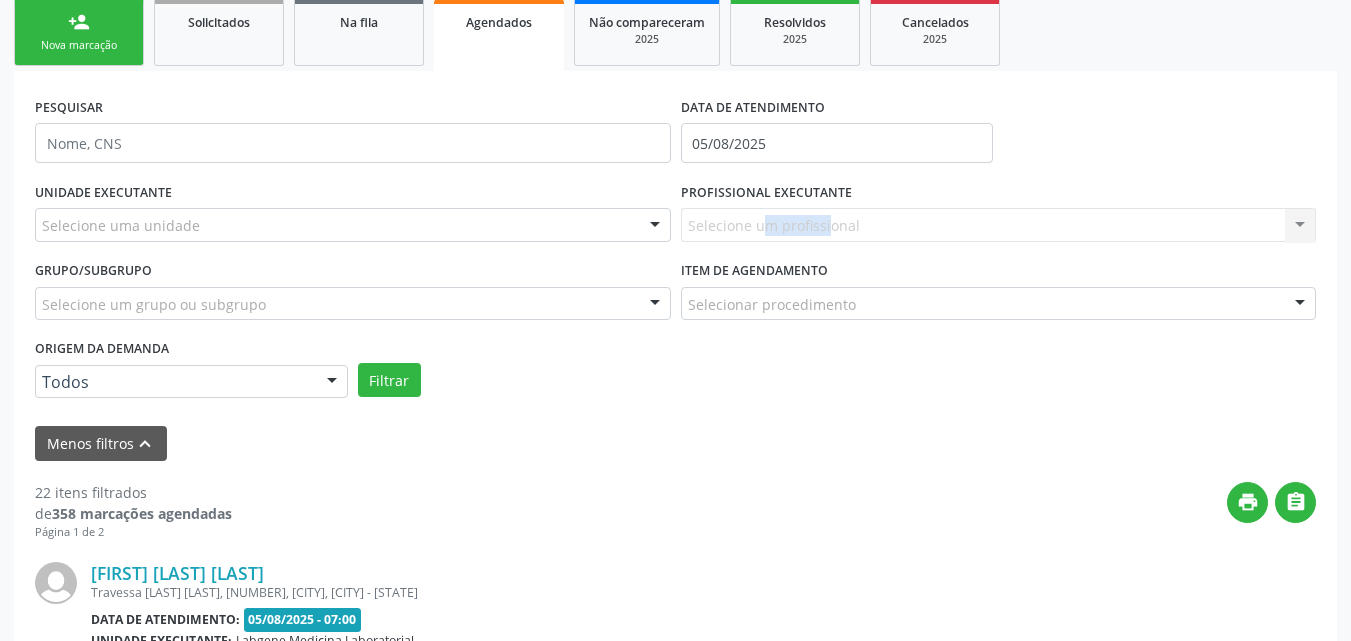 click on "Selecione um profissional
Nenhum resultado encontrado para: "   "
Não há nenhuma opção para ser exibida." at bounding box center (999, 225) 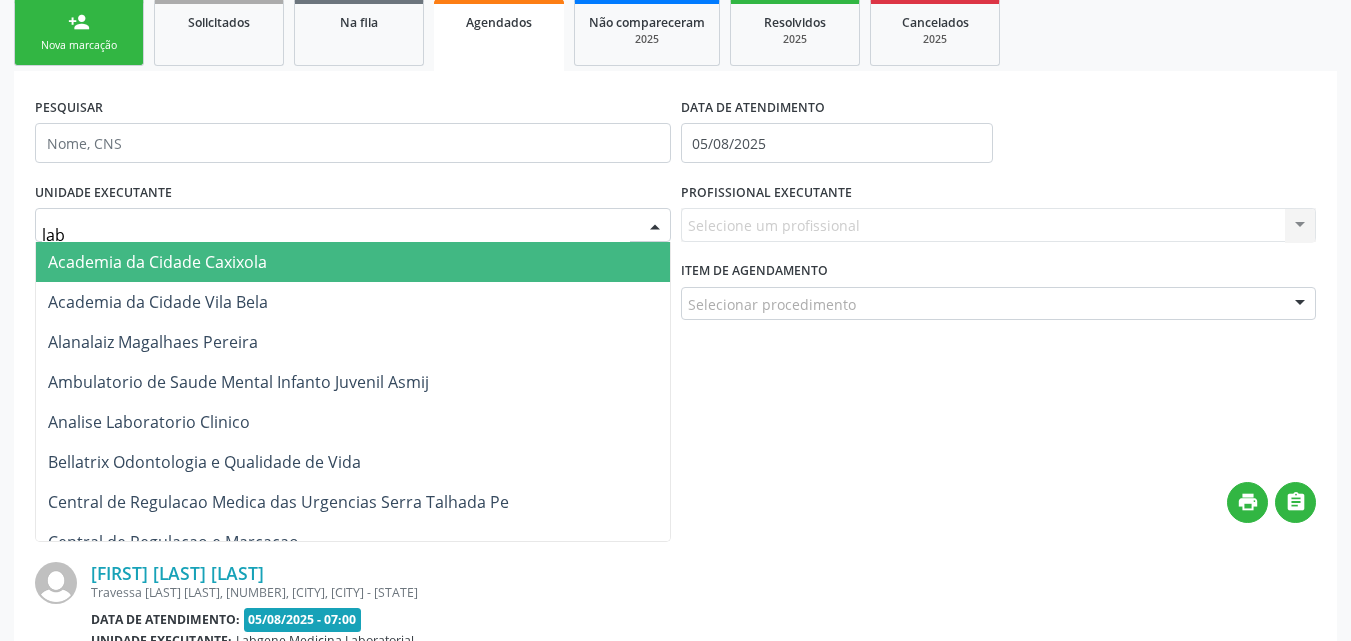 type on "labg" 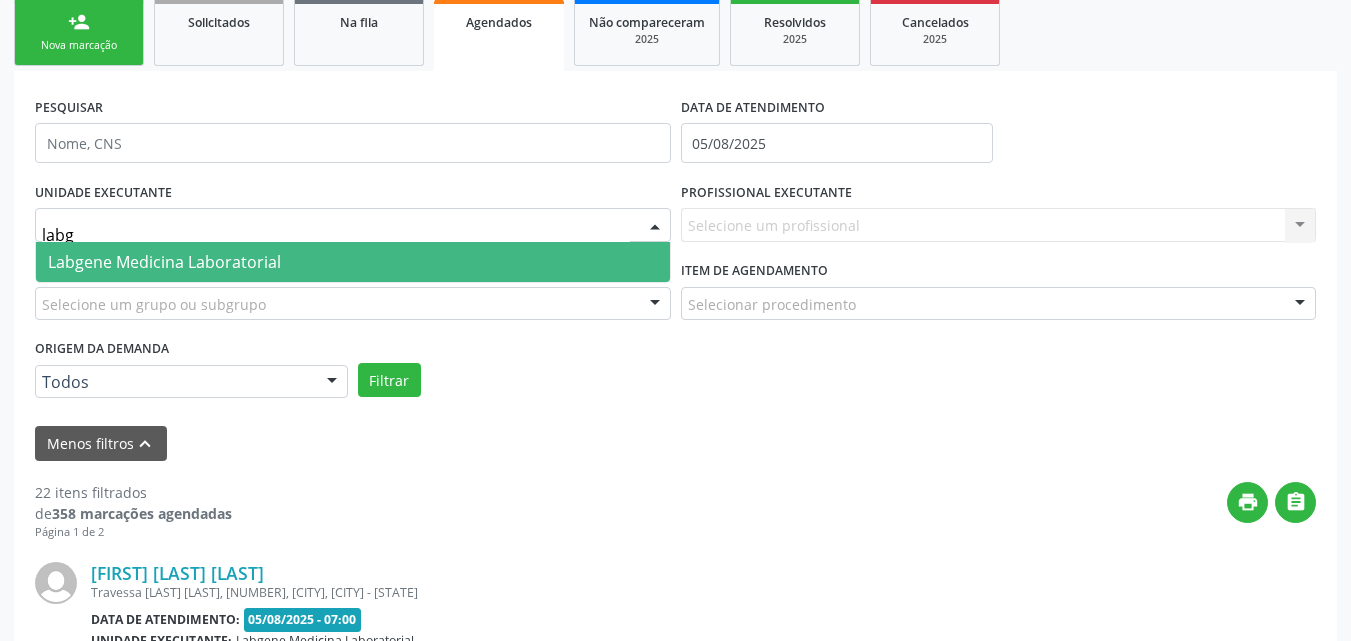 click on "Labgene Medicina Laboratorial" at bounding box center [164, 262] 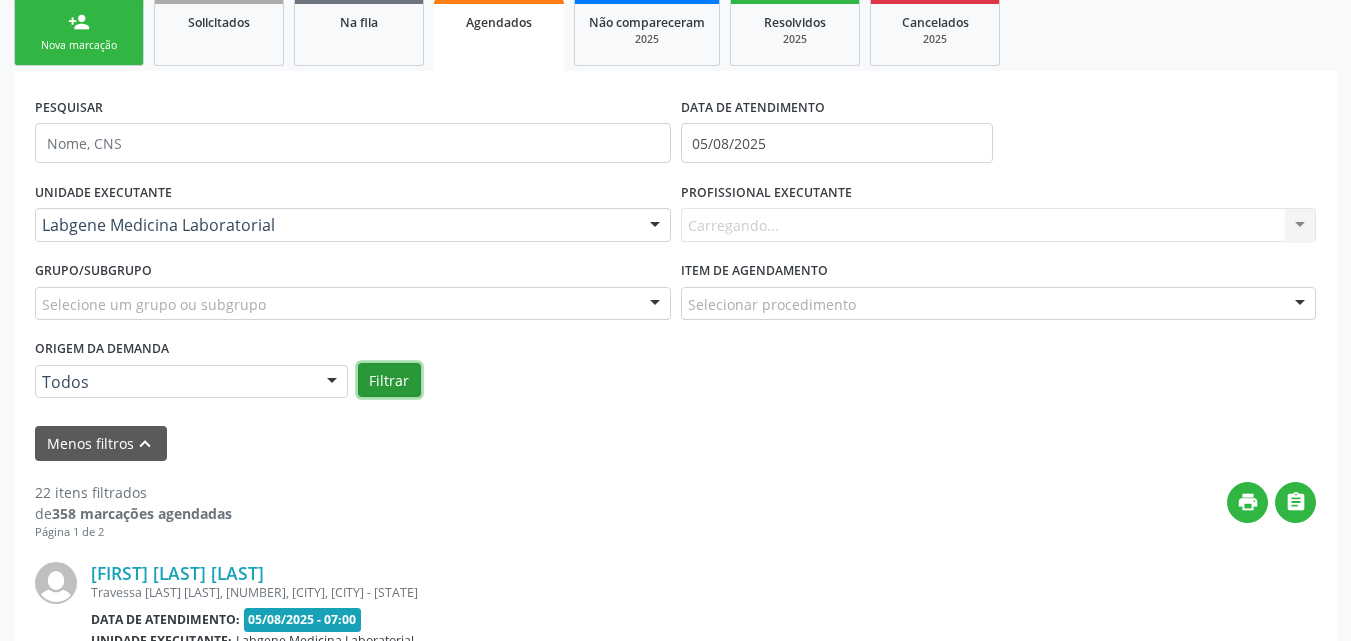 click on "Filtrar" at bounding box center (389, 380) 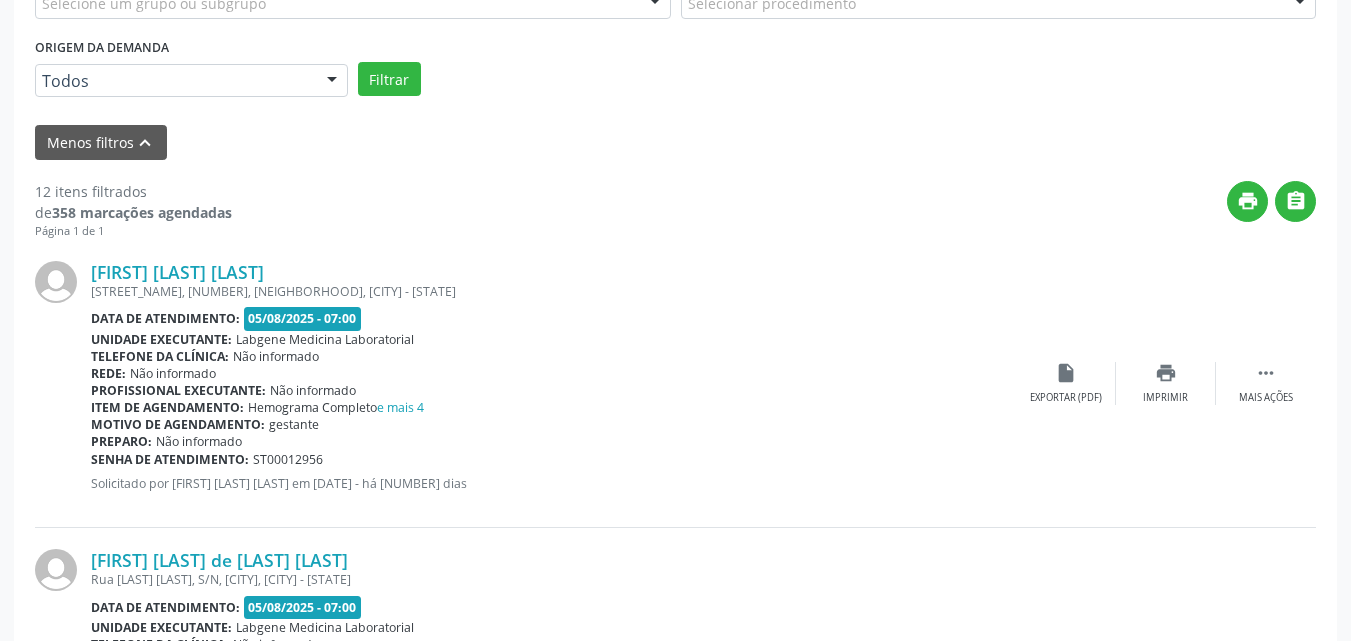 scroll, scrollTop: 700, scrollLeft: 0, axis: vertical 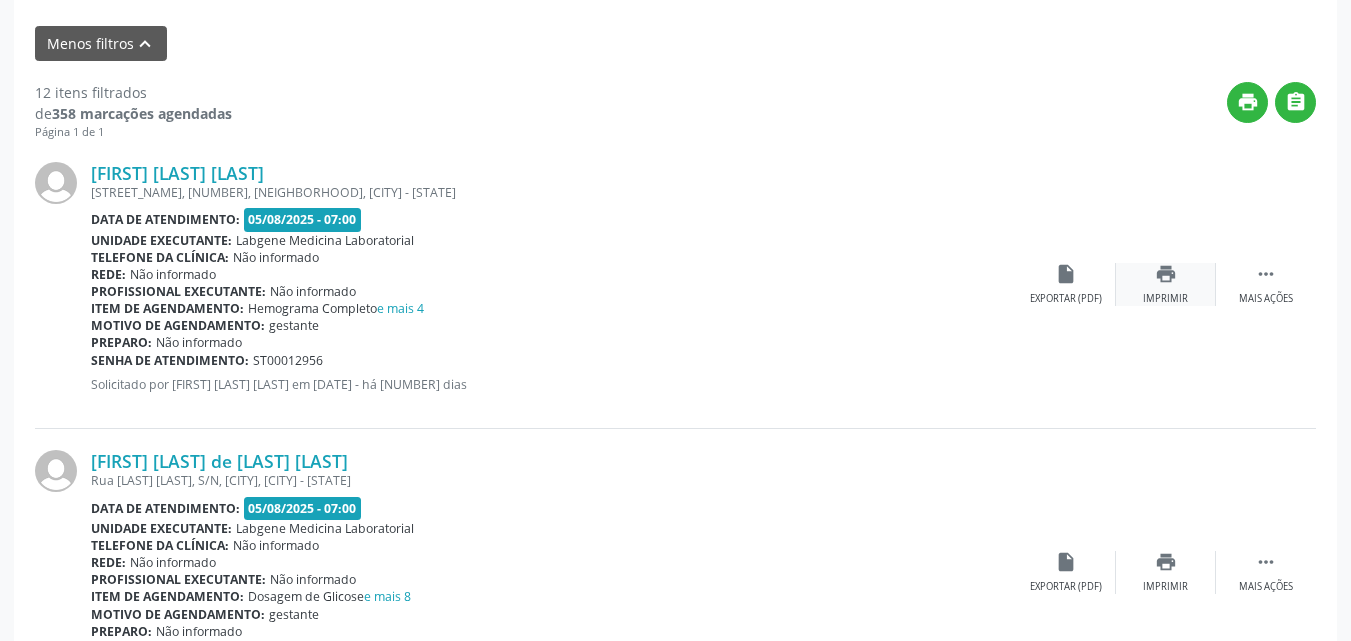 click on "Imprimir" at bounding box center [1165, 299] 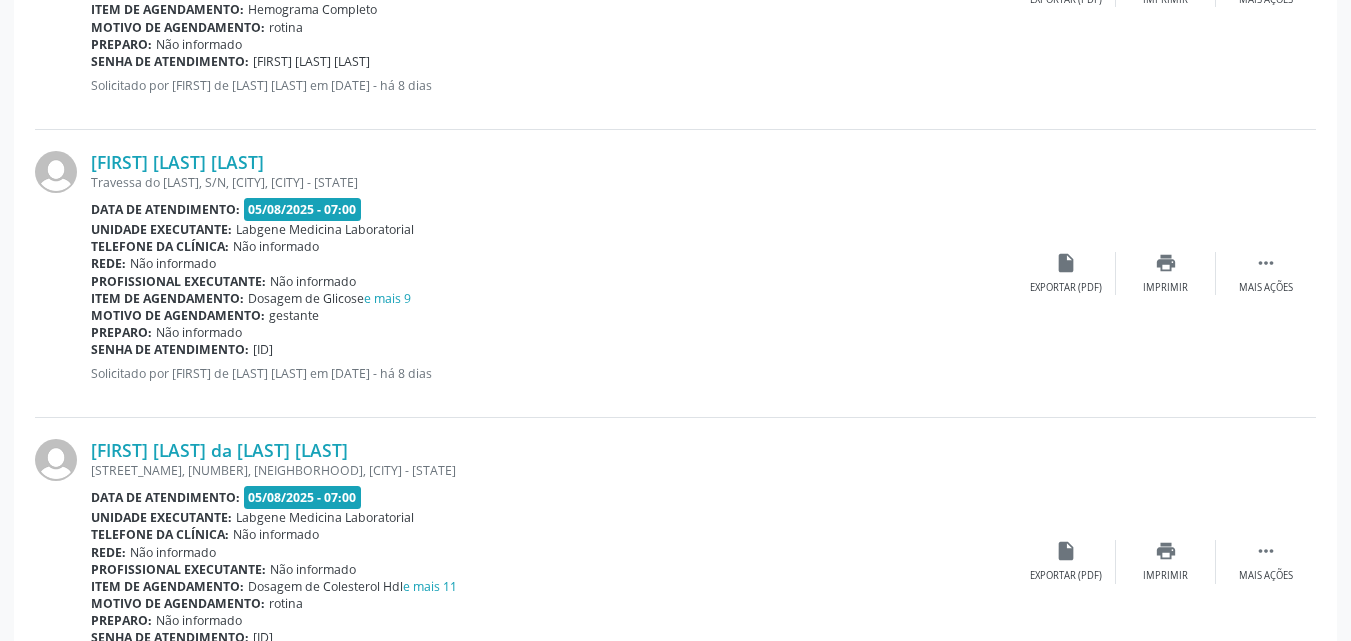 scroll, scrollTop: 3693, scrollLeft: 0, axis: vertical 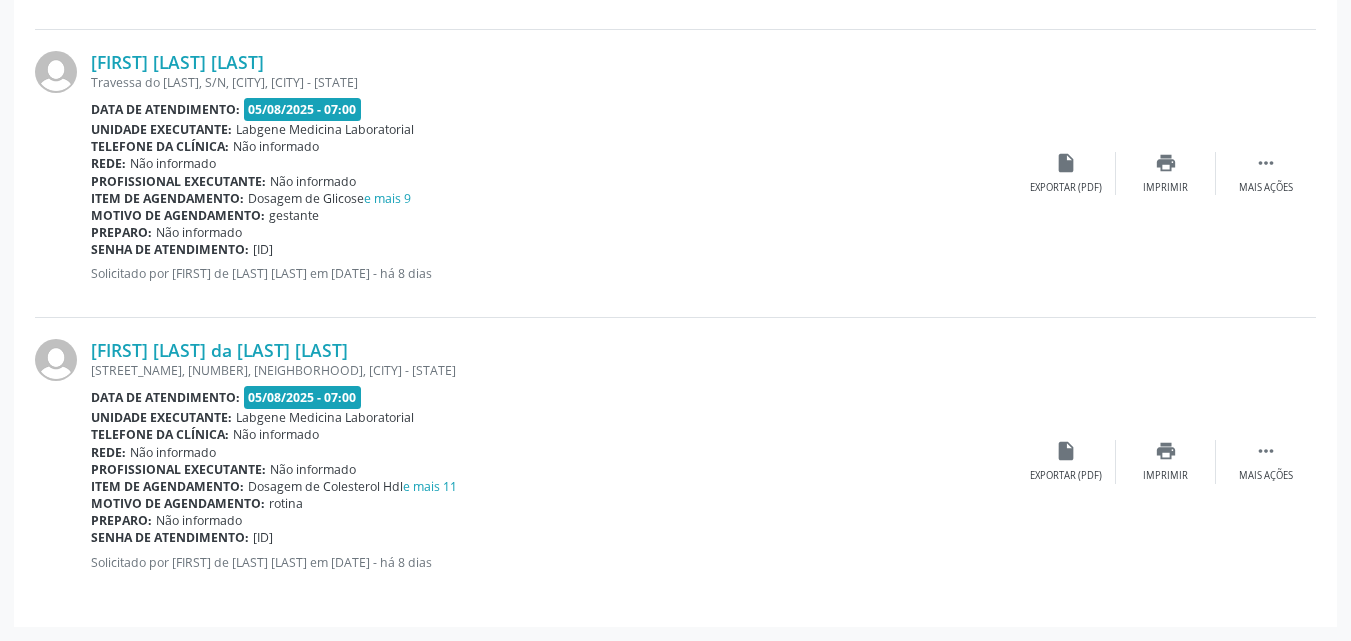 click on "Travessa da Aurora, 590, Borborema, Serra Talhada - PE" at bounding box center [553, 370] 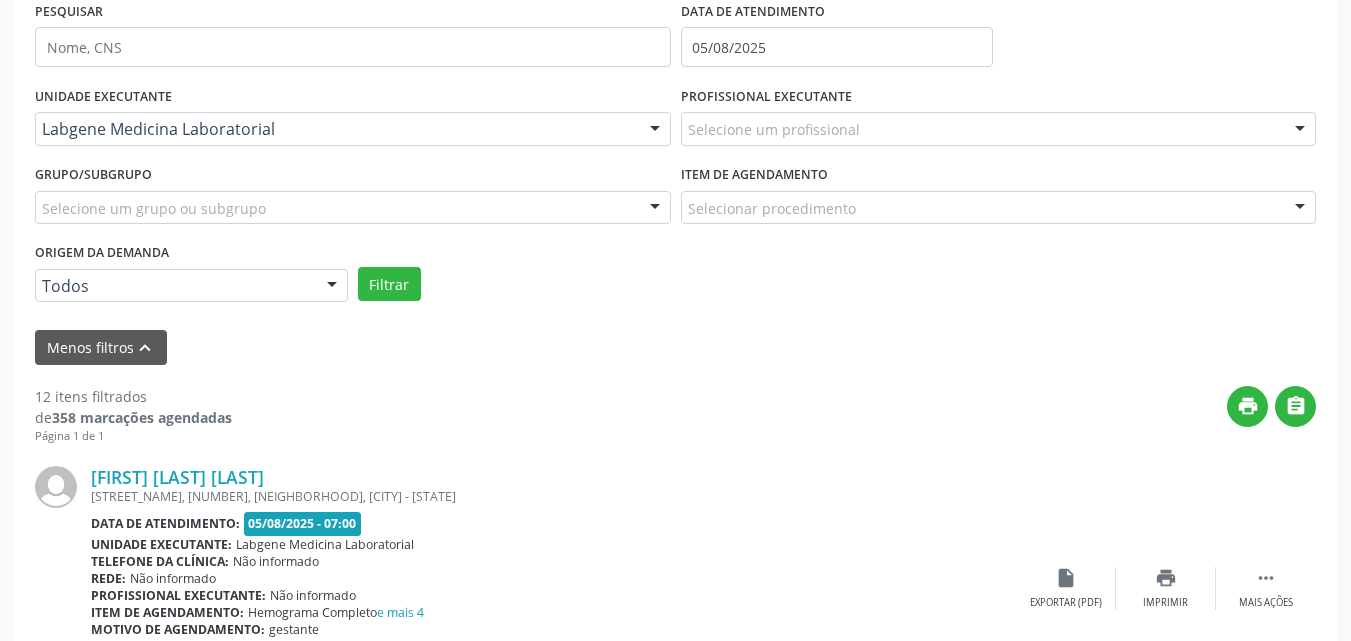 scroll, scrollTop: 193, scrollLeft: 0, axis: vertical 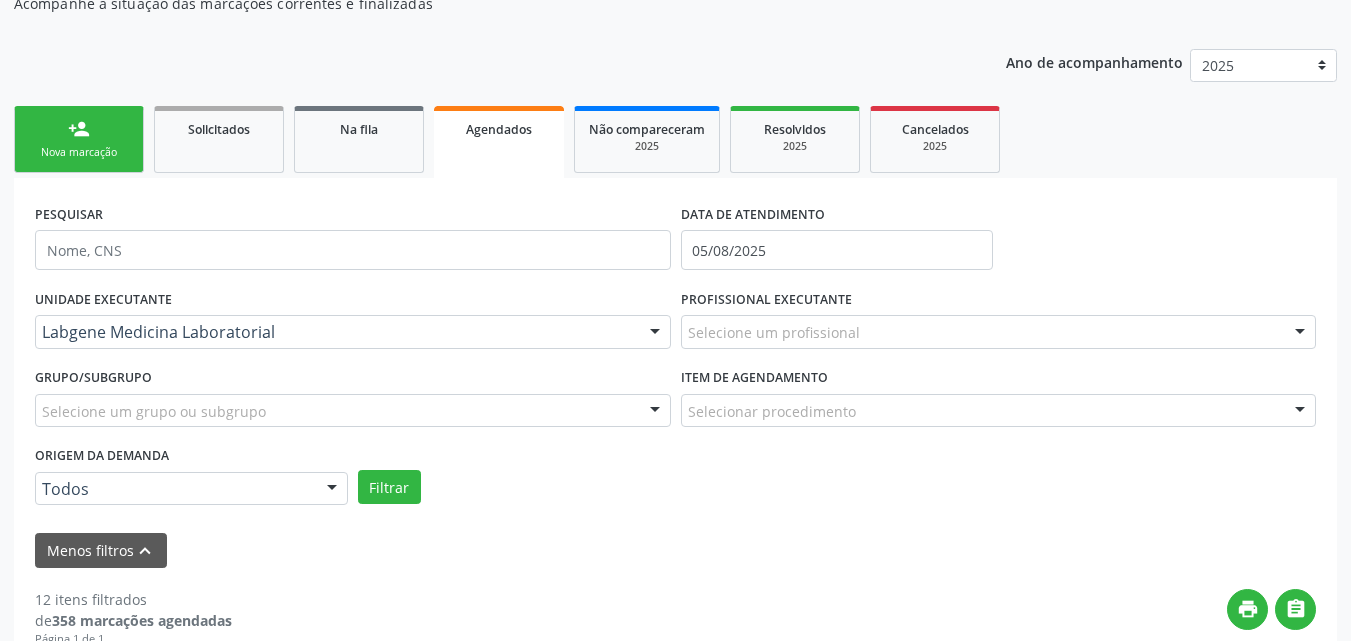 click on "person_add
Nova marcação" at bounding box center (79, 139) 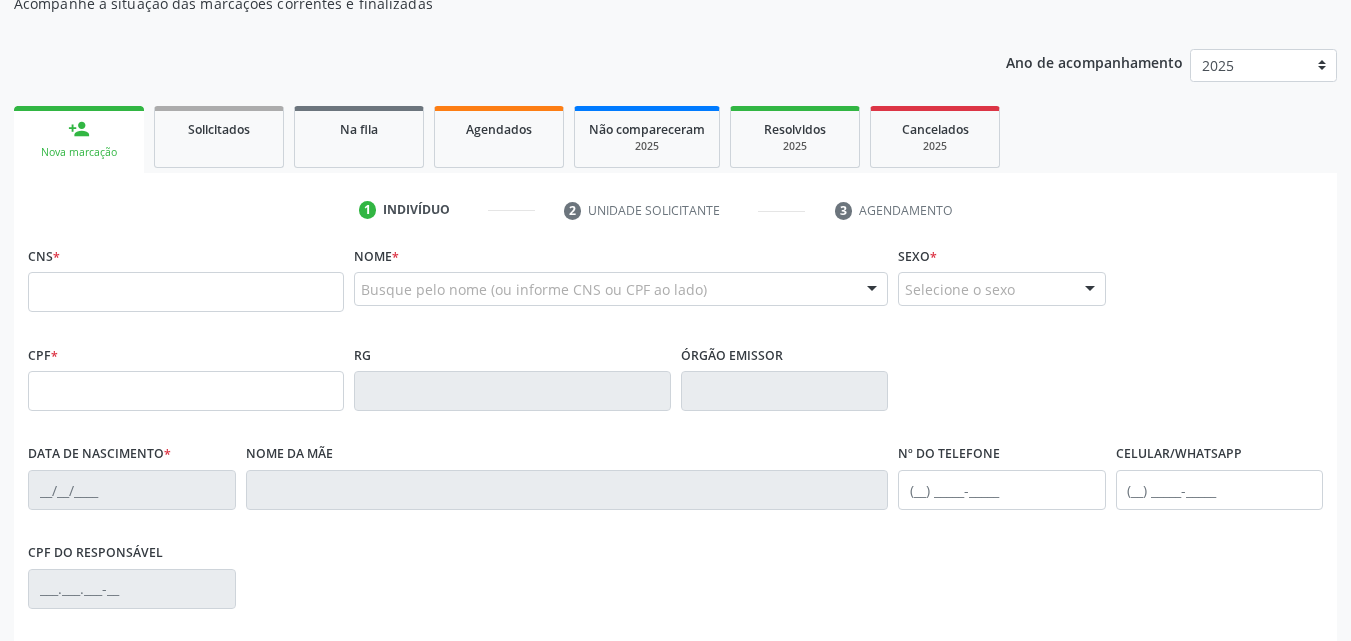 click on "person_add
Nova marcação" at bounding box center [79, 139] 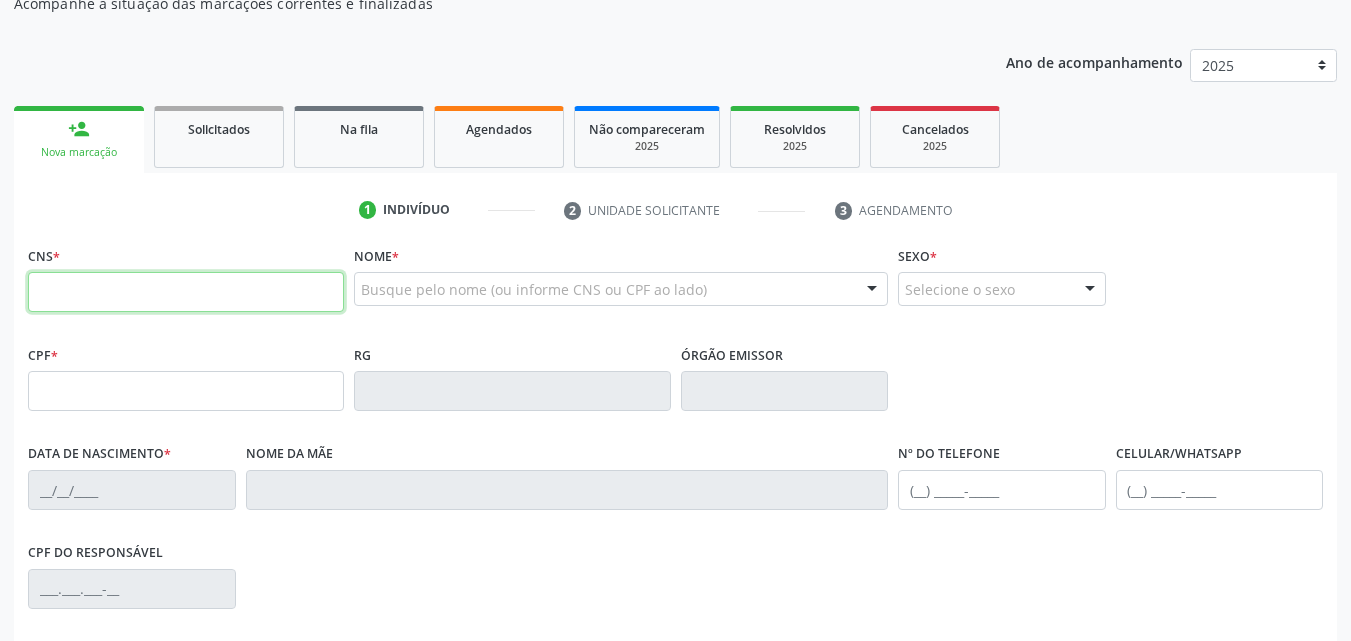 click at bounding box center [186, 292] 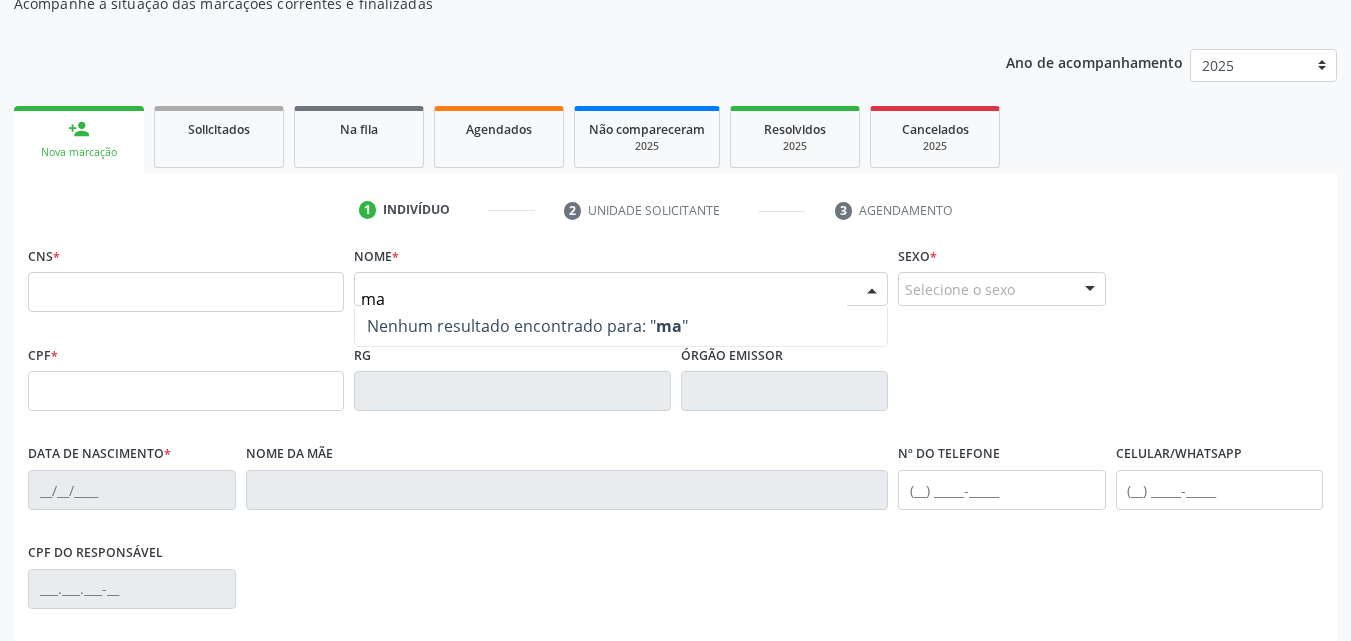 type on "m" 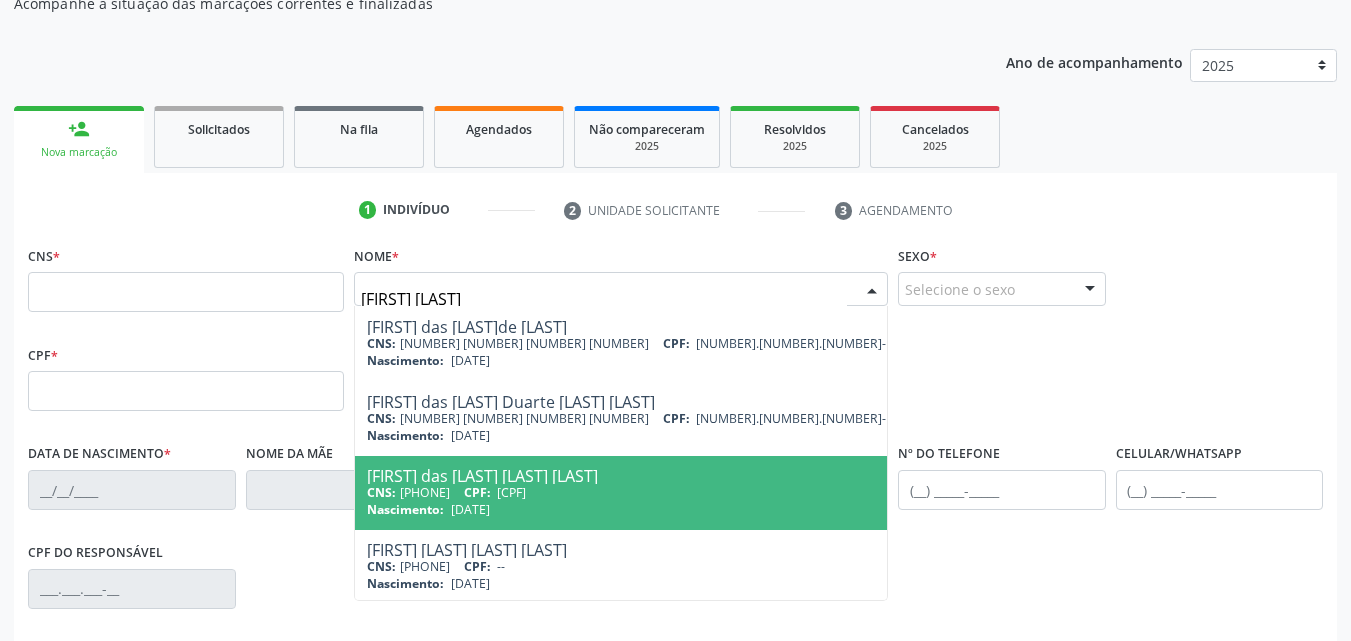 scroll, scrollTop: 820, scrollLeft: 0, axis: vertical 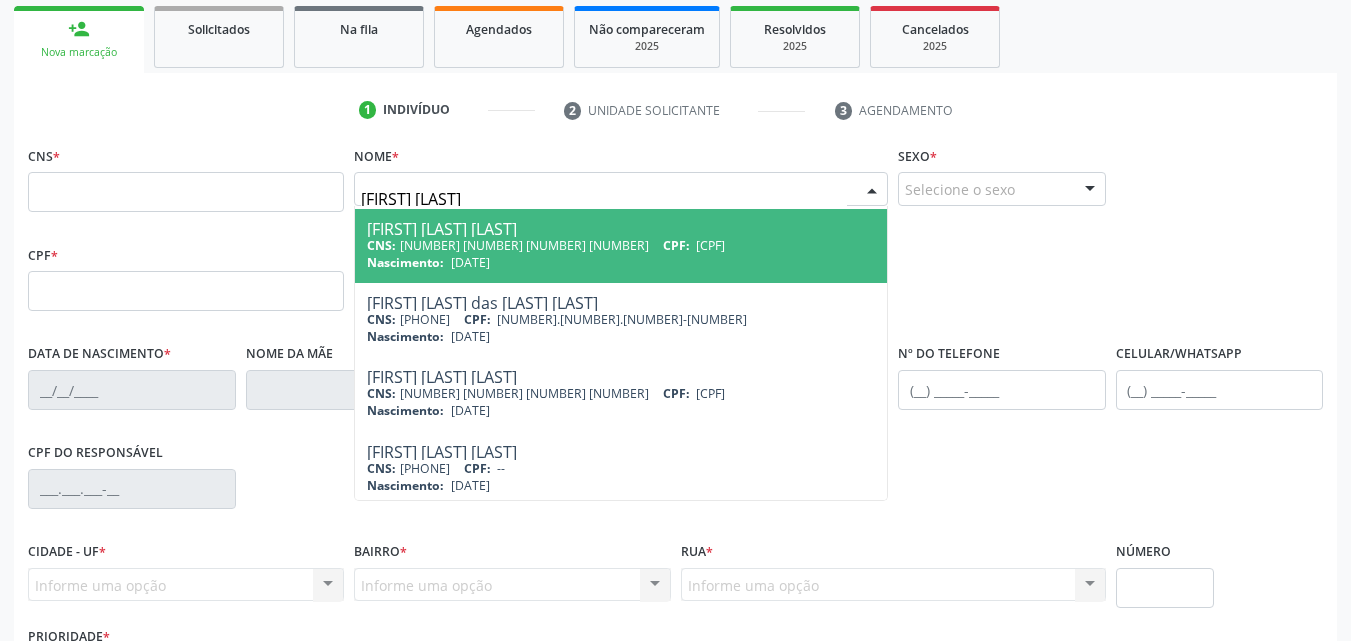 click on "maria das" at bounding box center (604, 199) 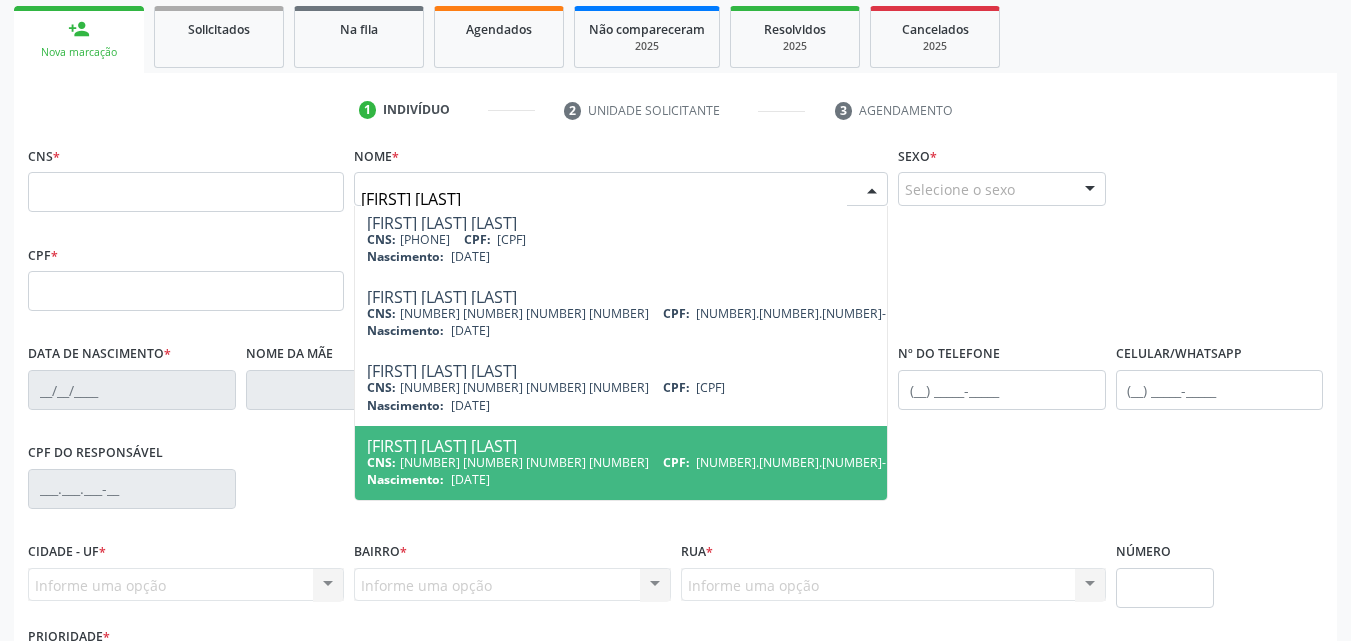 scroll, scrollTop: 820, scrollLeft: 0, axis: vertical 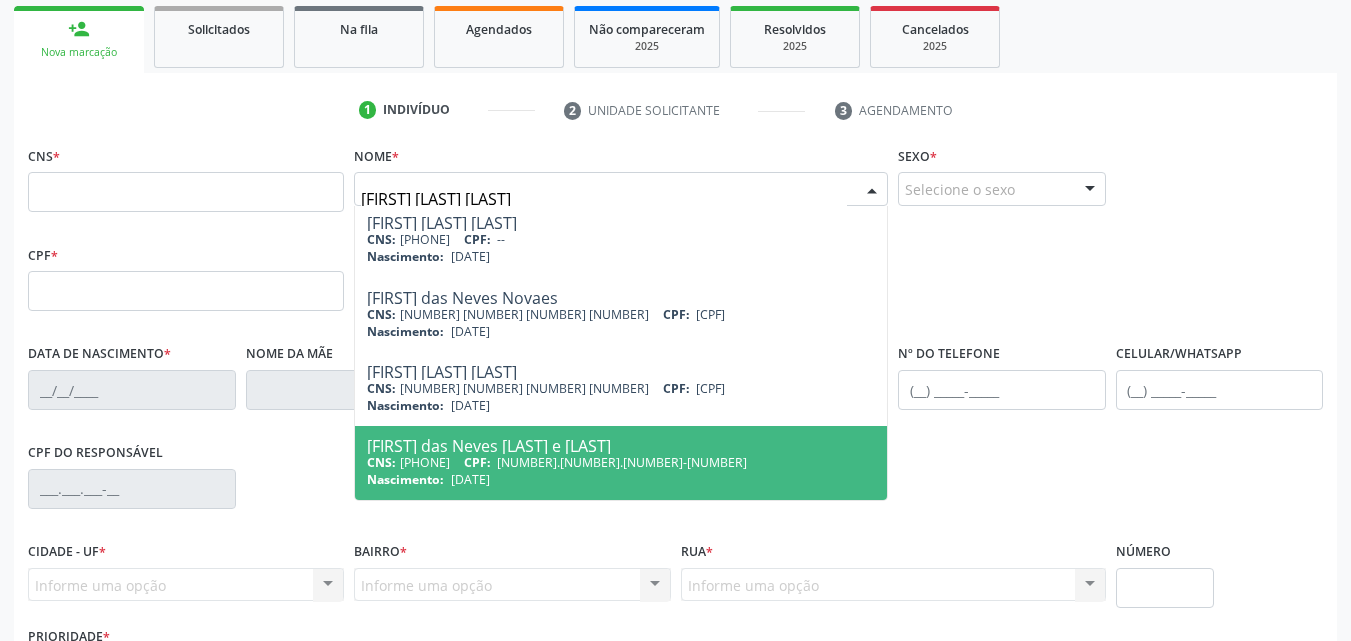 type on "maria das neves sil" 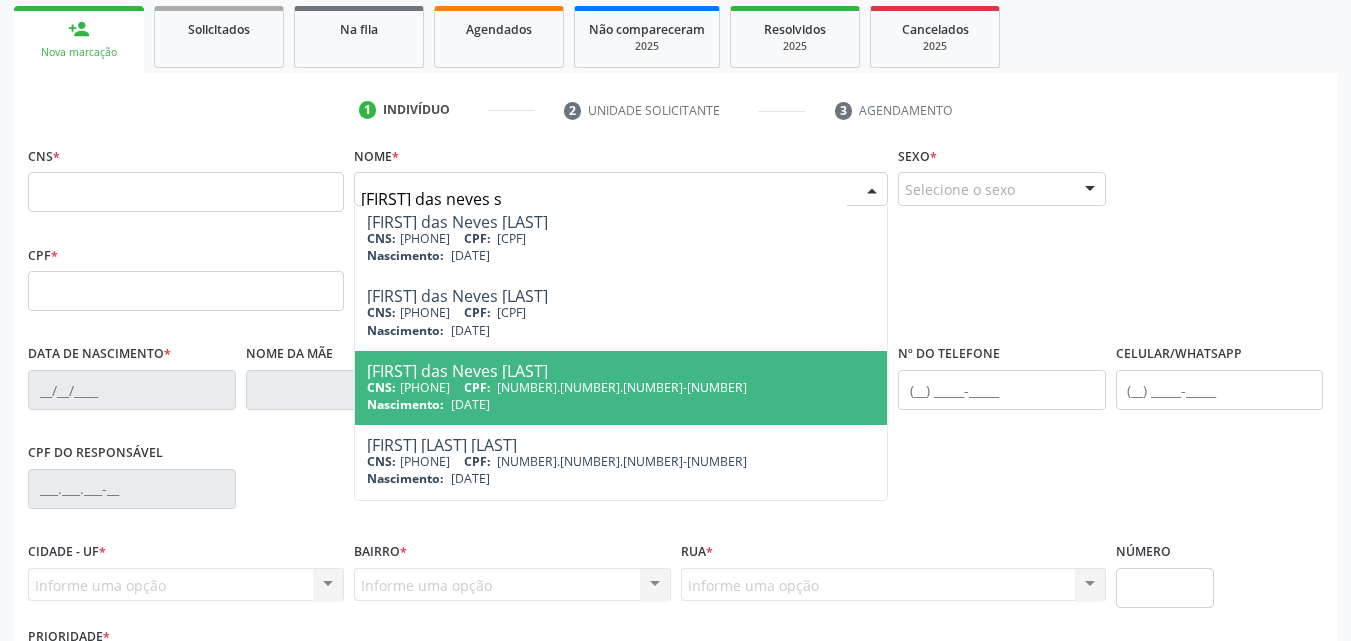 scroll, scrollTop: 77, scrollLeft: 0, axis: vertical 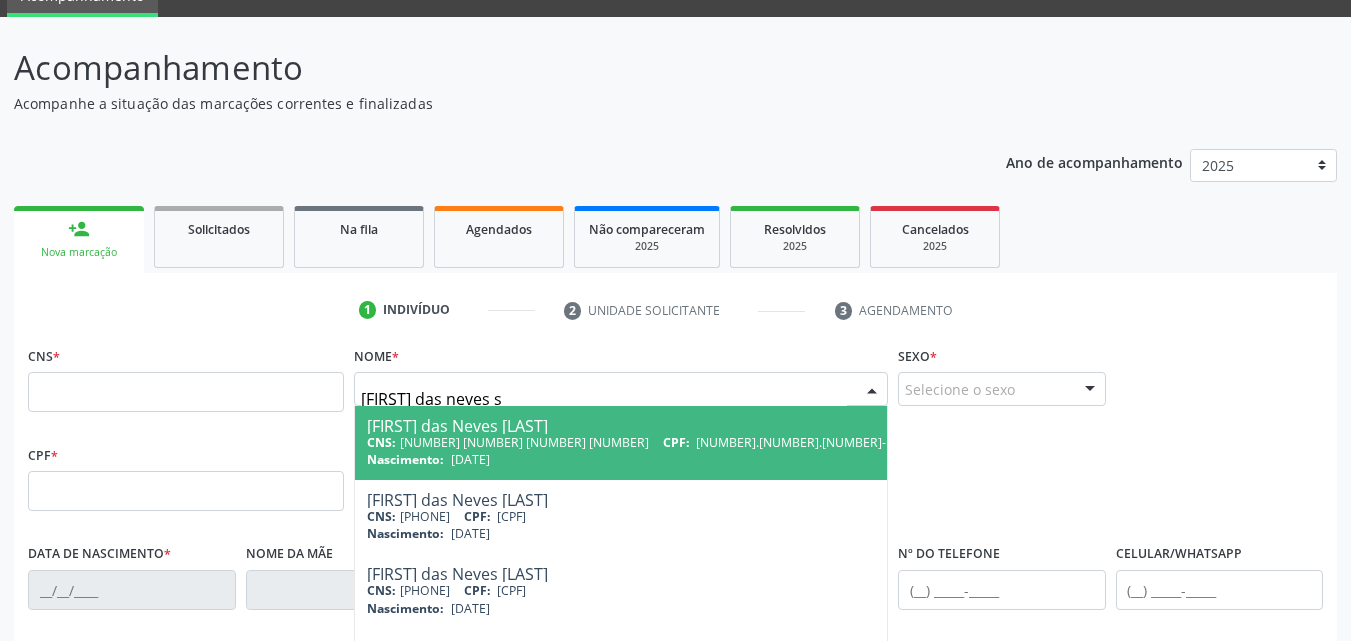 click on "CNS:
700 1009 4404 3414
CPF:
728.906.144-68" at bounding box center [656, 442] 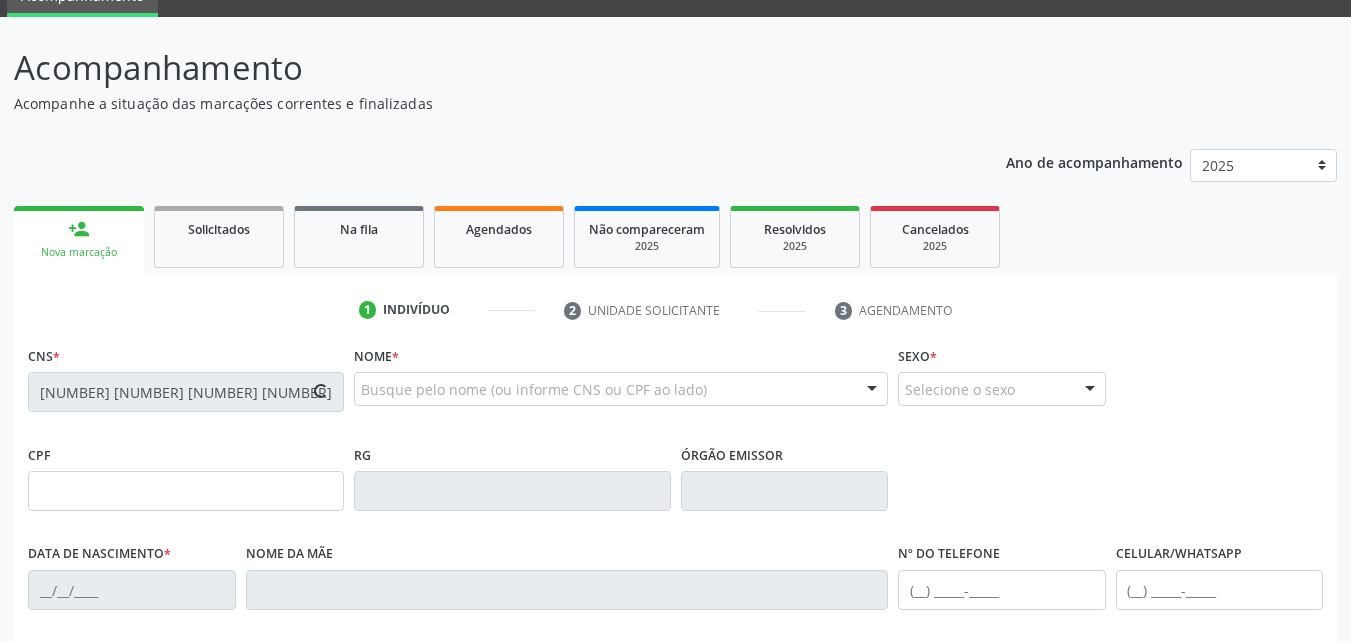 type on "728.906.144-68" 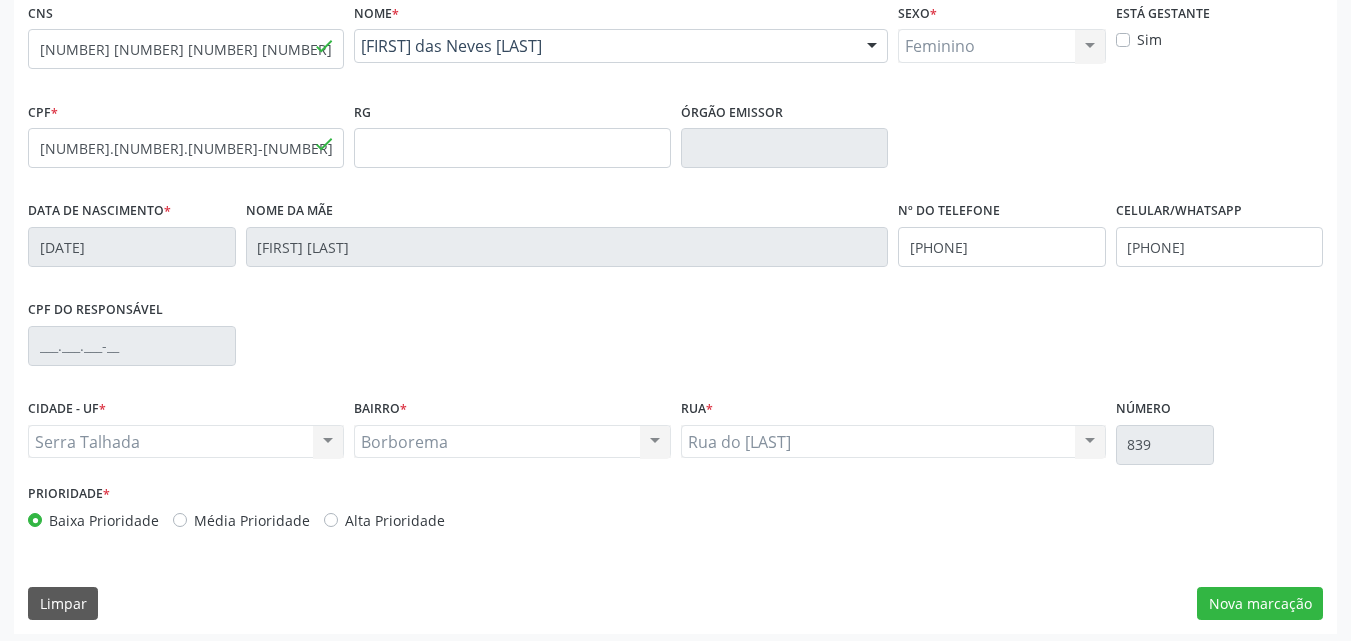 scroll, scrollTop: 443, scrollLeft: 0, axis: vertical 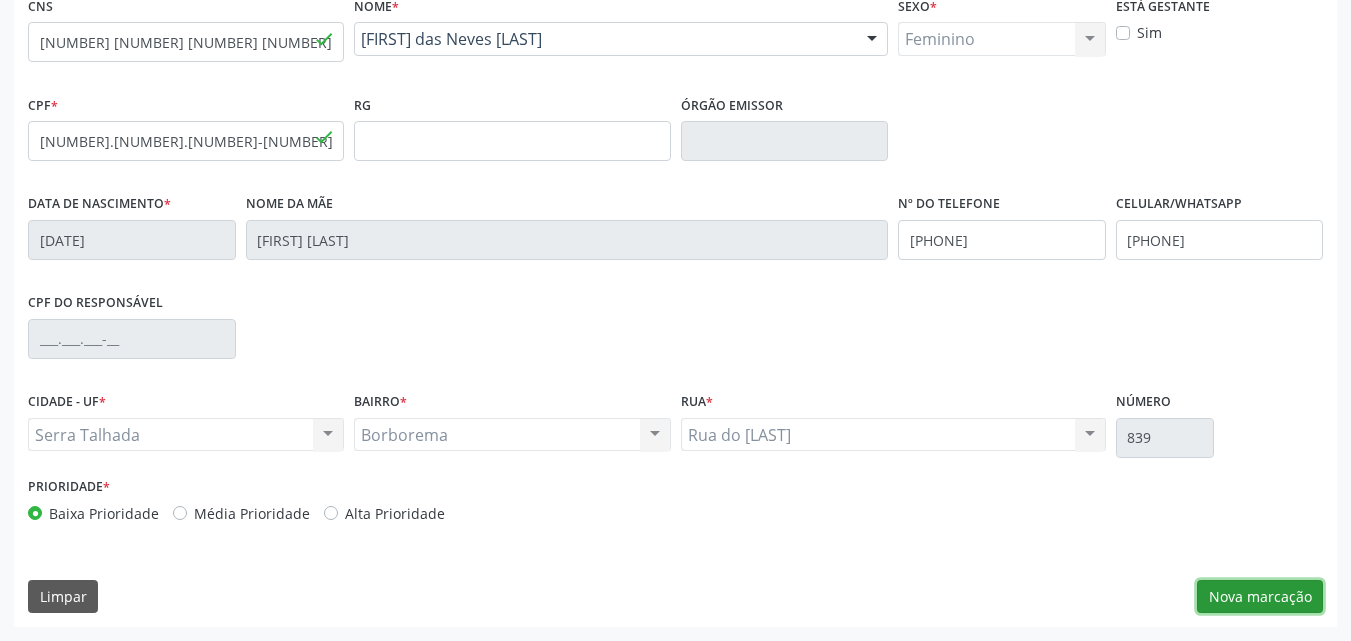 click on "Nova marcação" at bounding box center [1260, 597] 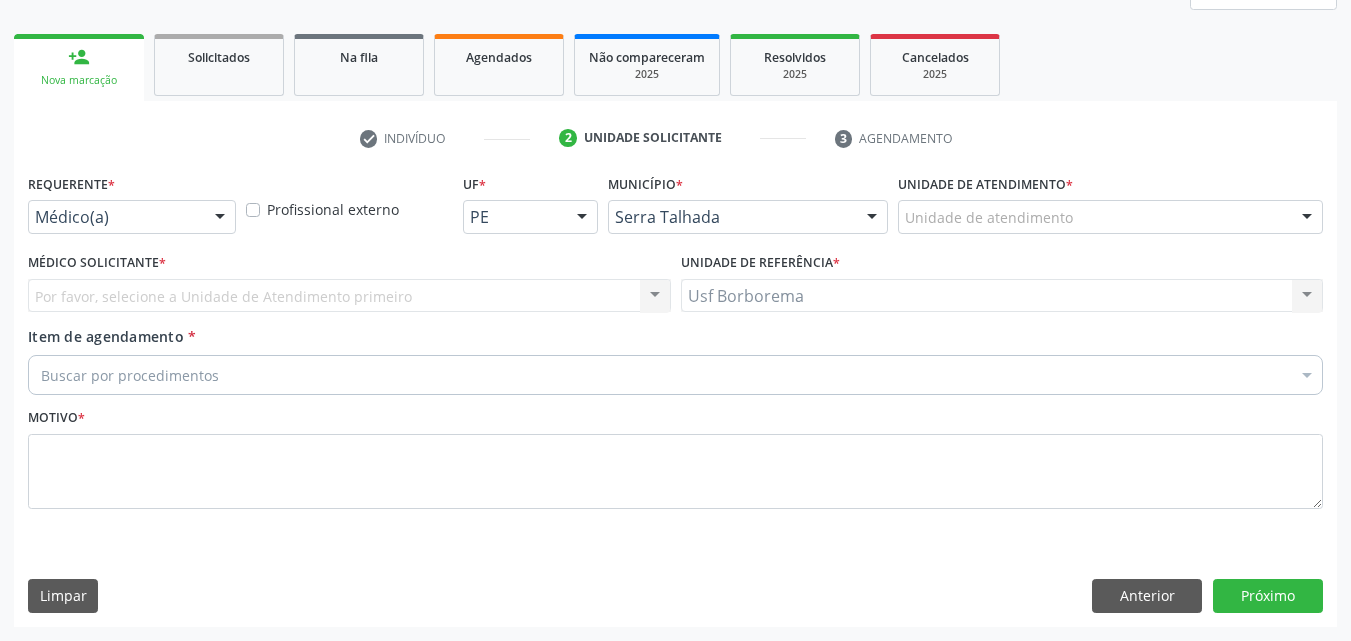 scroll, scrollTop: 265, scrollLeft: 0, axis: vertical 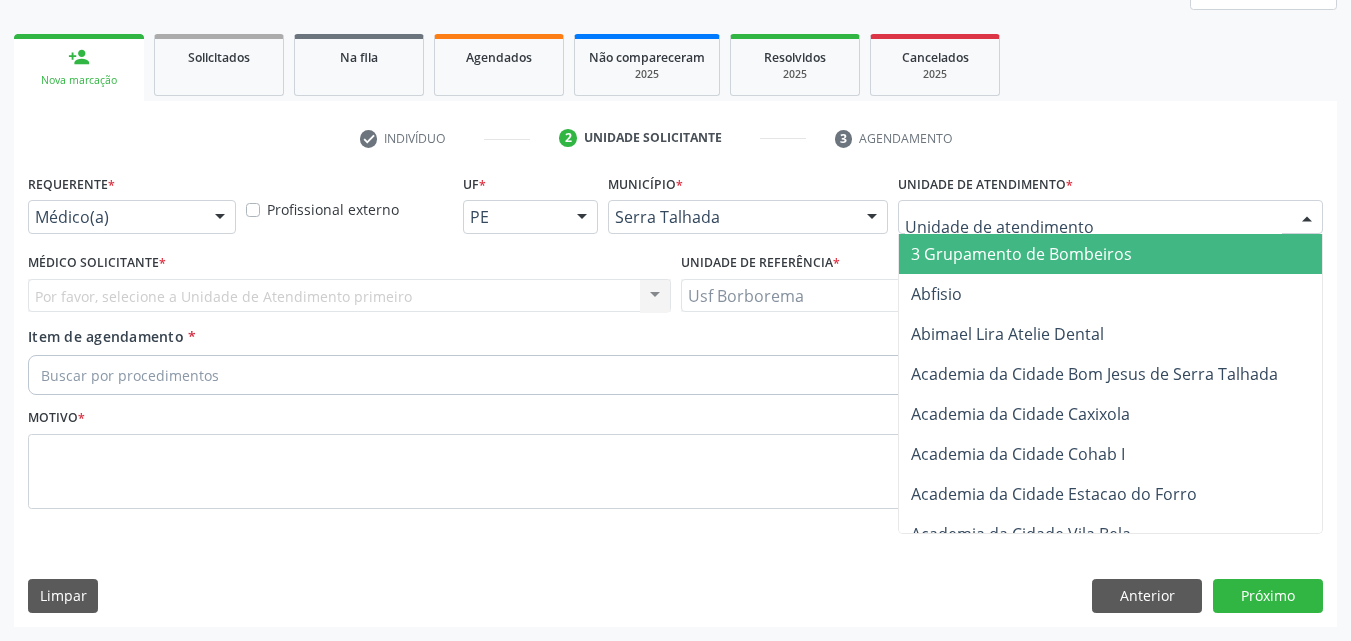 click at bounding box center (1110, 217) 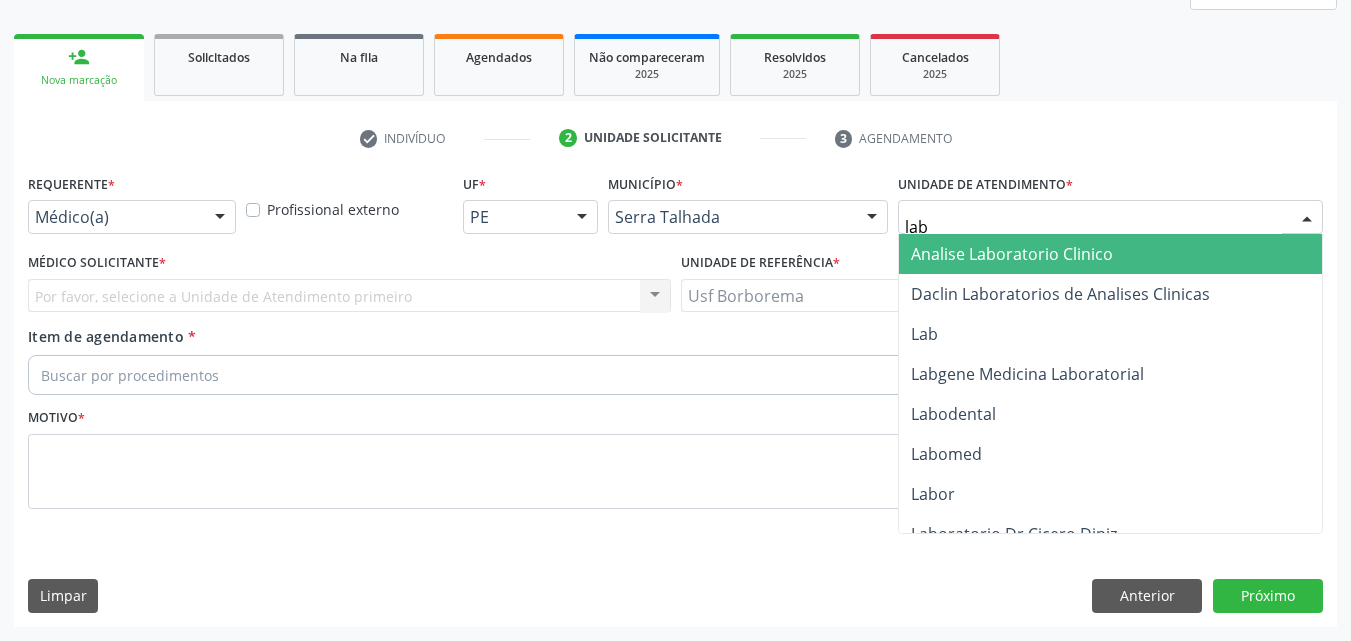 type on "labg" 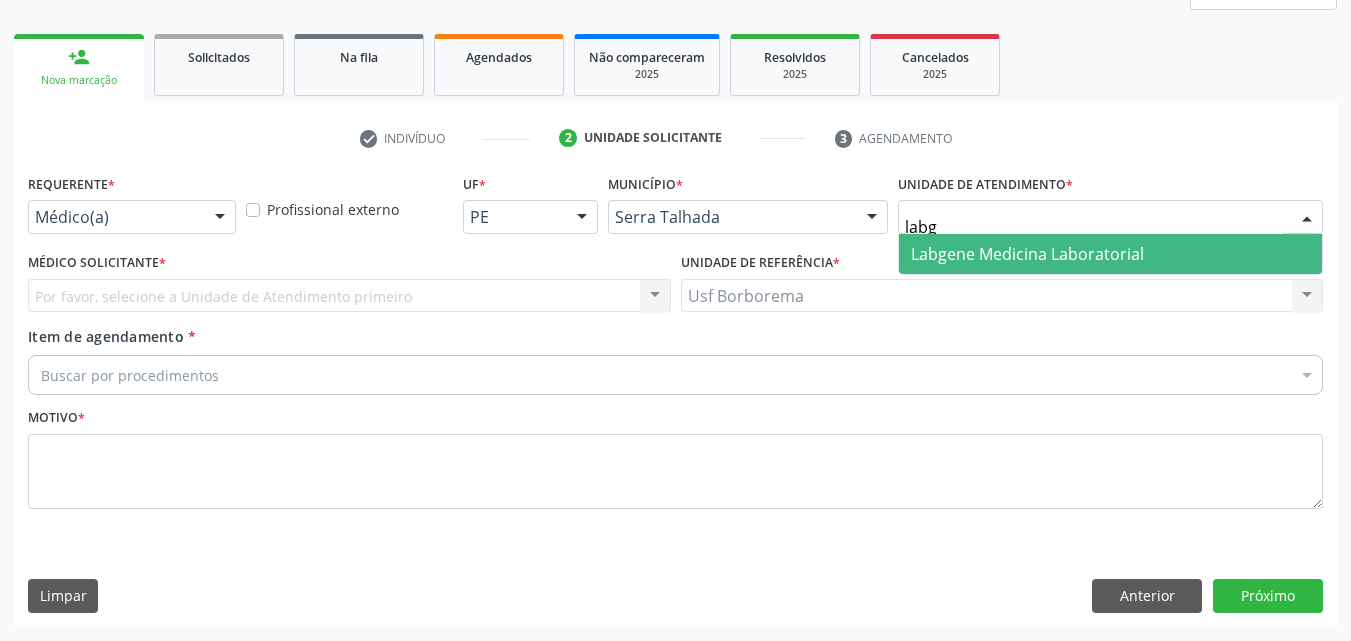click on "Labgene Medicina Laboratorial" at bounding box center (1027, 254) 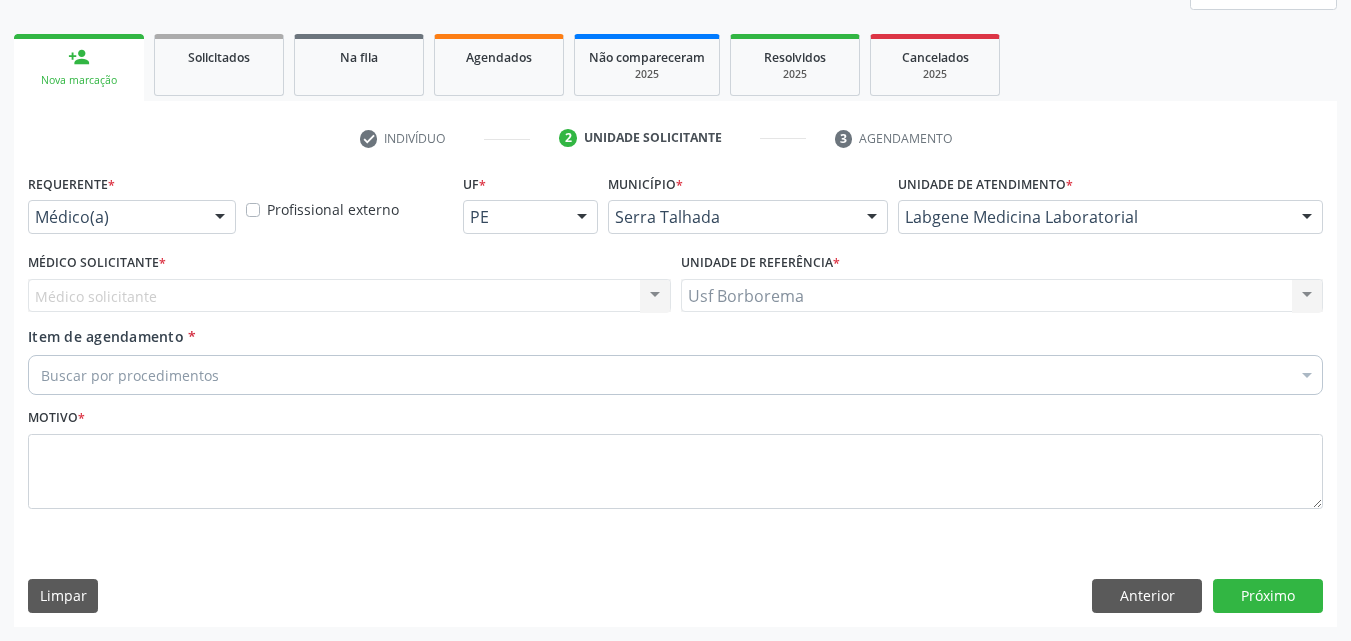 drag, startPoint x: 170, startPoint y: 210, endPoint x: 166, endPoint y: 221, distance: 11.7046995 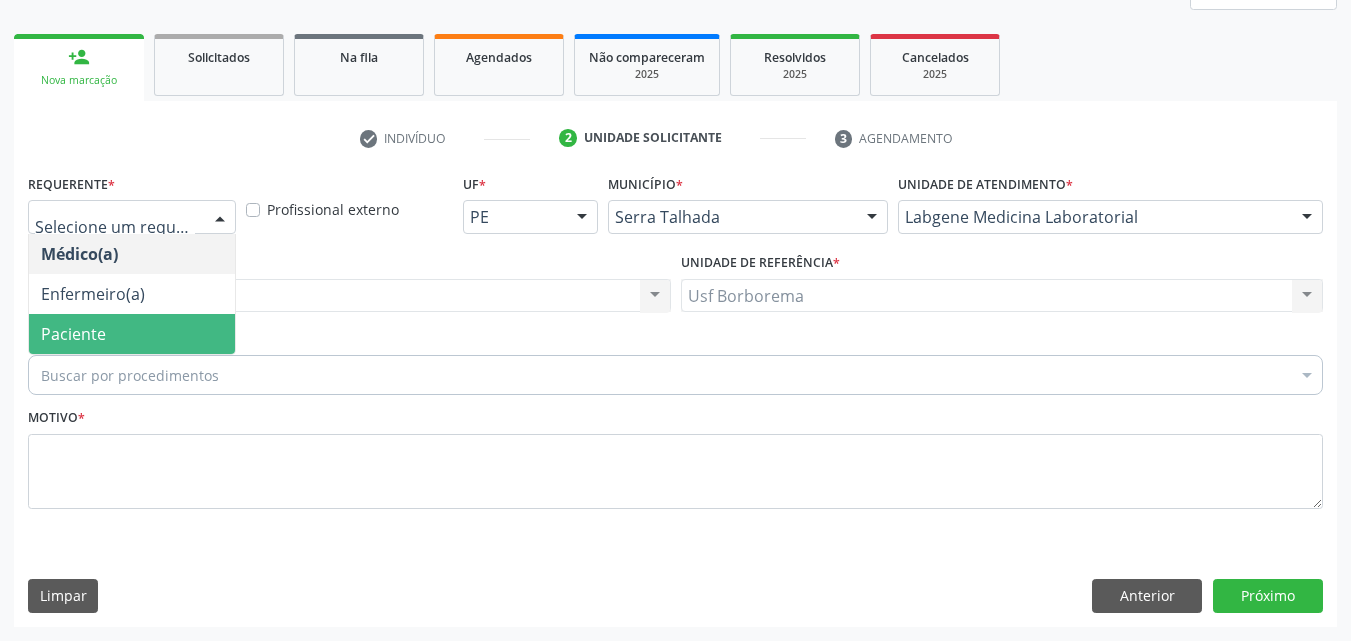 click on "Paciente" at bounding box center [132, 334] 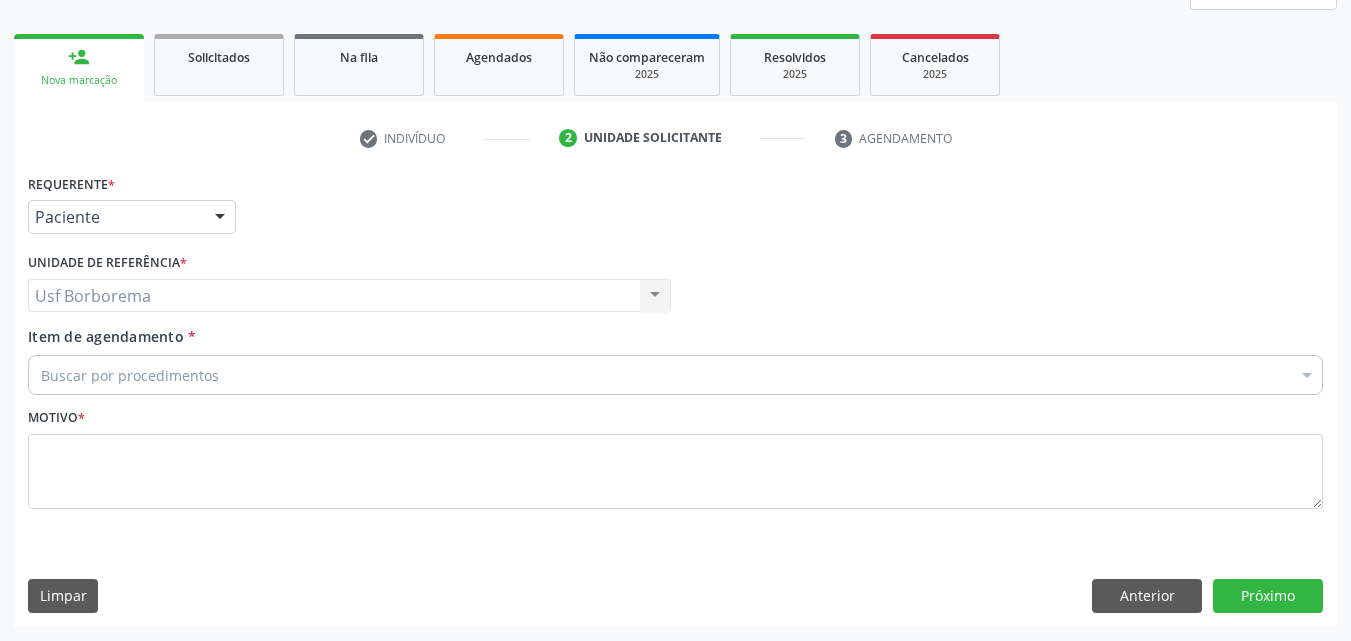 click on "Item de agendamento
*
Buscar por procedimentos
Selecionar todos
0304070076 - .Quimioterapia de Leucemia Linfoide/Linfoblástica Aguda, Leucemia Mieloide Aguda e Leucemia Promielocítica Aguda Na Infância e Adolescência - 1ª Linha - Fase de Manutenção
0604320140 - Abatacepte 125 Mg Injetável (Por Seringa Preenchida)
0604320124 - Abatacepte 250 Mg Injetável (Por Frasco Ampola).
0603050018 - Abciximabe
0406010013 - Abertura de Comunicação Inter-Atrial
0406010021 - Abertura de Estenose Aortica Valvar
0406011265 - Abertura de Estenose Aortica Valvar (Criança e Adolescente)
0406010030 - Abertura de Estenose Pulmonar Valvar
0406011273 - Abertura de Estenose Pulmonar Valvar (Criança e Adolescente)
0301080011 - Abordagem Cognitiva Comportamental do Fumante (Por Atendimento / Paciente)" at bounding box center (675, 357) 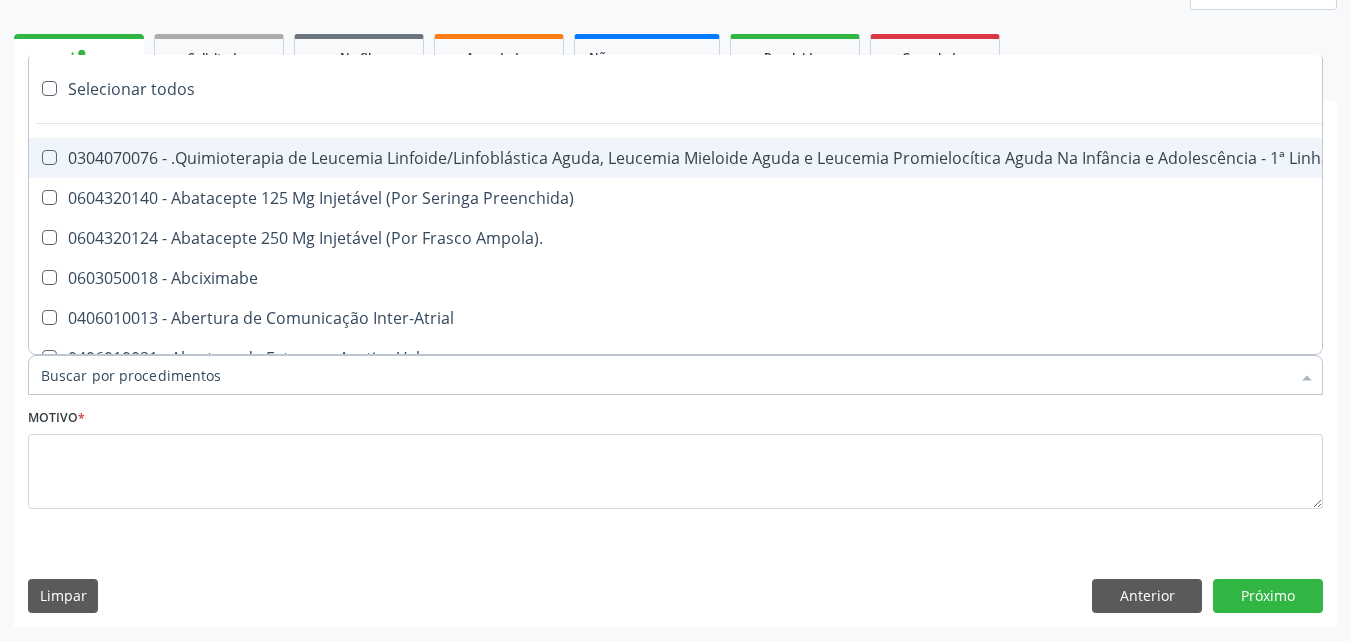 click on "Item de agendamento
*" at bounding box center [665, 375] 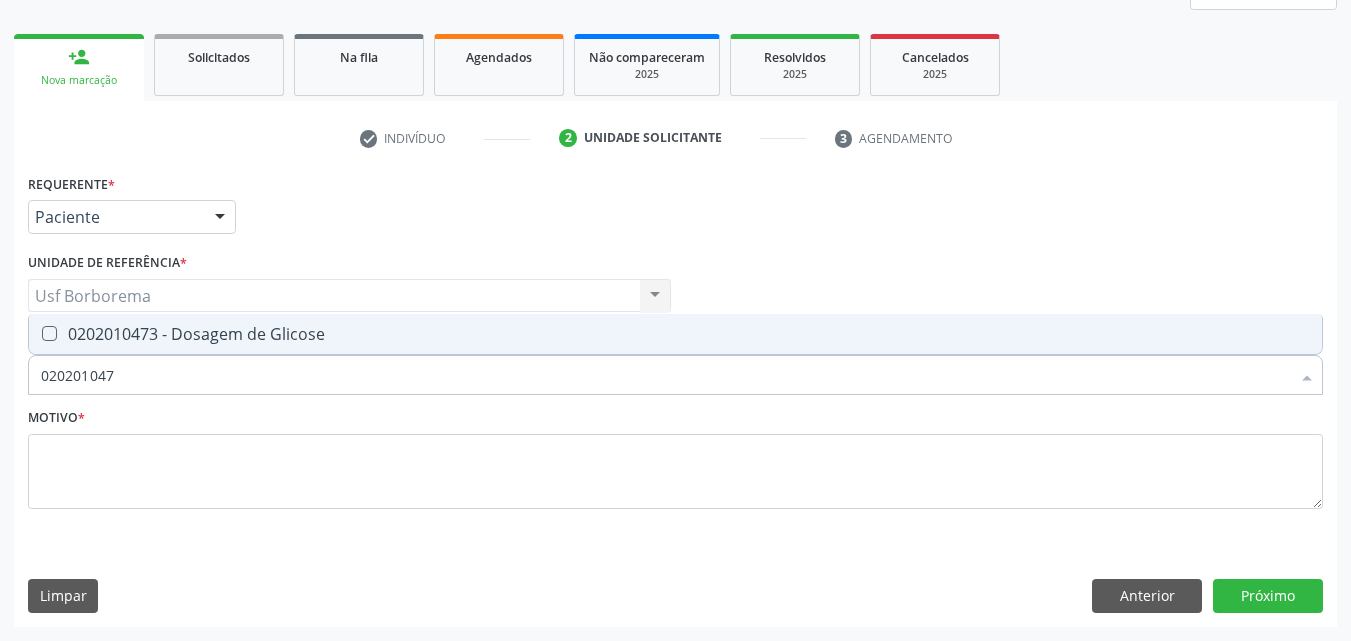 type on "0202010473" 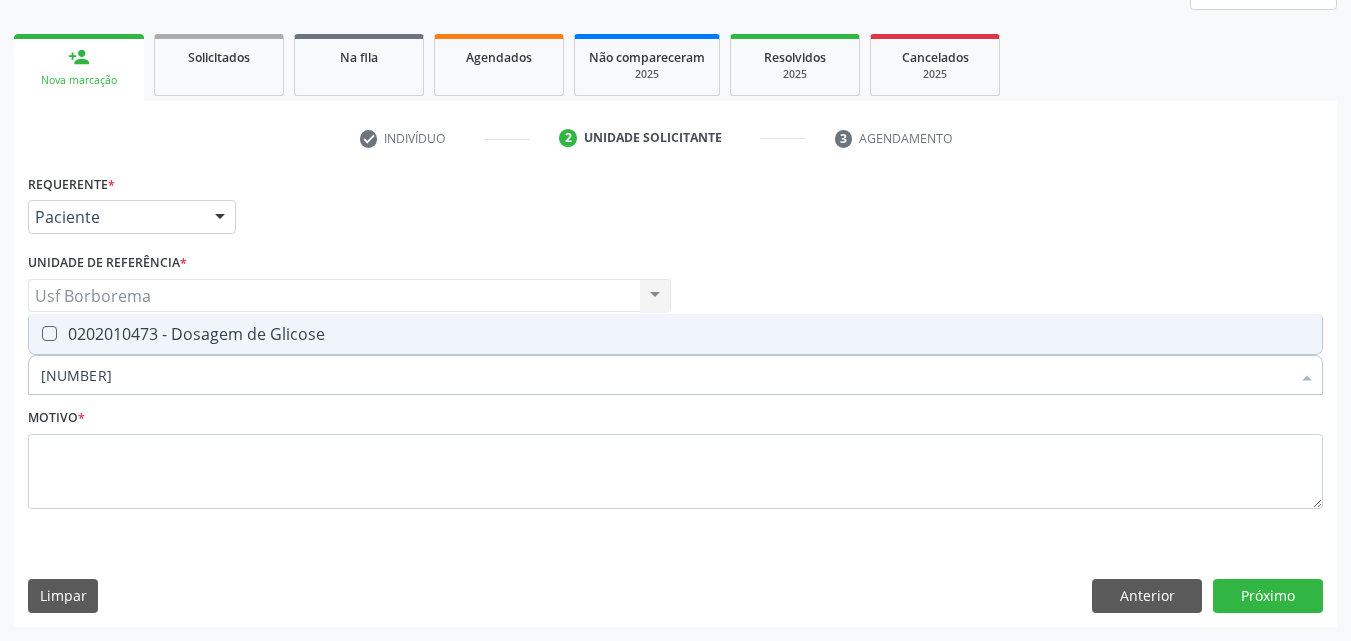 drag, startPoint x: 188, startPoint y: 334, endPoint x: 184, endPoint y: 357, distance: 23.345236 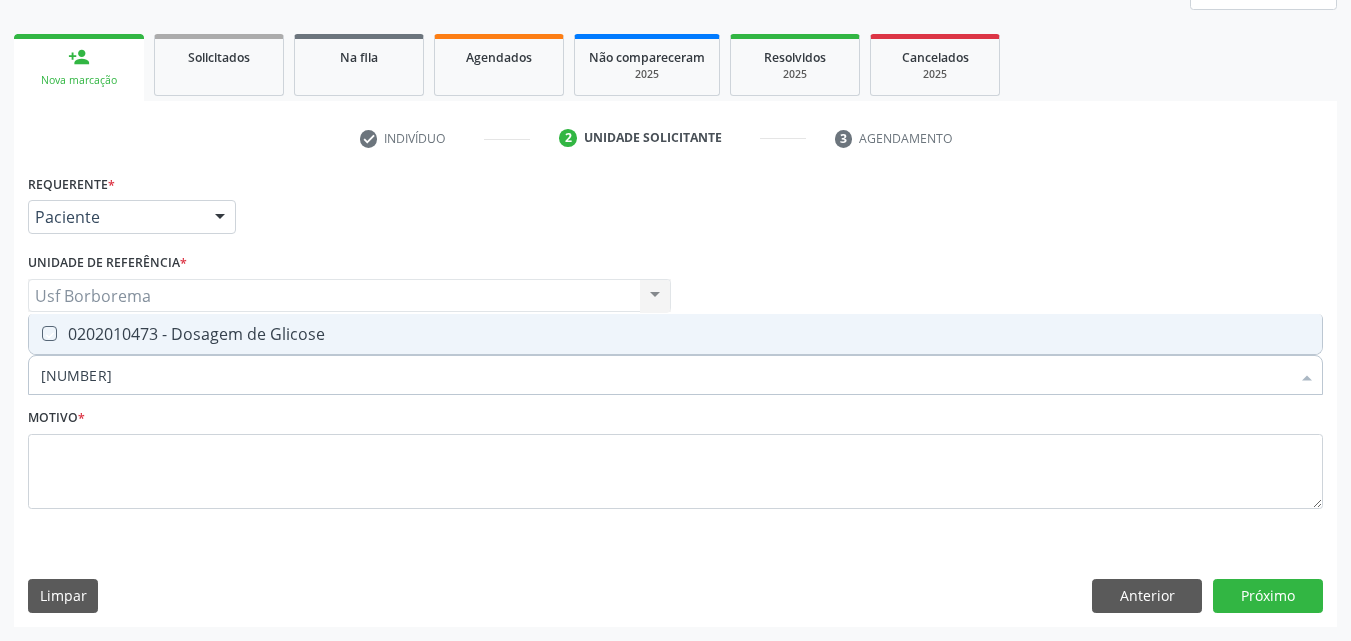 checkbox on "true" 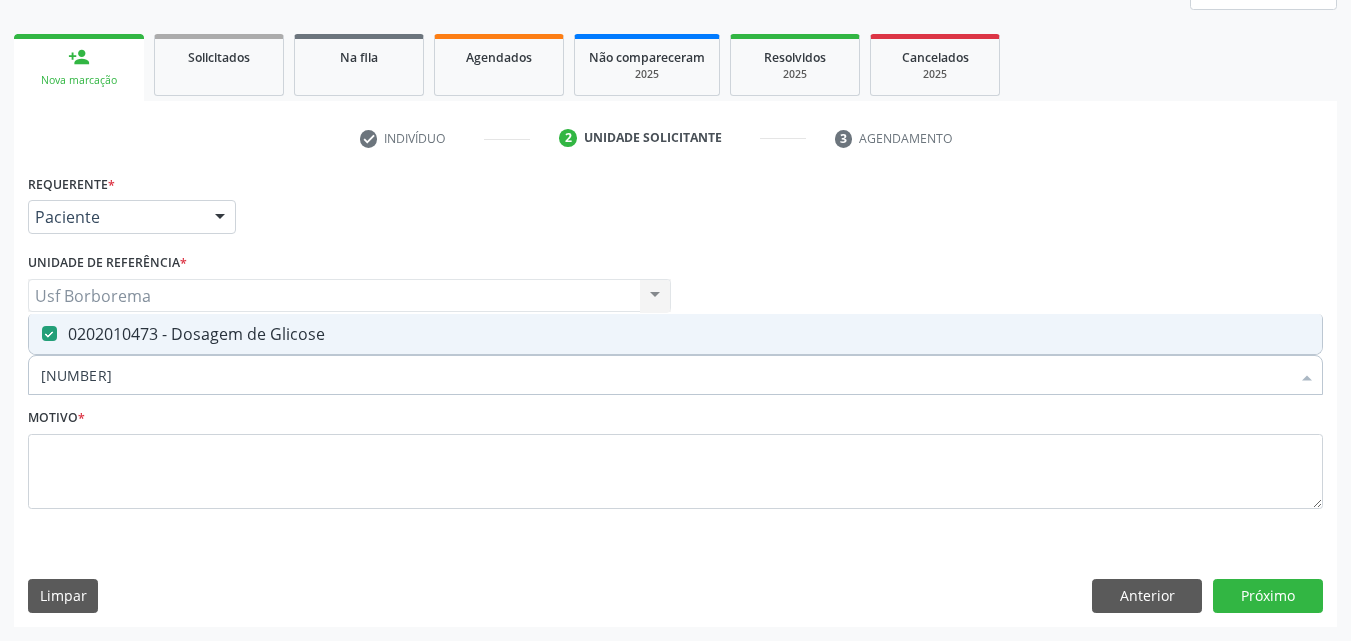 click on "0202010473" at bounding box center (665, 375) 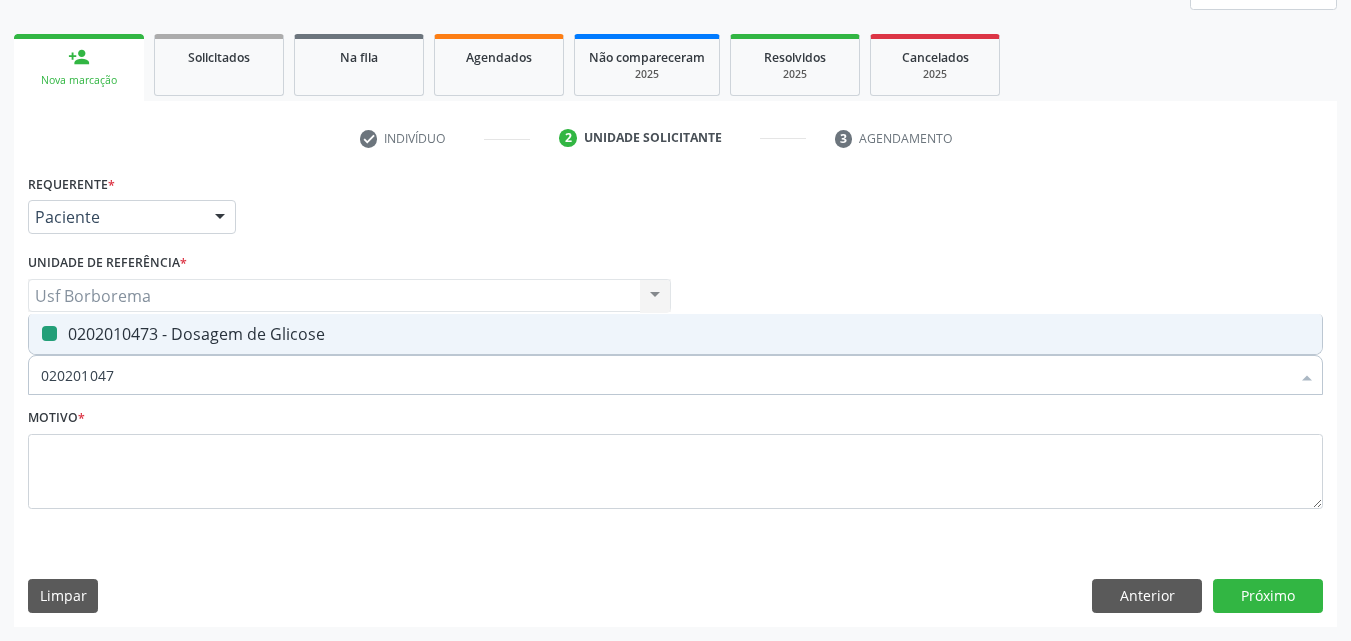 type on "02020104" 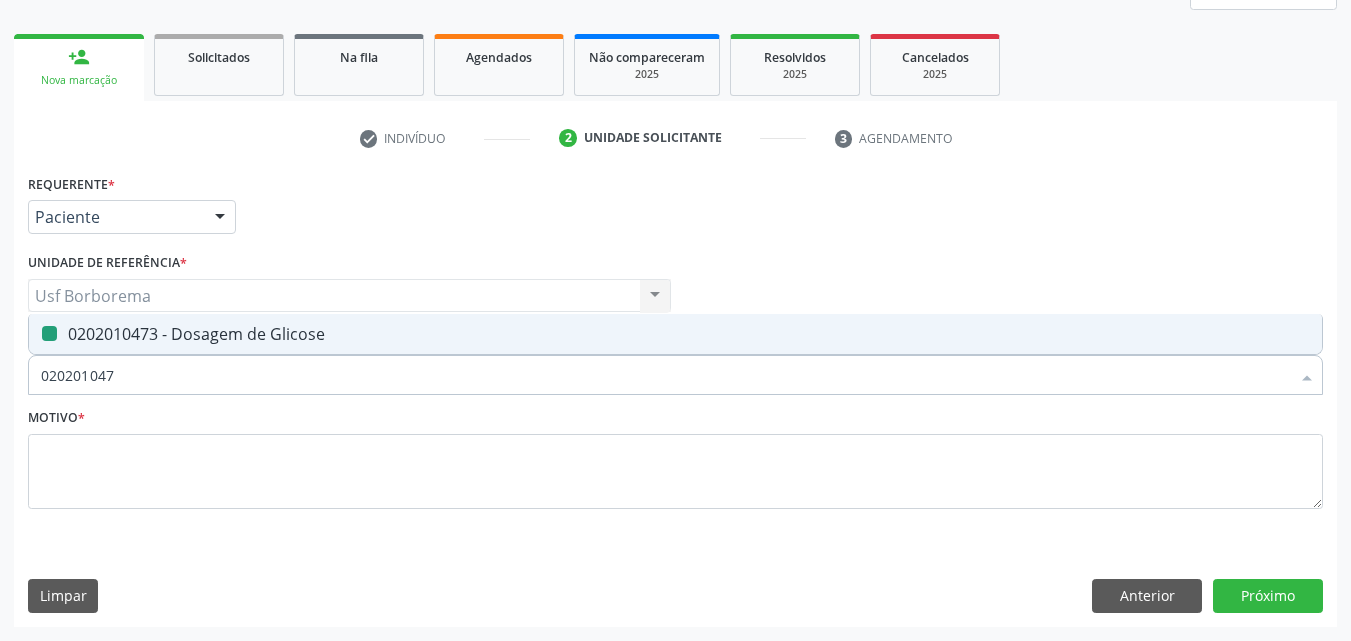 checkbox on "false" 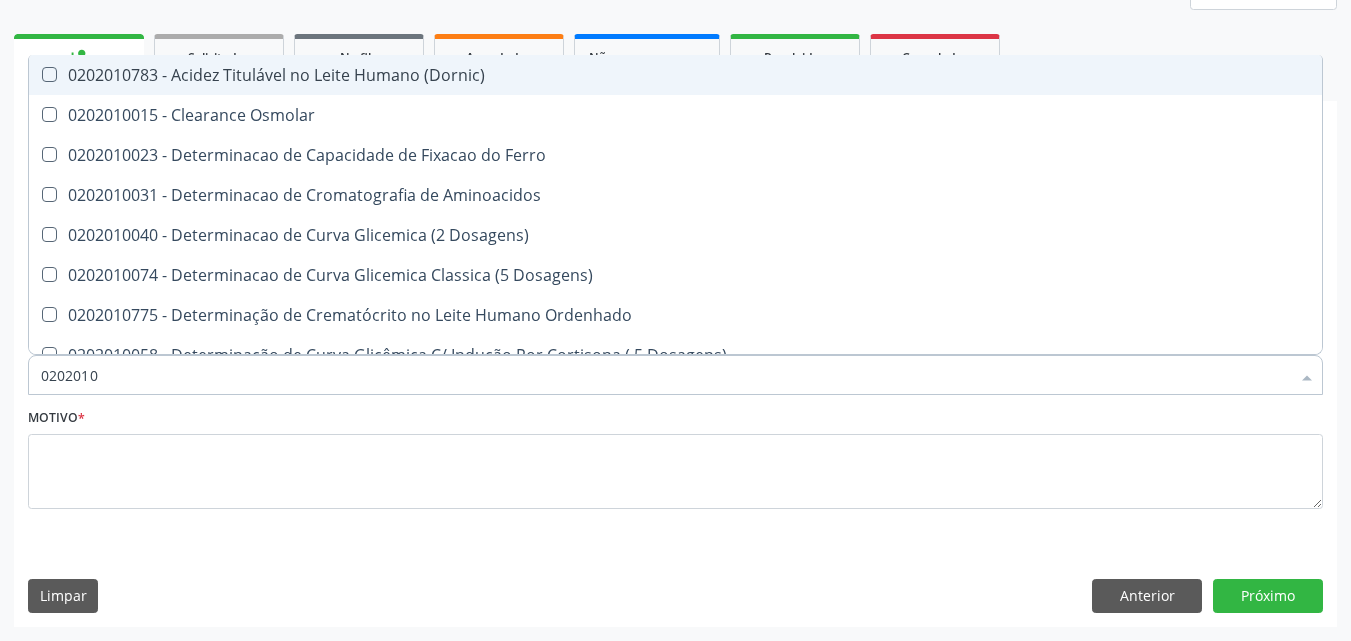 type on "020201" 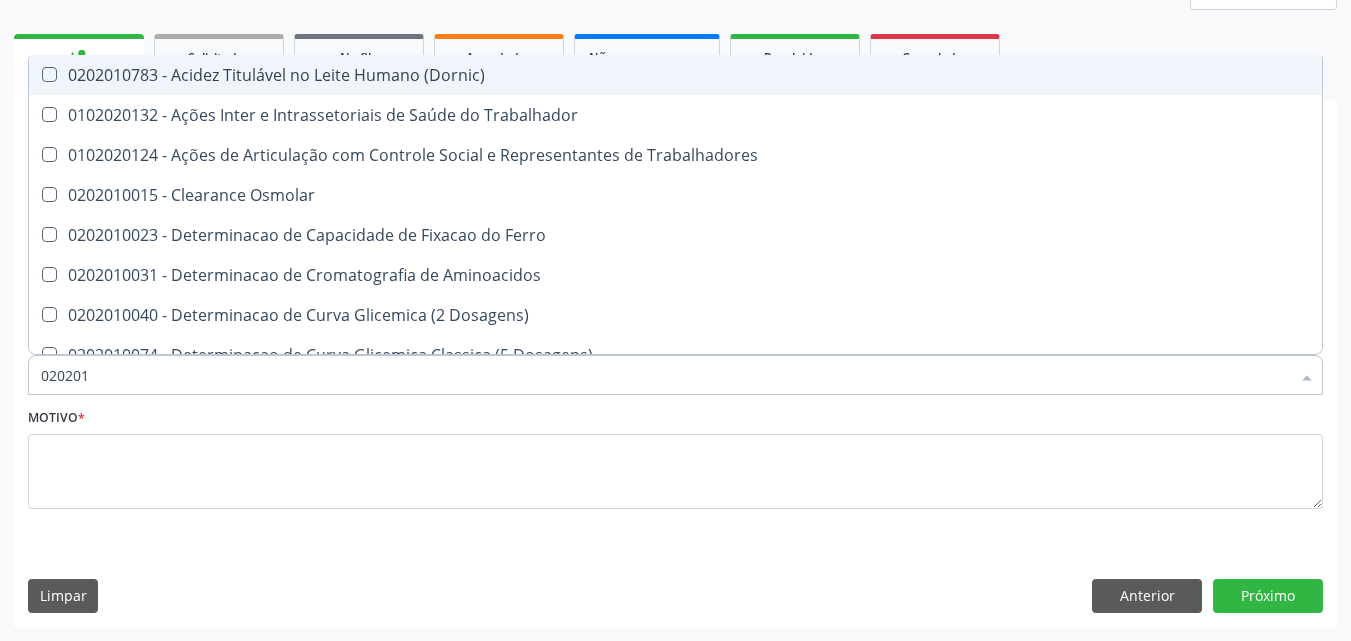type on "0202010" 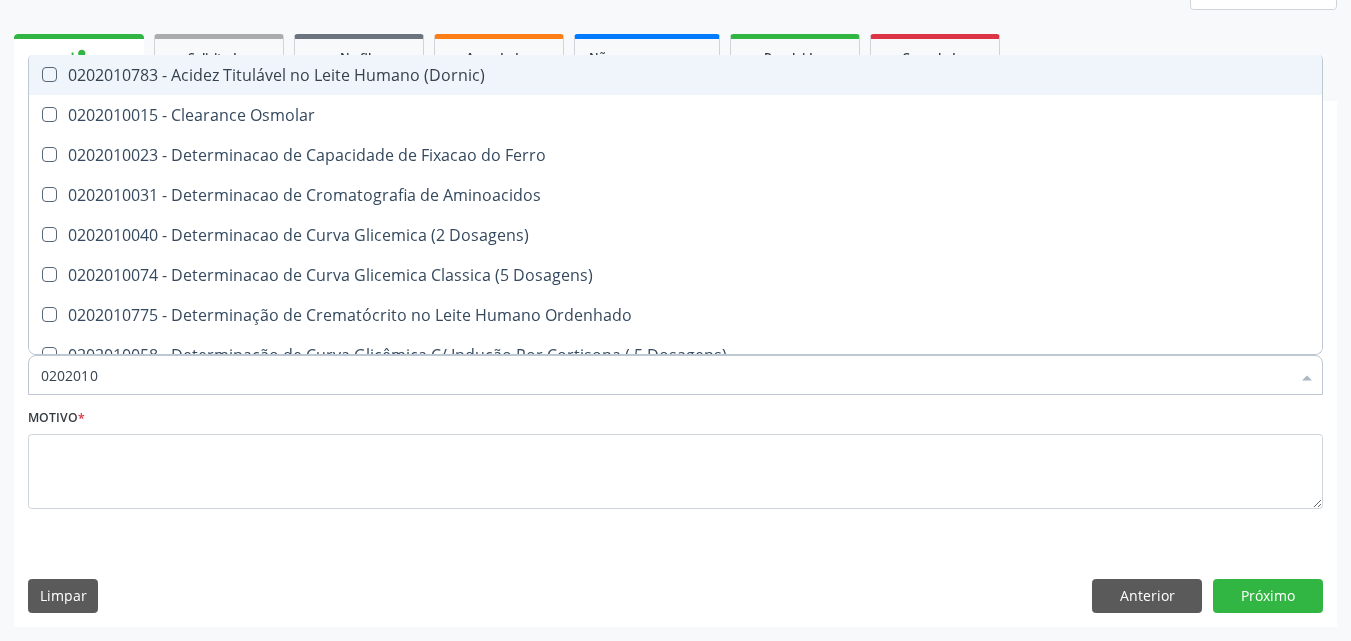 type on "020201" 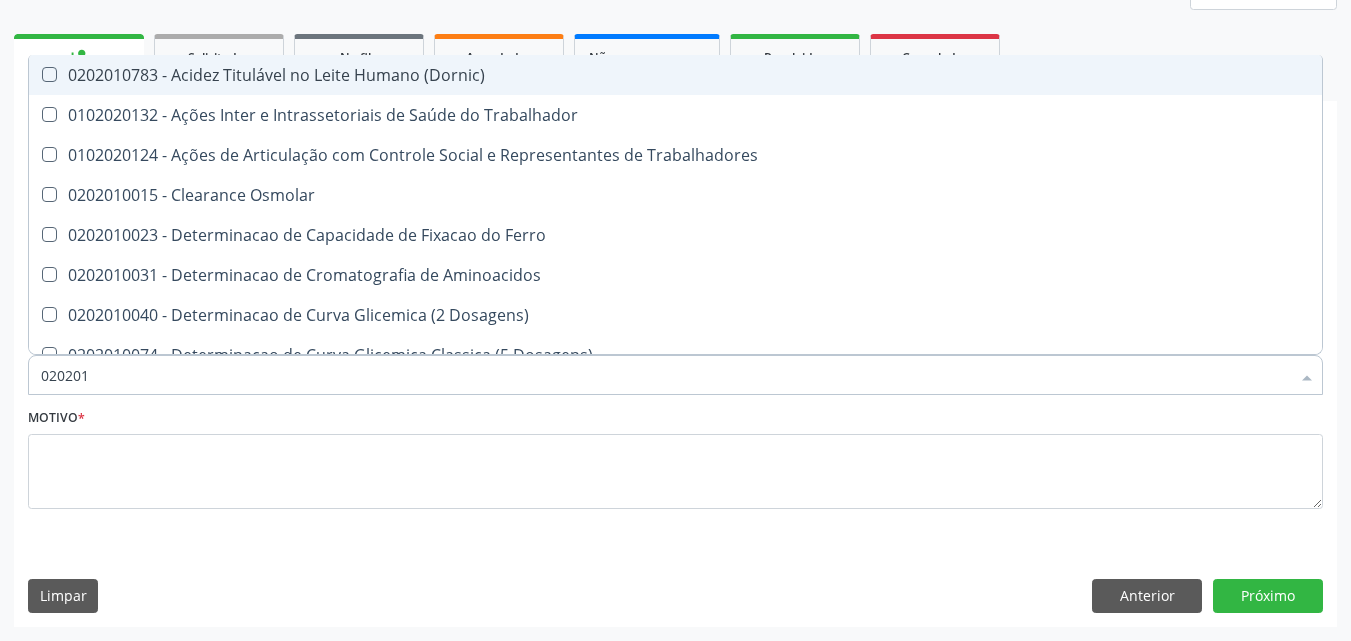 type on "02020" 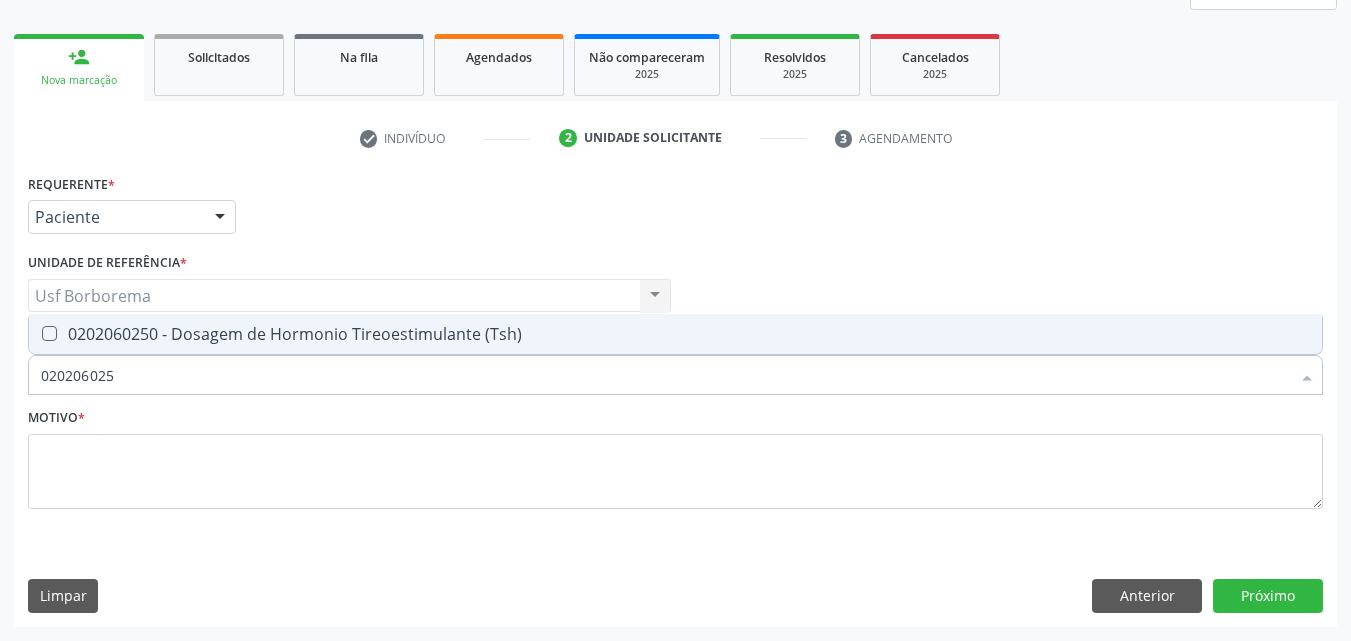 type on "0202060250" 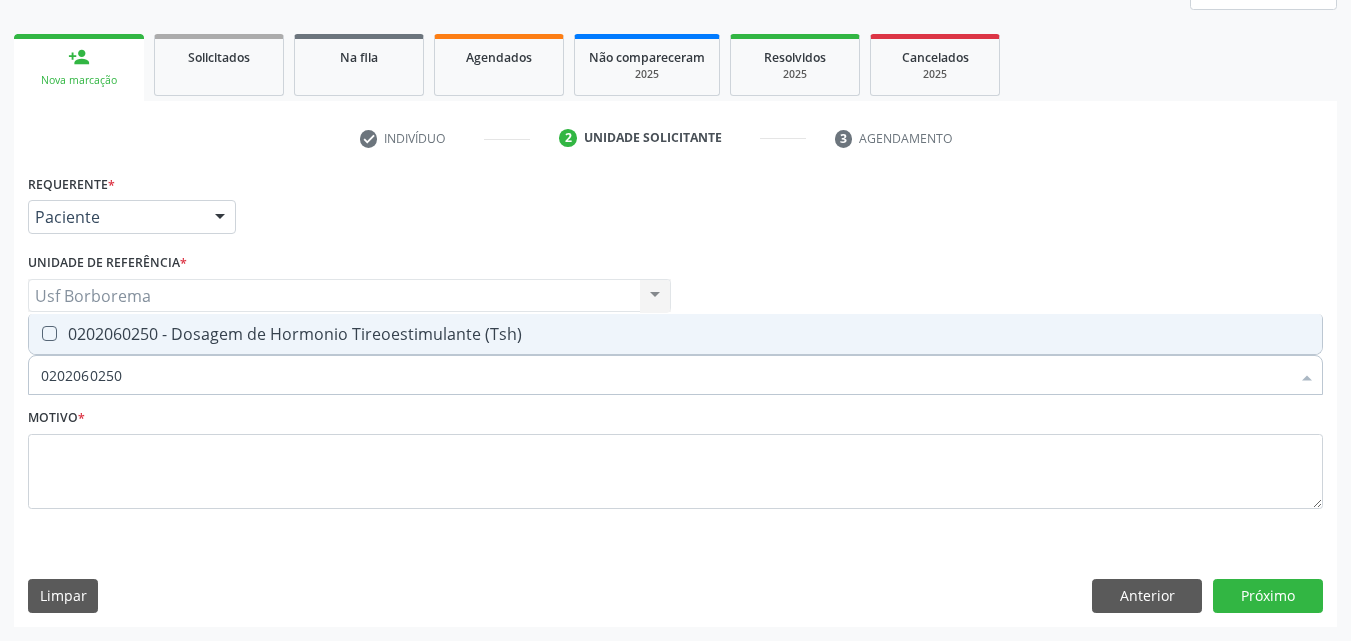 drag, startPoint x: 244, startPoint y: 326, endPoint x: 247, endPoint y: 349, distance: 23.194826 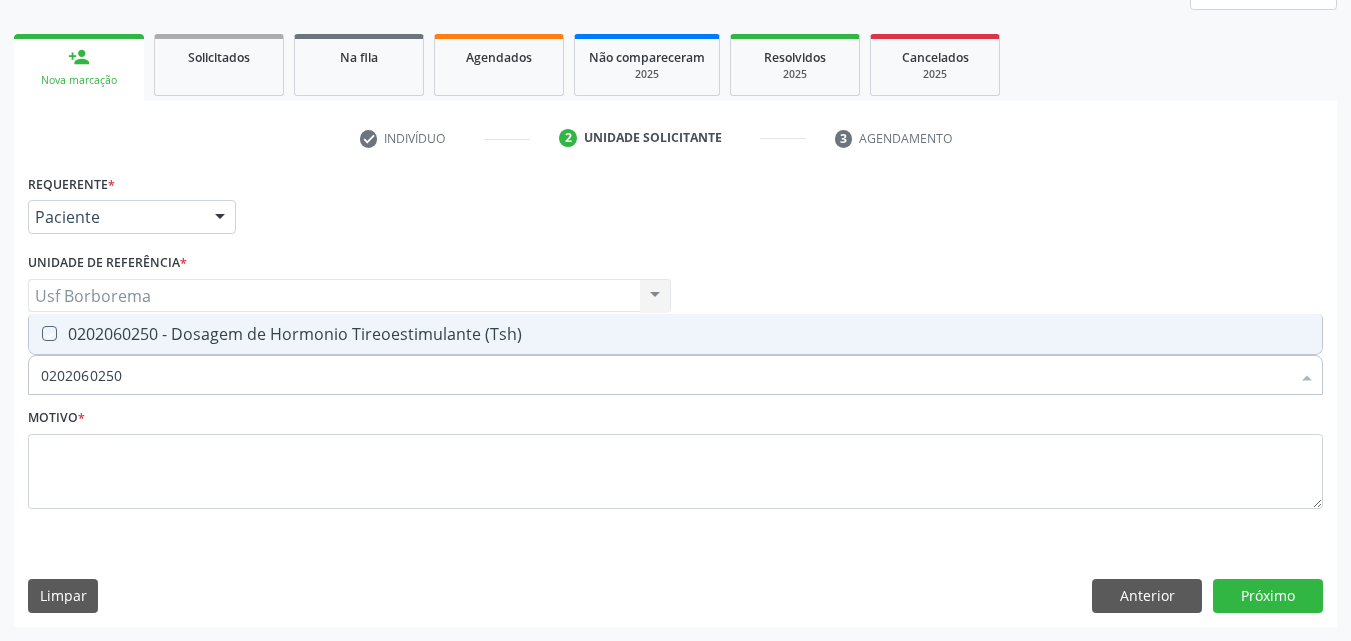 checkbox on "true" 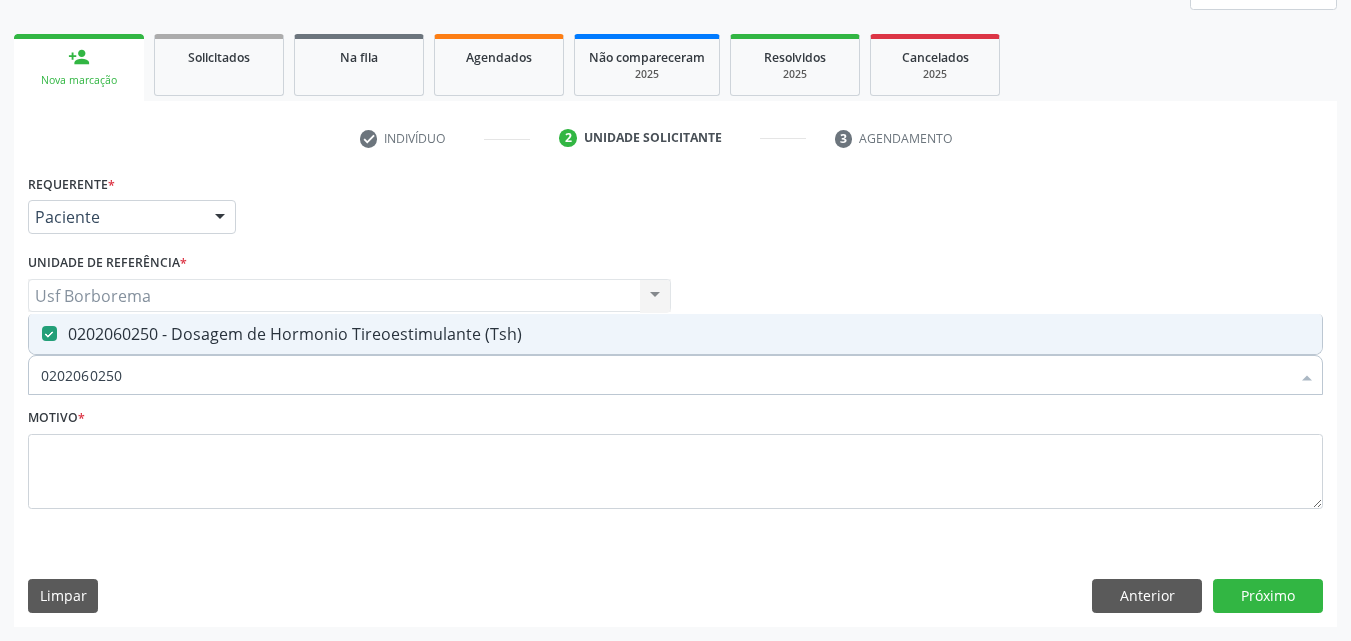 click on "0202060250" at bounding box center [665, 375] 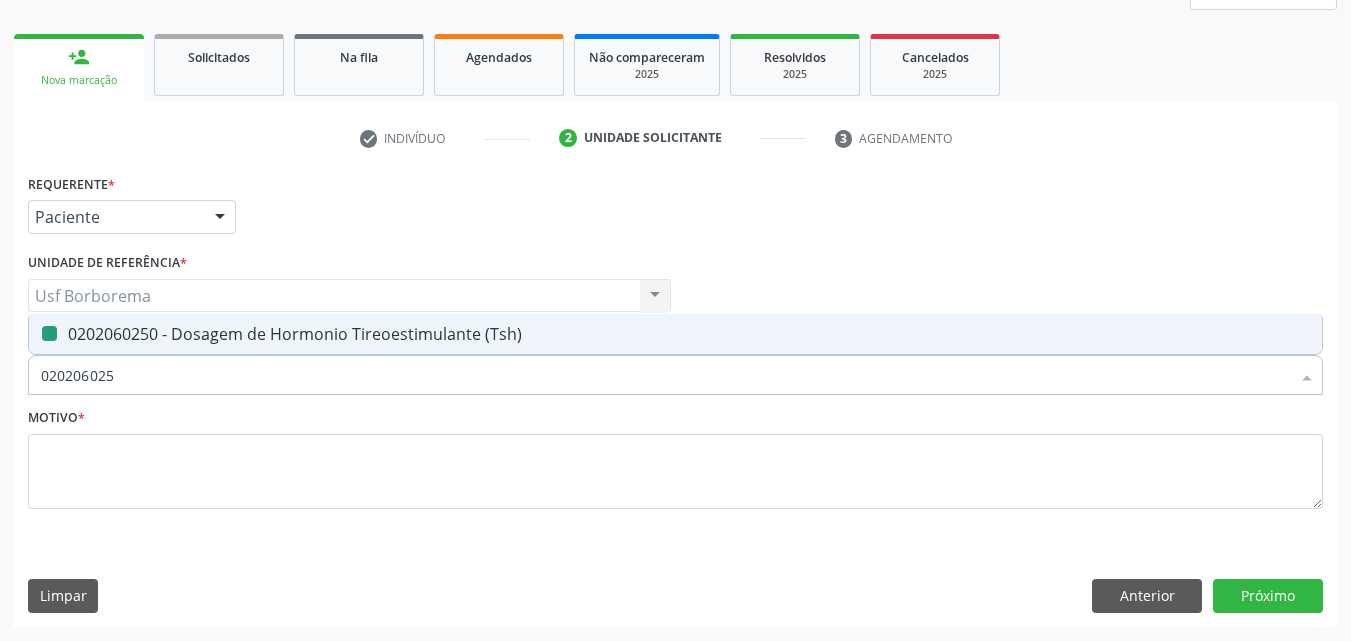type on "02020602" 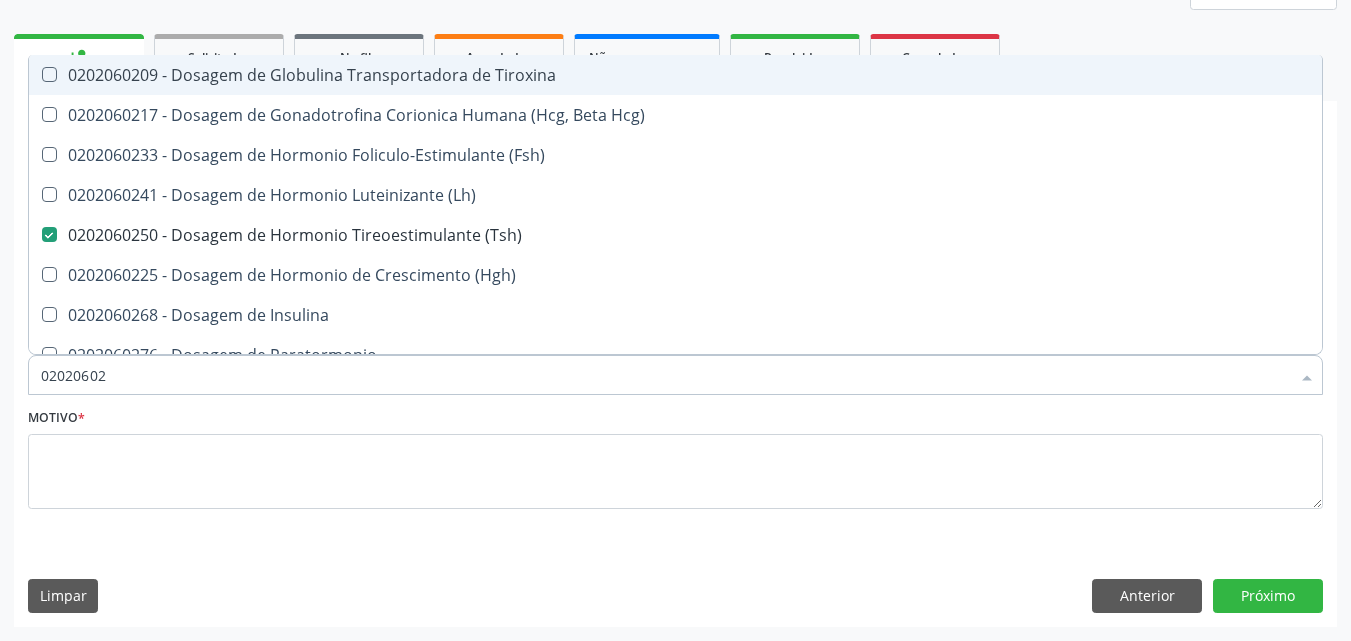 type on "0202060" 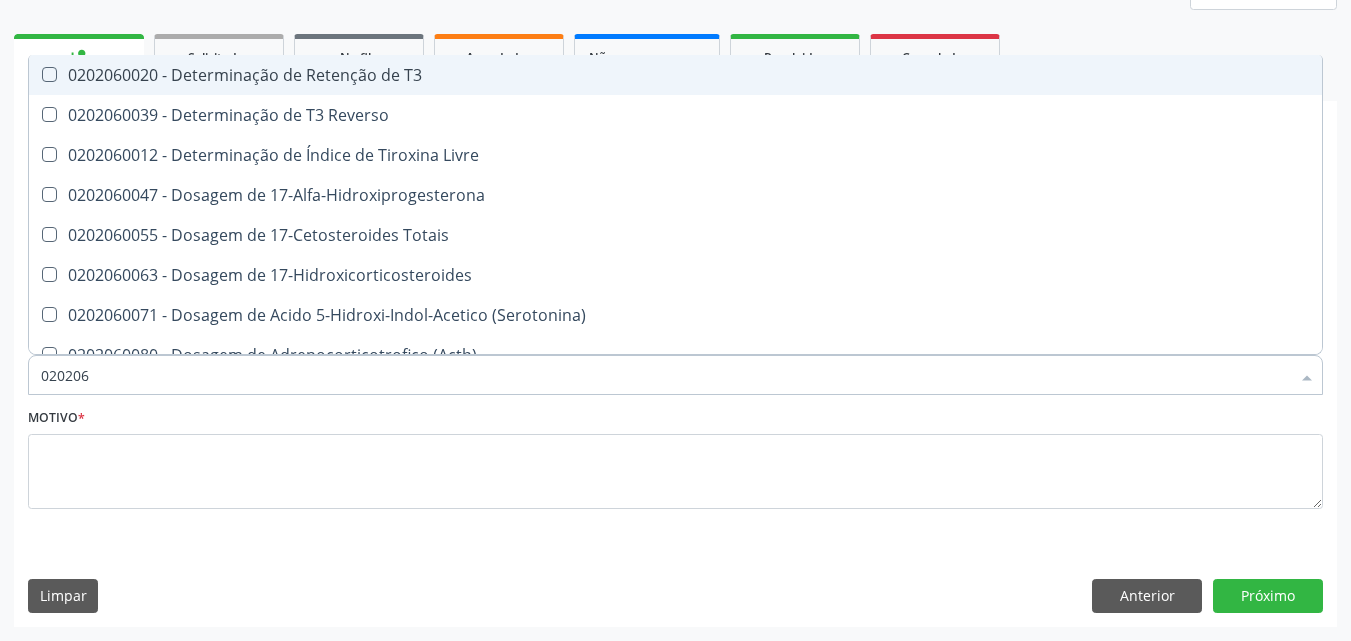 type on "02020" 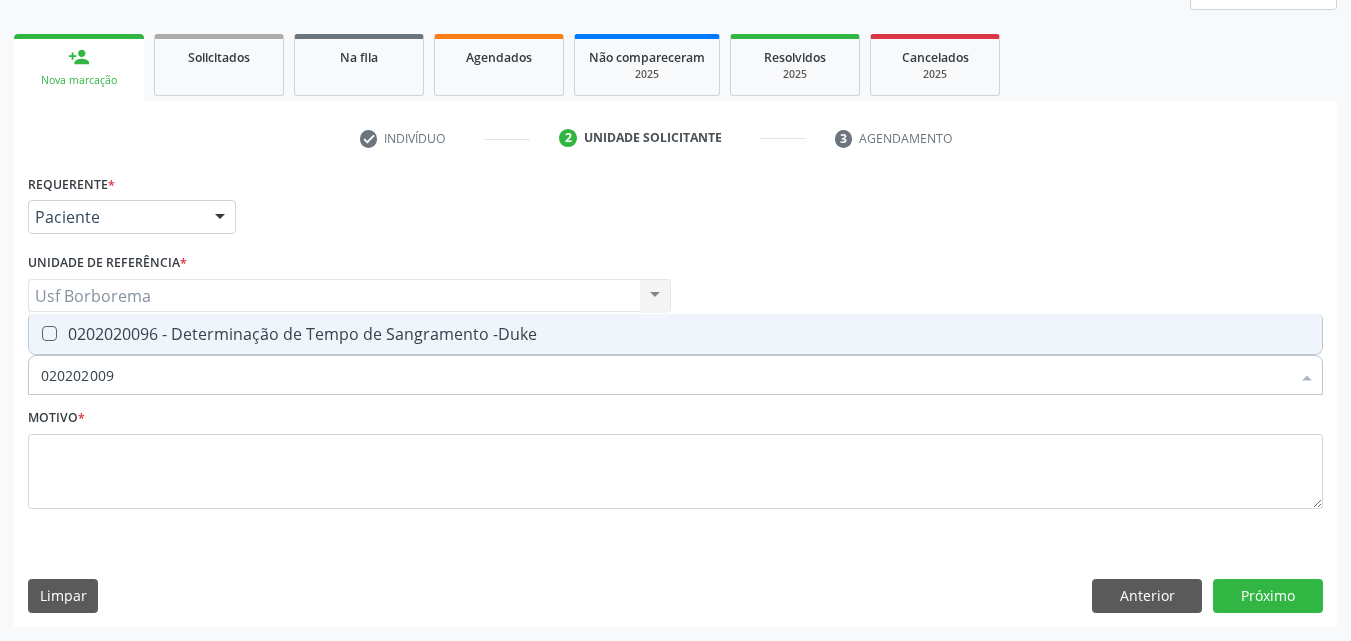 type on "0202020096" 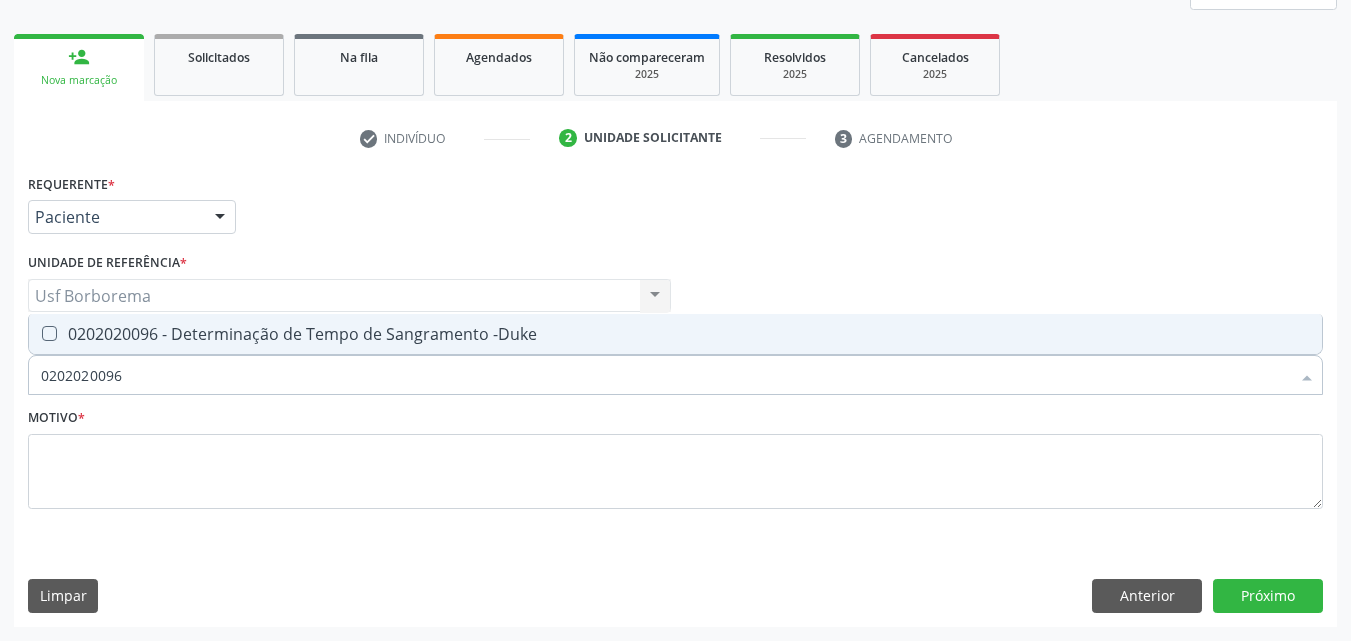click on "0202020096 - Determinação de Tempo de Sangramento -Duke" at bounding box center [675, 334] 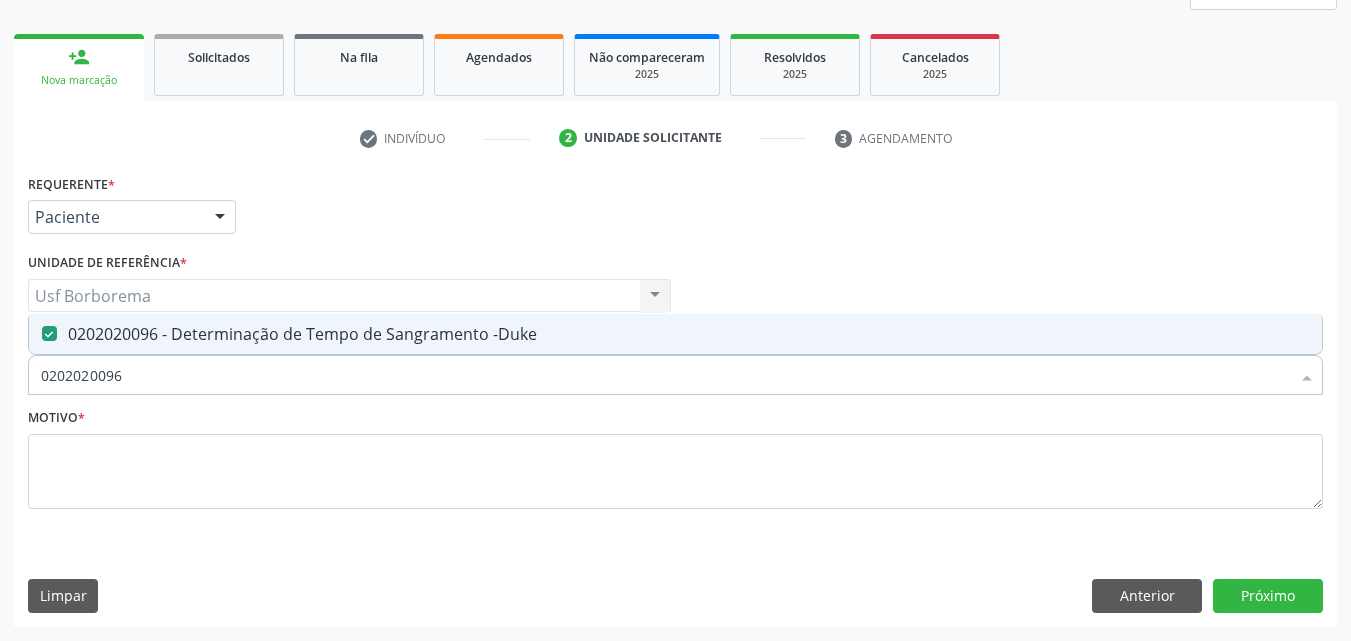 click on "0202020096 - Determinação de Tempo de Sangramento -Duke" at bounding box center (675, 334) 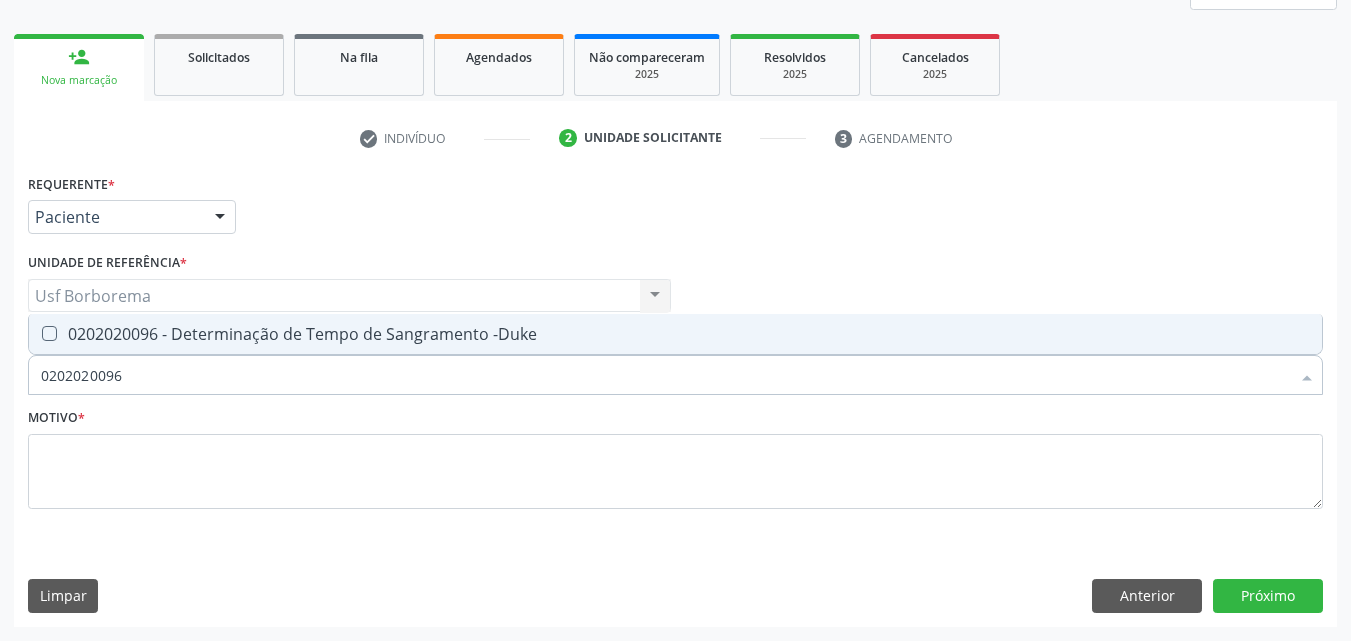 drag, startPoint x: 249, startPoint y: 319, endPoint x: 252, endPoint y: 362, distance: 43.104523 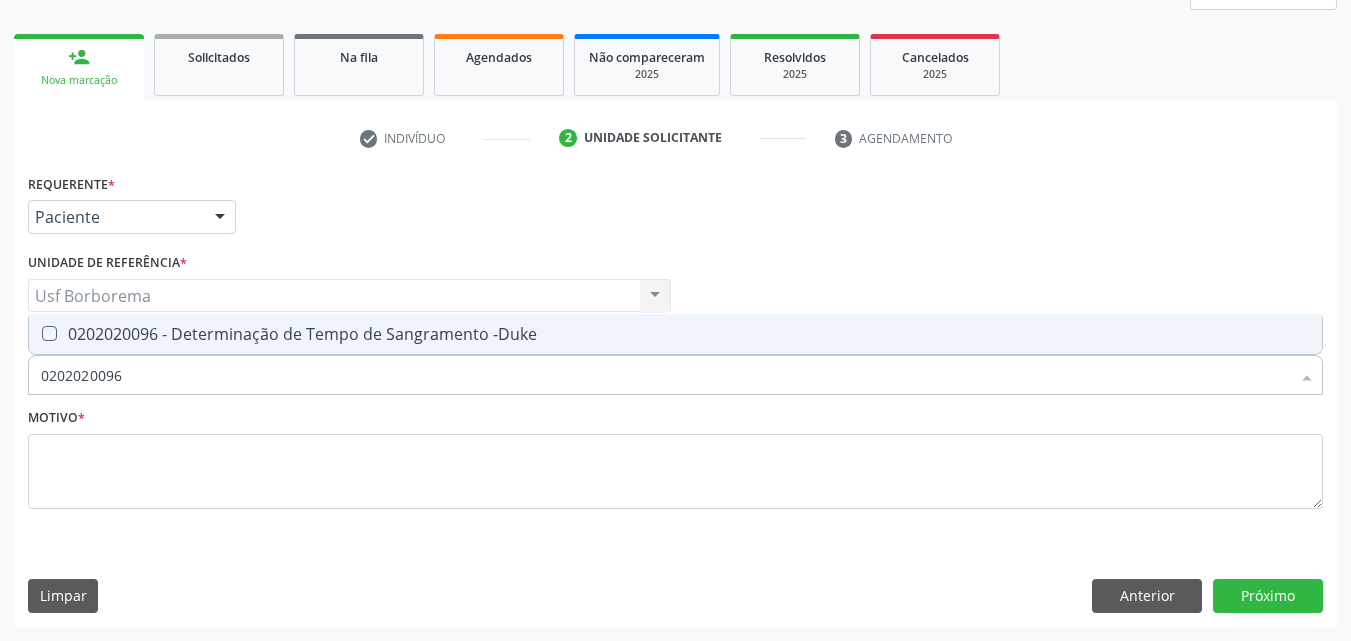 checkbox on "true" 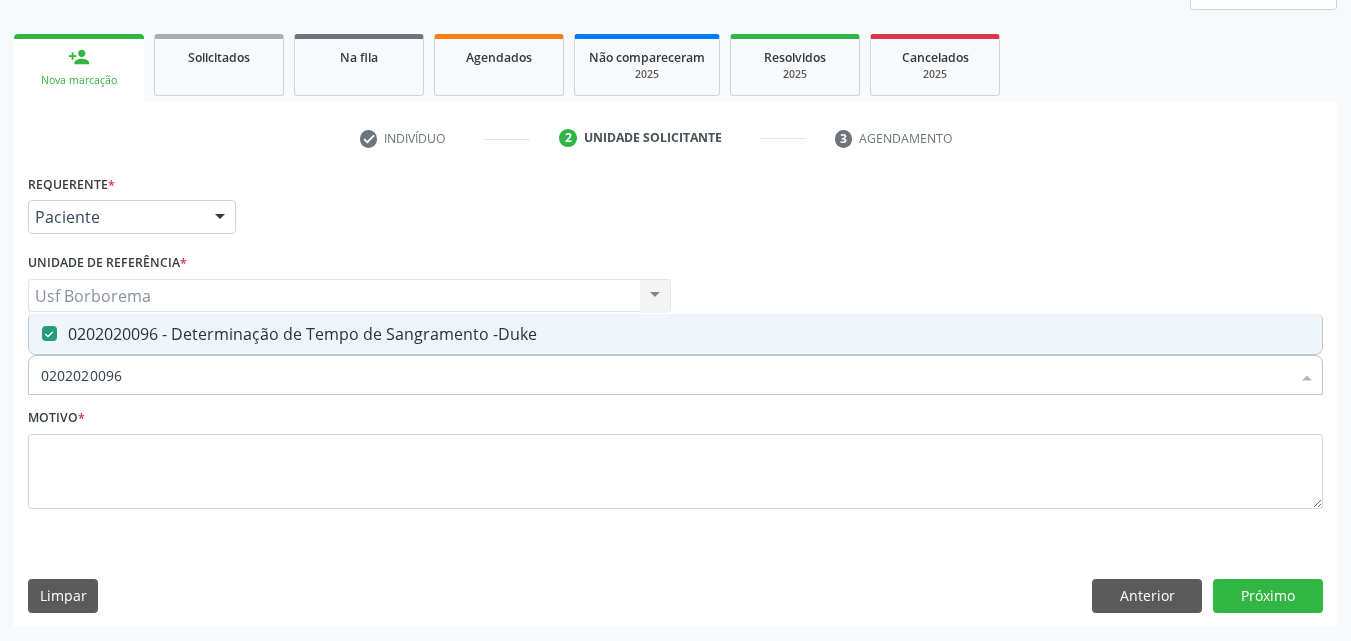 click on "0202020096" at bounding box center (665, 375) 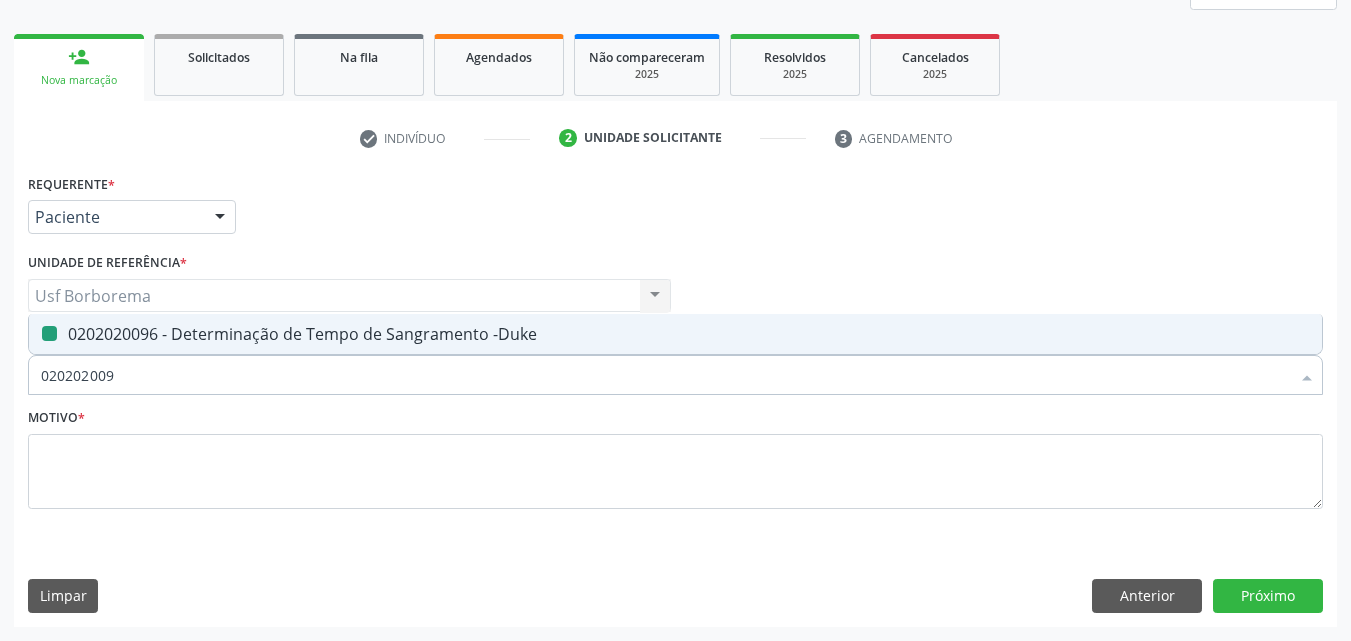 type on "02020200" 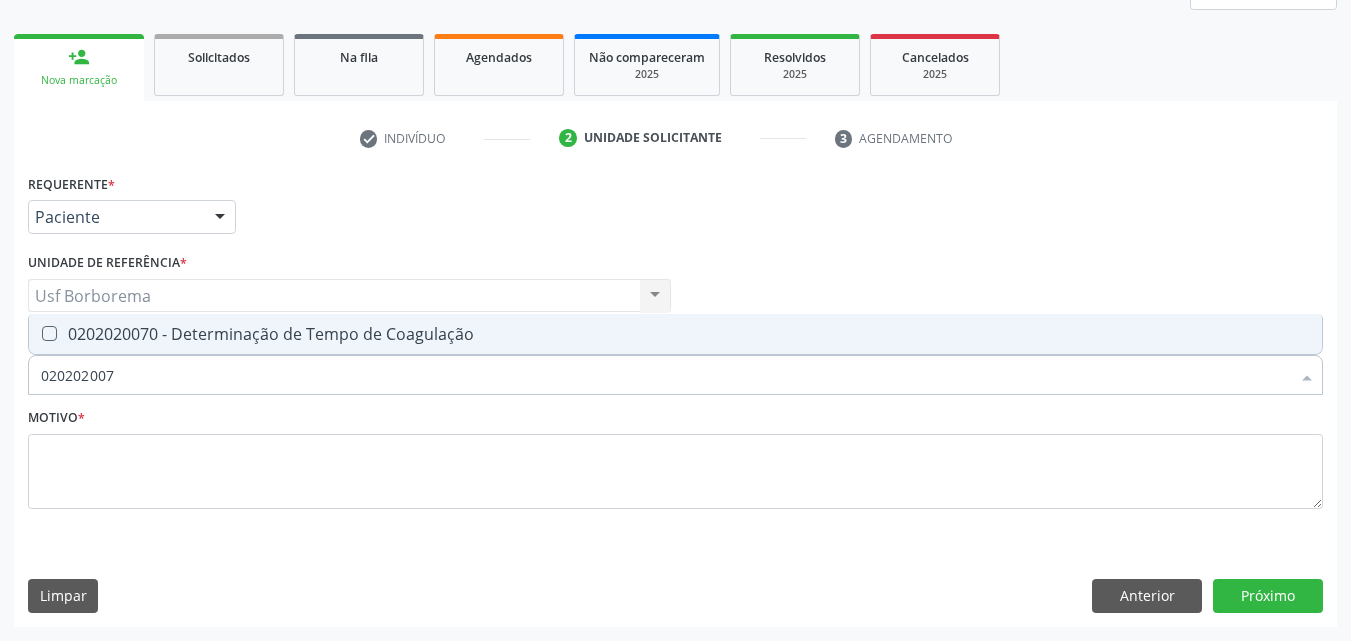 type on "0202020070" 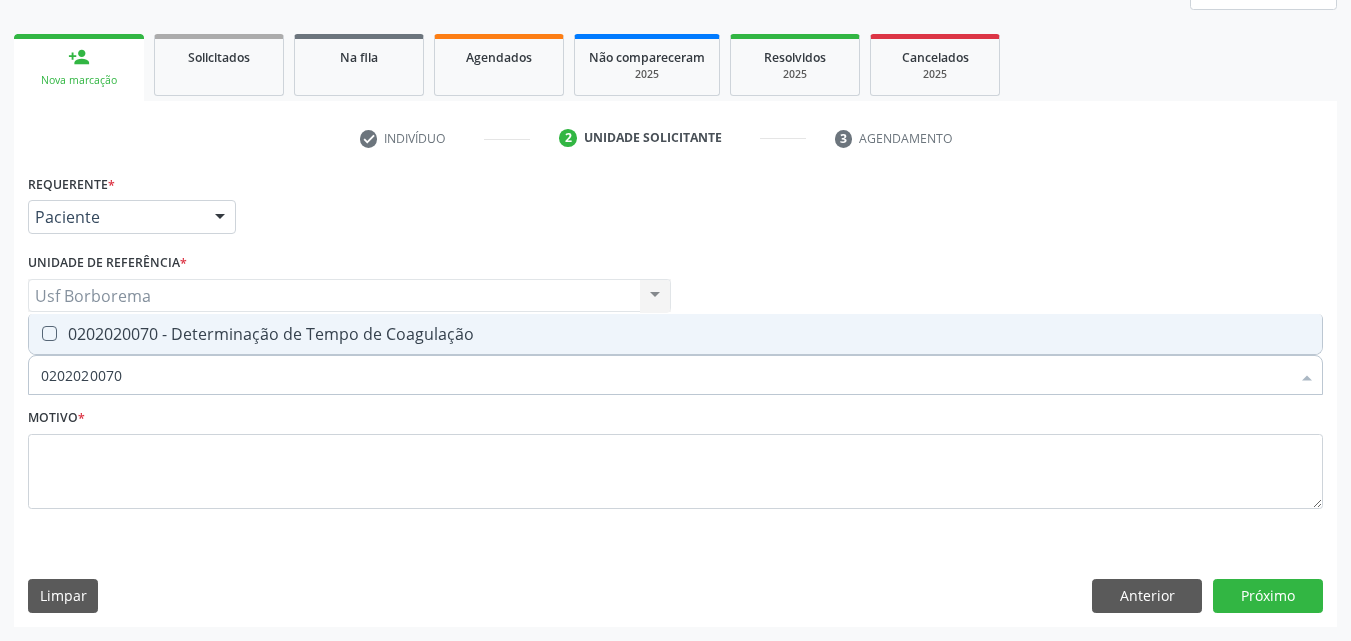 click on "0202020070 - Determinação de Tempo de Coagulação" at bounding box center [675, 334] 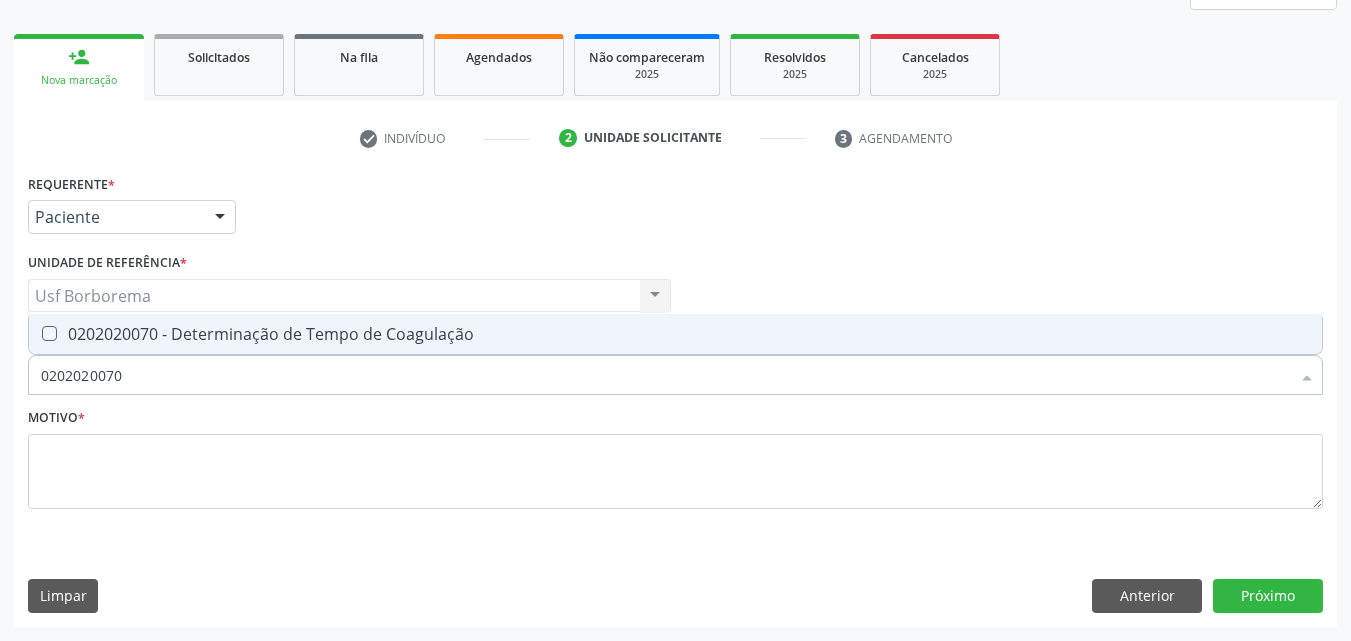 checkbox on "true" 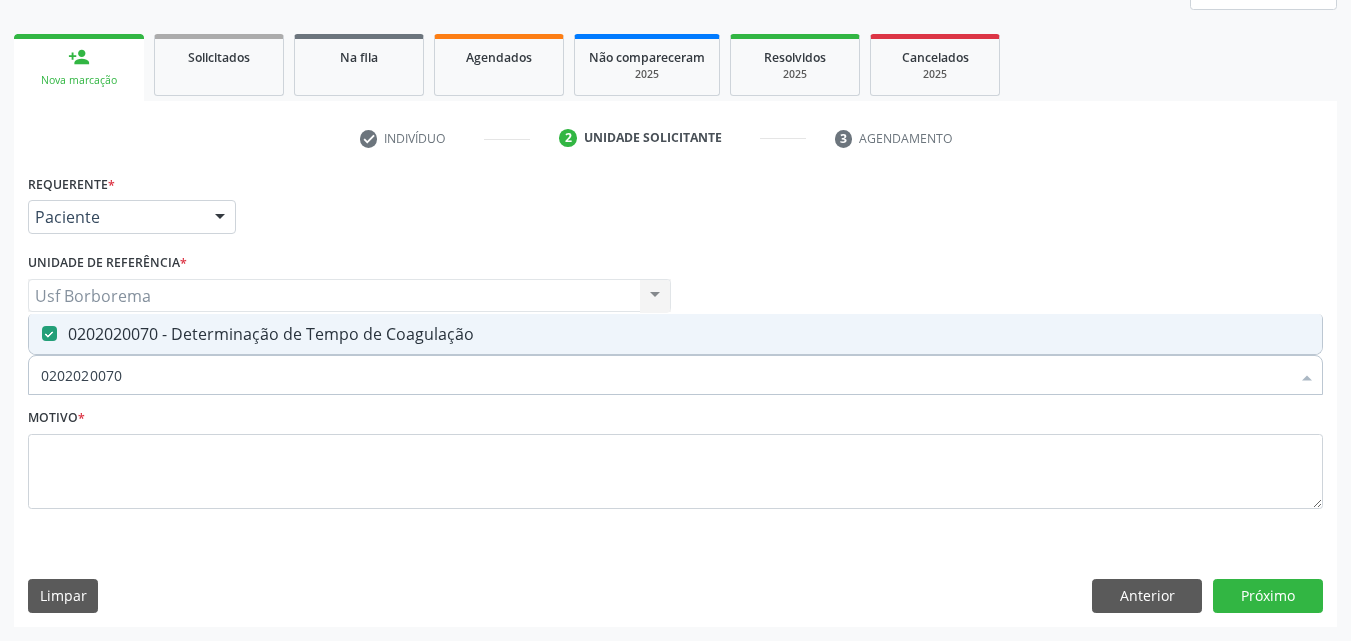 click on "0202020070" at bounding box center [665, 375] 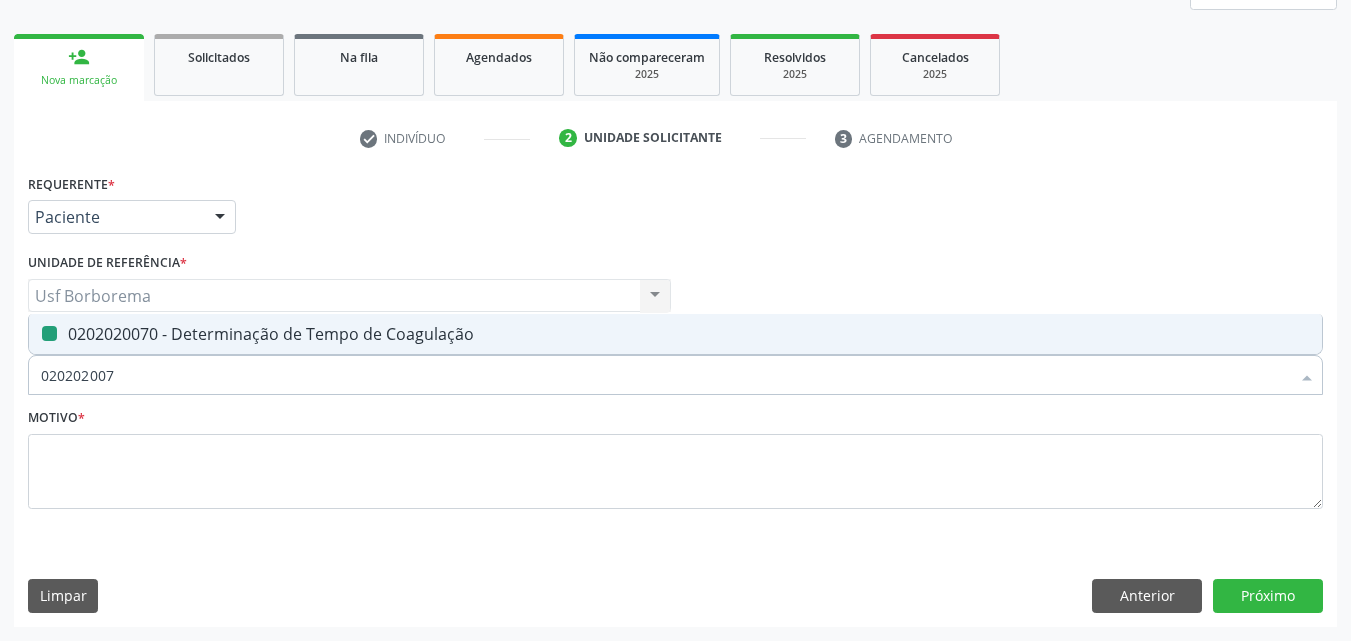type on "02020200" 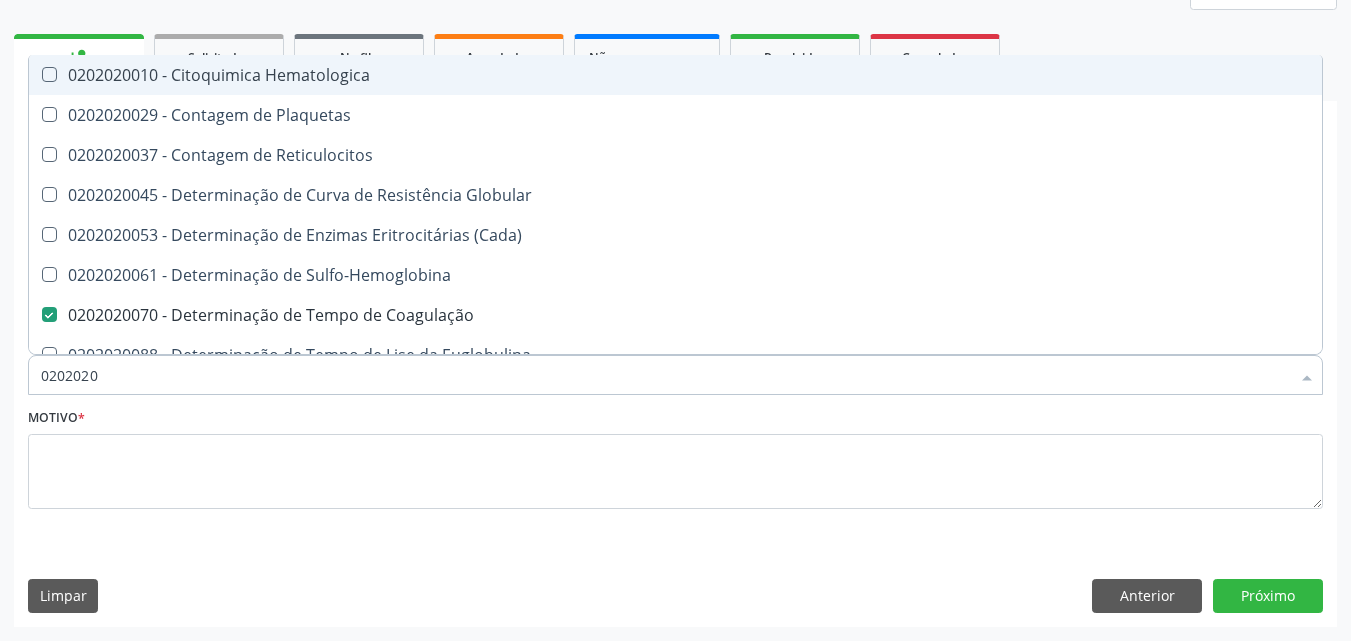 type on "02020201" 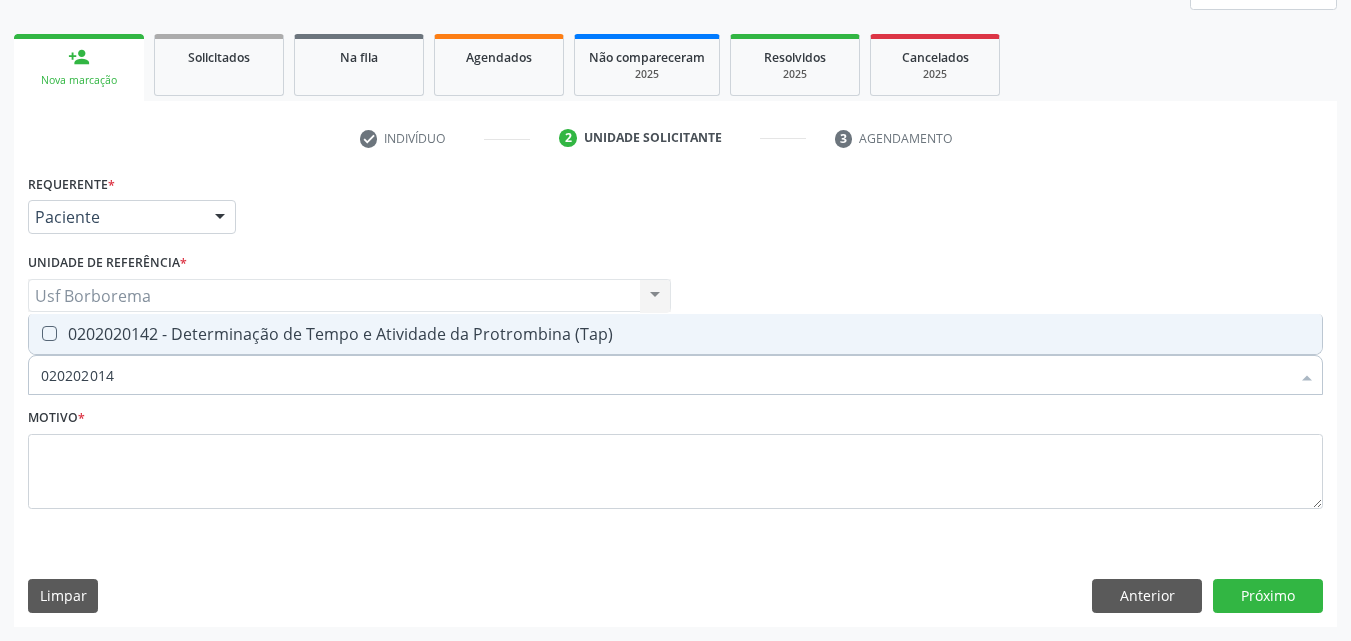 type on "0202020142" 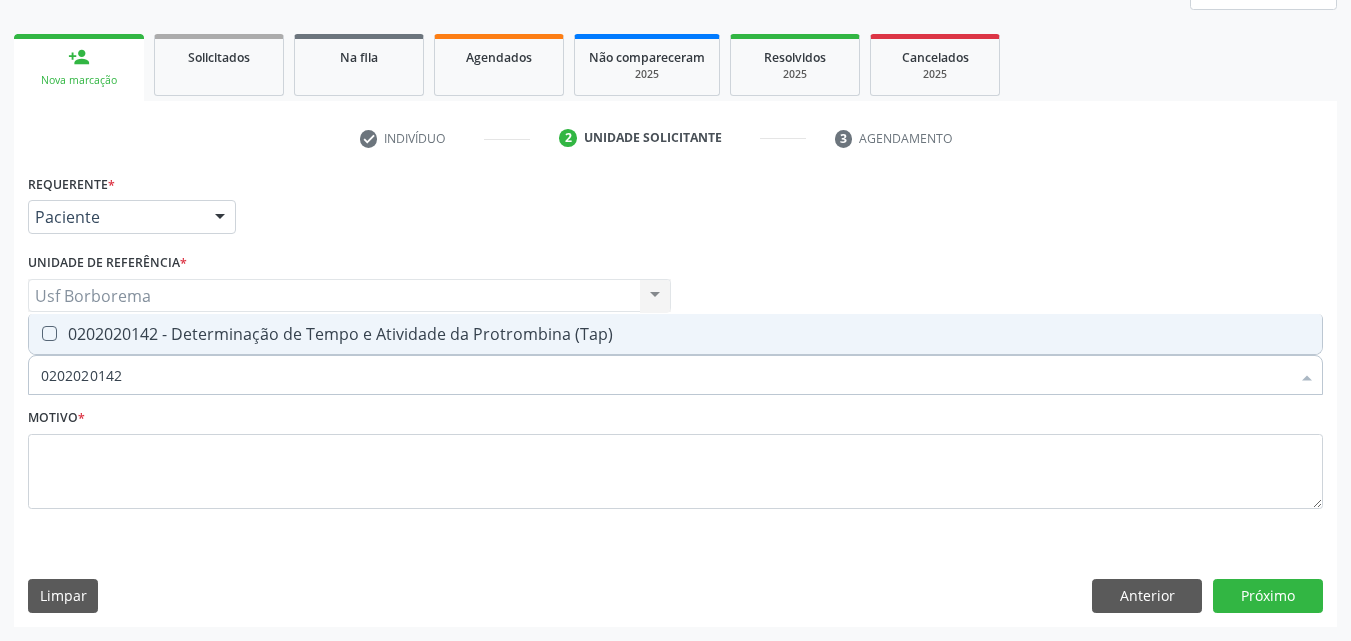 click on "0202020142 - Determinação de Tempo e Atividade da Protrombina (Tap)" at bounding box center [675, 334] 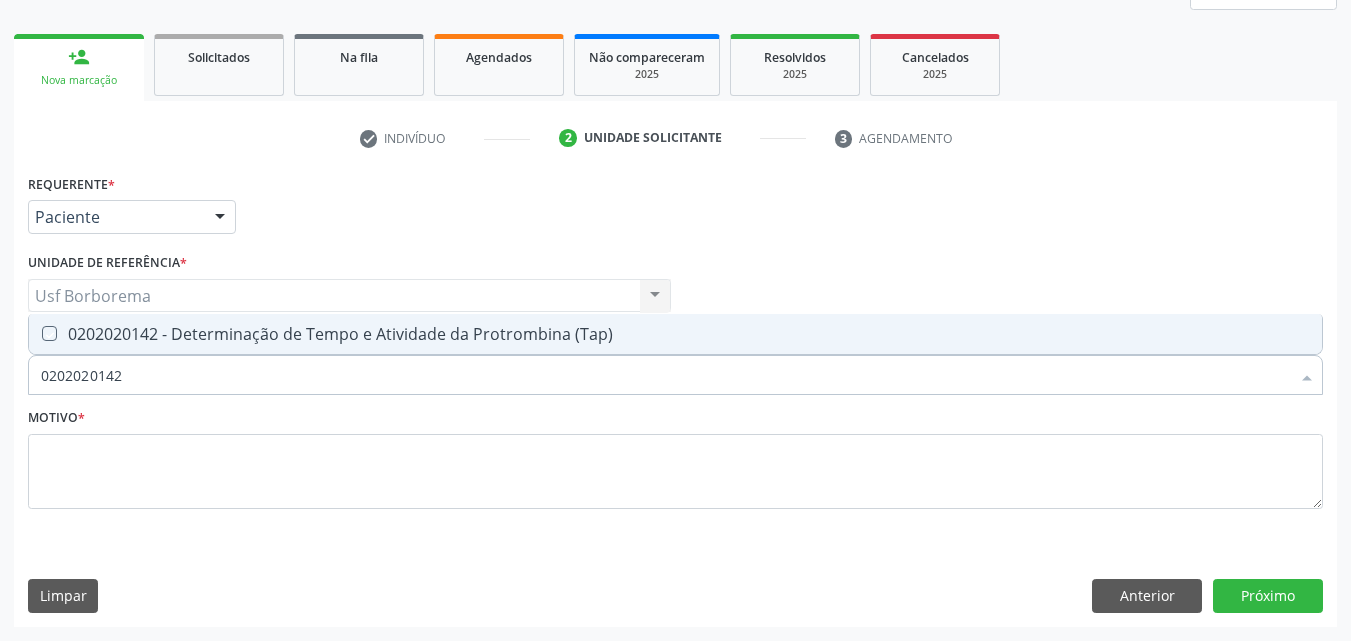 checkbox on "true" 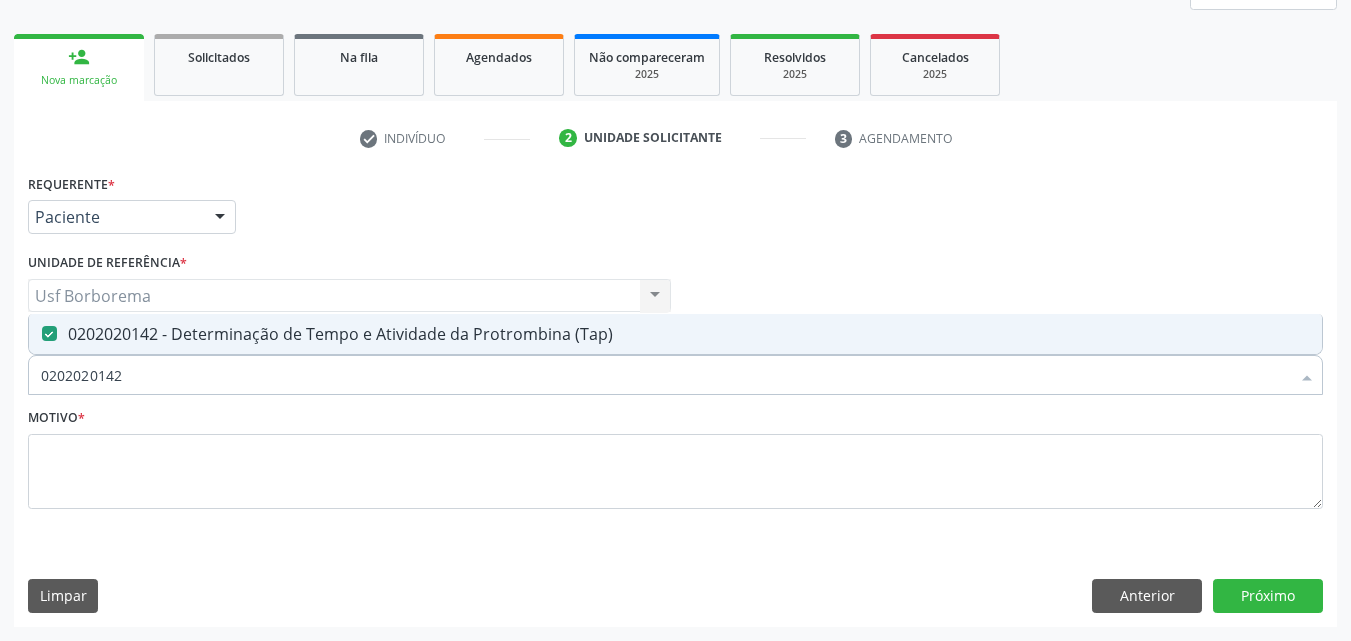 click on "0202020142" at bounding box center [665, 375] 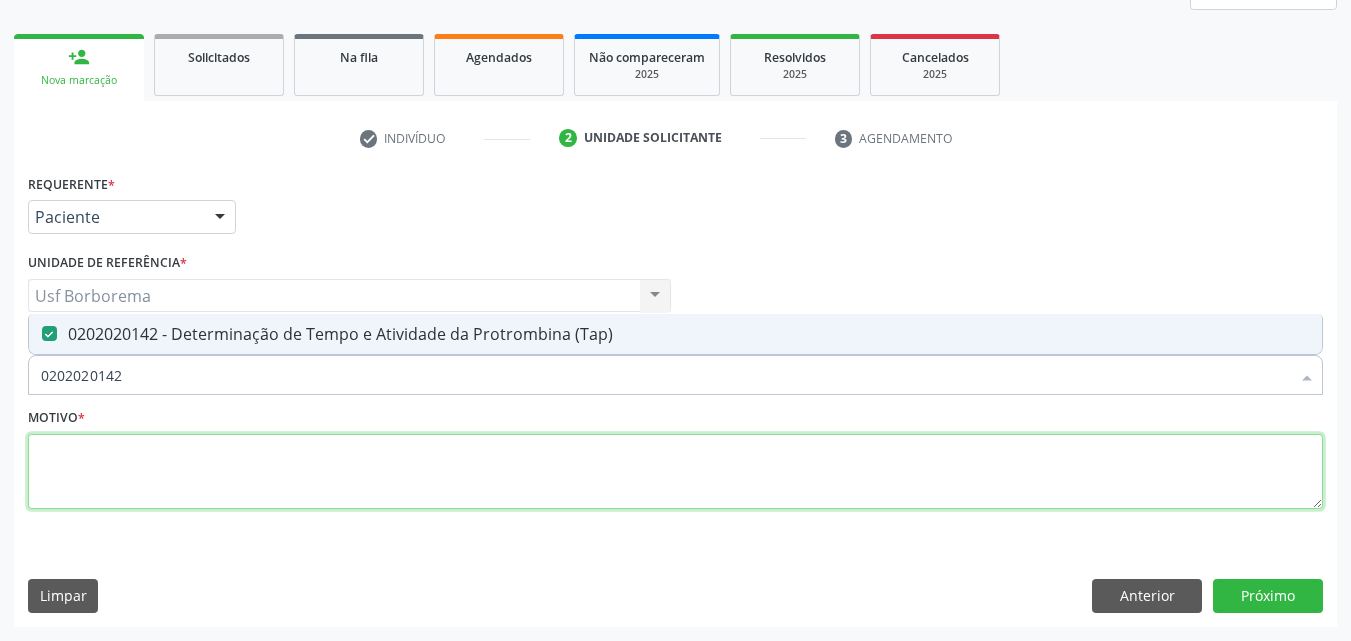 click at bounding box center [675, 472] 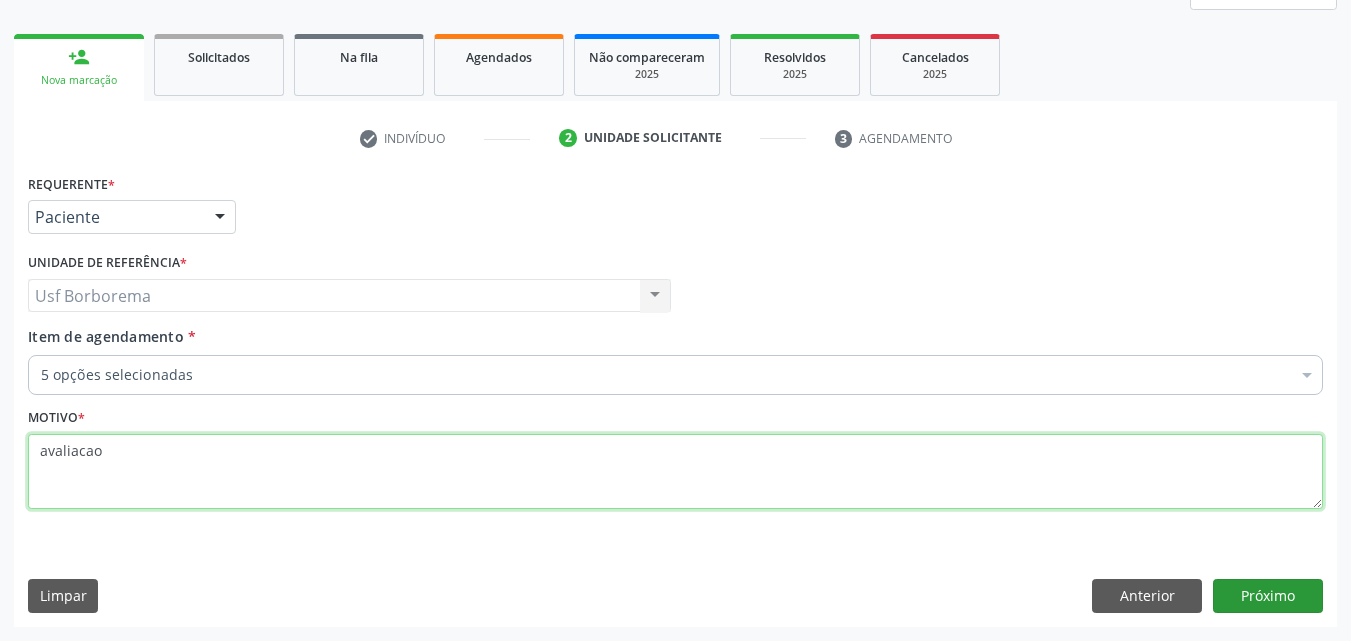type on "avaliacao" 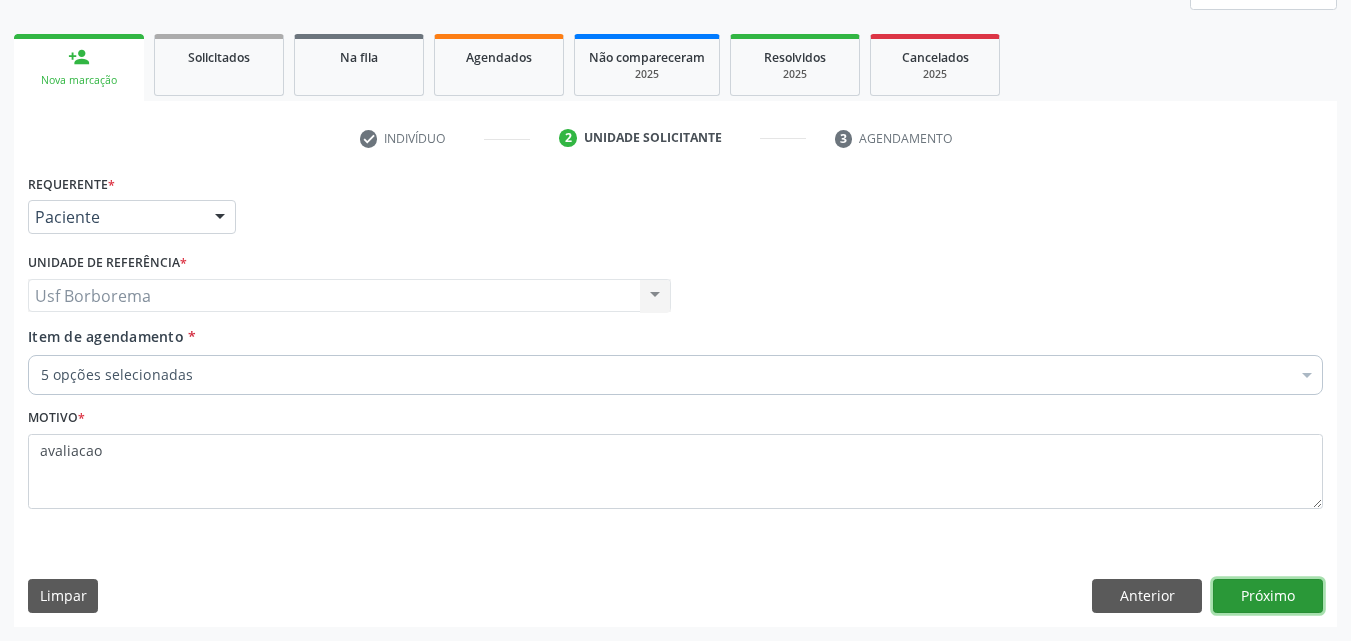 click on "Próximo" at bounding box center (1268, 596) 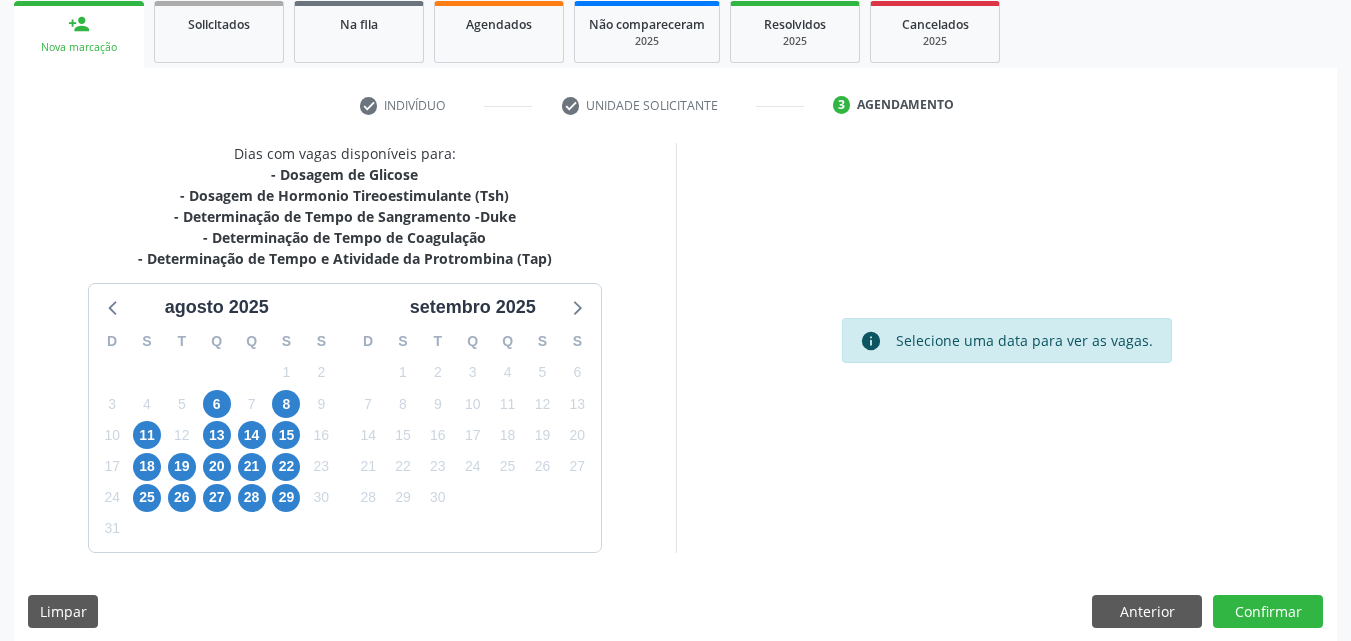 scroll, scrollTop: 313, scrollLeft: 0, axis: vertical 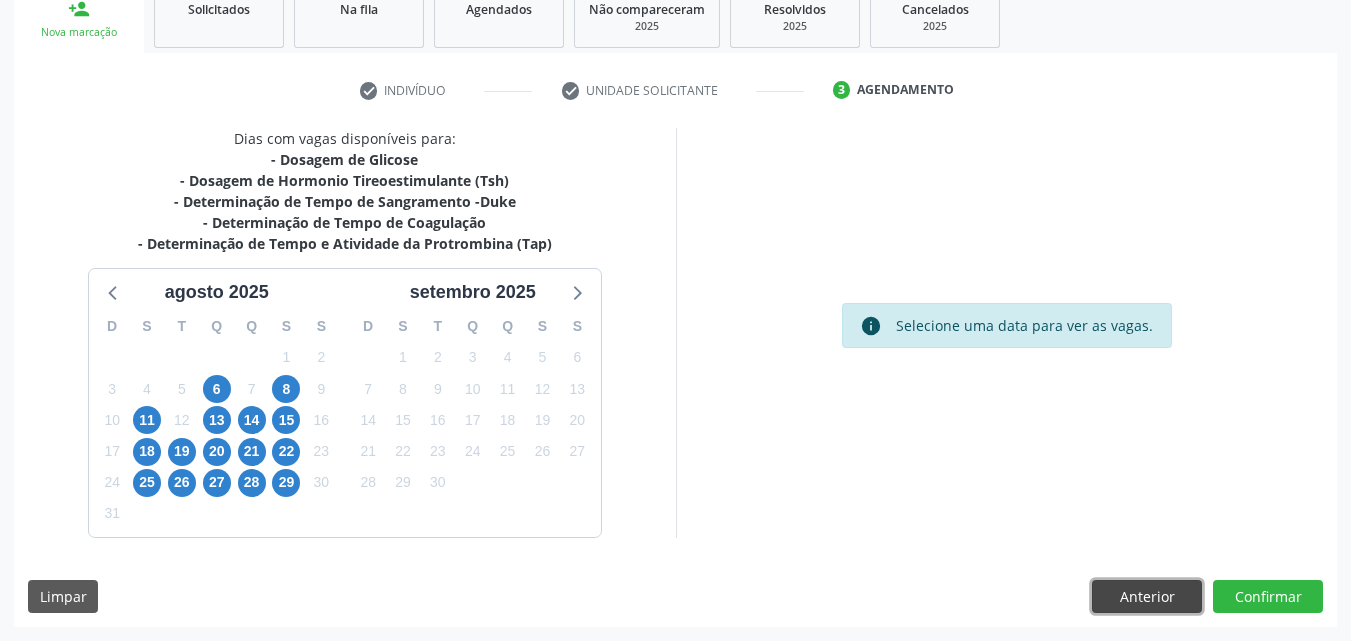 click on "Anterior" at bounding box center [1147, 597] 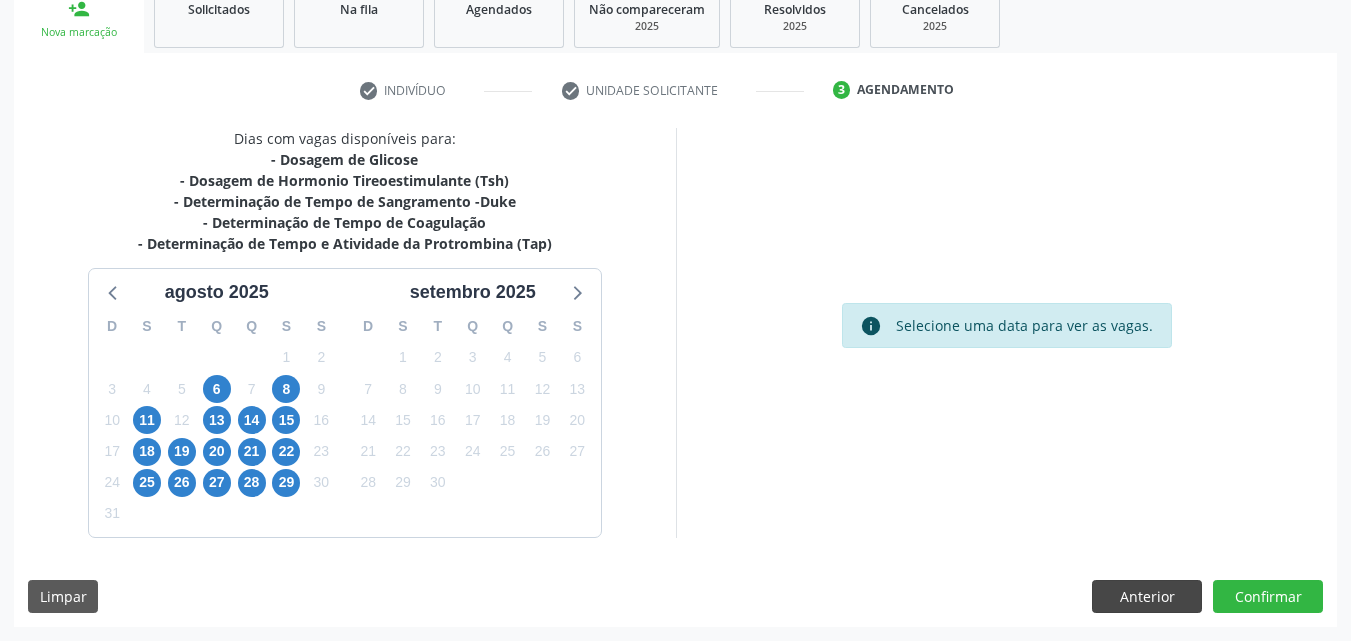 scroll, scrollTop: 265, scrollLeft: 0, axis: vertical 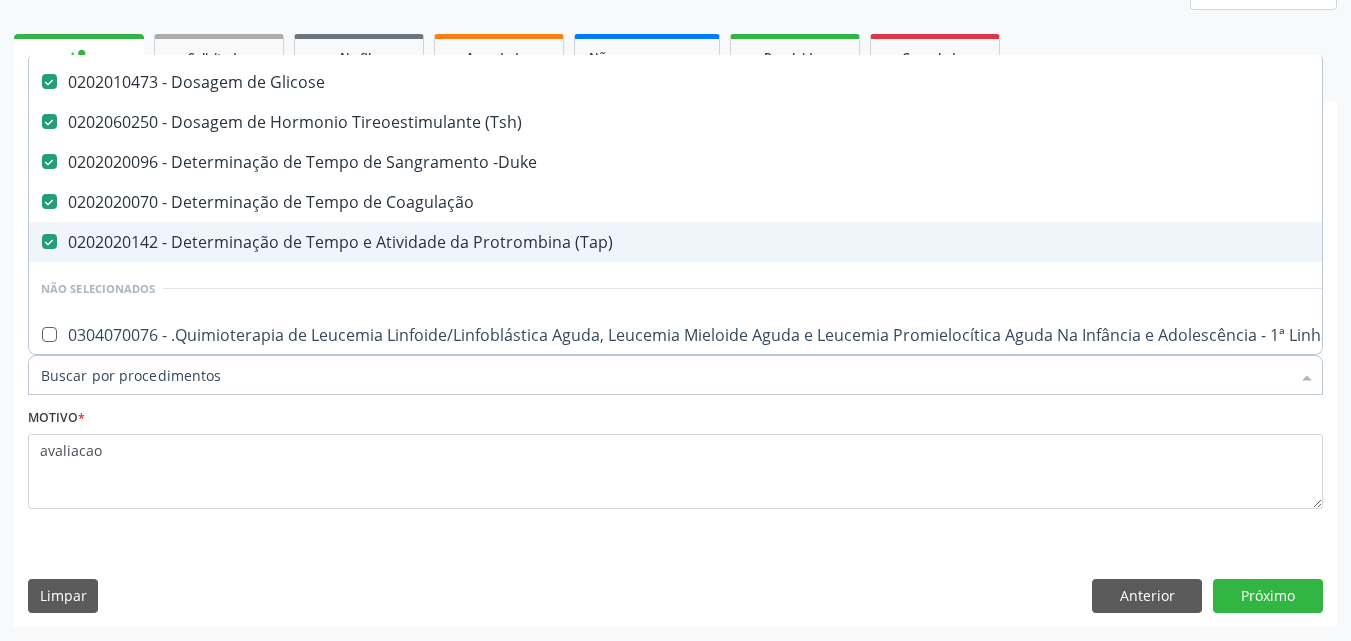 click on "0202020142 - Determinação de Tempo e Atividade da Protrombina (Tap)" at bounding box center [819, 242] 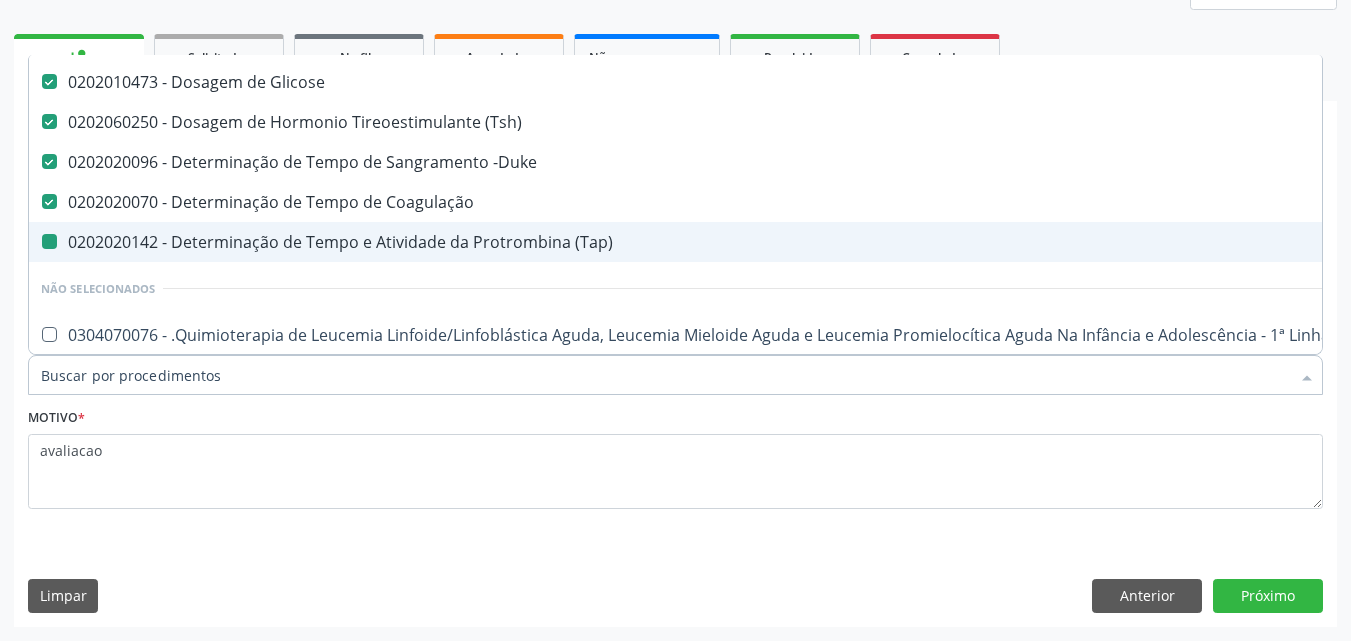 checkbox on "false" 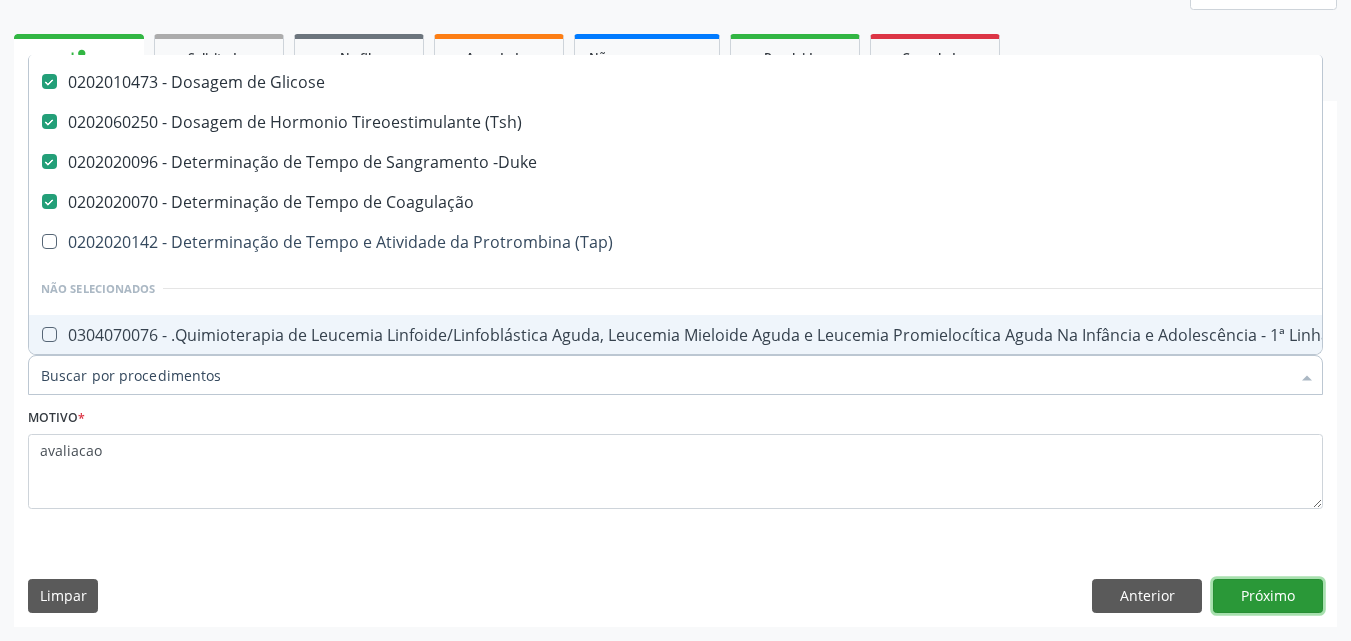 click on "Próximo" at bounding box center (1268, 596) 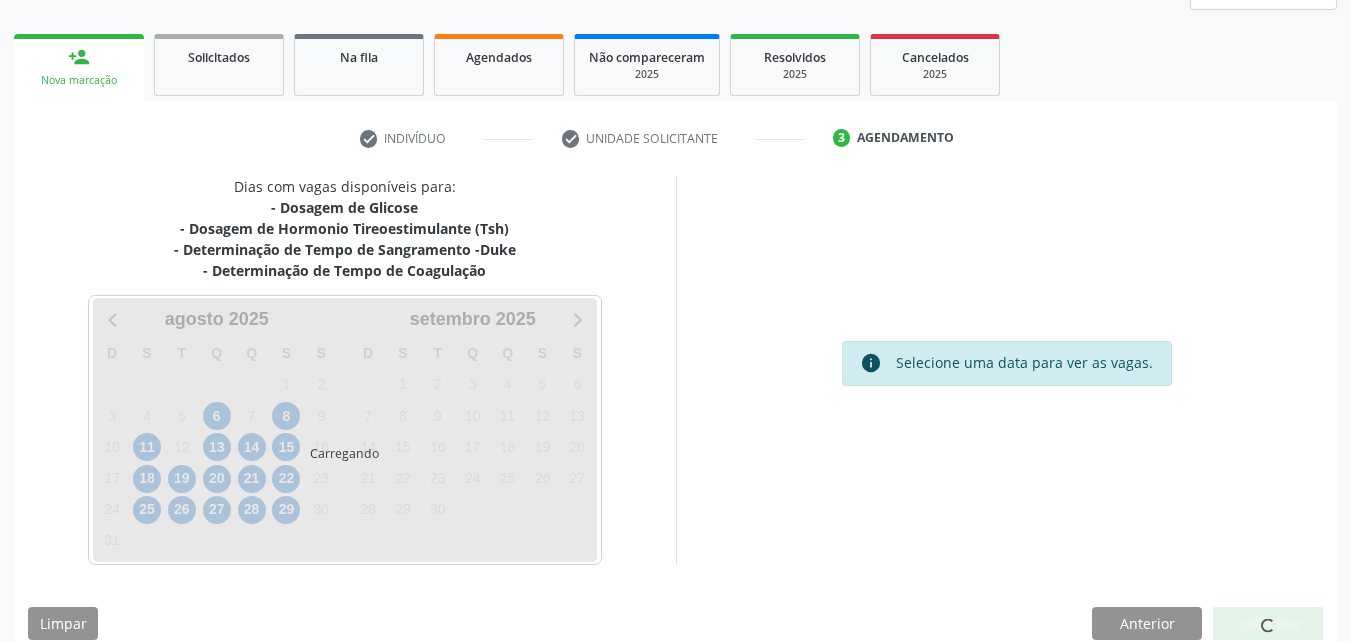 scroll, scrollTop: 0, scrollLeft: 0, axis: both 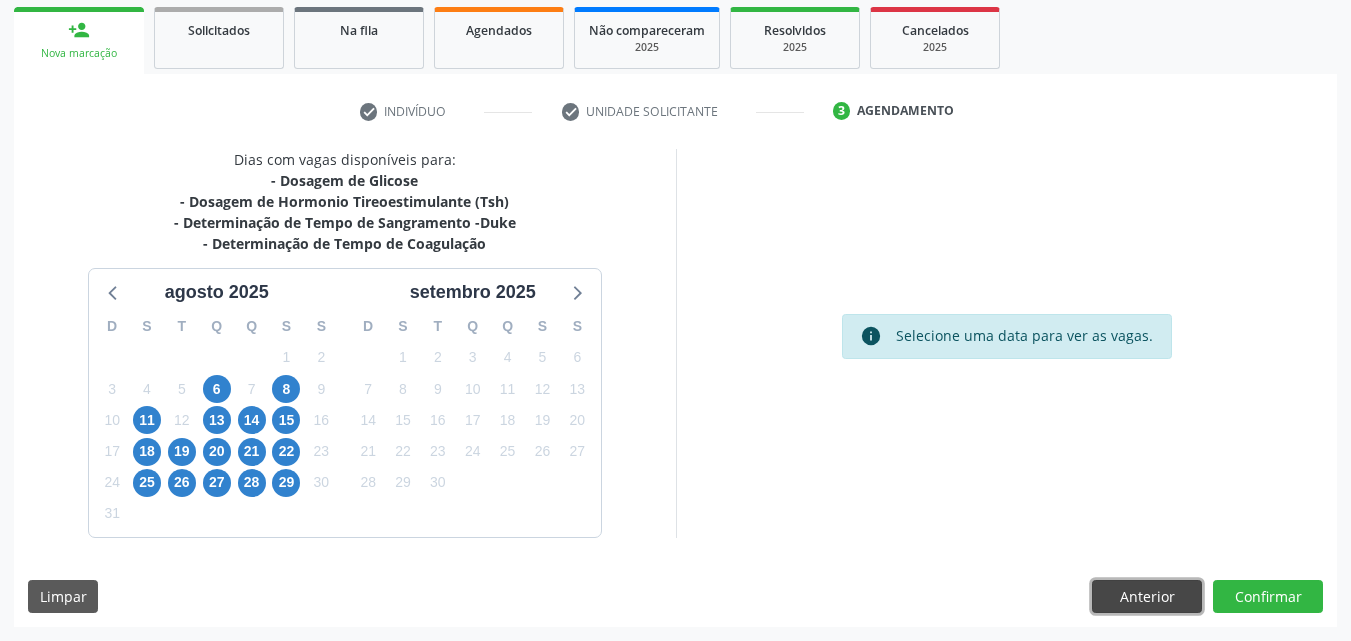 click on "Anterior" at bounding box center (1147, 597) 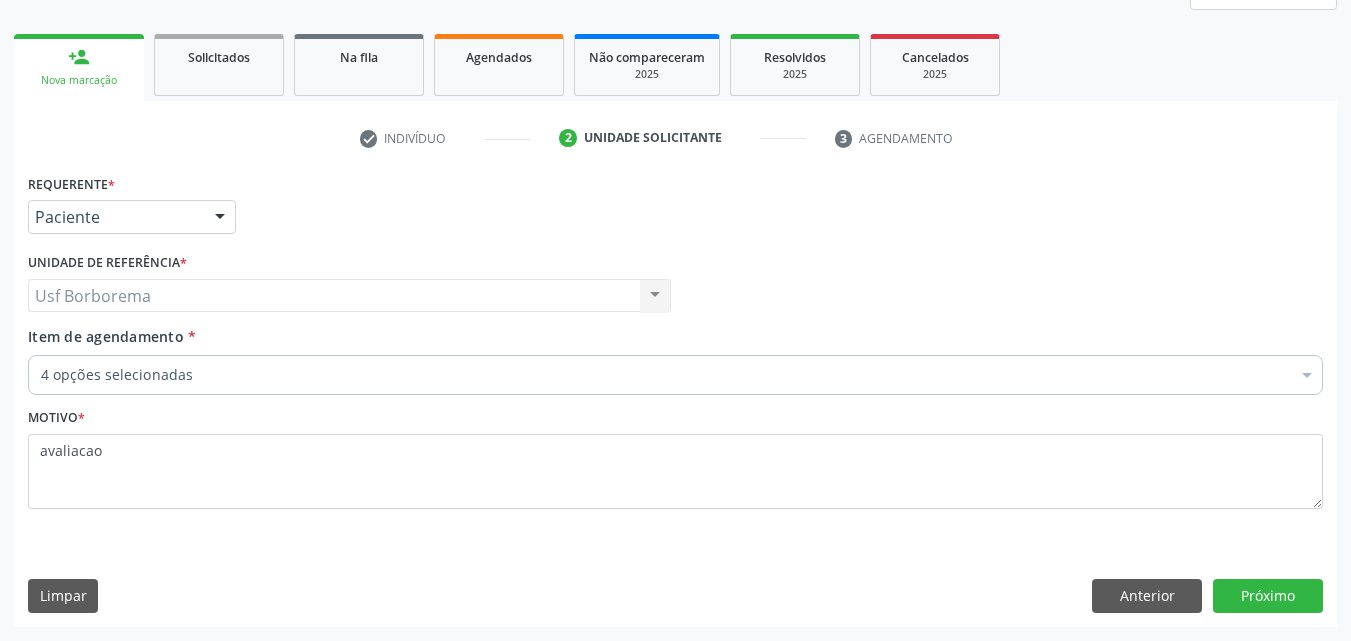 scroll, scrollTop: 265, scrollLeft: 0, axis: vertical 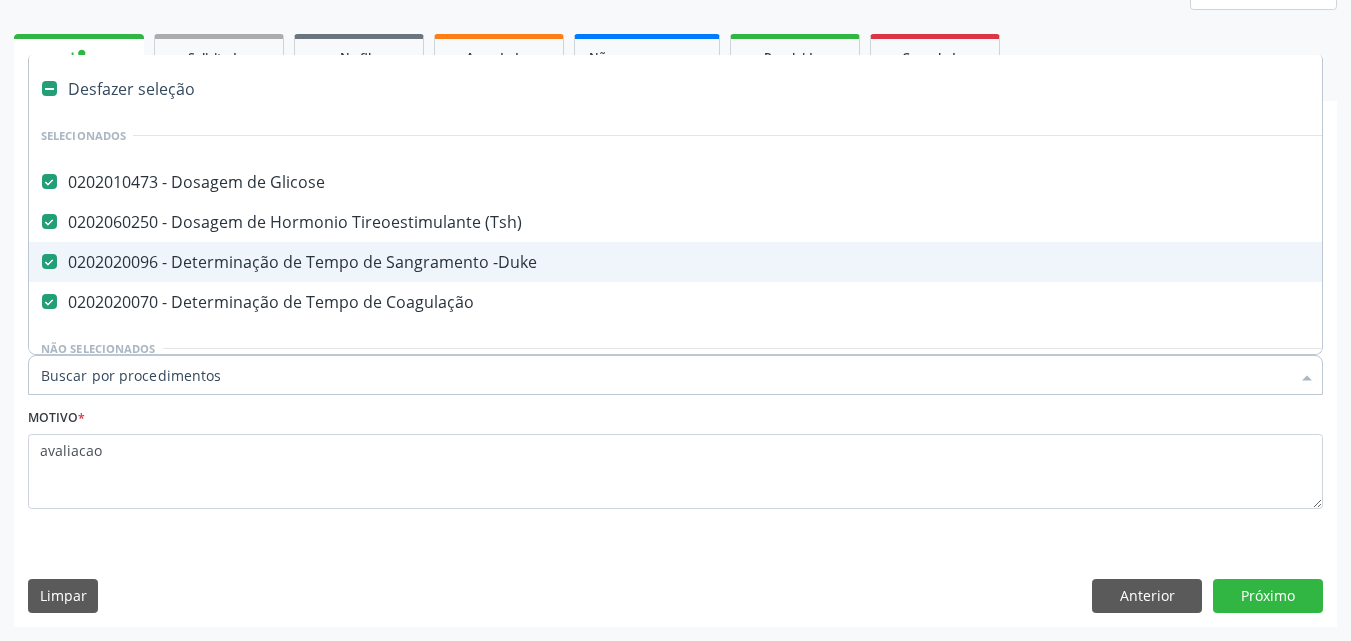 click on "0202020096 - Determinação de Tempo de Sangramento -Duke" at bounding box center [819, 262] 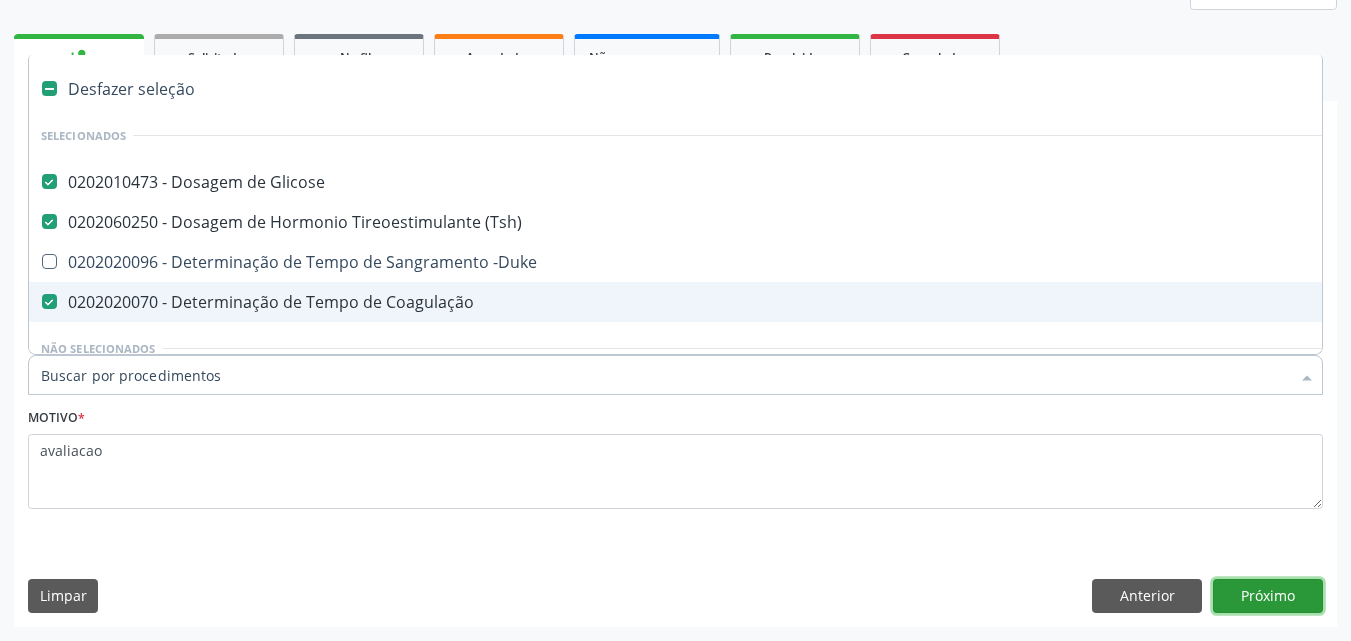 click on "Próximo" at bounding box center (1268, 596) 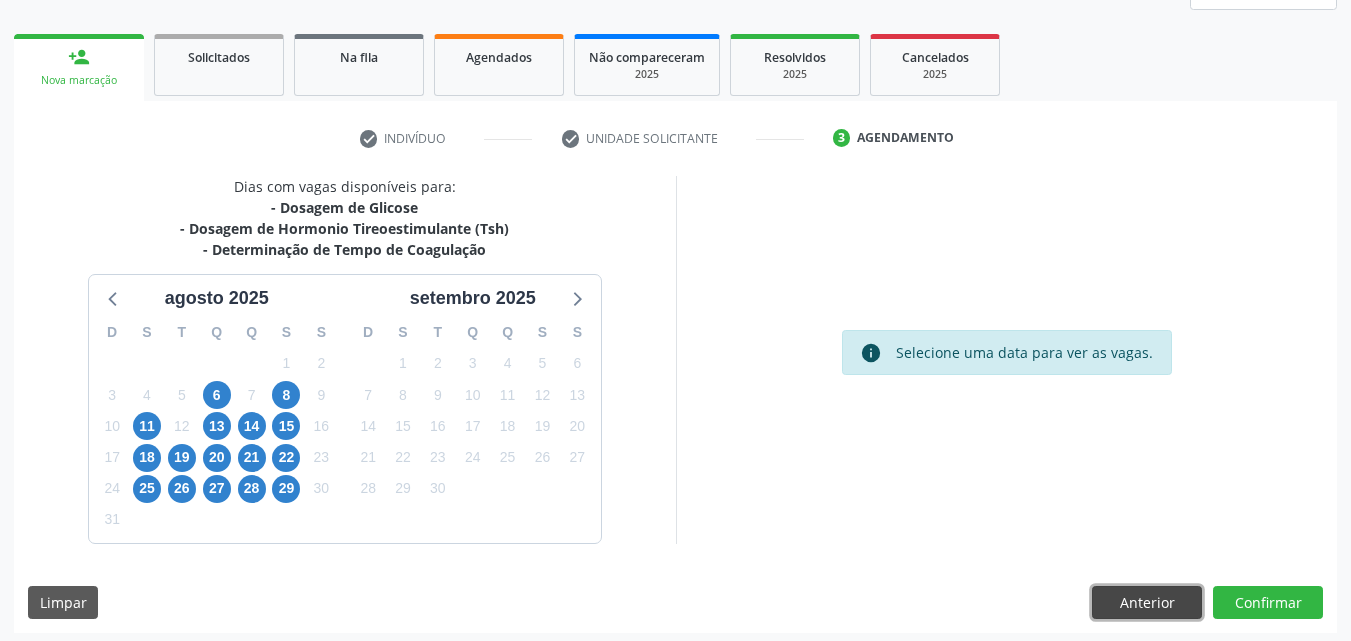 click on "Anterior" at bounding box center [1147, 603] 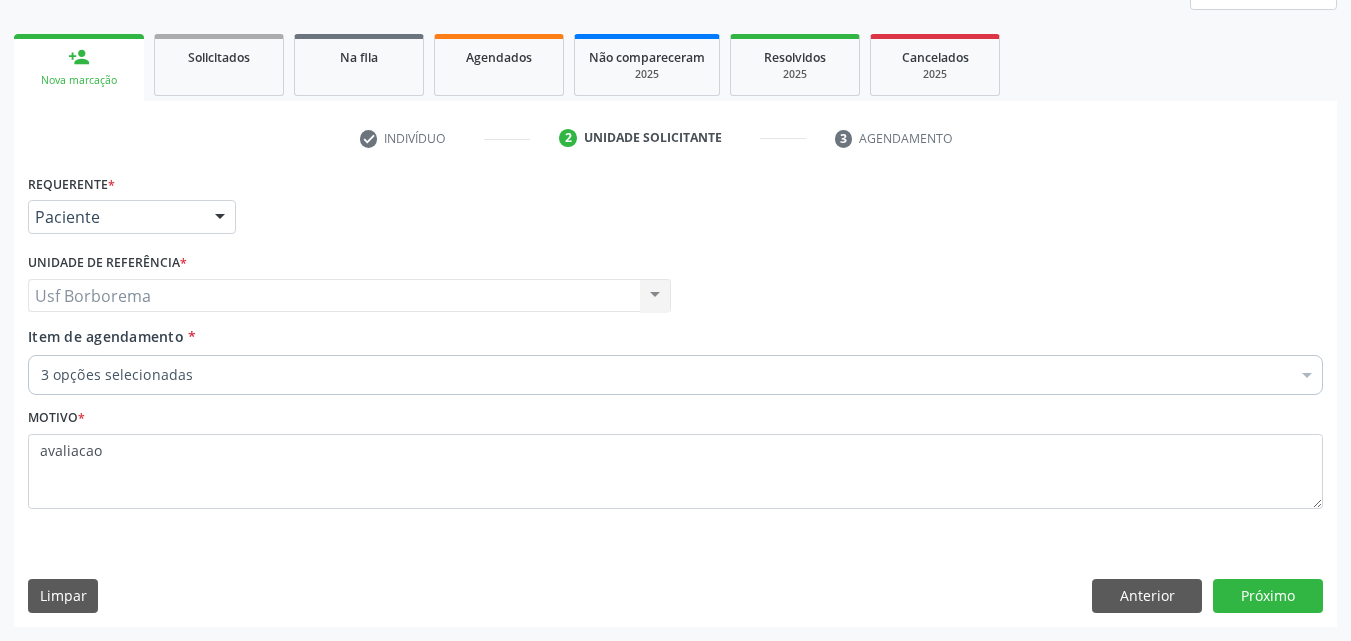 click on "Item de agendamento
*
3 opções selecionadas
Desfazer seleção
Selecionados
0202010473 - Dosagem de Glicose
0202060250 - Dosagem de Hormonio Tireoestimulante (Tsh)
0202020070 - Determinação de Tempo de Coagulação
Não selecionados
0304070076 - .Quimioterapia de Leucemia Linfoide/Linfoblástica Aguda, Leucemia Mieloide Aguda e Leucemia Promielocítica Aguda Na Infância e Adolescência - 1ª Linha - Fase de Manutenção
0604320140 - Abatacepte 125 Mg Injetável (Por Seringa Preenchida)
0604320124 - Abatacepte 250 Mg Injetável (Por Frasco Ampola).
0603050018 - Abciximabe
0406010013 - Abertura de Comunicação Inter-Atrial
0406010021 - Abertura de Estenose Aortica Valvar
0406011265 - Abertura de Estenose Aortica Valvar (Criança e Adolescente)
0406010030 - Abertura de Estenose Pulmonar Valvar" at bounding box center (675, 357) 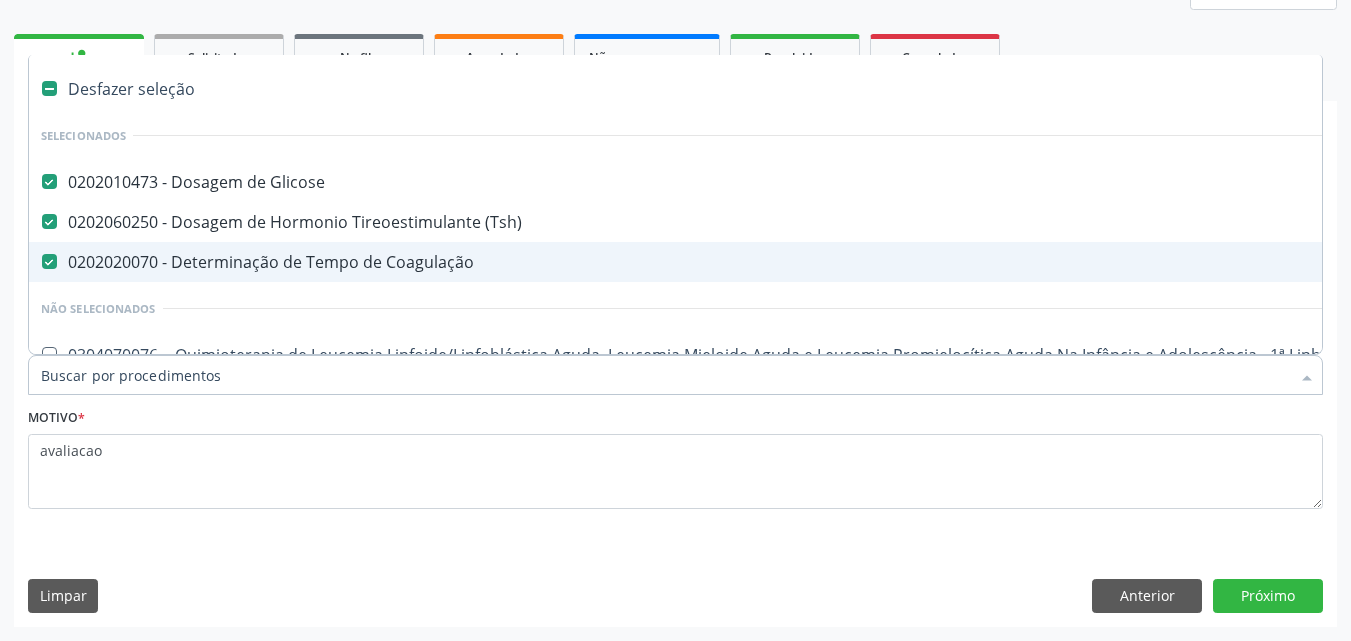 click on "0202020070 - Determinação de Tempo de Coagulação" at bounding box center [819, 262] 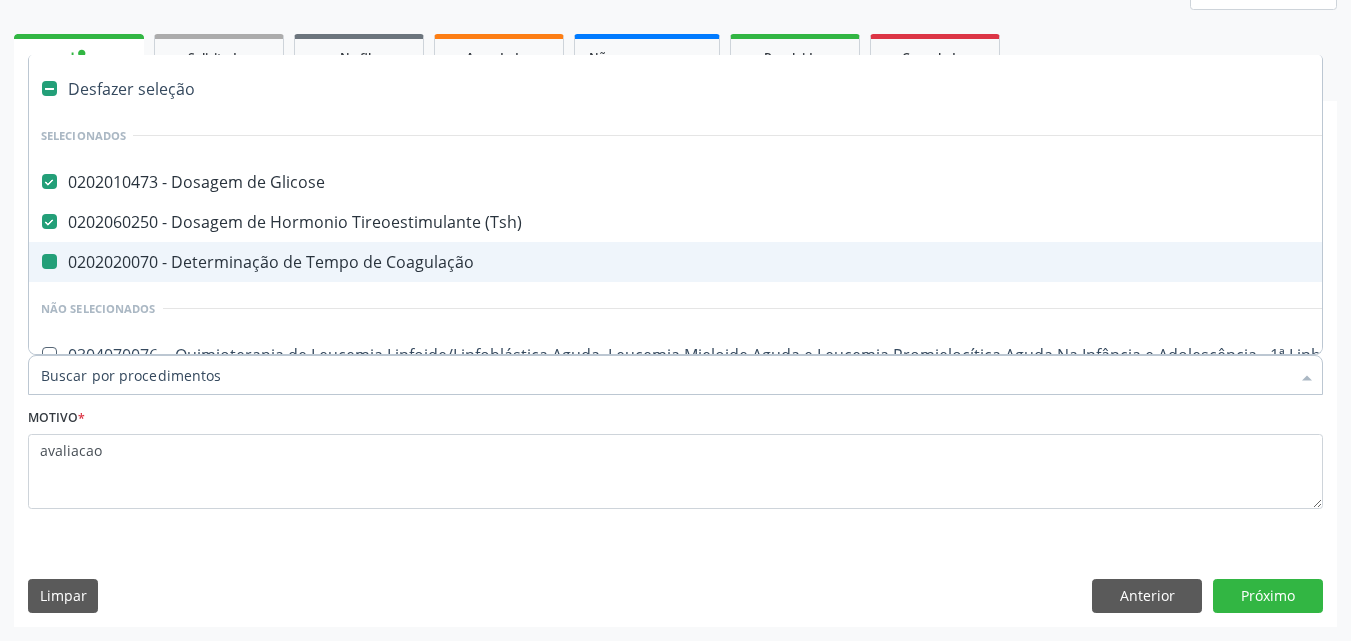 checkbox on "false" 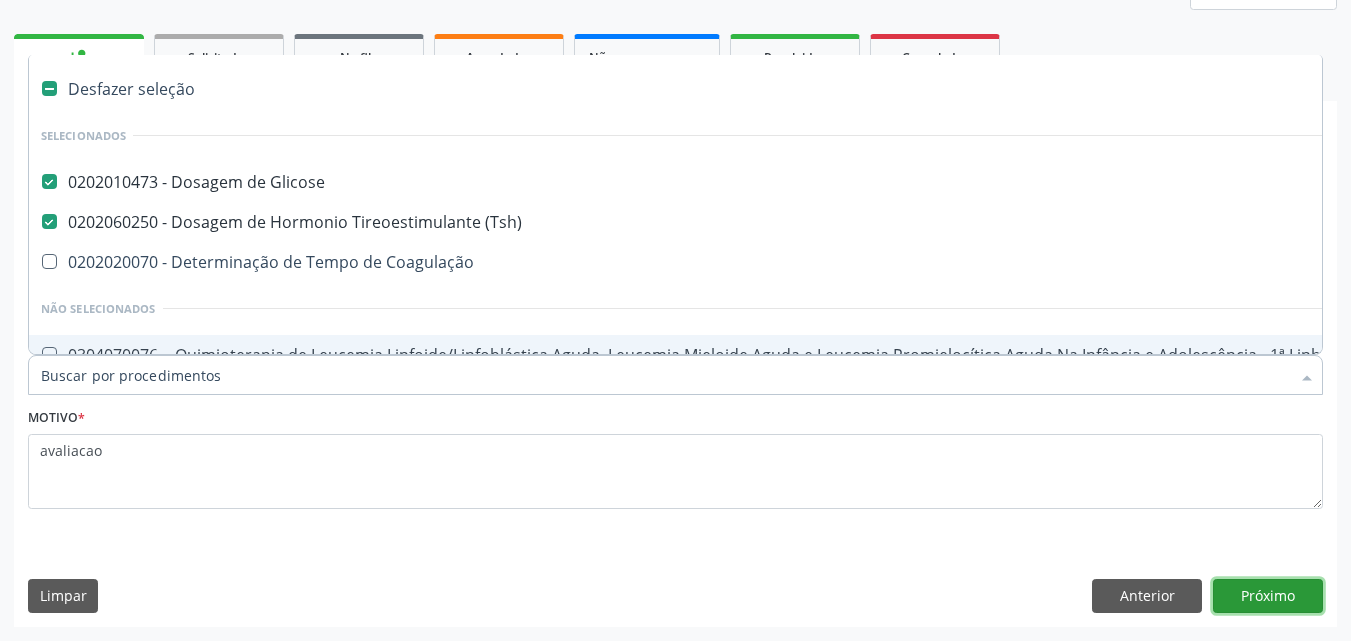 click on "Próximo" at bounding box center (1268, 596) 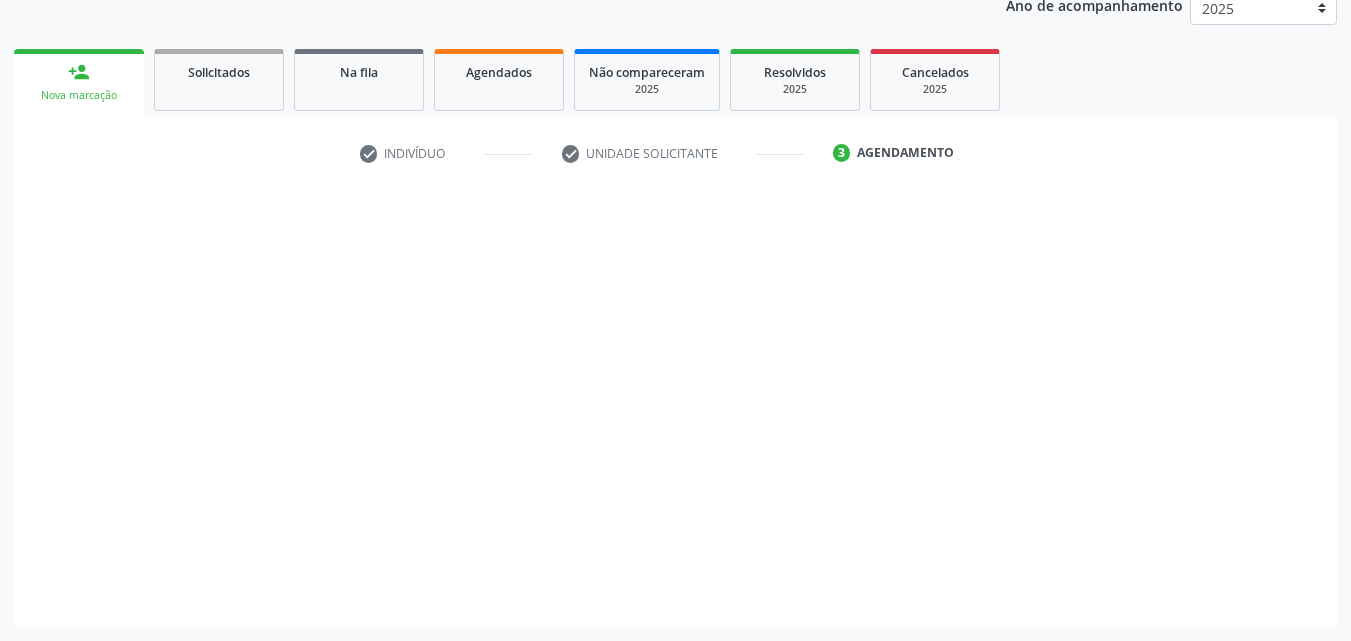 scroll, scrollTop: 250, scrollLeft: 0, axis: vertical 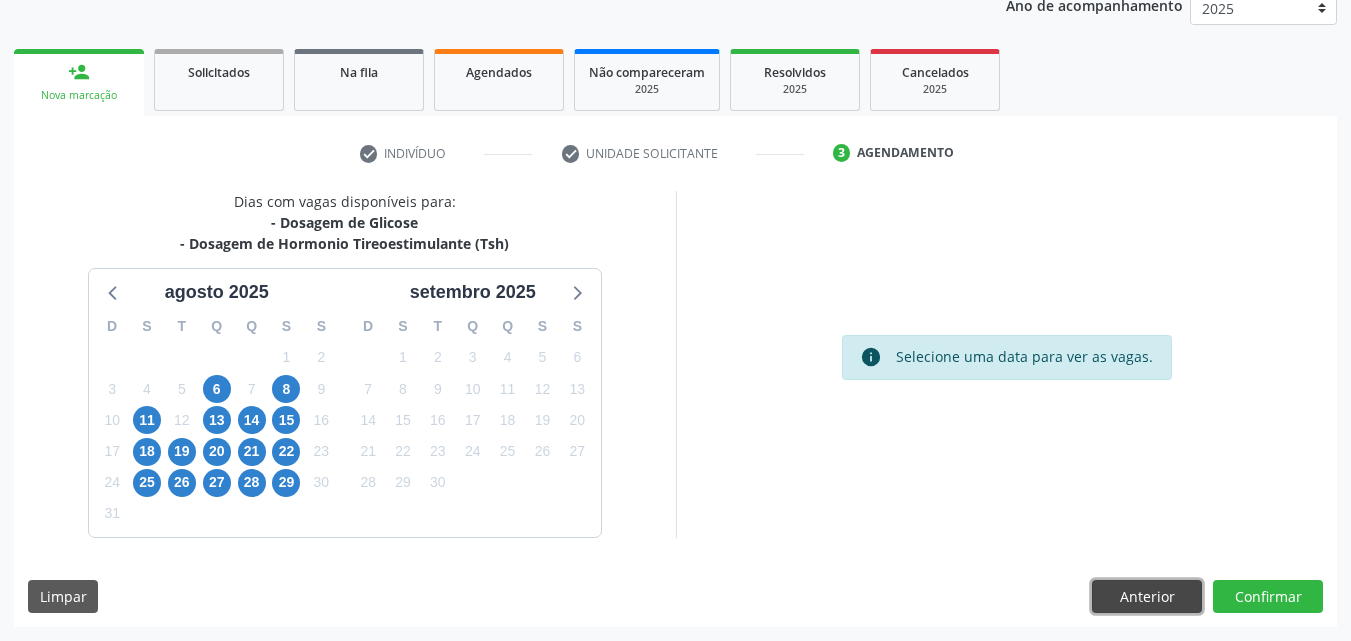 click on "Anterior" at bounding box center [1147, 597] 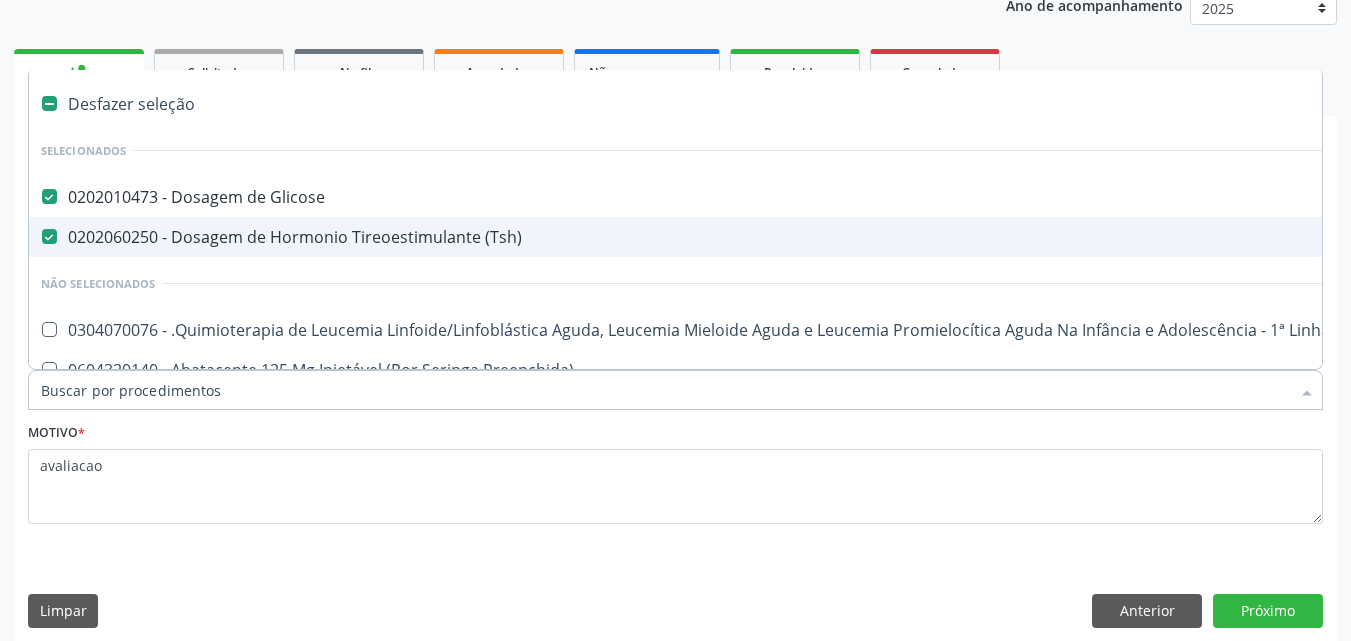 click on "0202060250 - Dosagem de Hormonio Tireoestimulante (Tsh)" at bounding box center [819, 237] 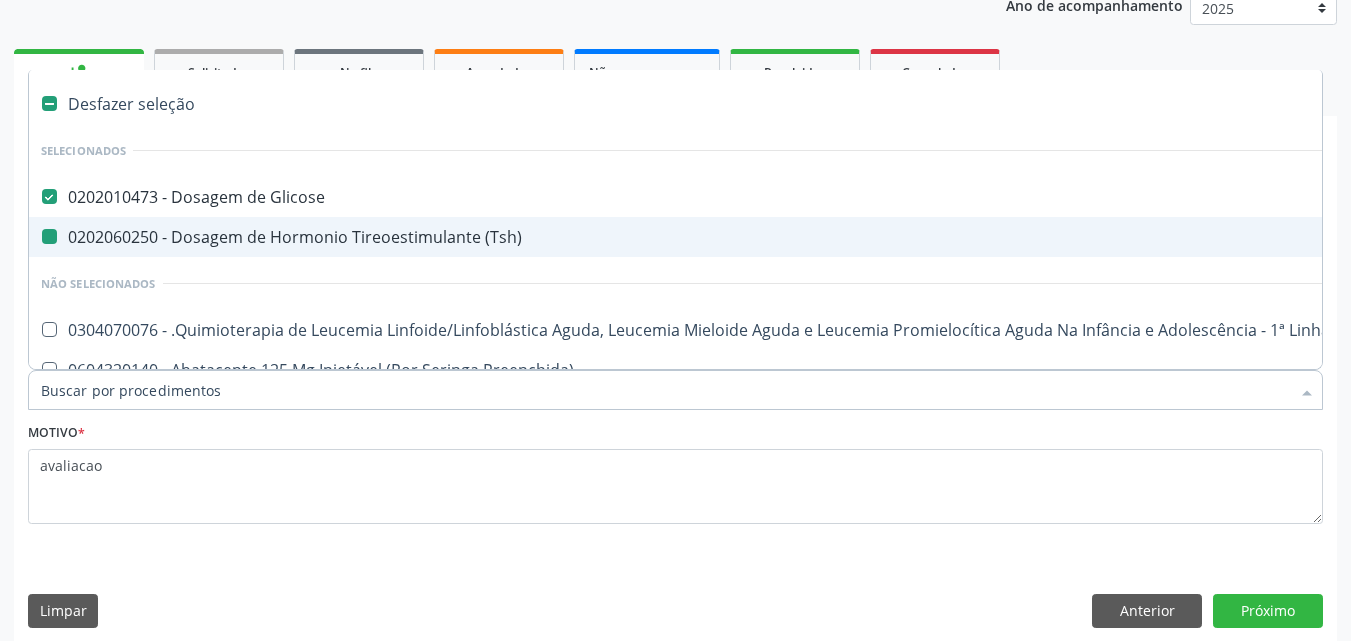 checkbox on "false" 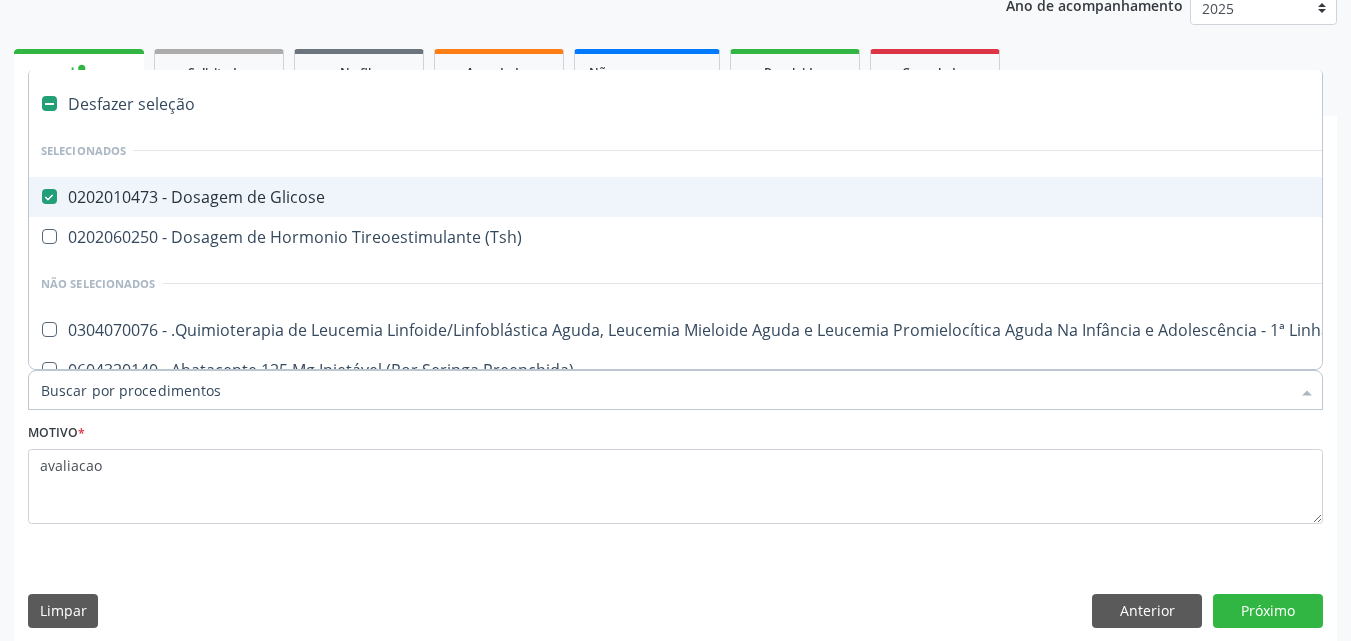 click on "0202010473 - Dosagem de Glicose" at bounding box center (819, 197) 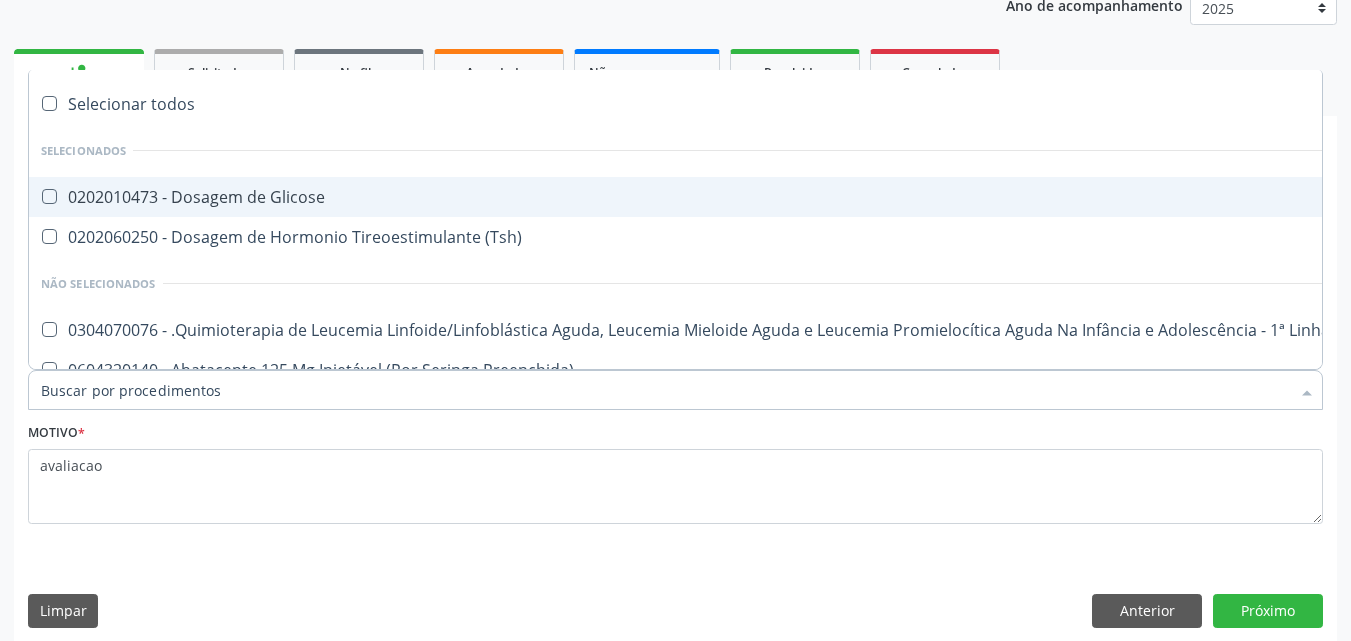 click on "0202010473 - Dosagem de Glicose" at bounding box center [819, 197] 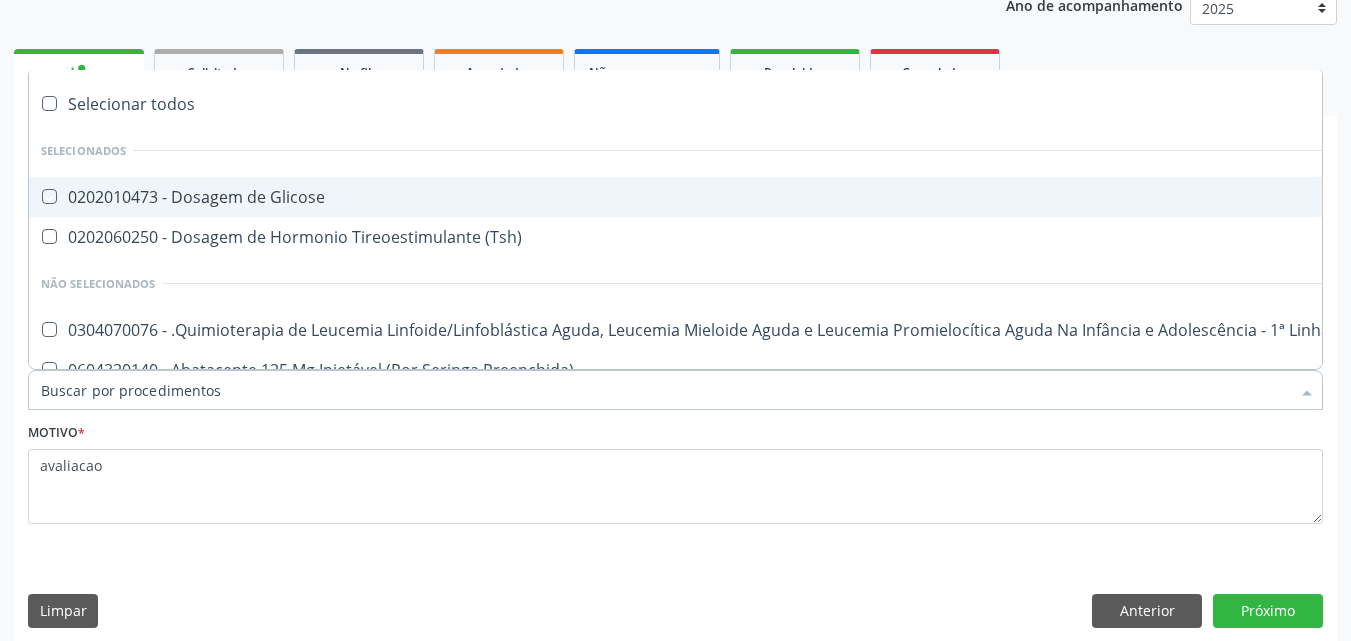 checkbox on "true" 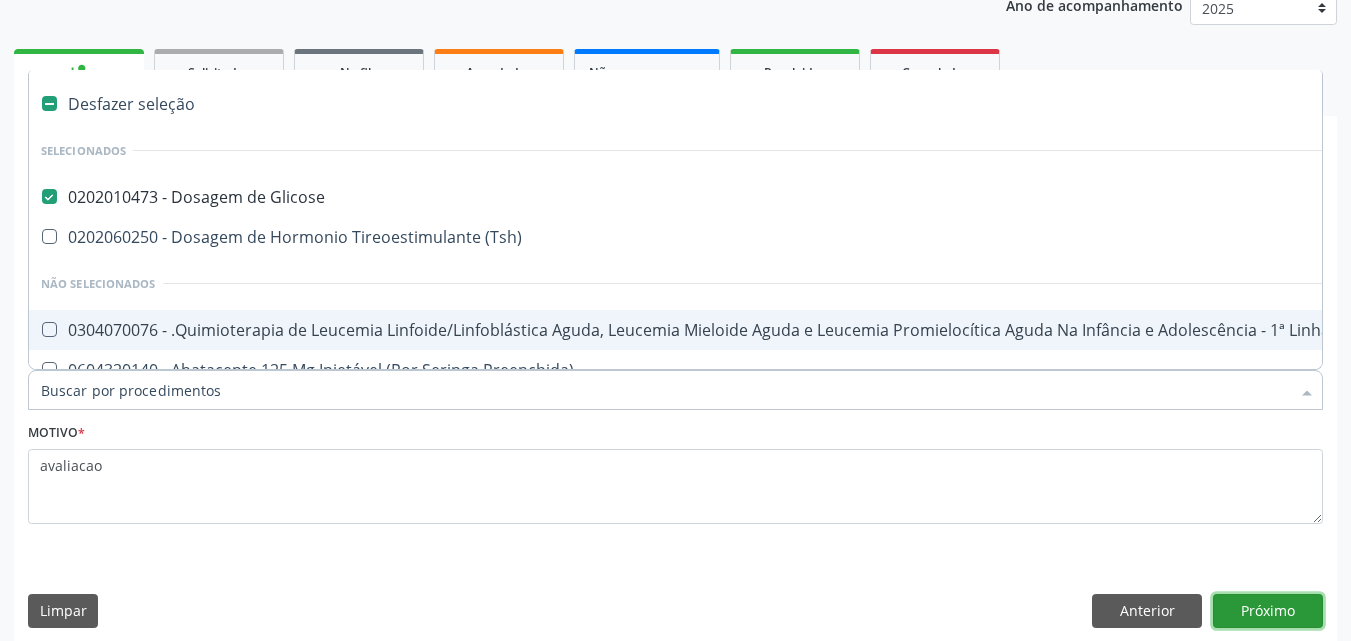 click on "Próximo" at bounding box center [1268, 611] 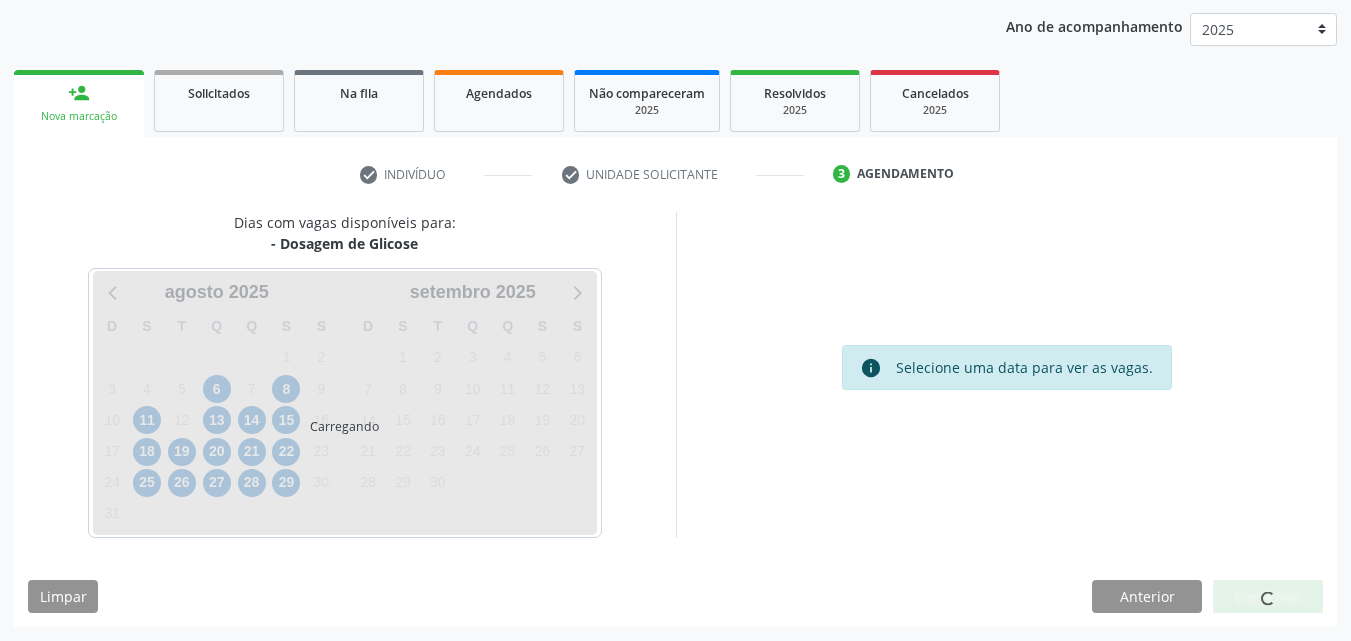 scroll, scrollTop: 229, scrollLeft: 0, axis: vertical 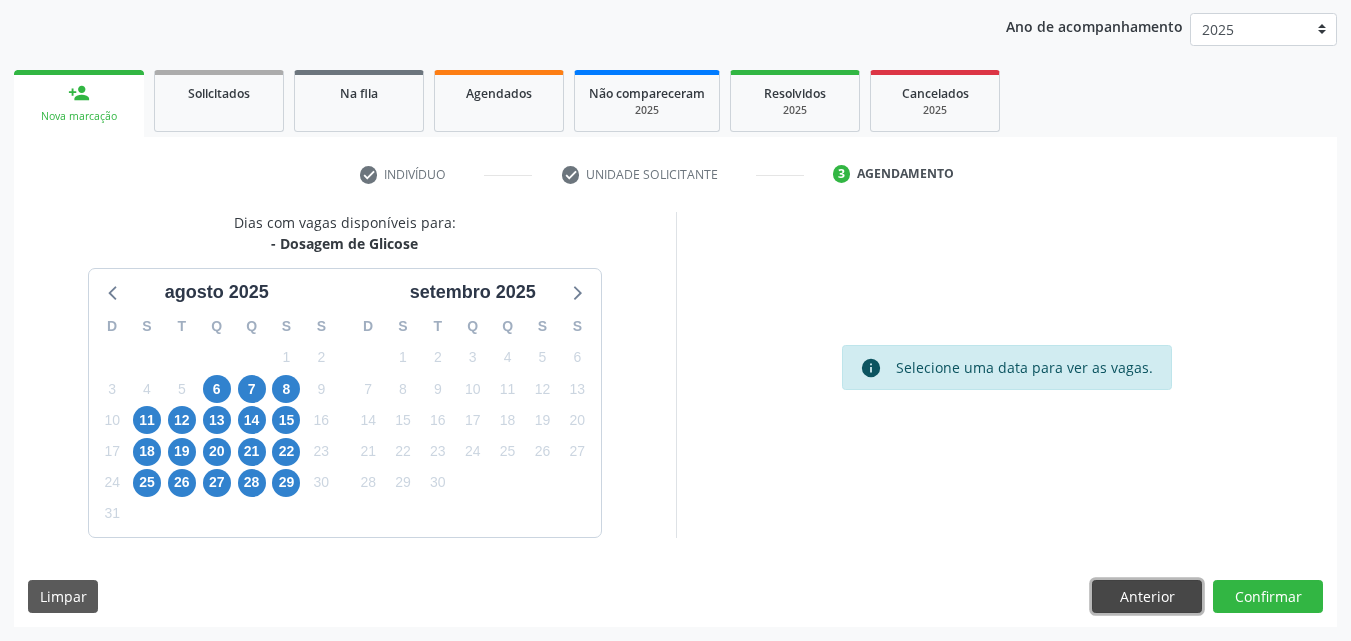 click on "Anterior" at bounding box center (1147, 597) 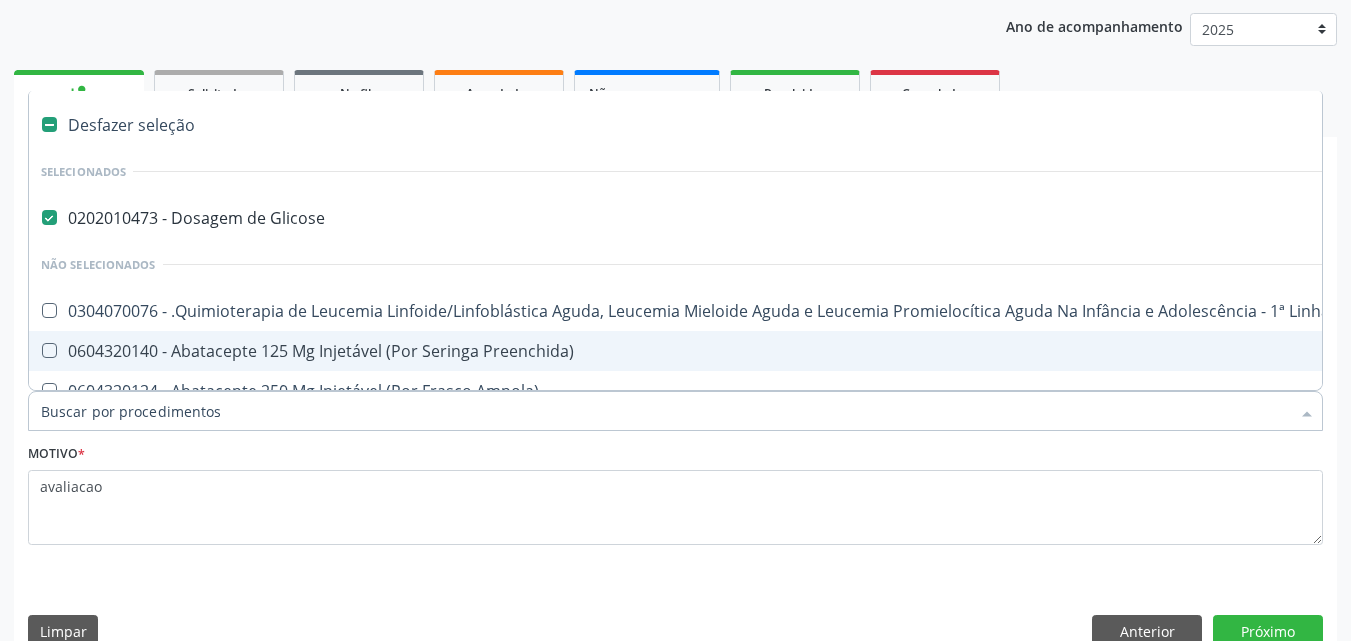 click on "Item de agendamento
*" at bounding box center [665, 411] 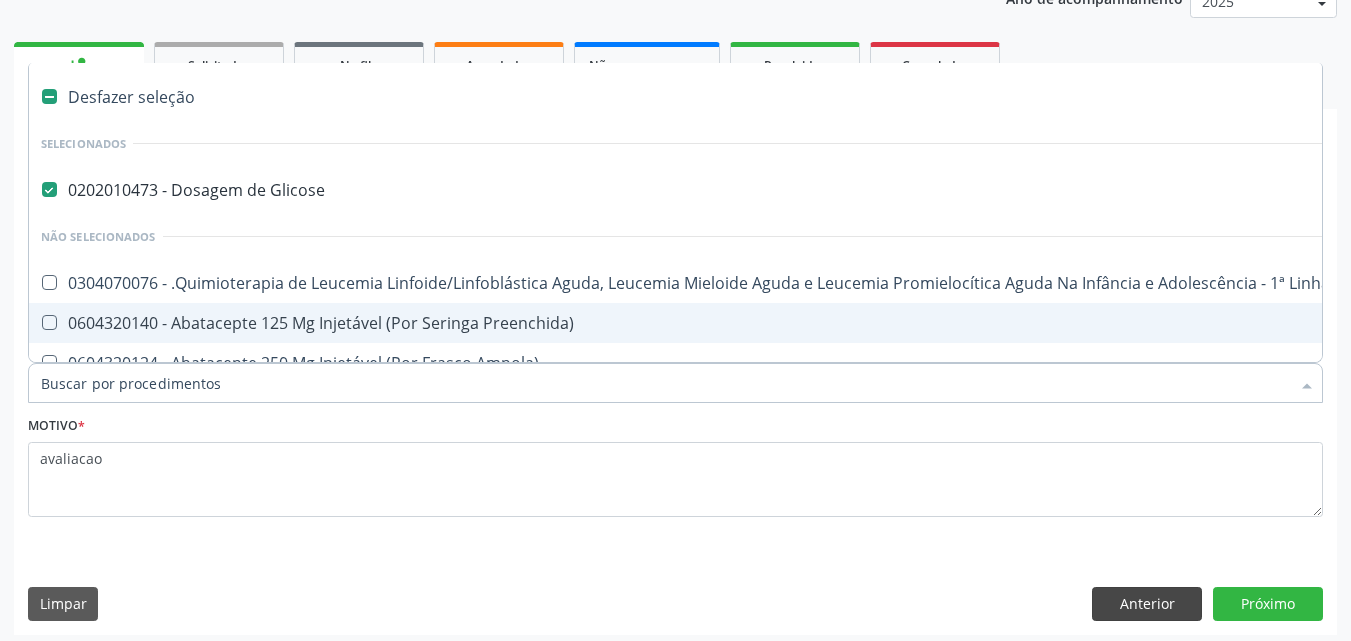 scroll, scrollTop: 265, scrollLeft: 0, axis: vertical 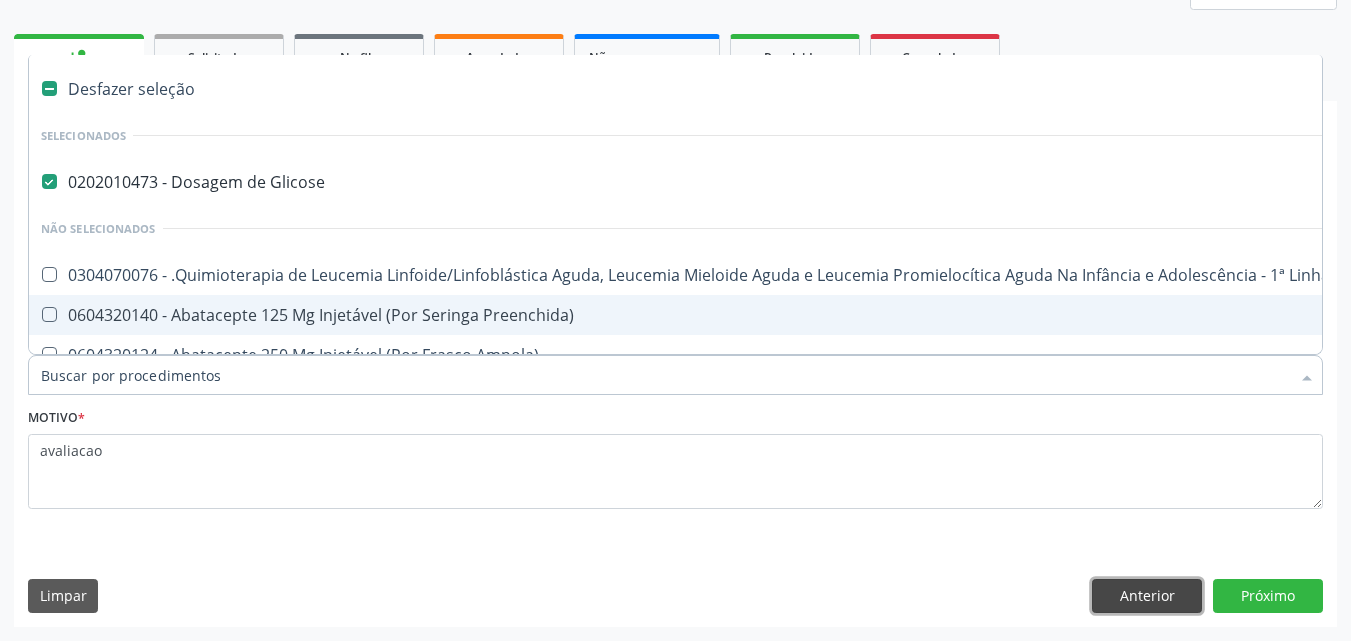 click on "Anterior" at bounding box center (1147, 596) 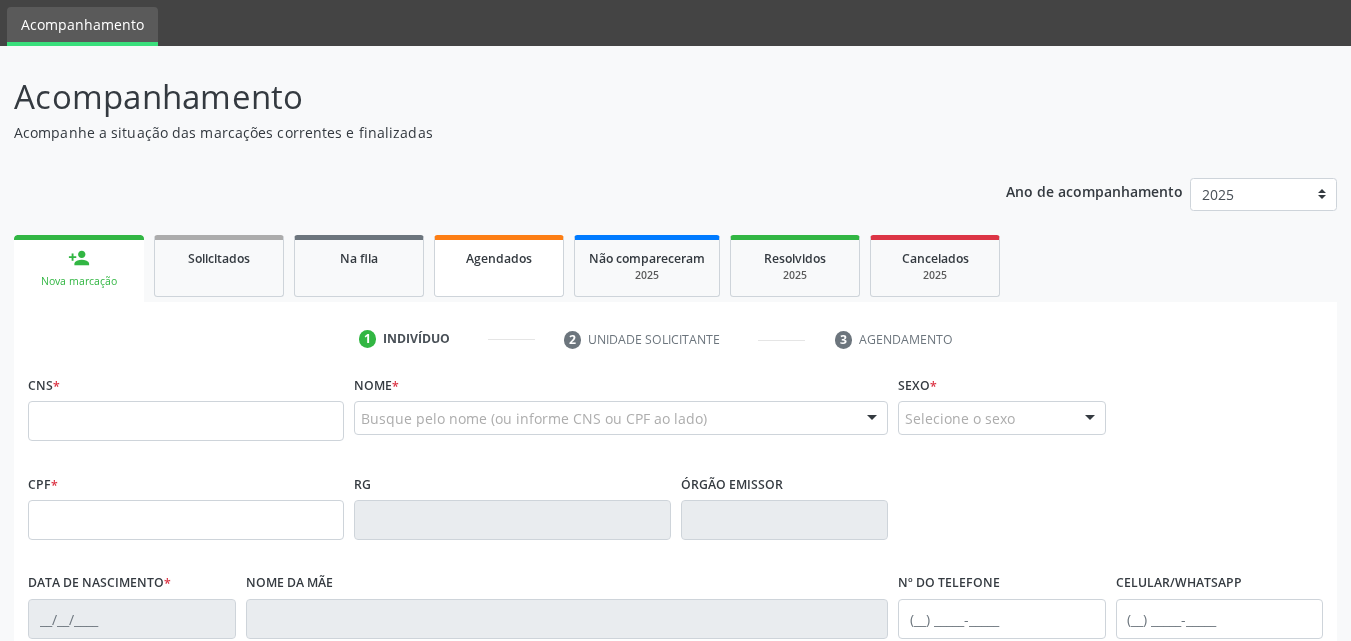 scroll, scrollTop: 100, scrollLeft: 0, axis: vertical 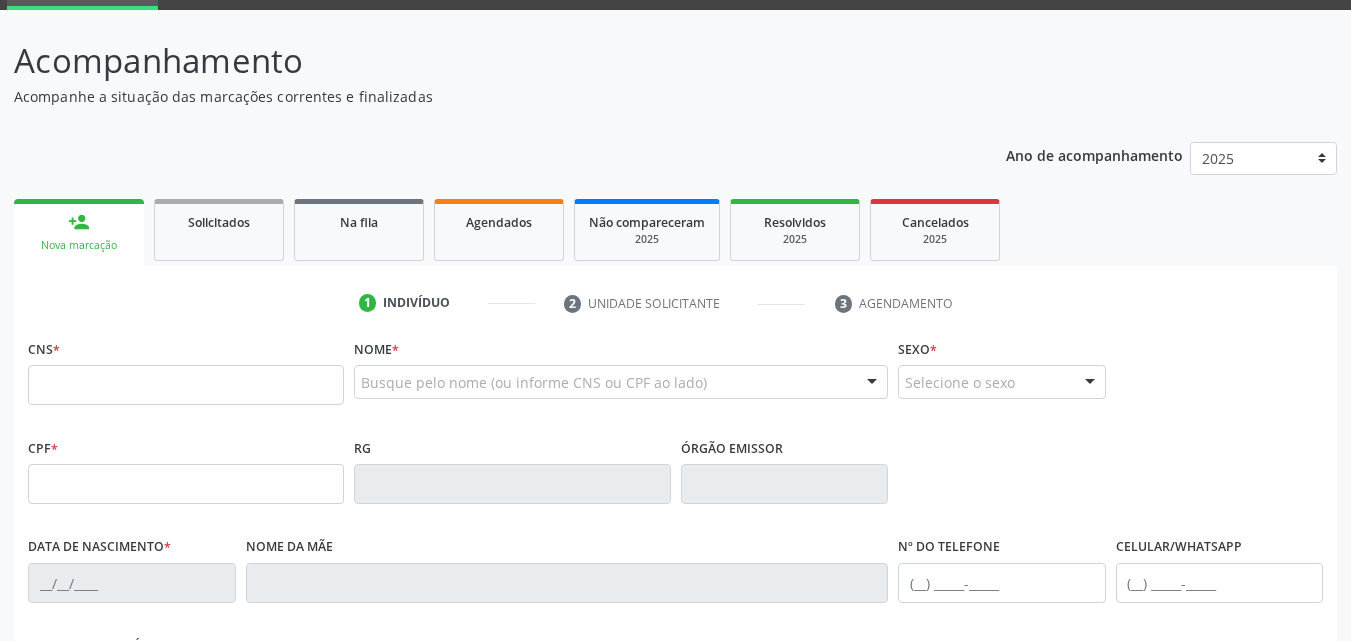 click at bounding box center [186, 385] 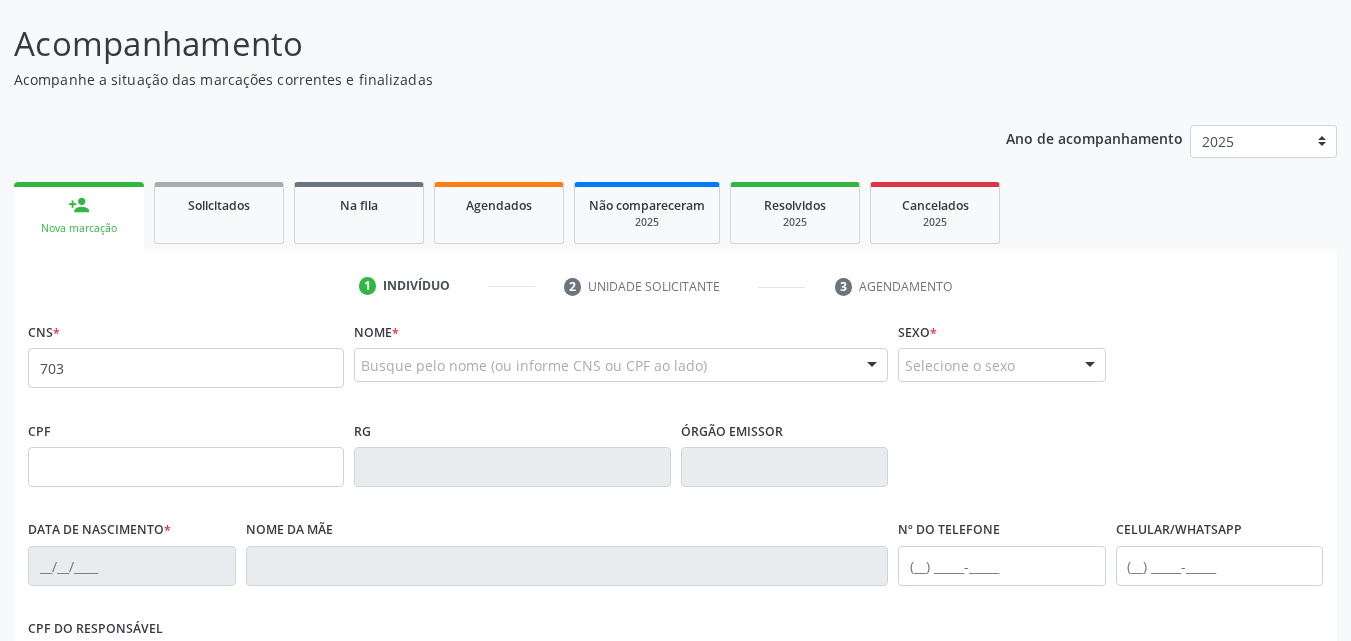 scroll, scrollTop: 133, scrollLeft: 0, axis: vertical 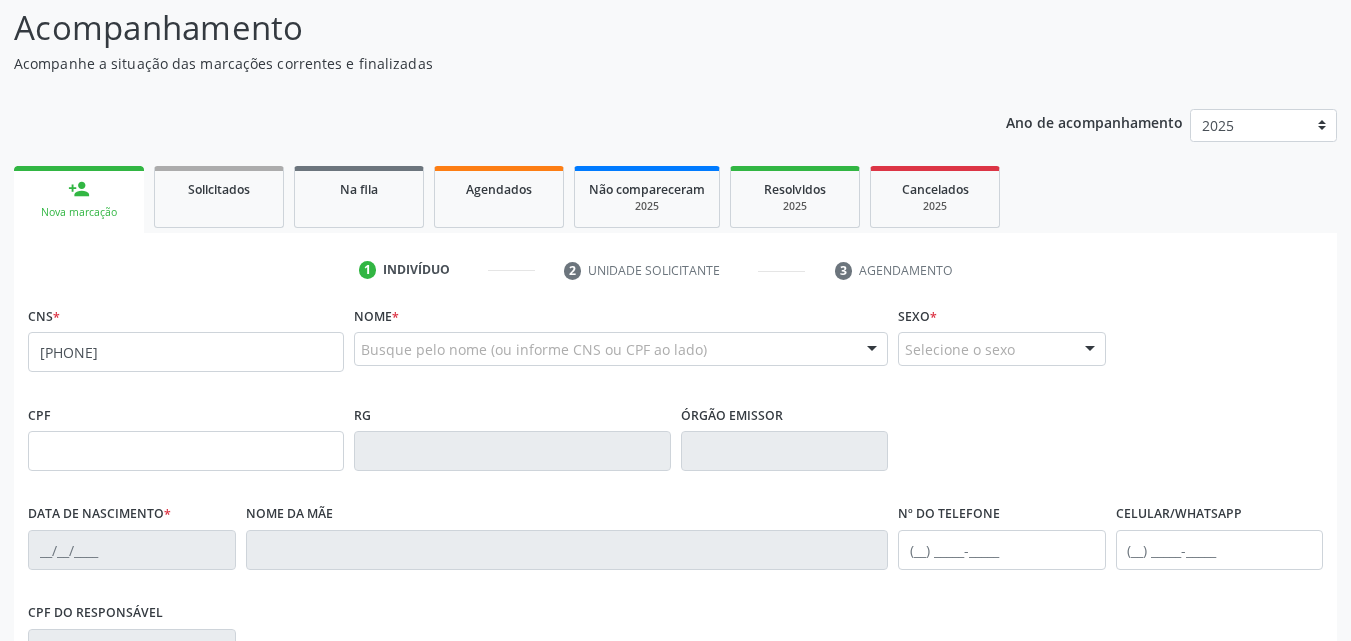 click on "CNS
*
703 4011" at bounding box center [186, 343] 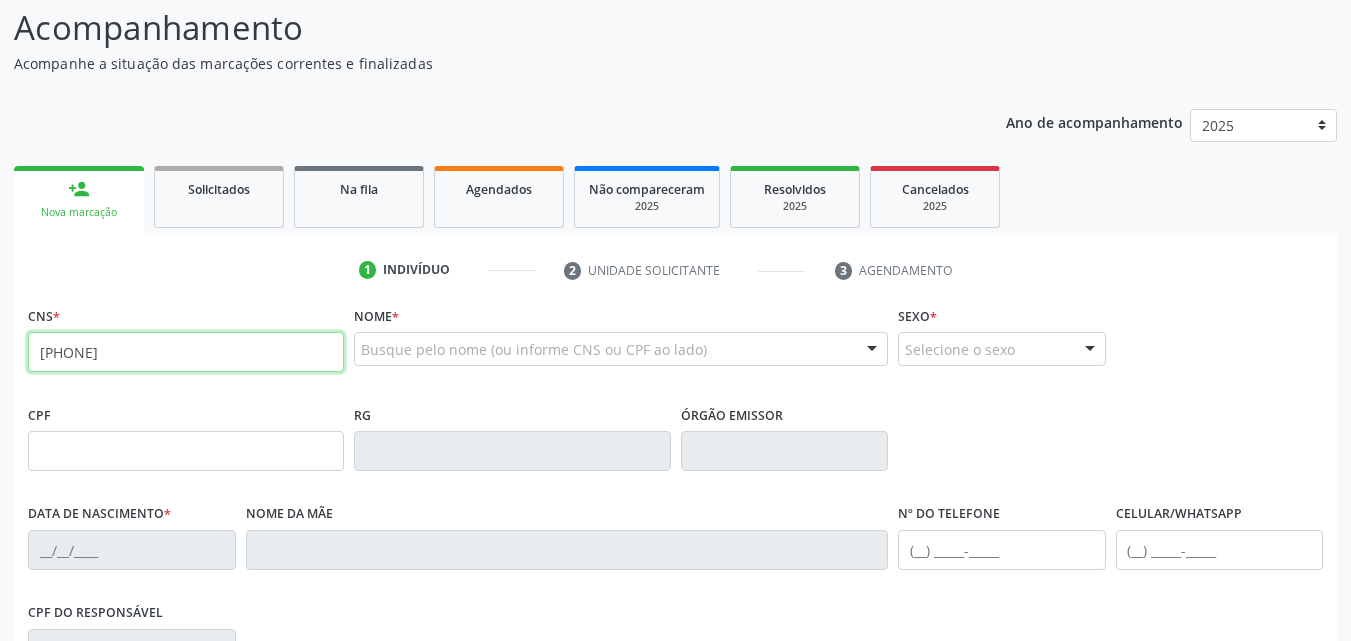click on "703 4011" at bounding box center (186, 352) 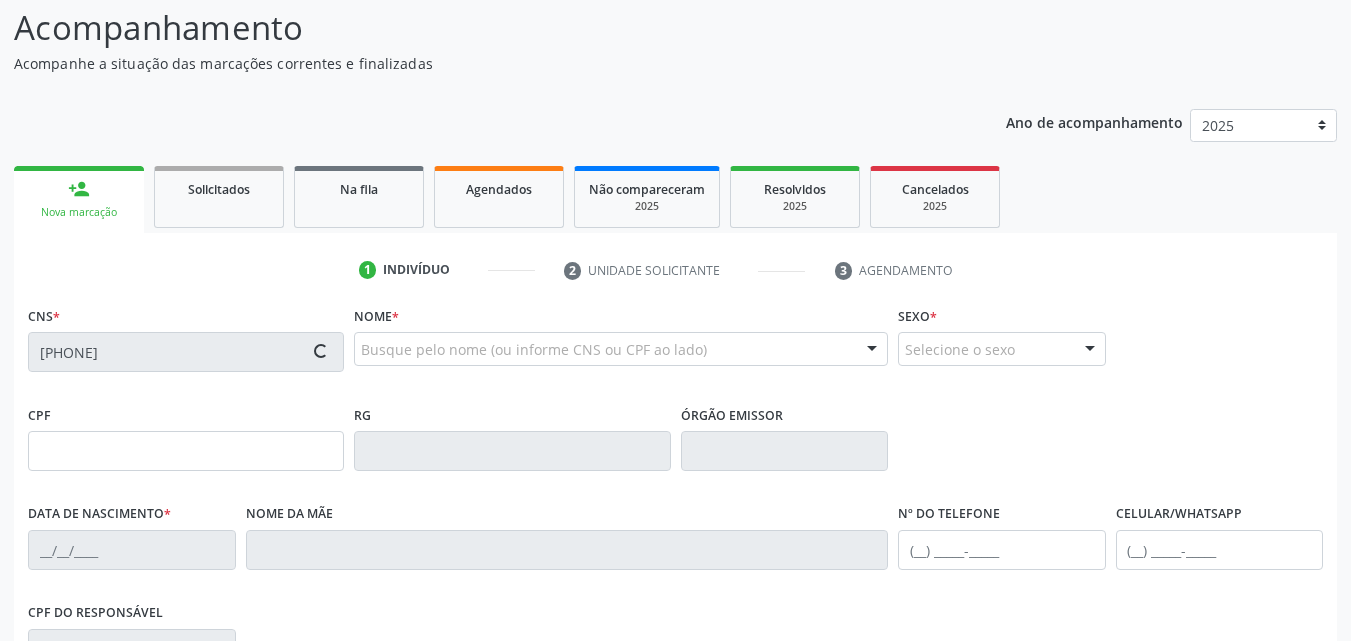 type on "28/07/1995" 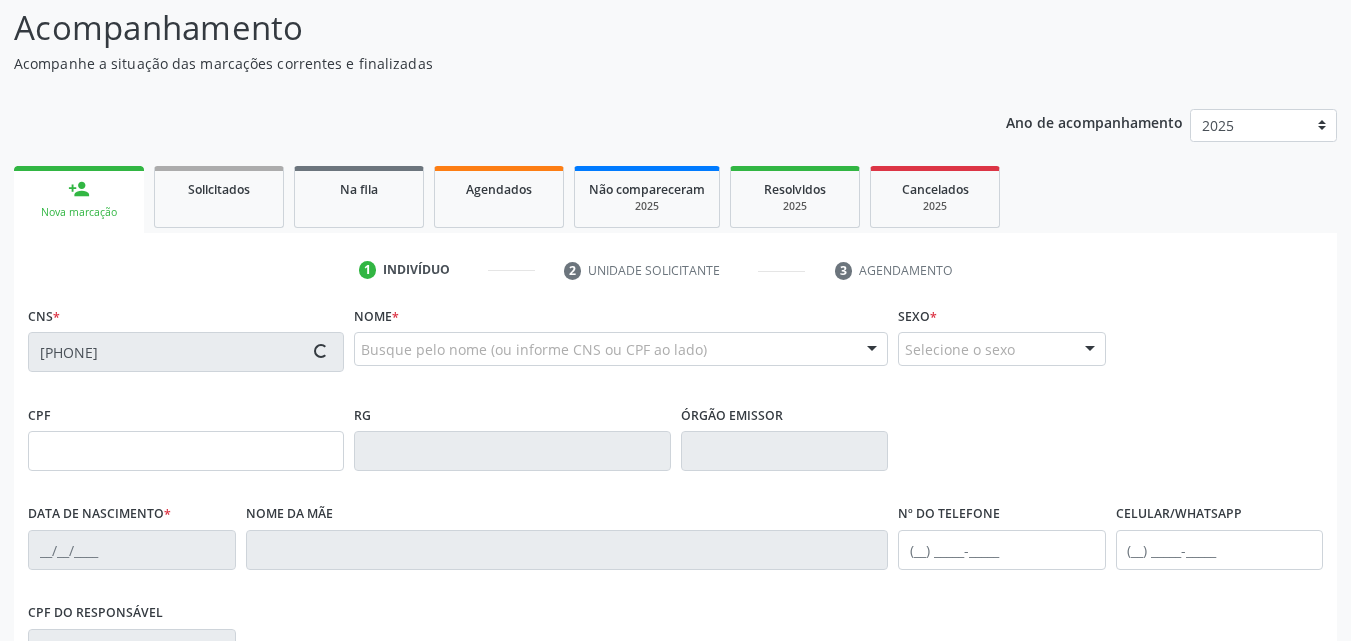 type on "Polyana Cybelle de Souza" 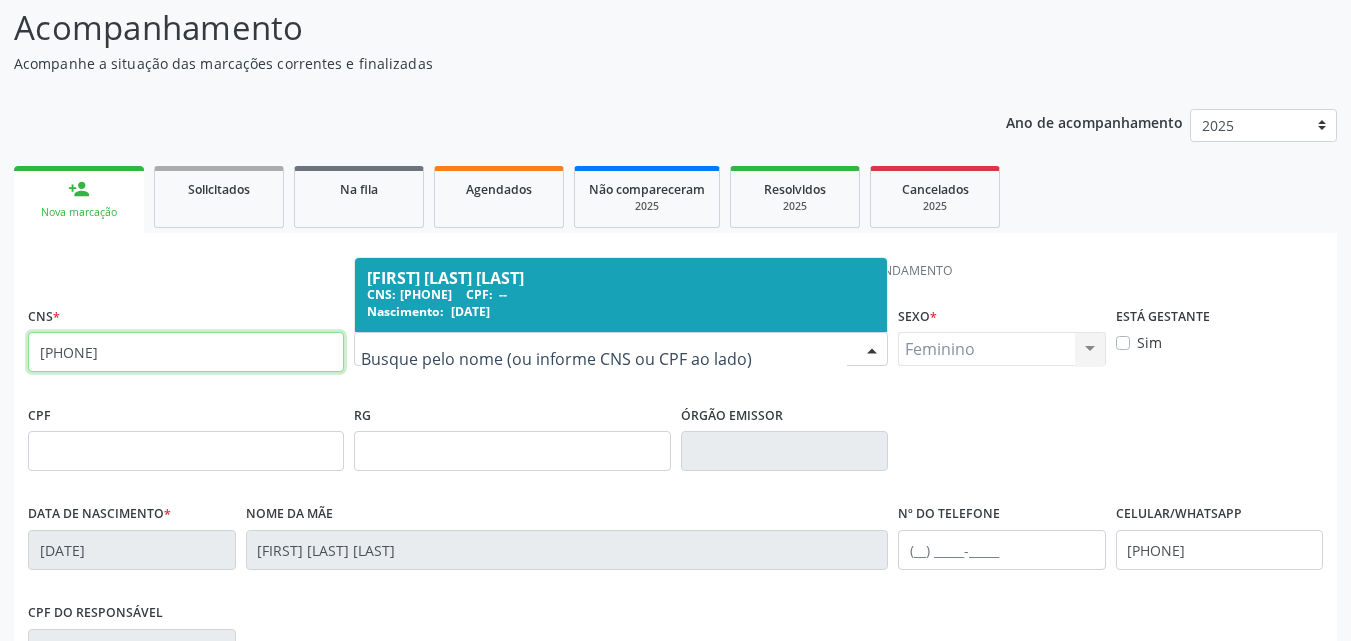 click on "703 4011 3105 1500" at bounding box center (186, 352) 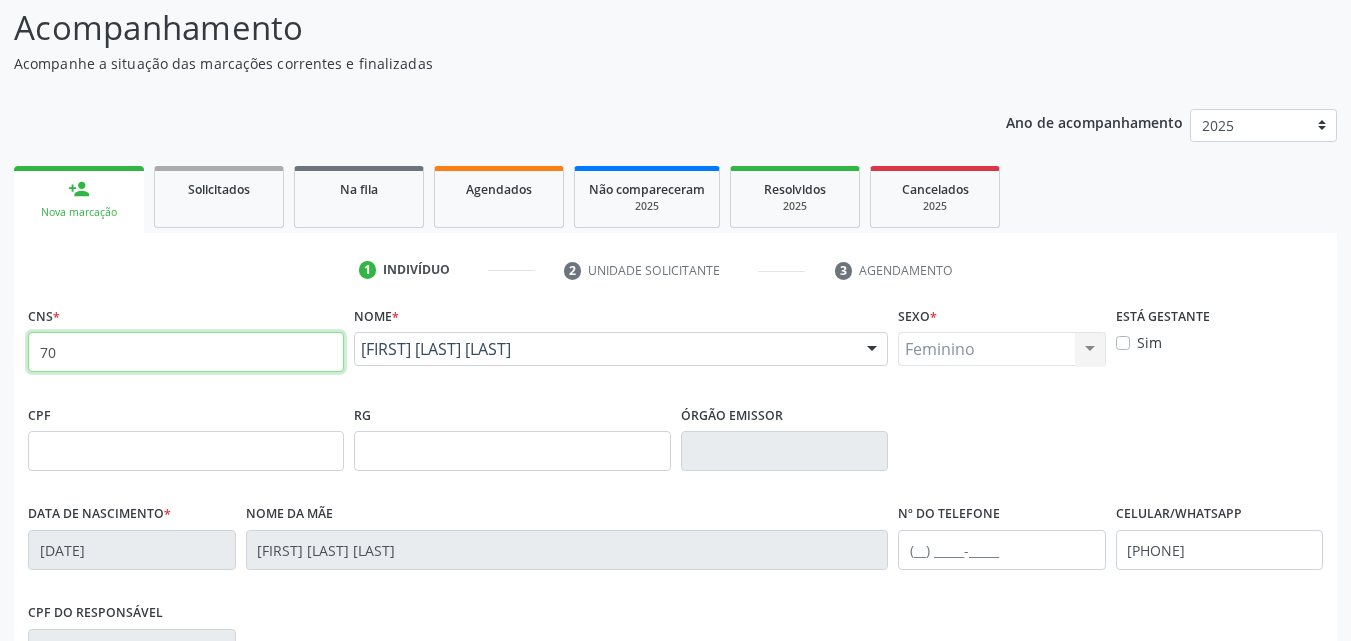 type on "7" 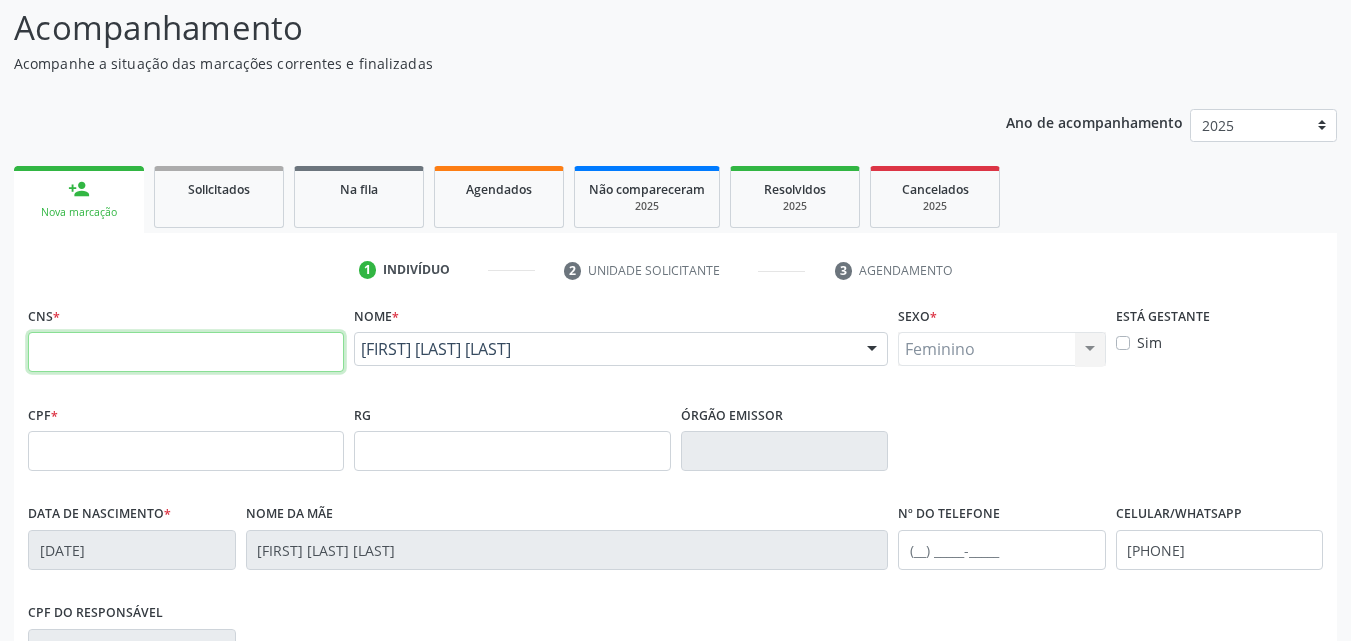type 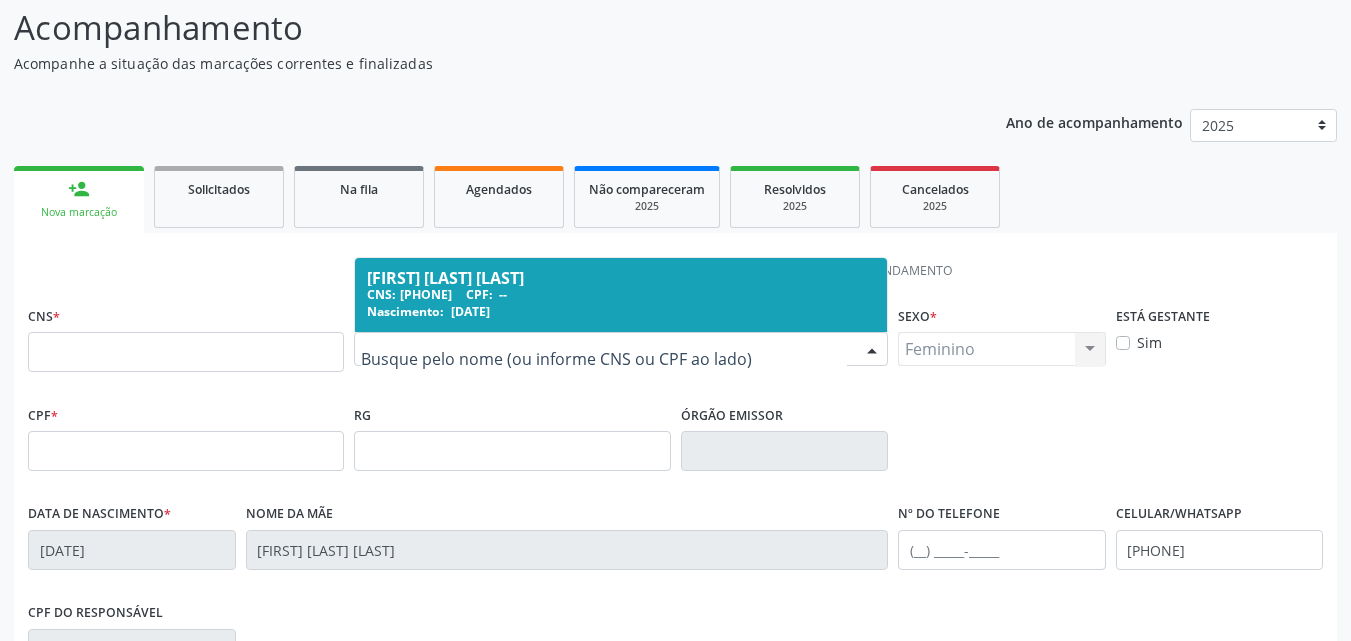 drag, startPoint x: 821, startPoint y: 352, endPoint x: 664, endPoint y: 303, distance: 164.46884 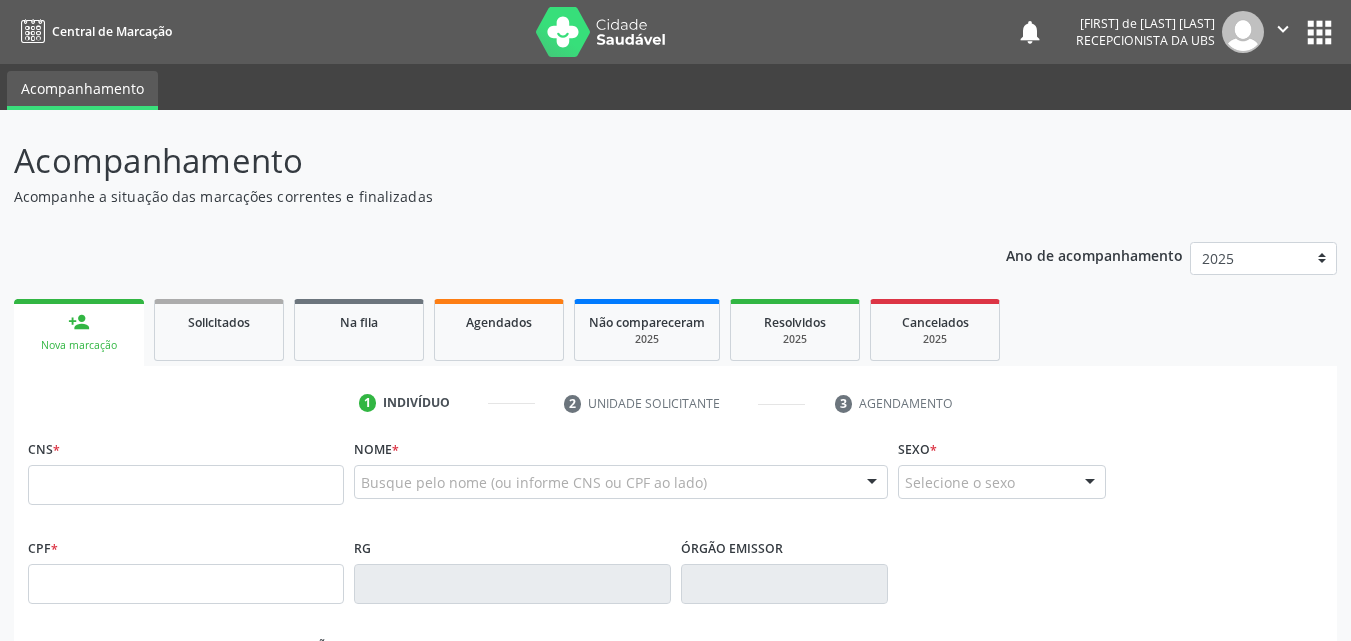 scroll, scrollTop: 0, scrollLeft: 0, axis: both 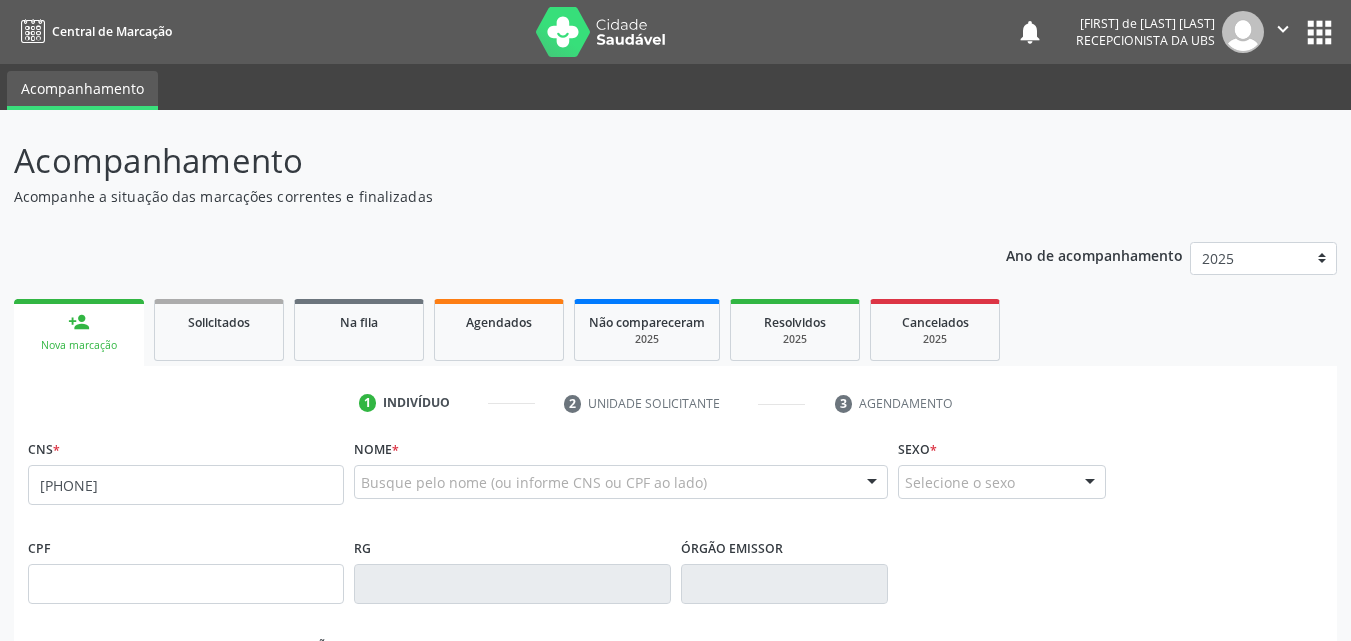 type on "705 4054 9155 0991" 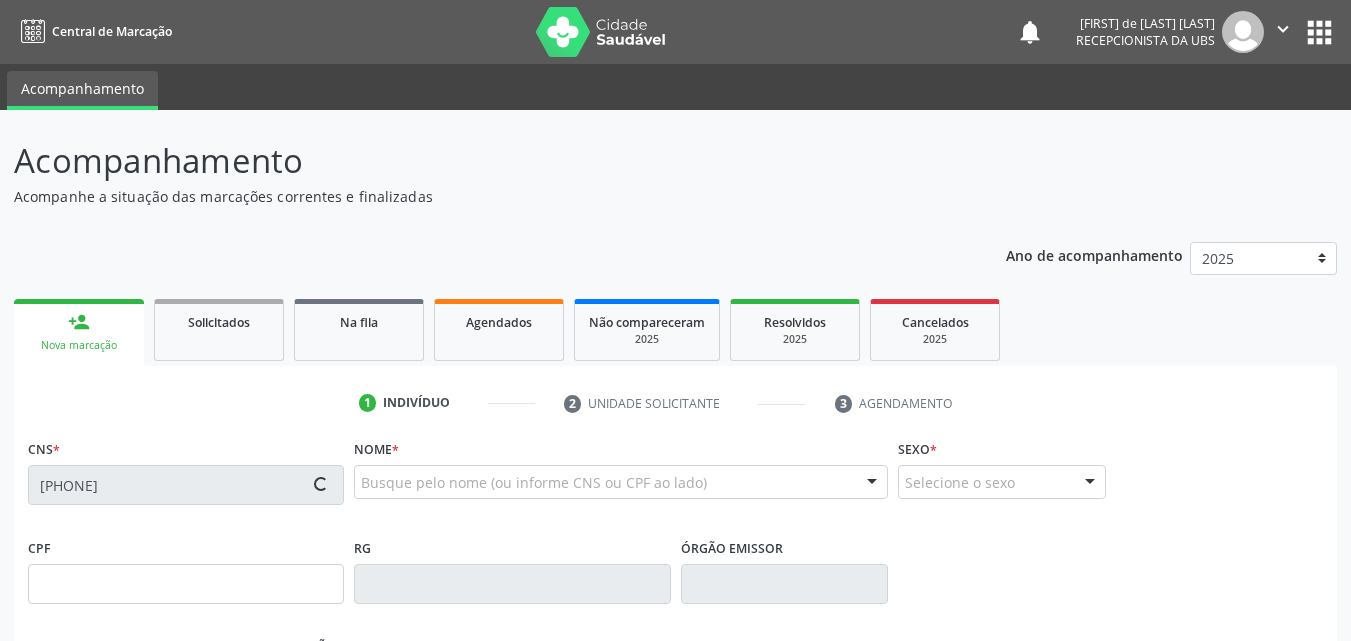 type on "044.171.324-61" 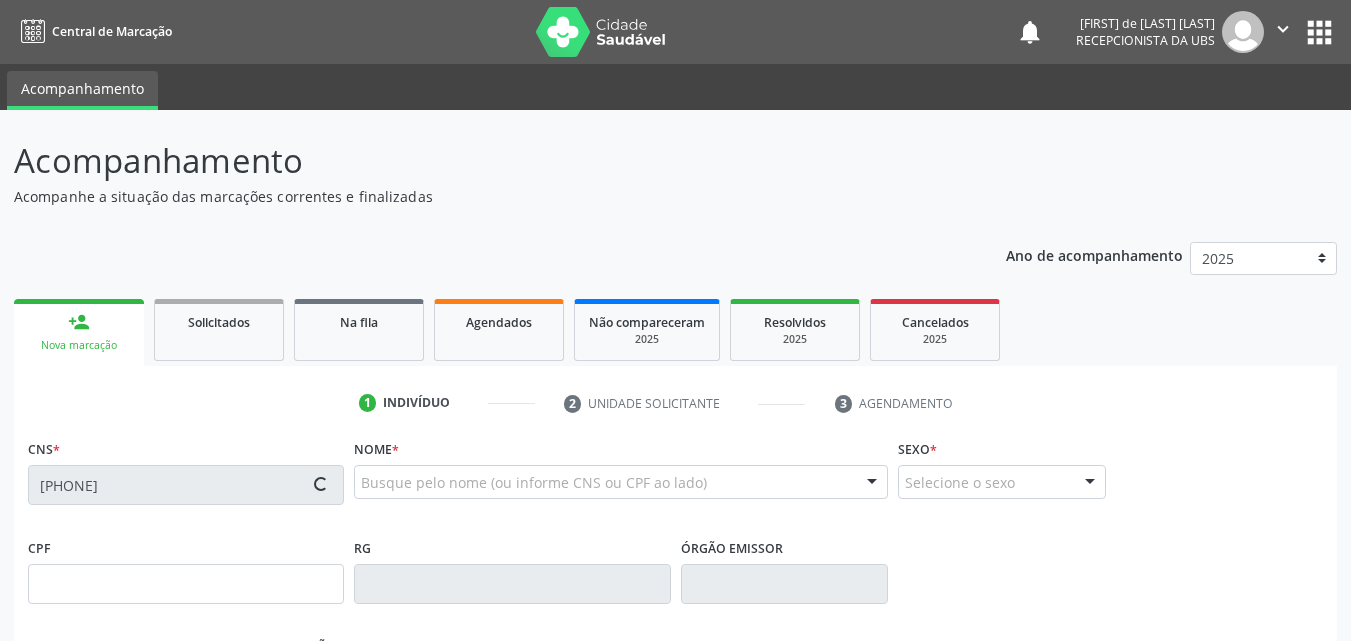 type on "30/03/1980" 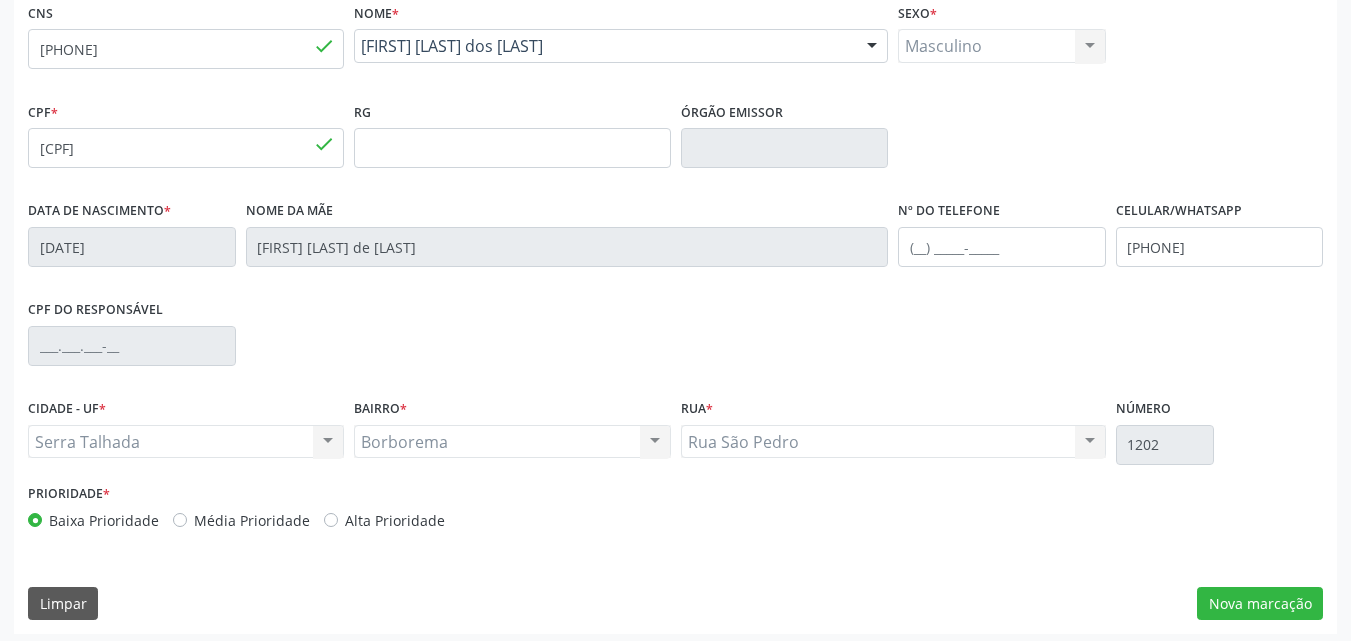 scroll, scrollTop: 443, scrollLeft: 0, axis: vertical 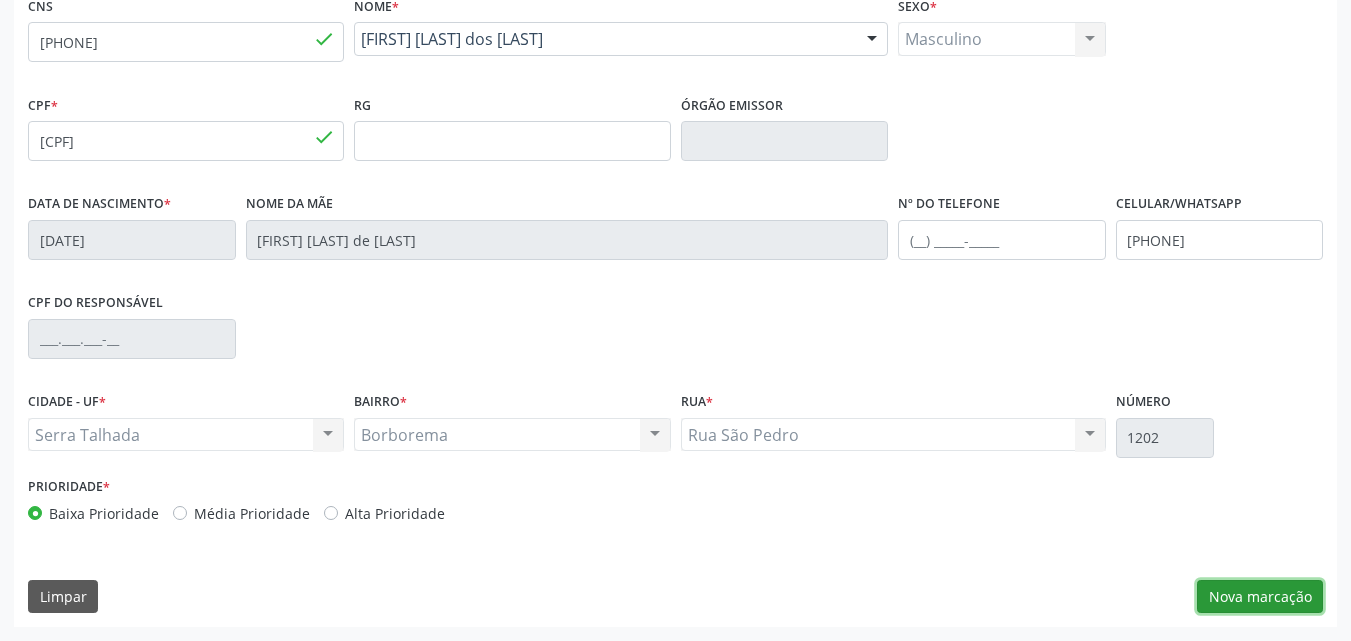 click on "Nova marcação" at bounding box center (1260, 597) 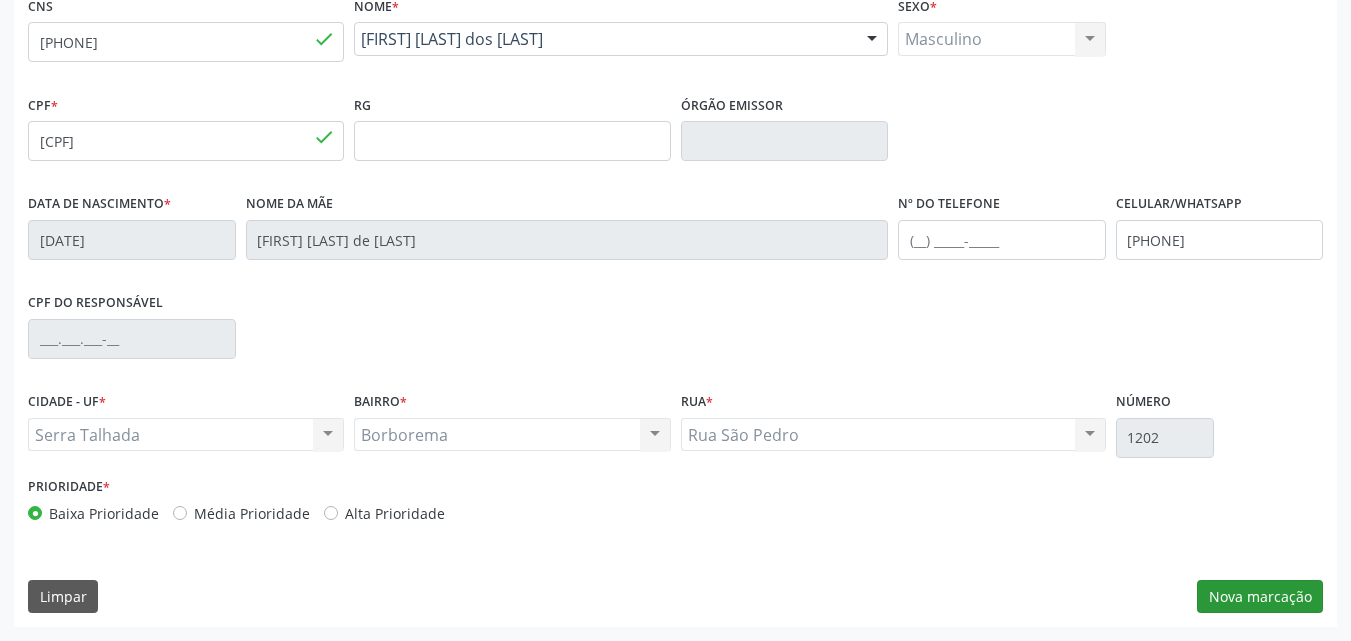 scroll, scrollTop: 265, scrollLeft: 0, axis: vertical 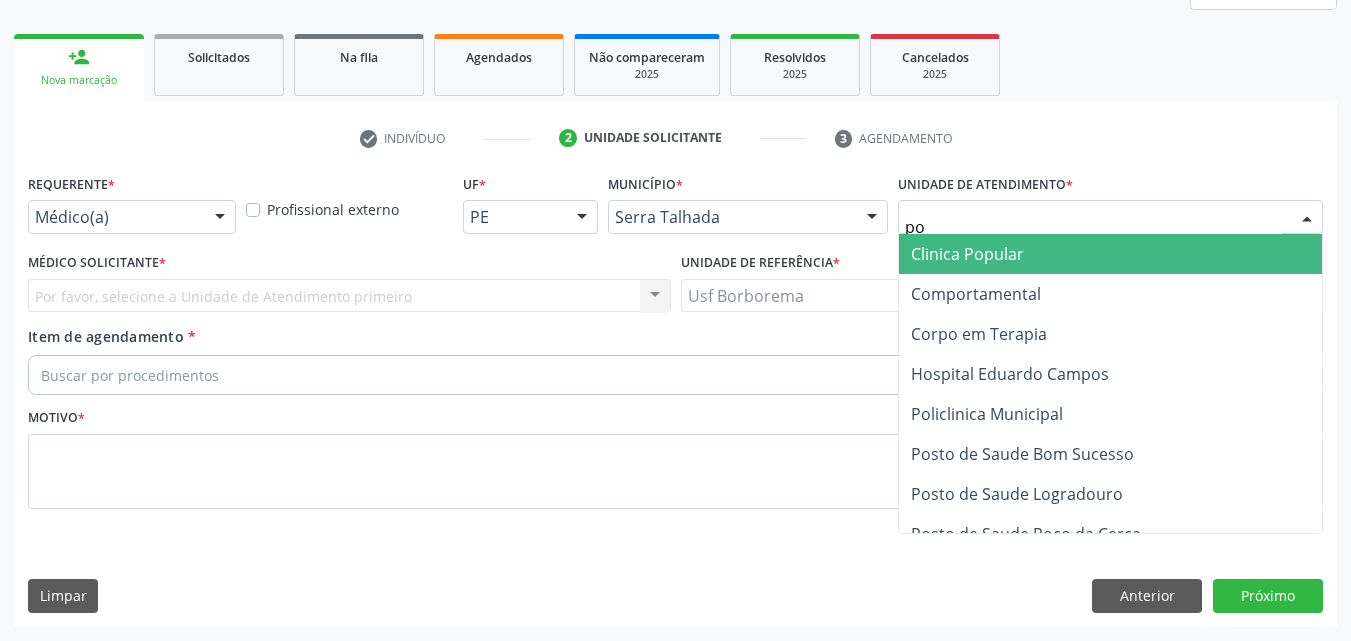 type on "pol" 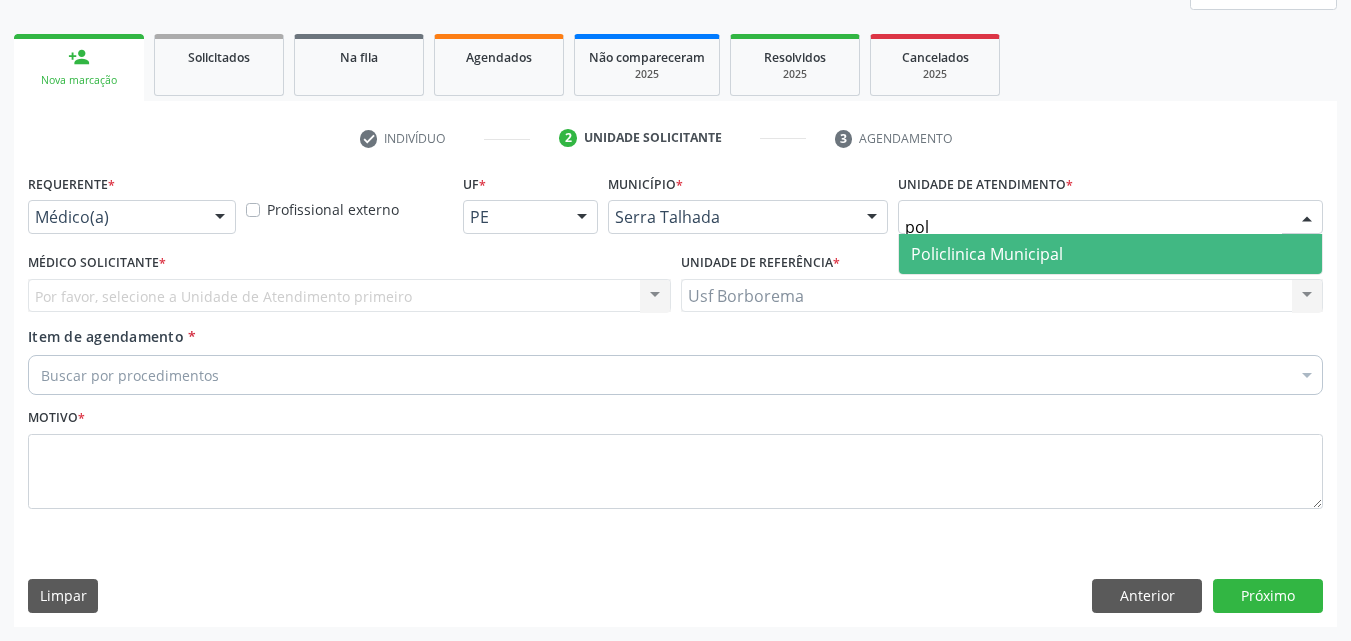 click on "Policlinica Municipal" at bounding box center (987, 254) 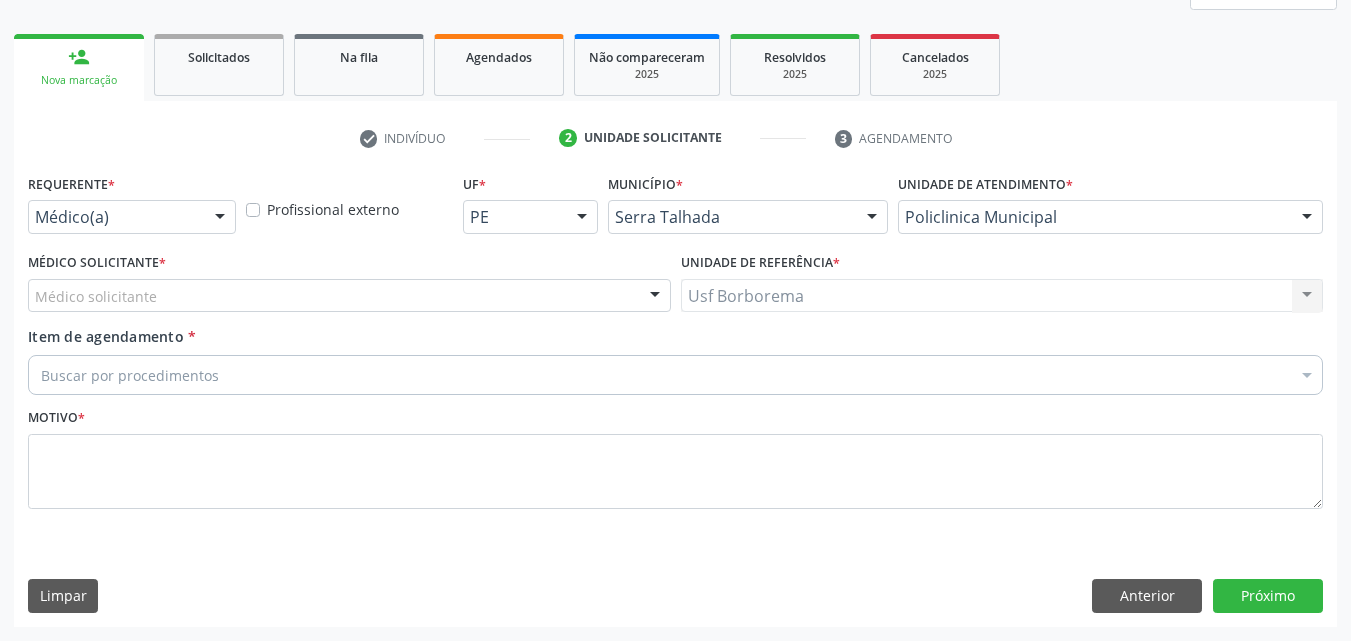 click on "Médico solicitante" at bounding box center (349, 296) 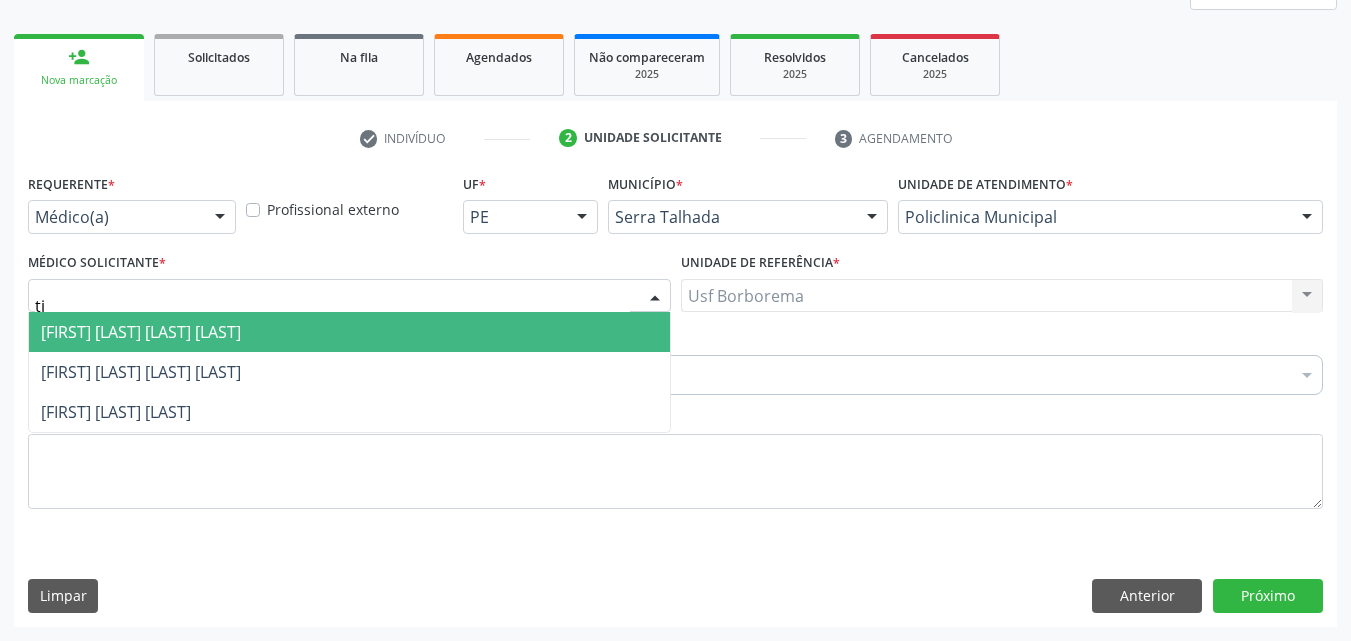 type on "t" 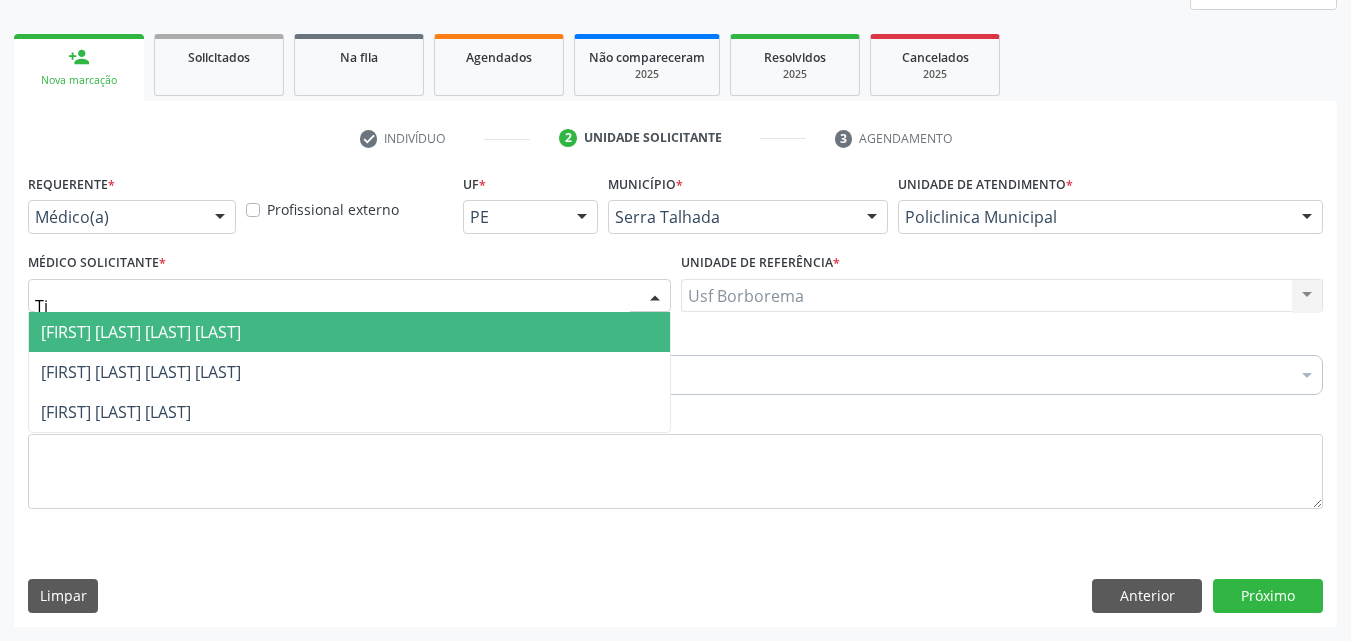 type on "T" 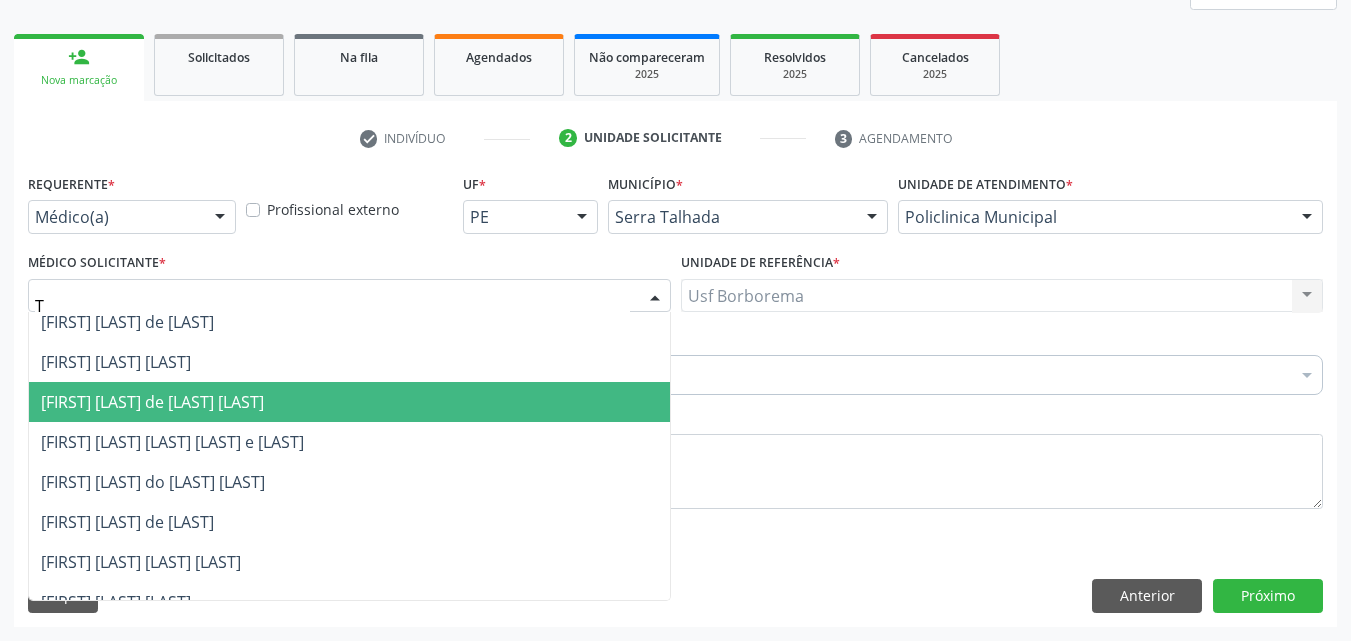 scroll, scrollTop: 272, scrollLeft: 0, axis: vertical 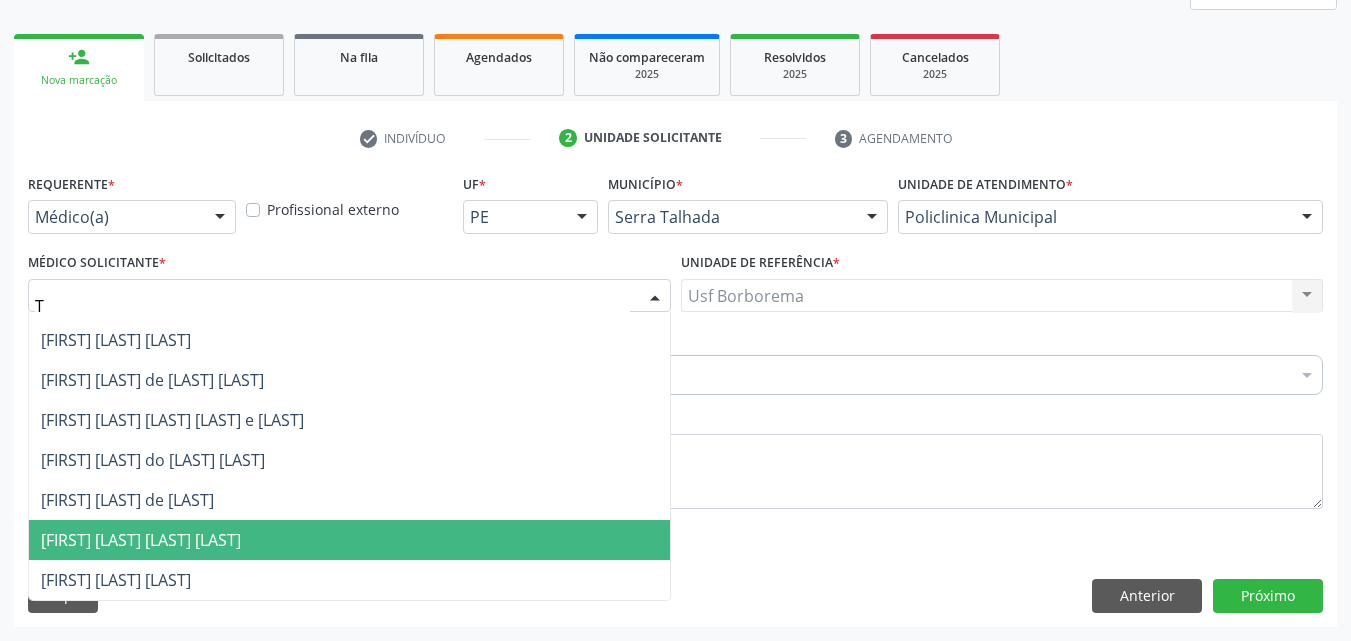 click on "Thiago Figueiredo Felix" at bounding box center [349, 540] 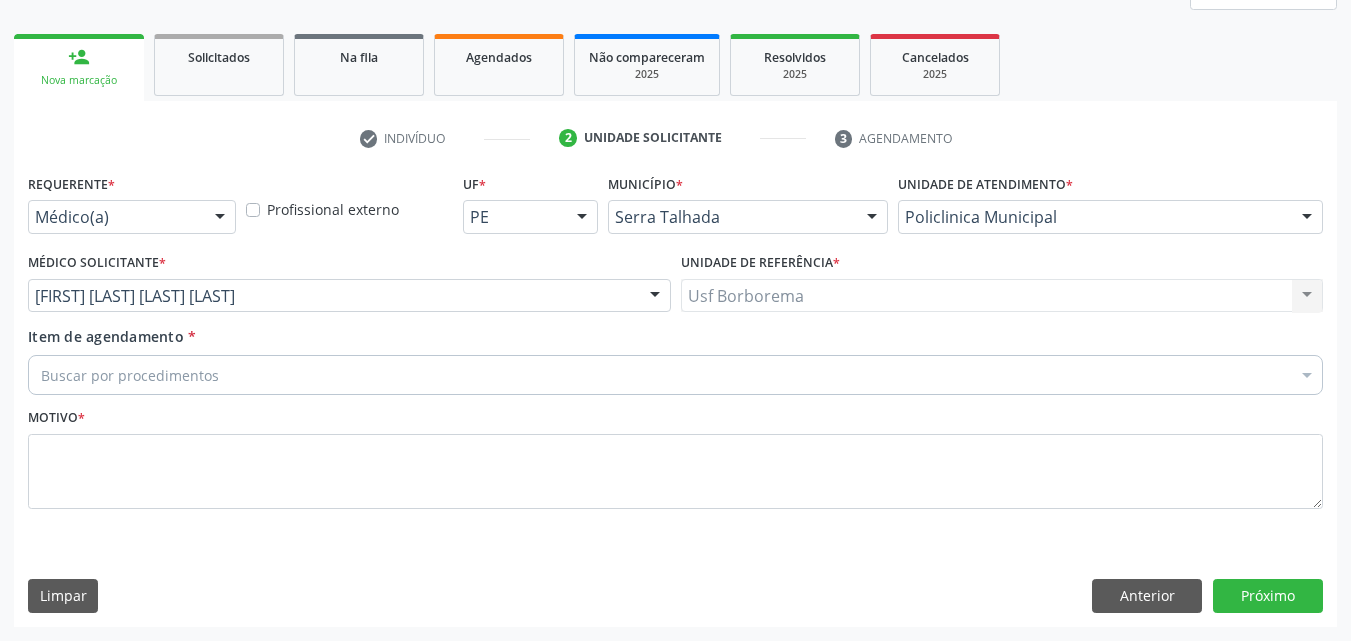 click on "Buscar por procedimentos" at bounding box center [675, 375] 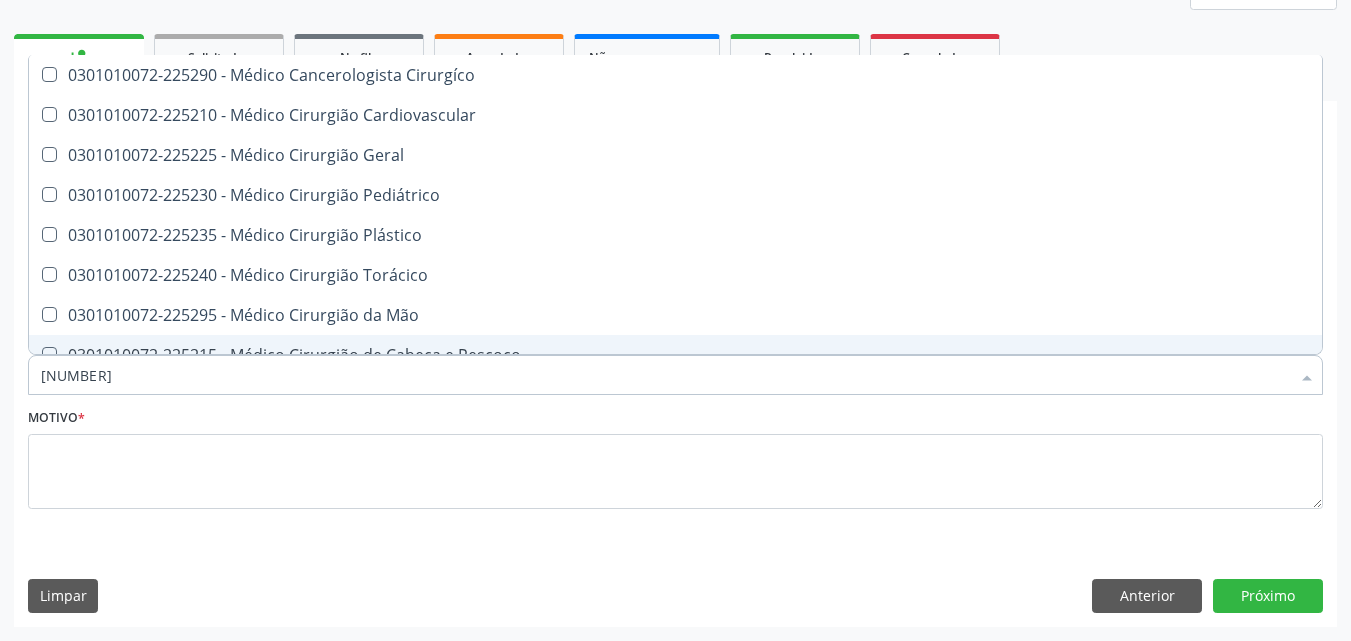 type on "225225" 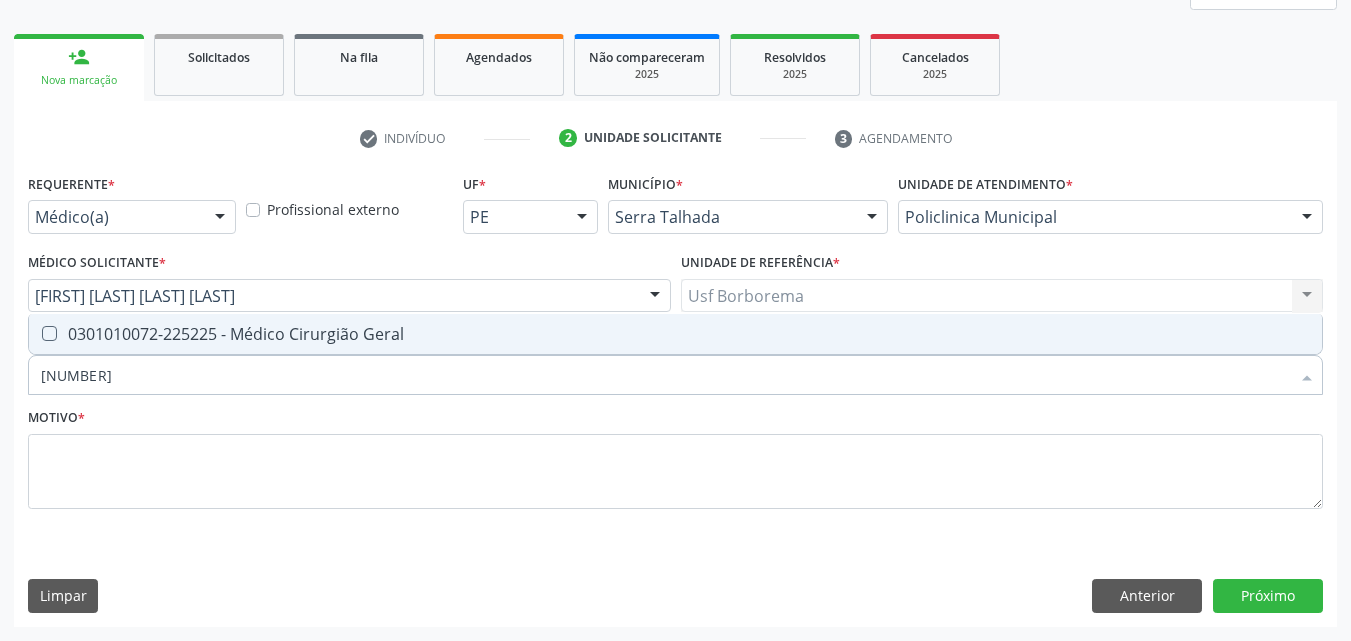 click on "0301010072-225225 - Médico Cirurgião Geral" at bounding box center [675, 334] 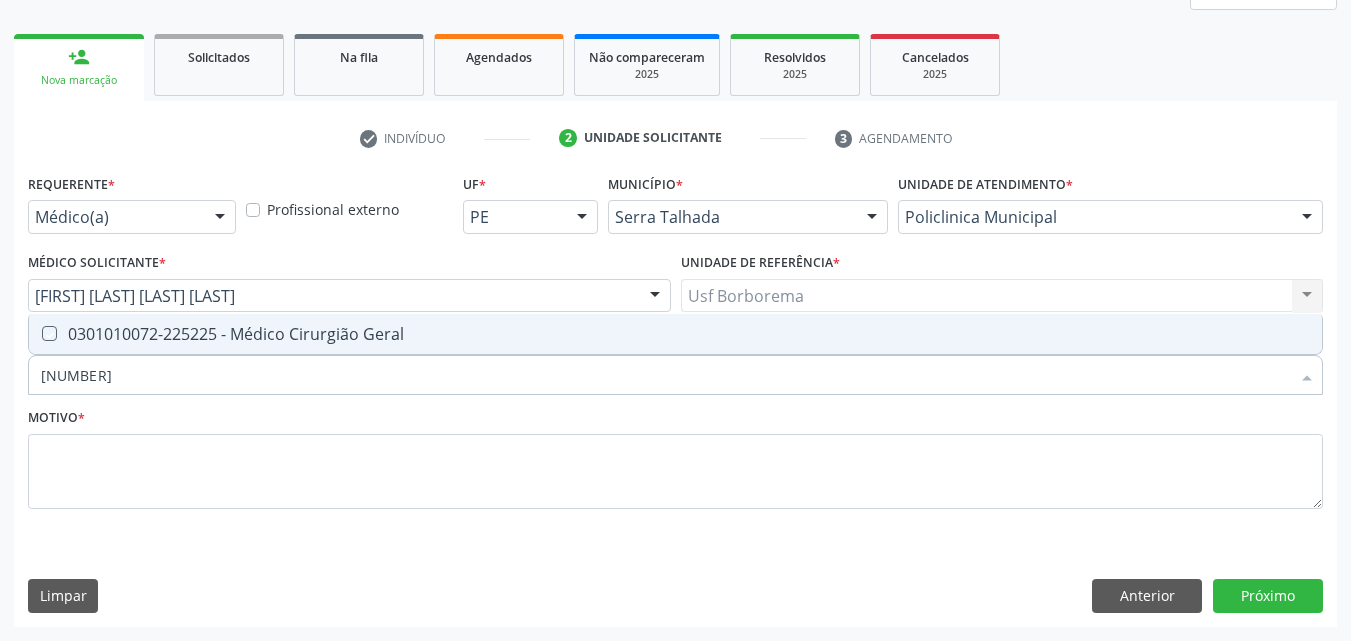 checkbox on "true" 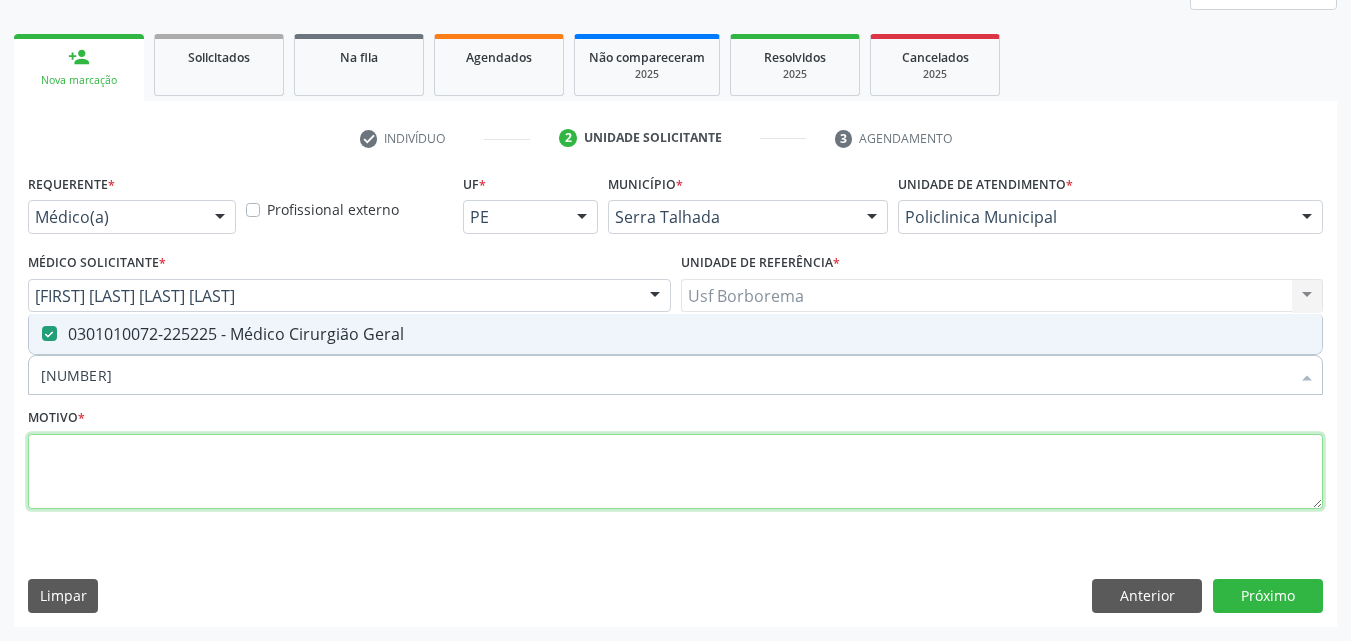 click at bounding box center (675, 472) 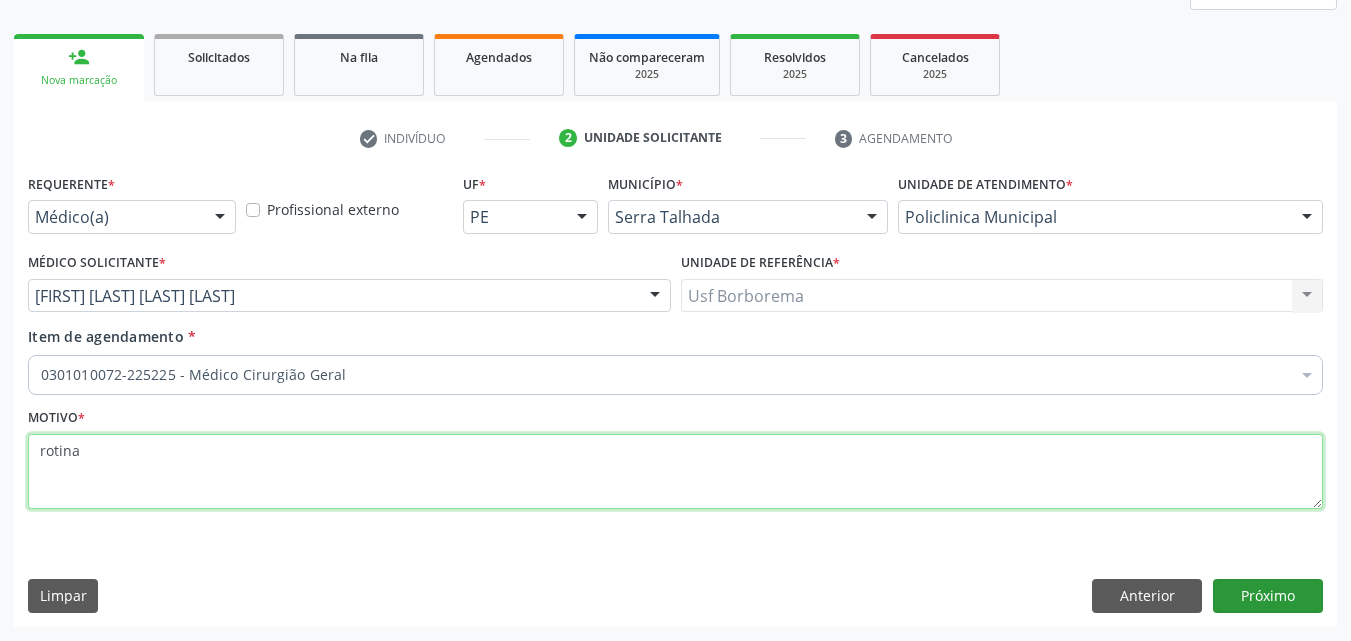 type on "rotina" 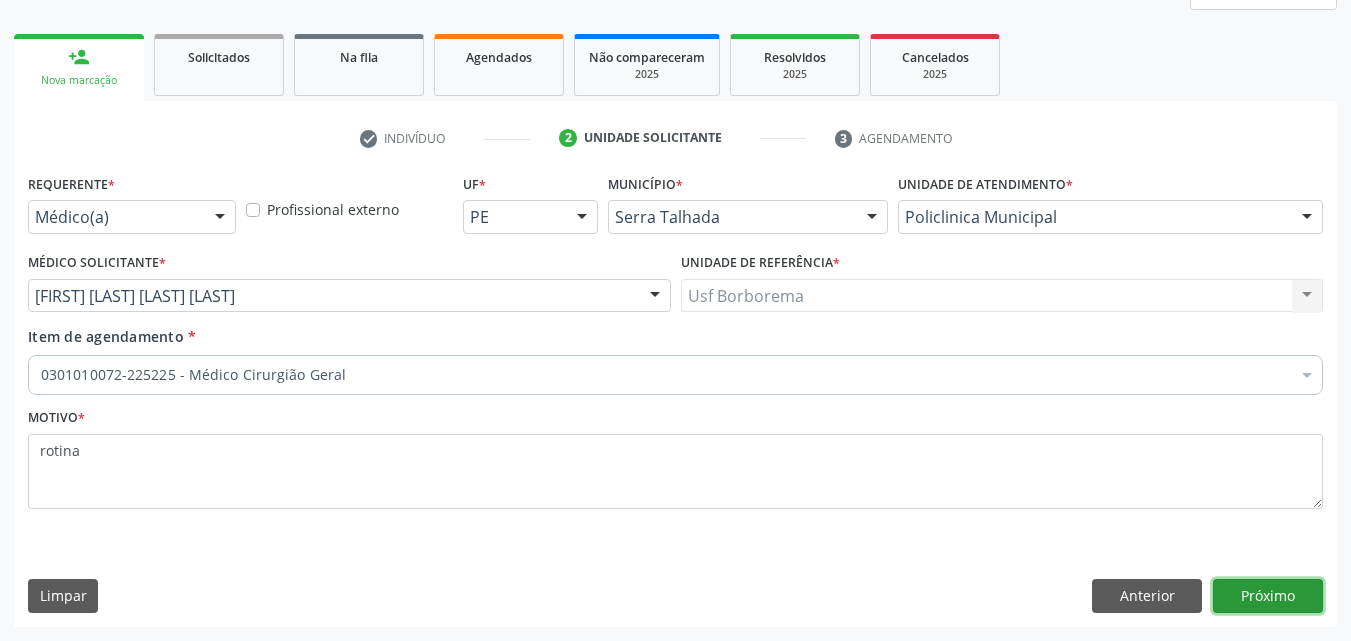 click on "Próximo" at bounding box center (1268, 596) 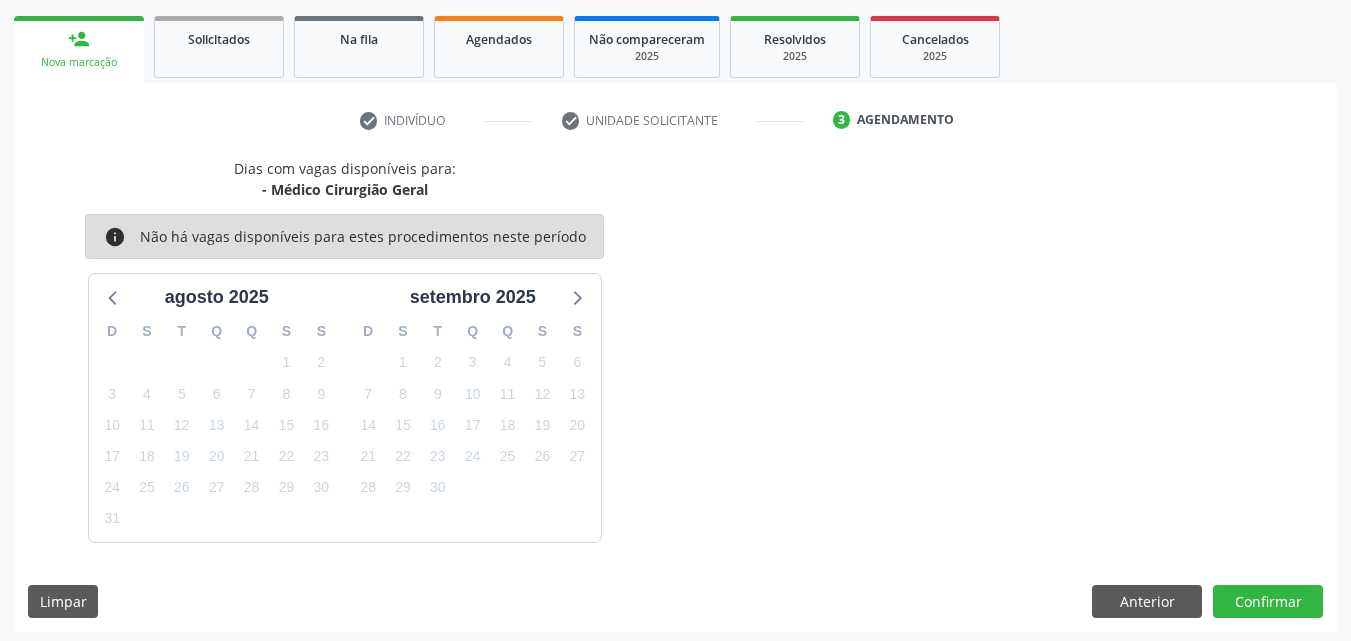 scroll, scrollTop: 288, scrollLeft: 0, axis: vertical 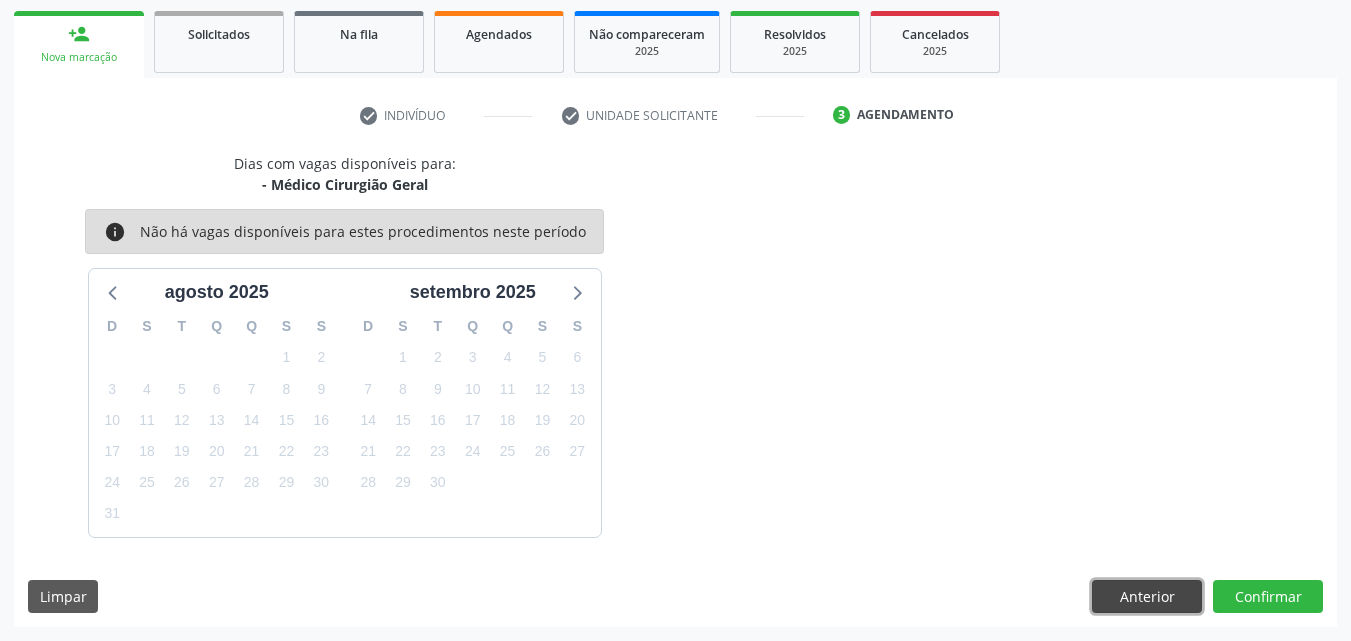 click on "Anterior" at bounding box center [1147, 597] 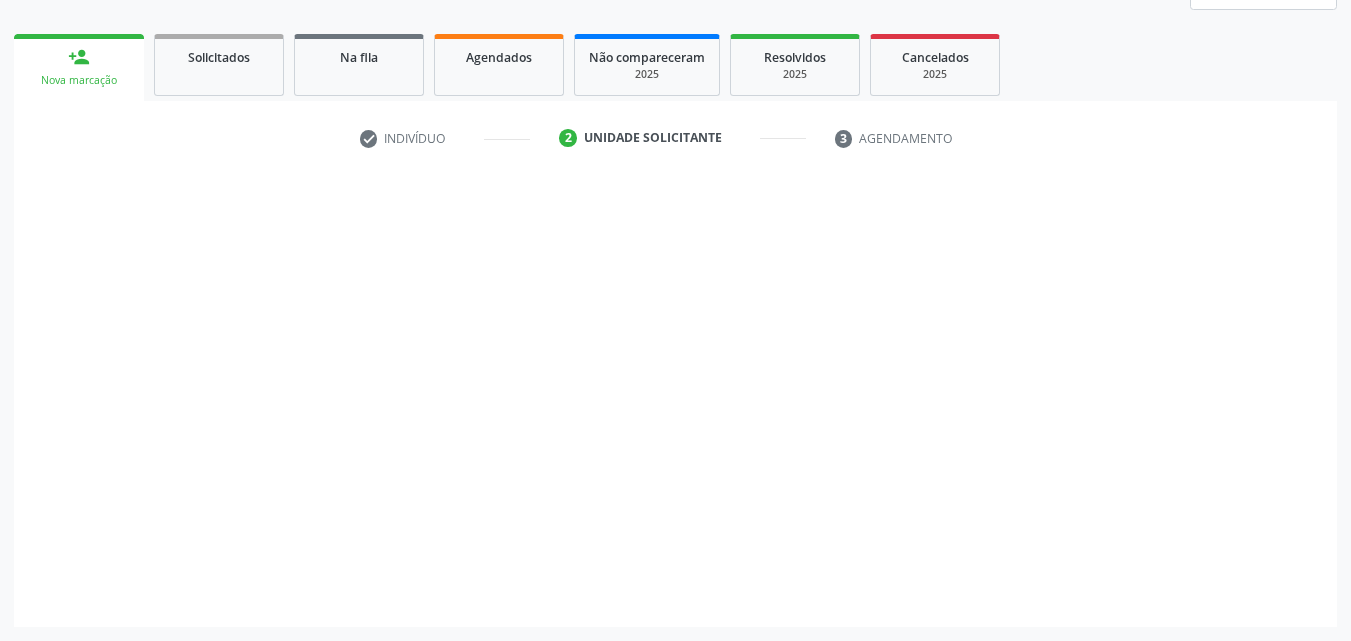 scroll, scrollTop: 265, scrollLeft: 0, axis: vertical 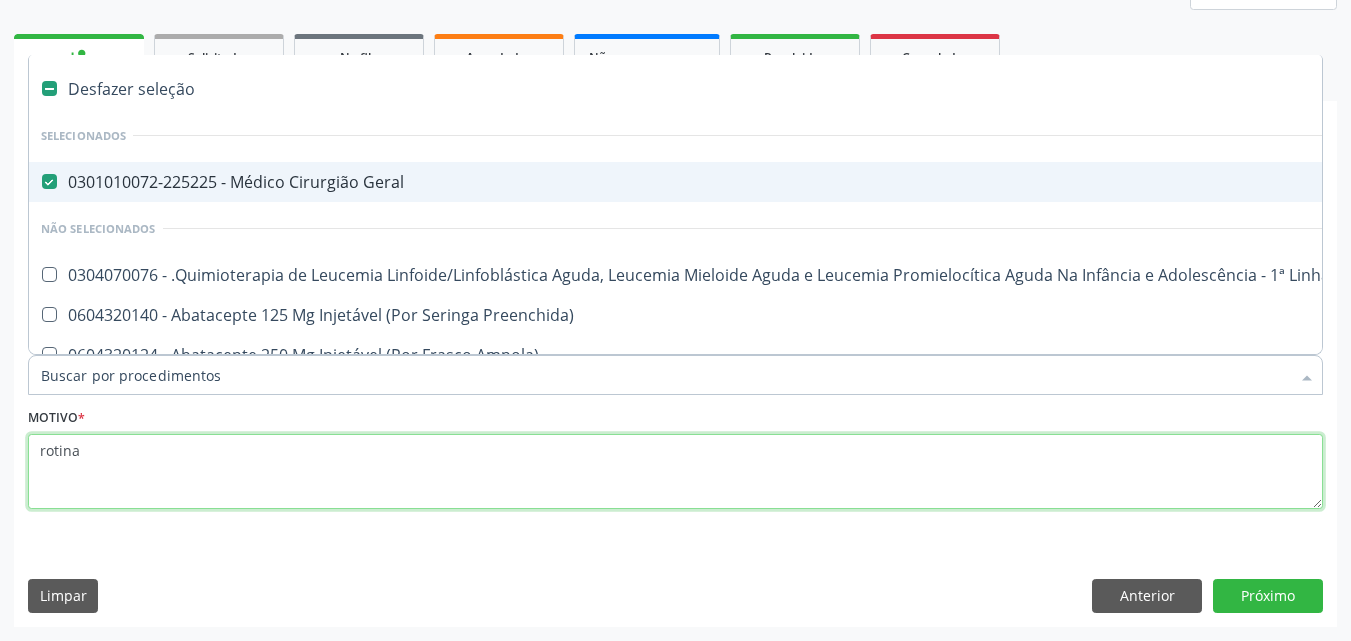 click on "rotina" at bounding box center [675, 472] 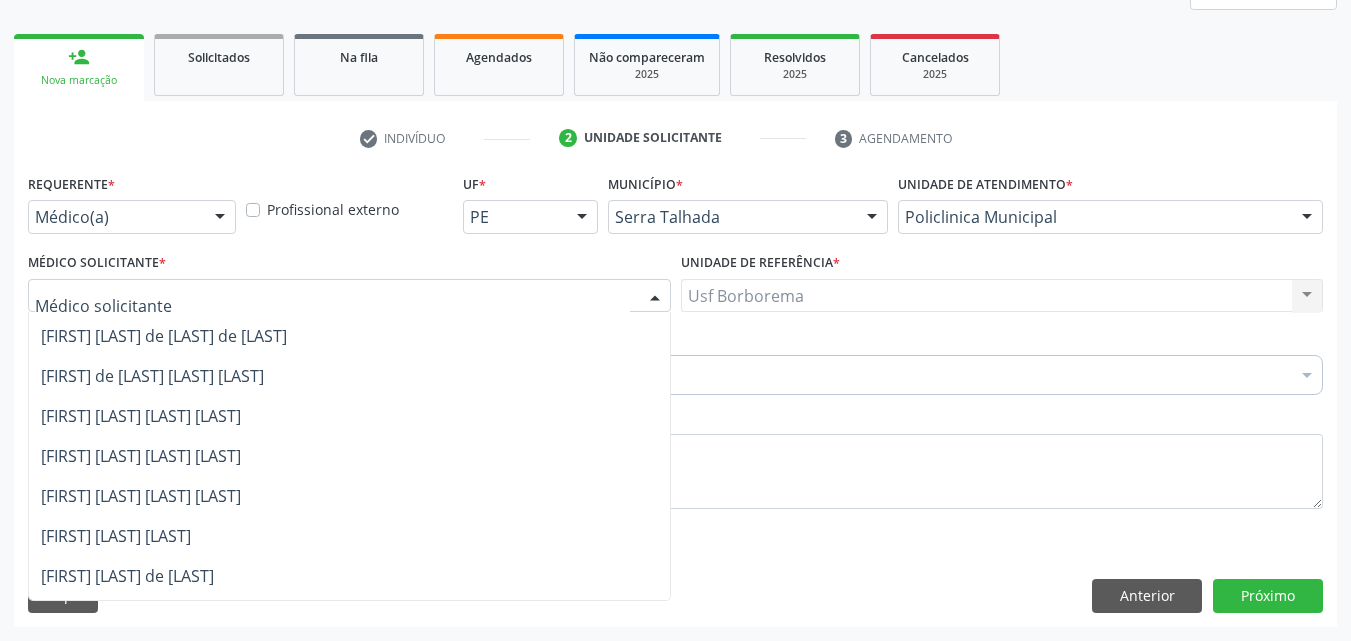 scroll, scrollTop: 0, scrollLeft: 0, axis: both 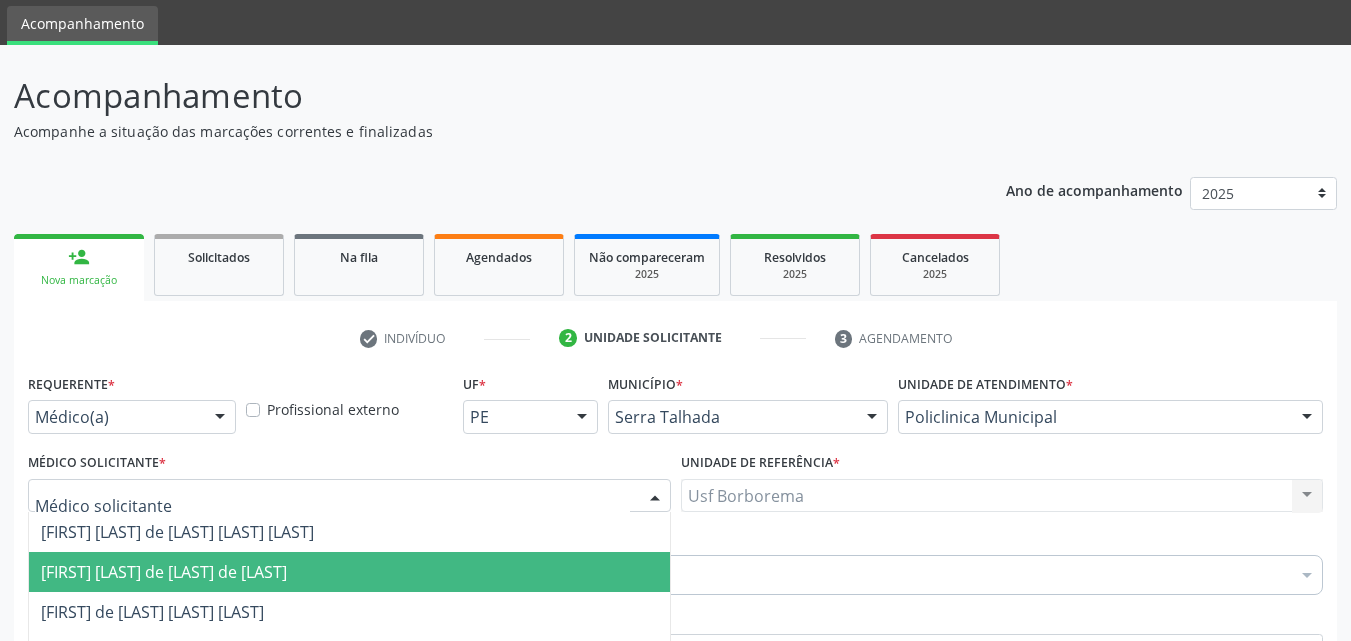 click on "Profissional externo" at bounding box center [350, 408] 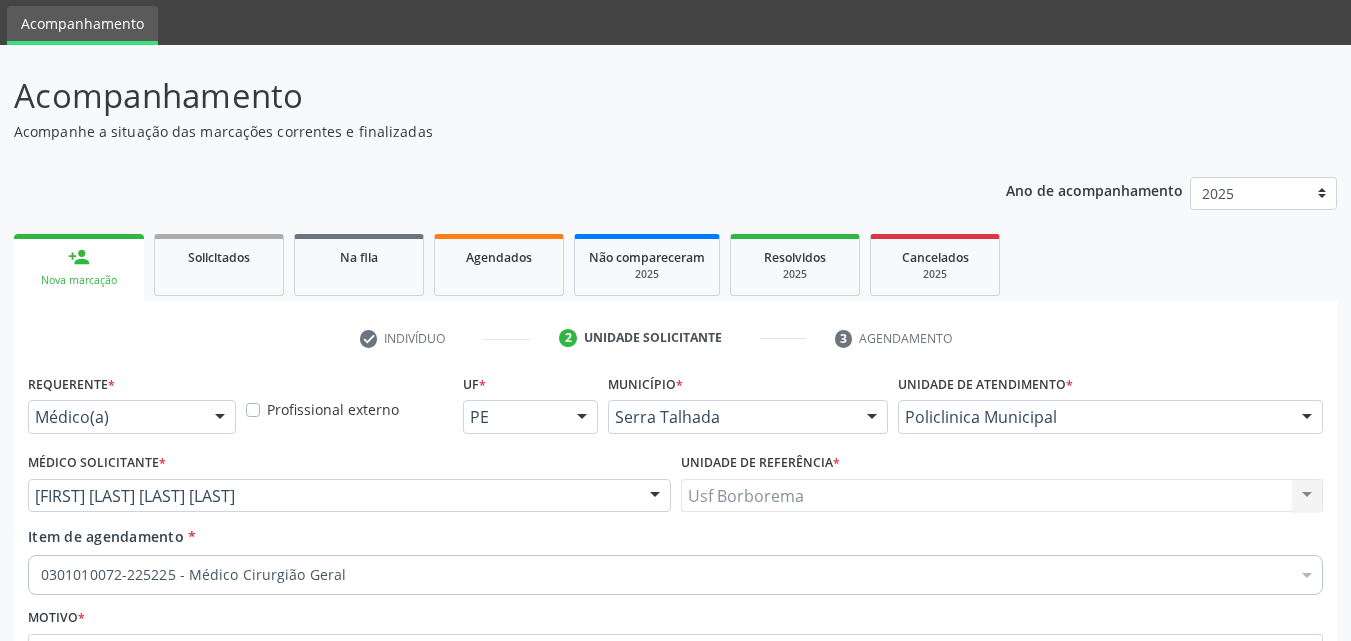 click on "Acompanhamento
Acompanhe a situação das marcações correntes e finalizadas
Relatórios
Ano de acompanhamento
2025 2024
person_add
Nova marcação
Solicitados   Na fila   Agendados   Não compareceram
2025
Resolvidos
2025
Cancelados
2025
check
Indivíduo
2
Unidade solicitante
3
Agendamento
CNS
705 4054 9155 0991       done
Nome
*
Aurelio Soares dos Santos
Aurelio Soares dos Santos
CNS:
705 4054 9155 0991
CPF:
044.171.324-61
Nascimento:
30/03/1980
Nenhum resultado encontrado para: "   "
Digite o nome
Sexo
*
Masculino         Masculino   Feminino
Nenhum resultado encontrado para: "   "
CPF
*" at bounding box center [675, 449] 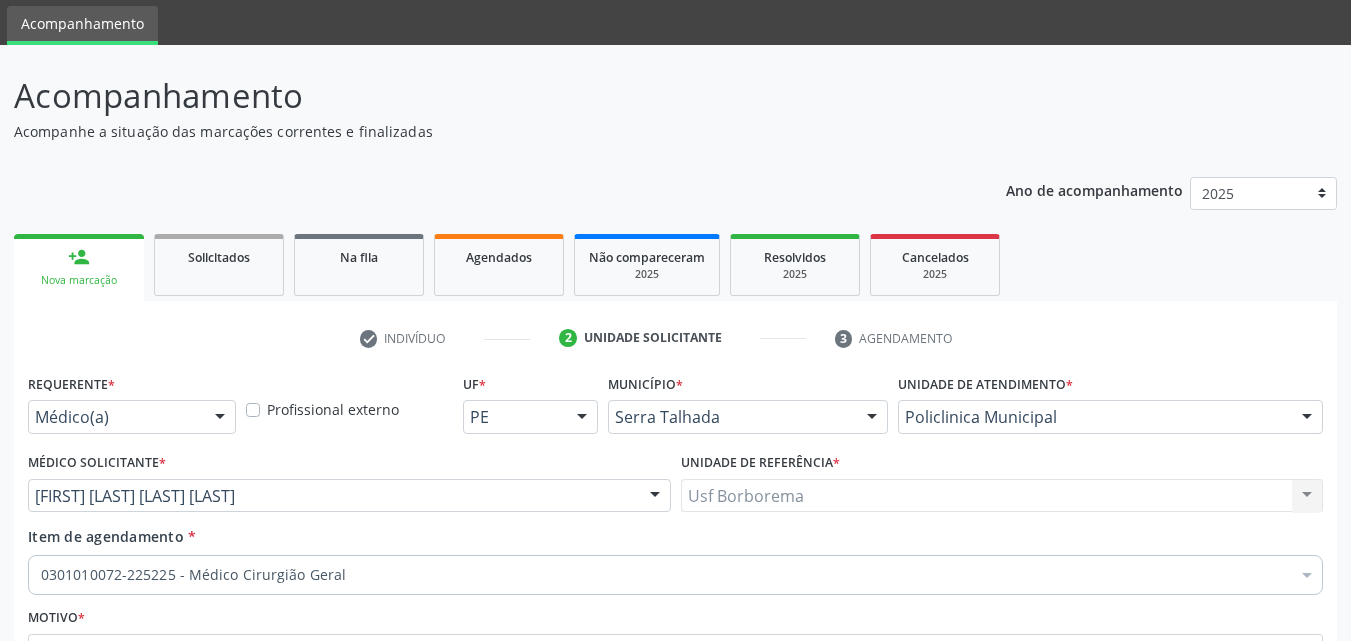 type 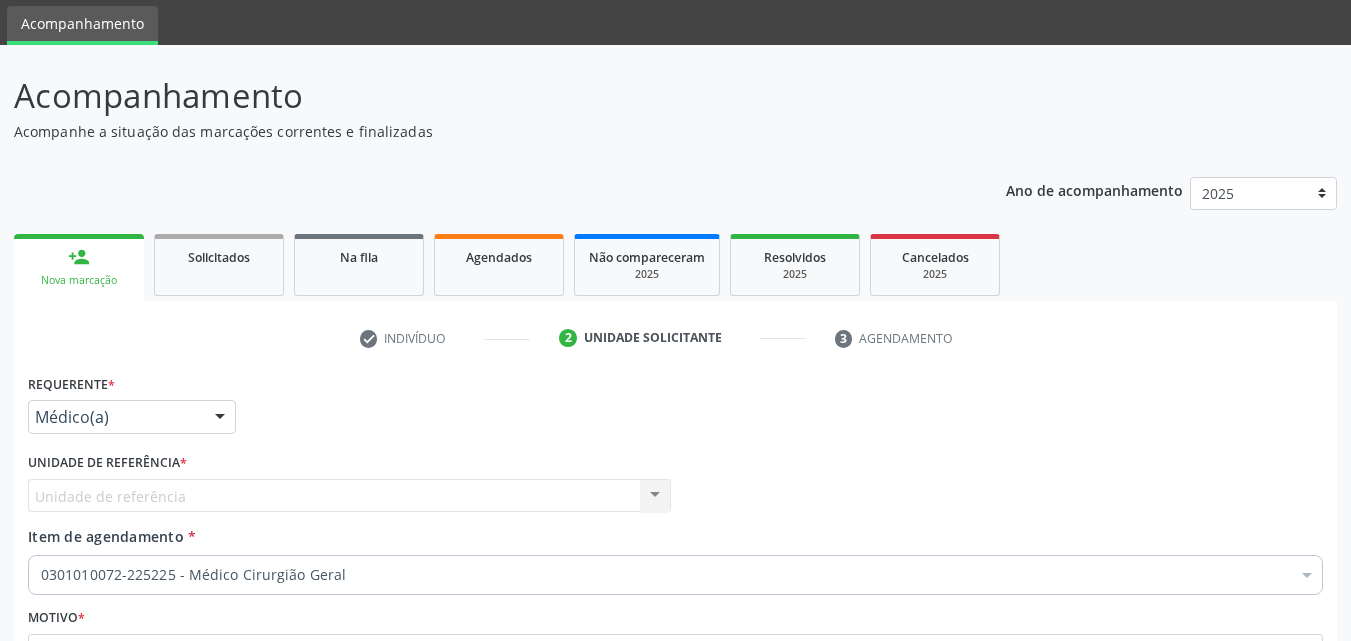 scroll, scrollTop: 0, scrollLeft: 0, axis: both 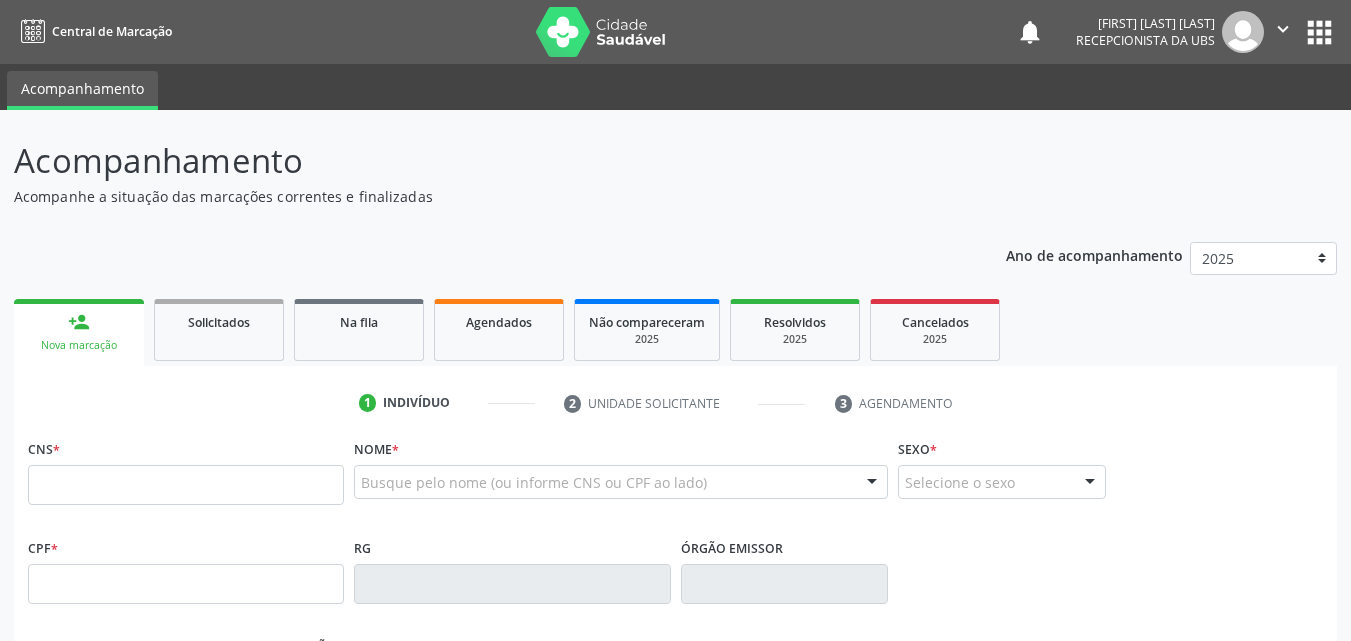 click at bounding box center (186, 485) 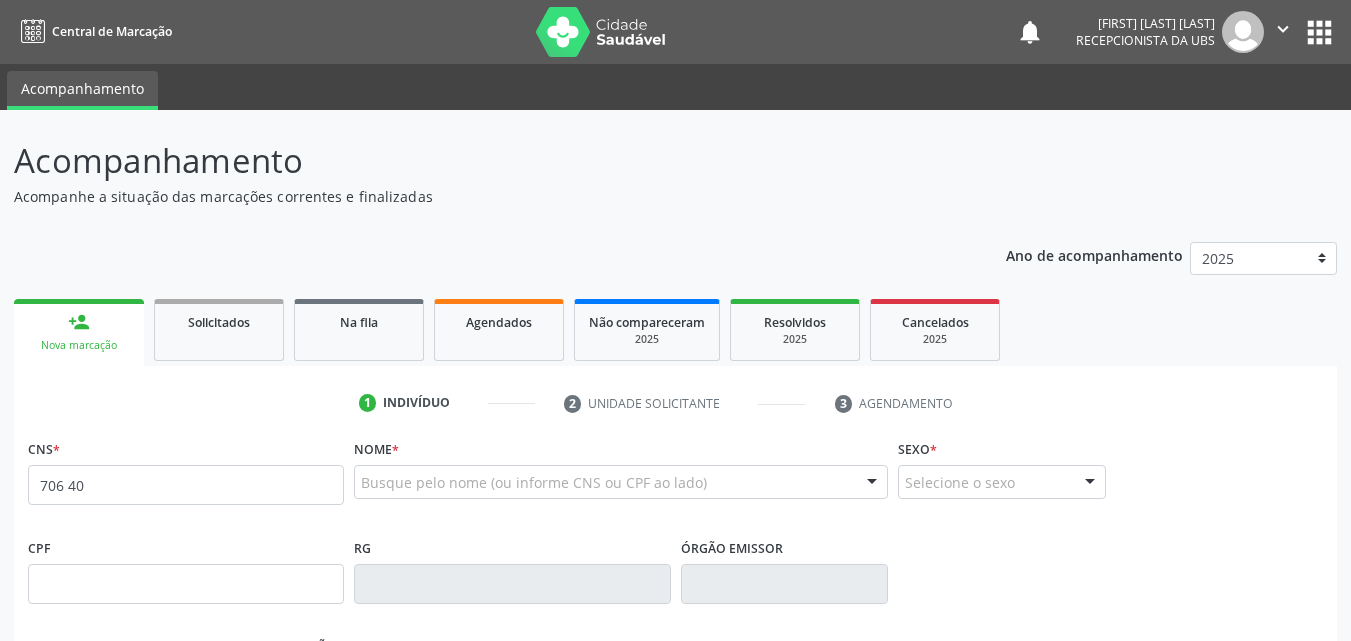 click on "706 40" at bounding box center (186, 485) 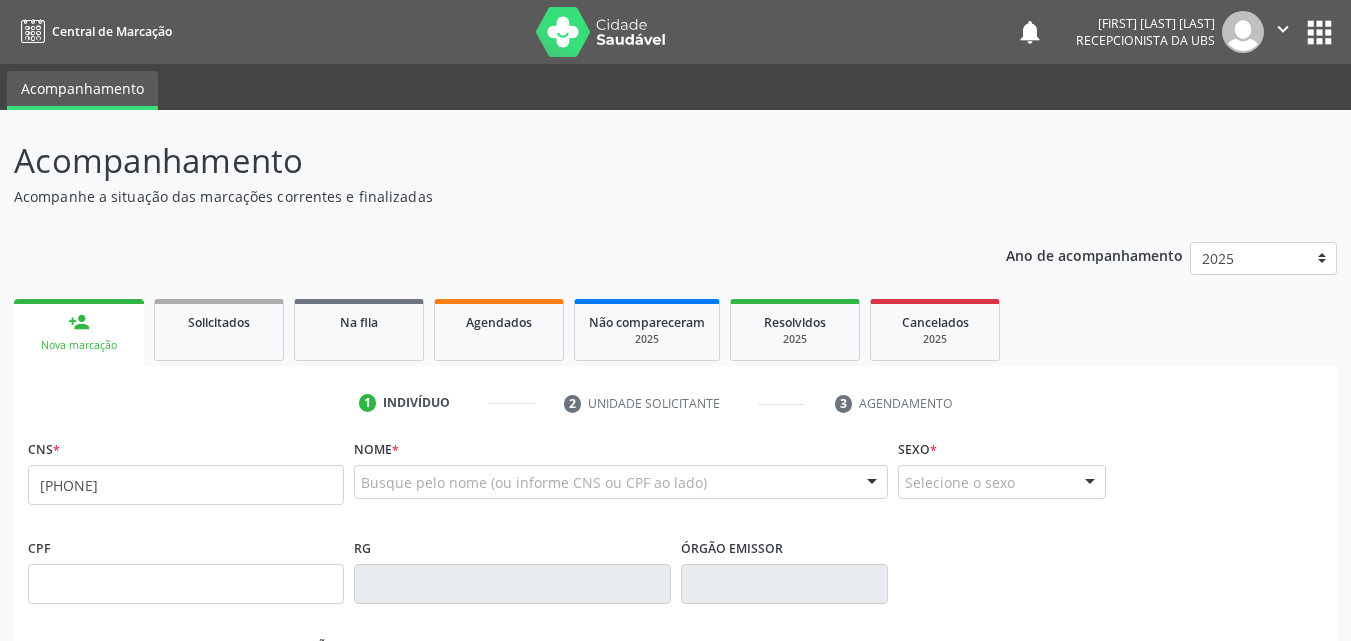type on "[PHONE]" 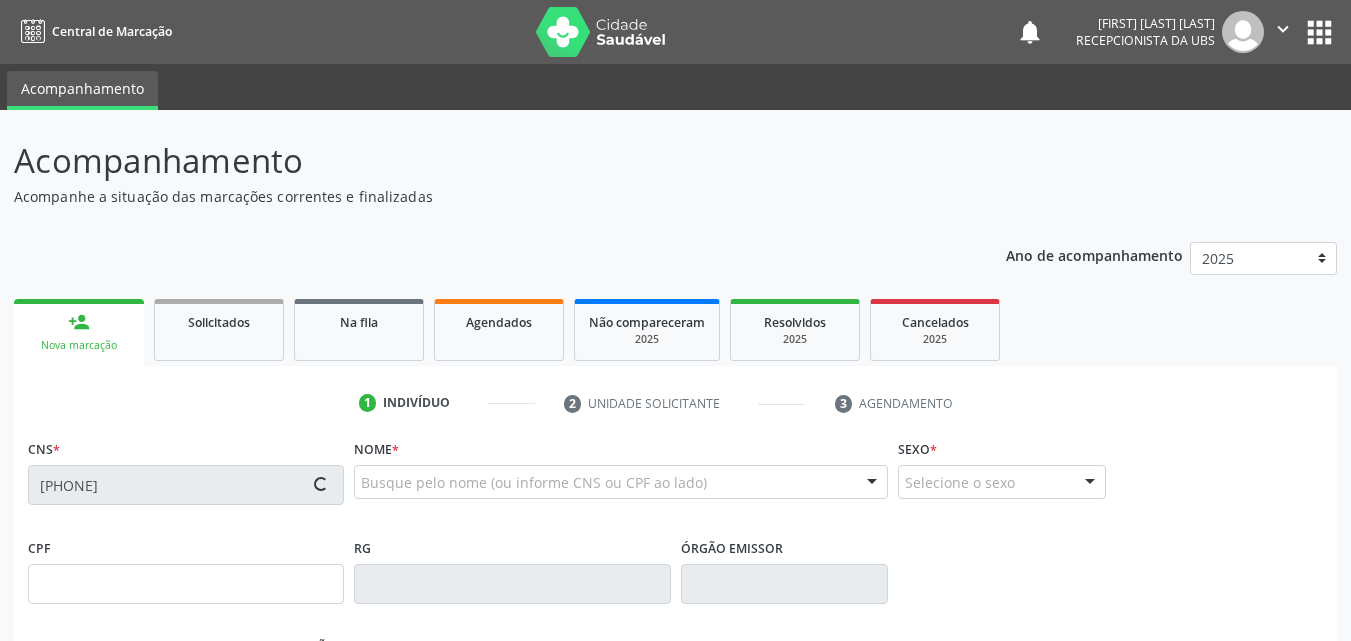 type on "[PHONE]" 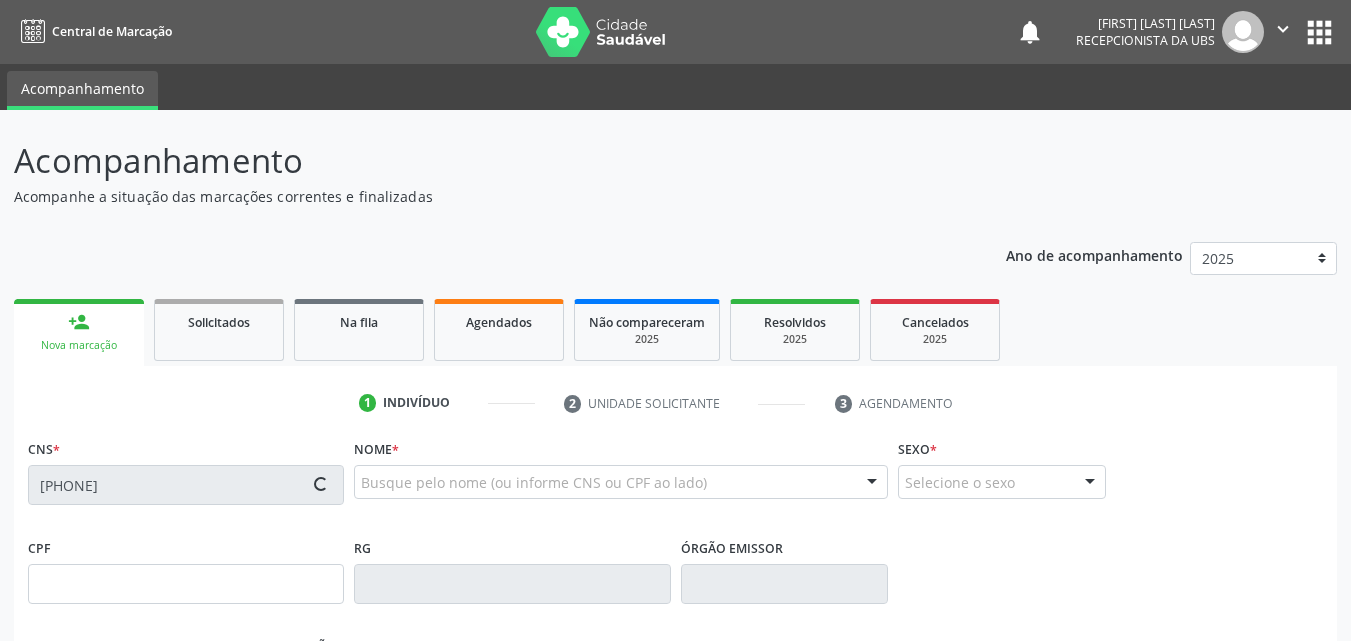 type on "[DATE]" 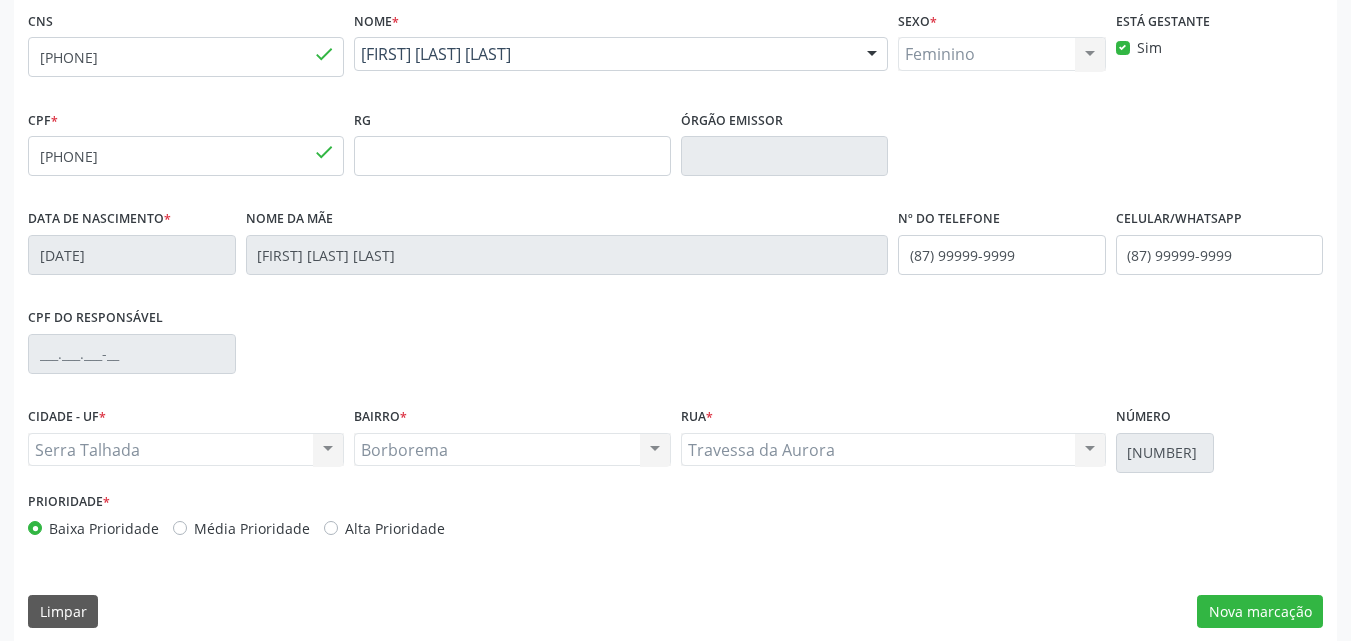 scroll, scrollTop: 443, scrollLeft: 0, axis: vertical 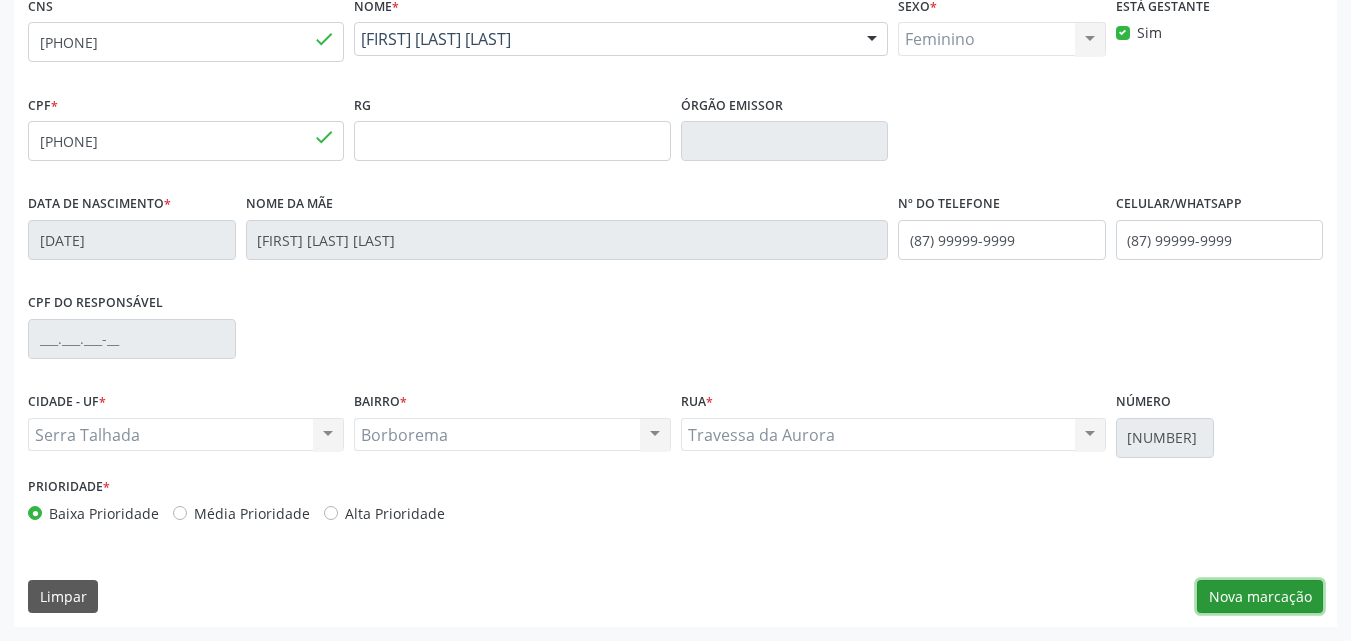 click on "Nova marcação" at bounding box center (1260, 597) 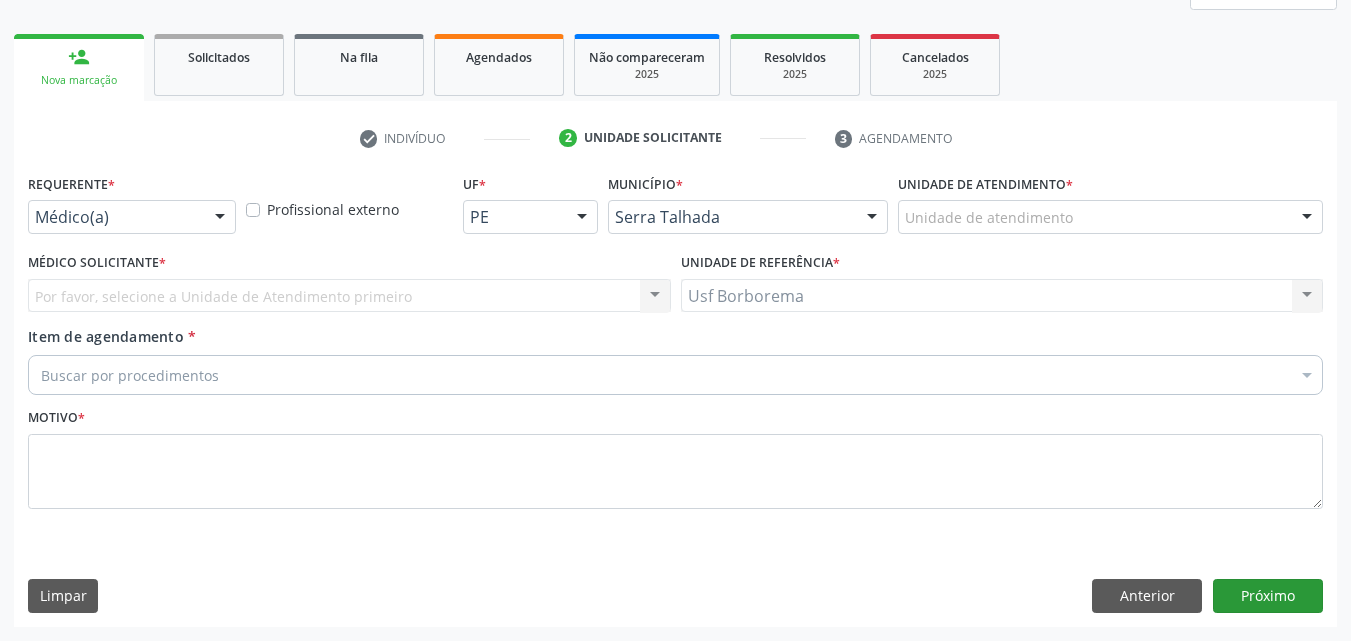scroll, scrollTop: 265, scrollLeft: 0, axis: vertical 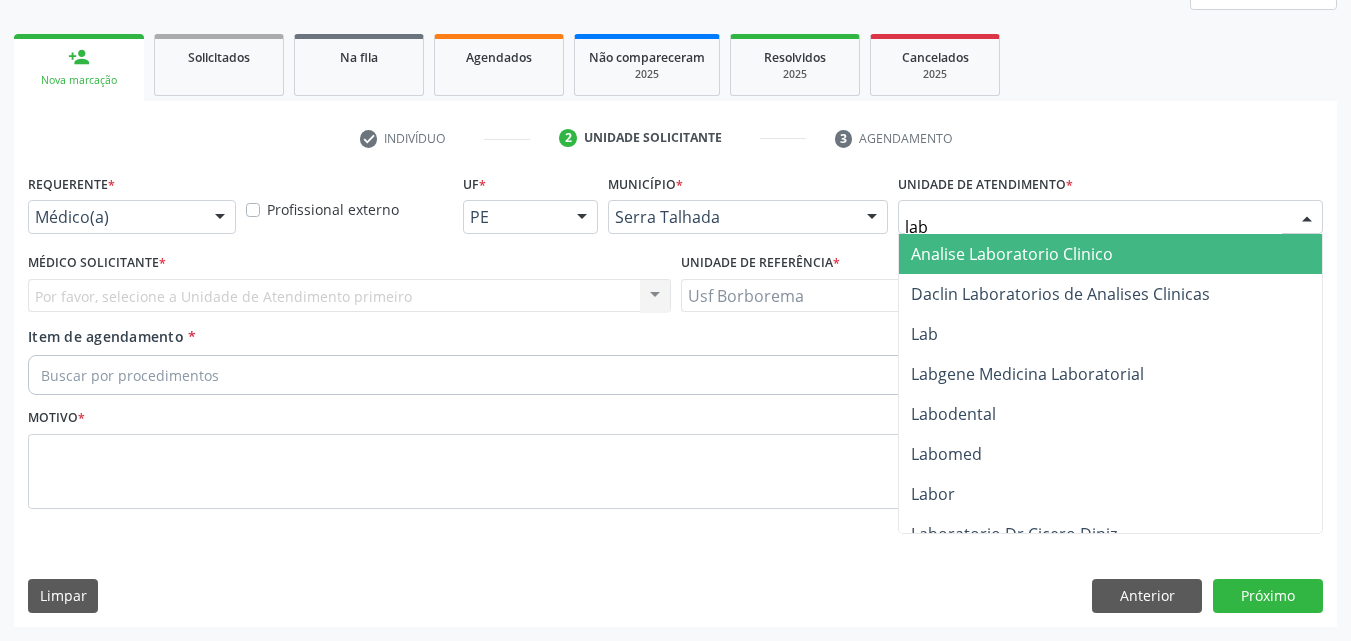 type on "labg" 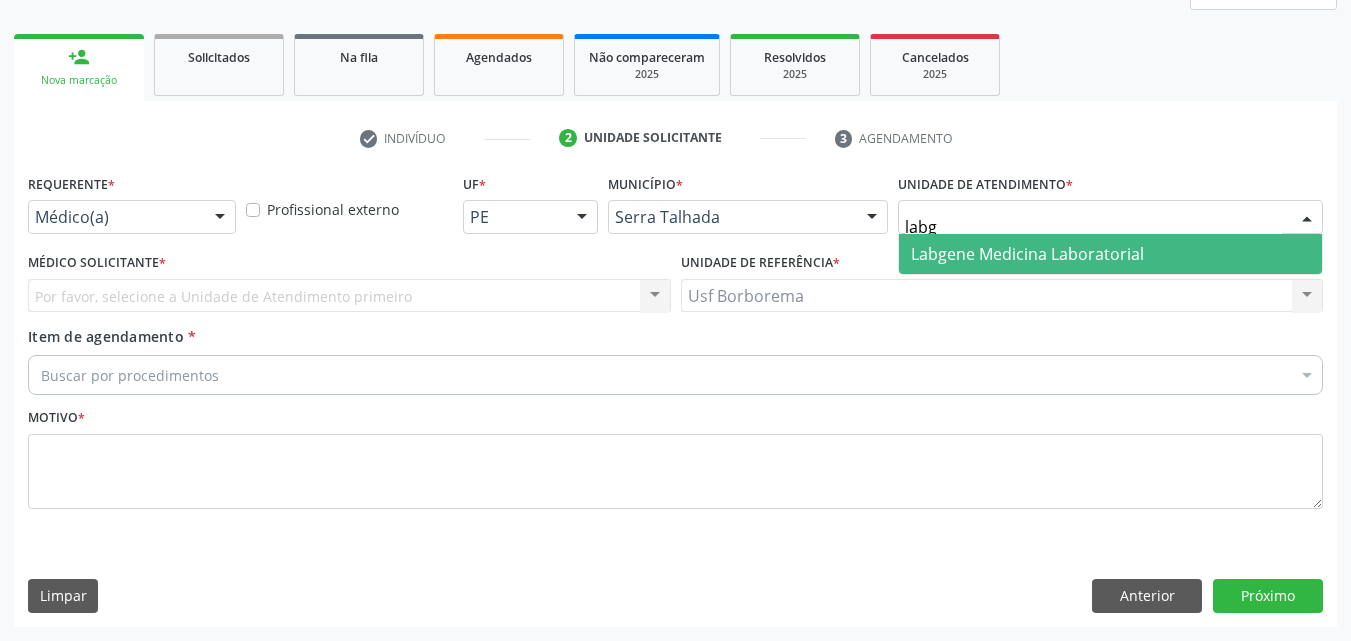 click on "Labgene Medicina Laboratorial" at bounding box center [1027, 254] 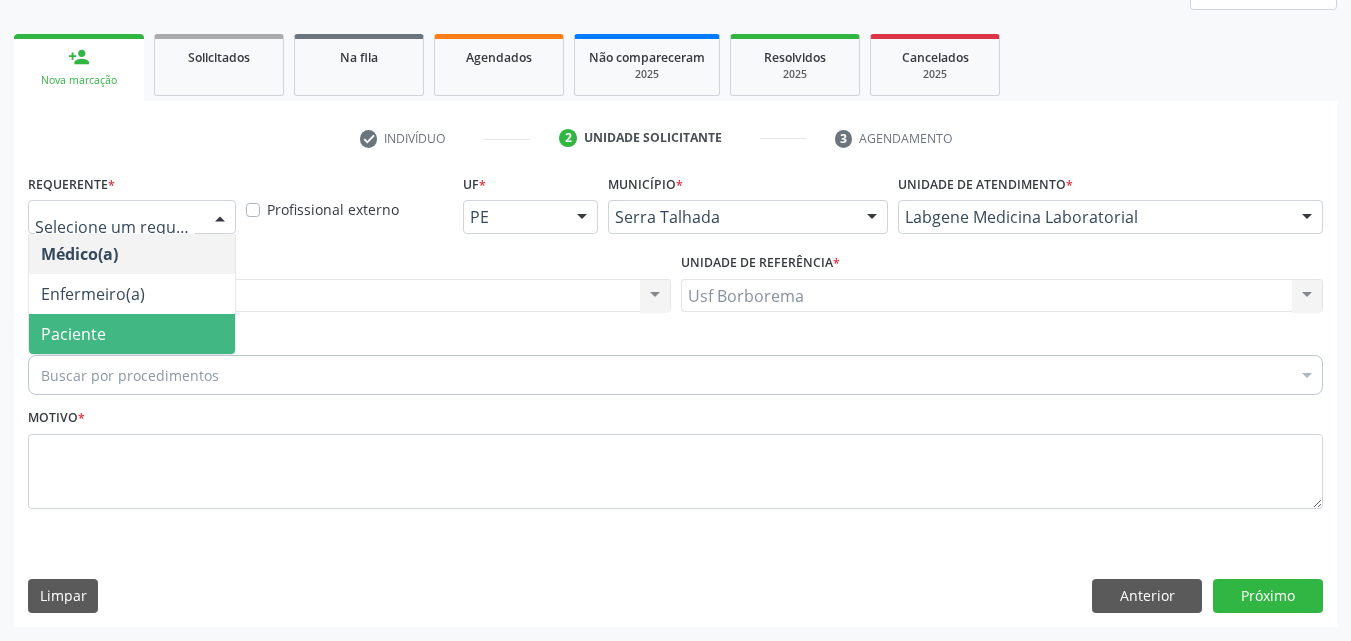 click on "Paciente" at bounding box center [132, 334] 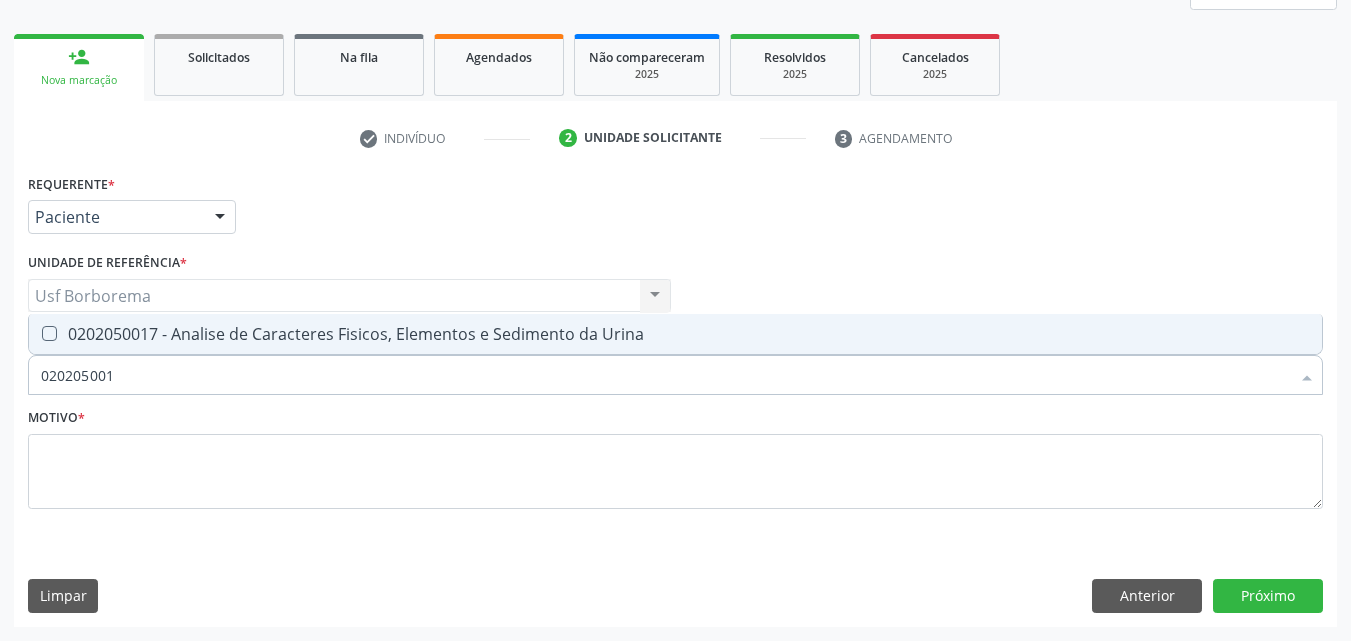 type on "0202050017" 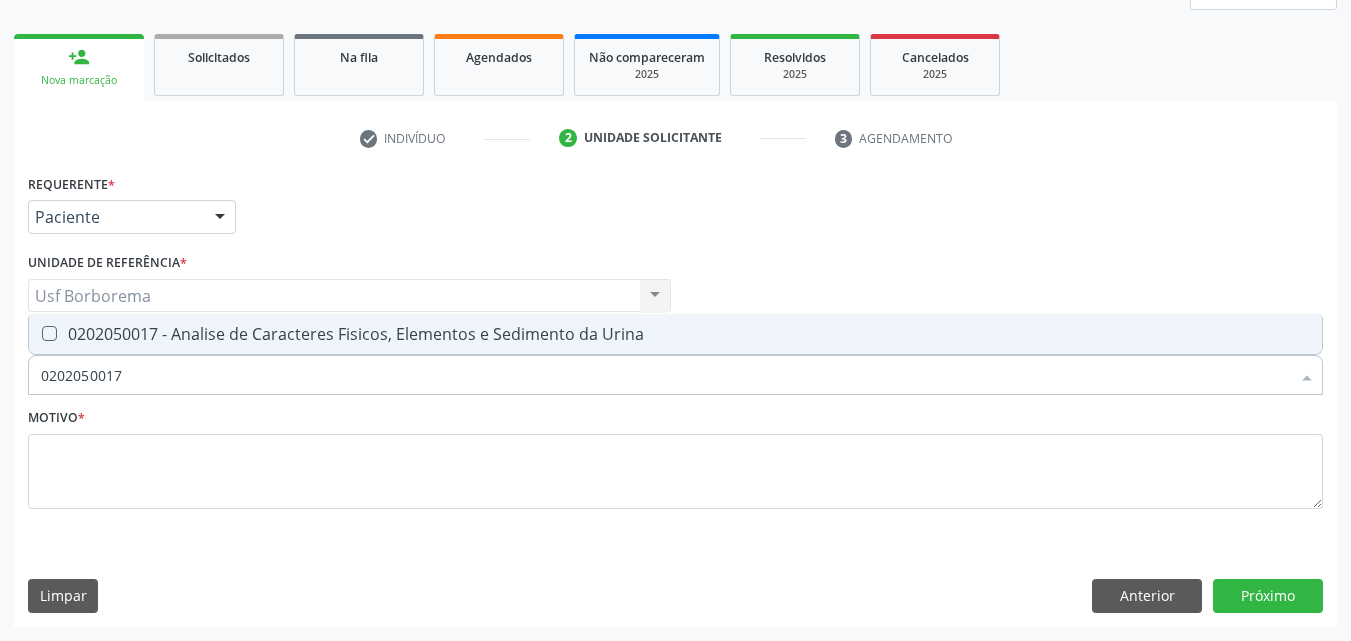 click on "0202050017 - Analise de Caracteres Fisicos, Elementos e Sedimento da Urina" at bounding box center (675, 334) 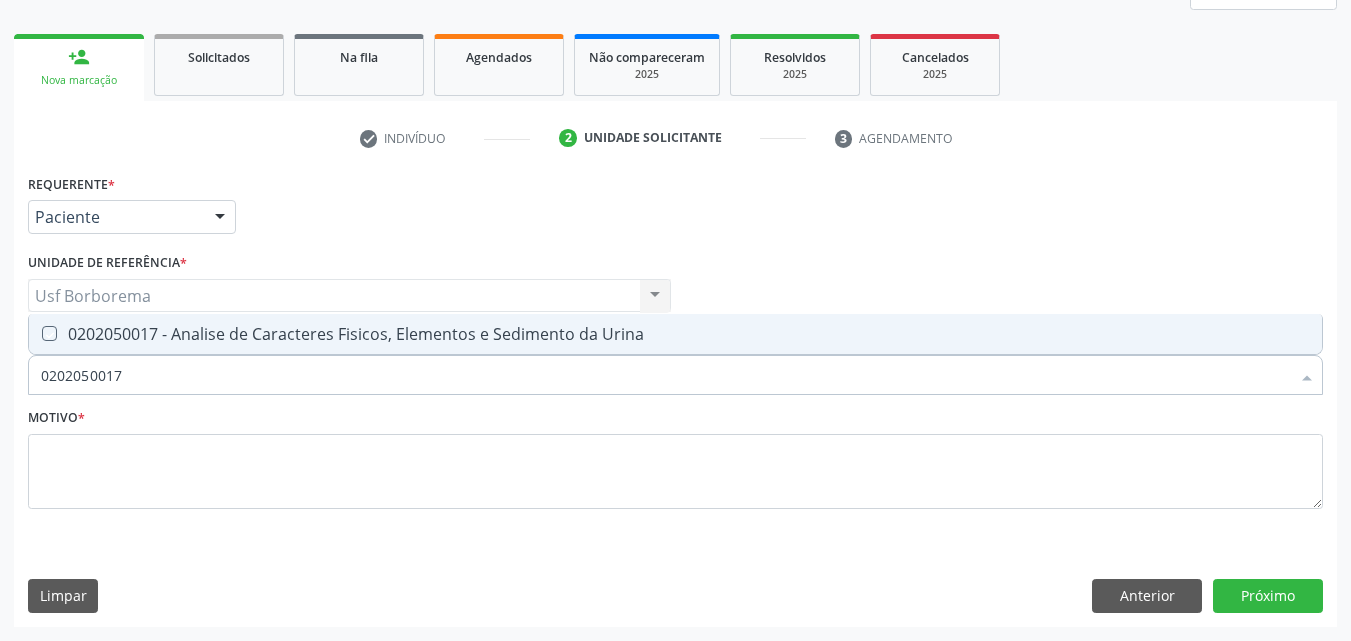 checkbox on "true" 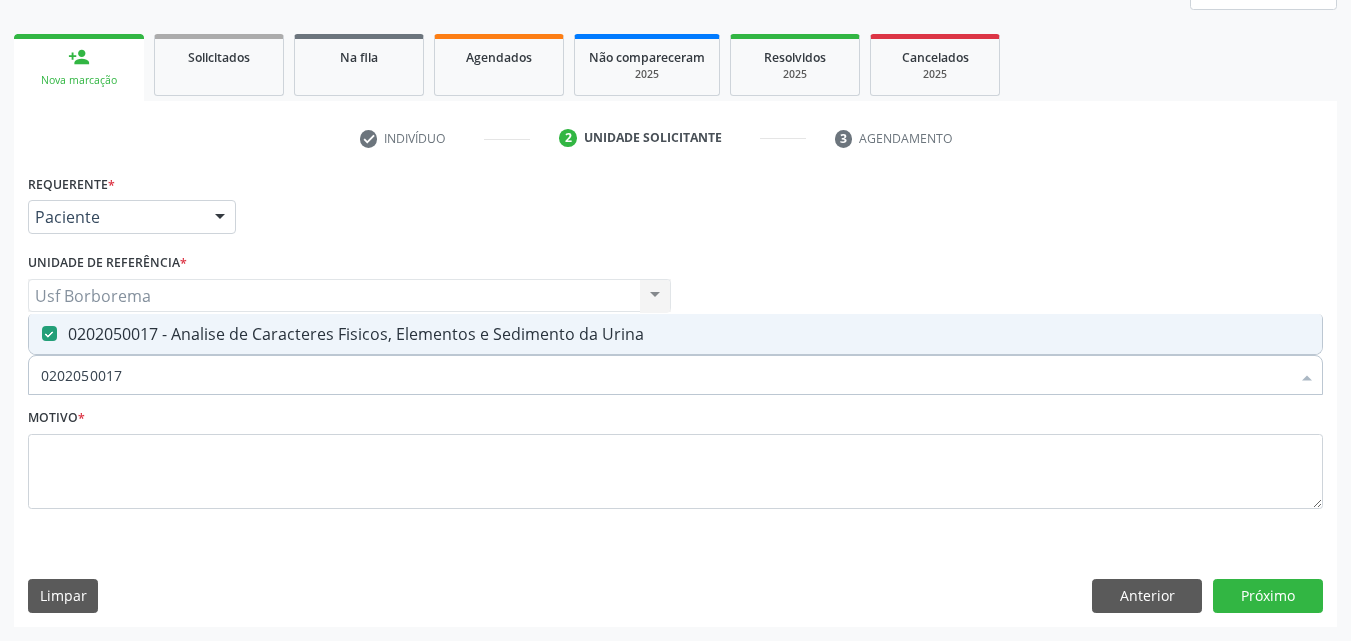 click on "0202050017" at bounding box center [665, 375] 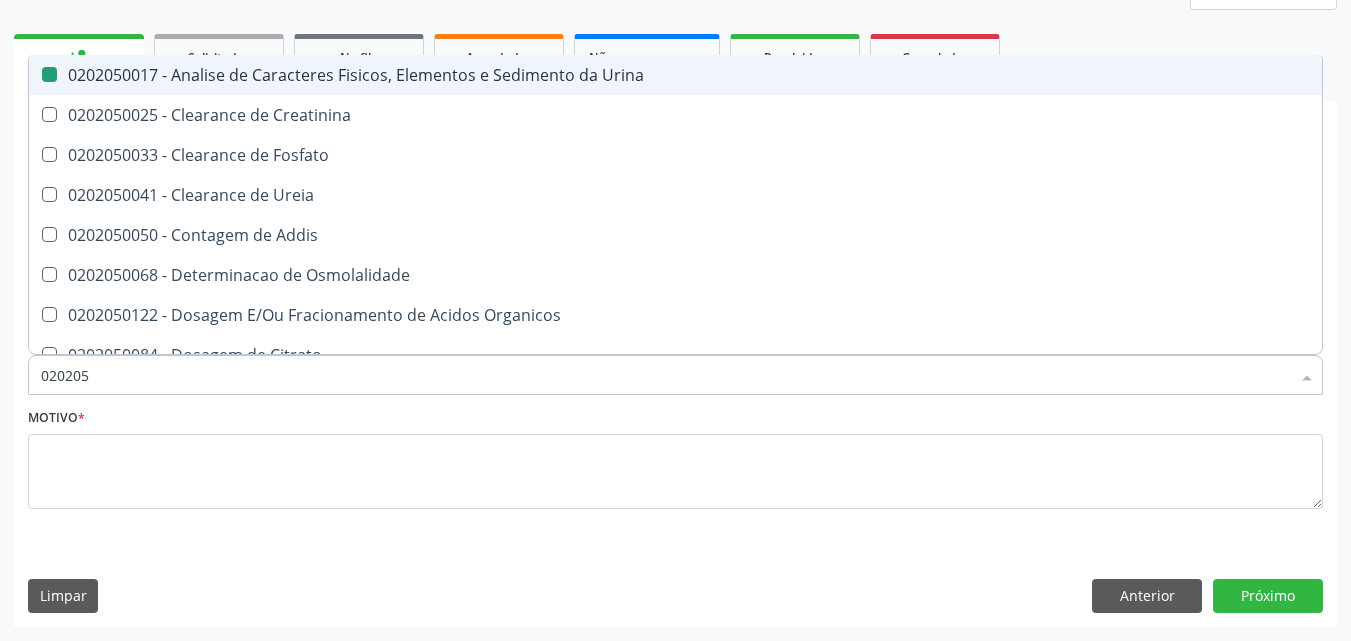 type on "02020" 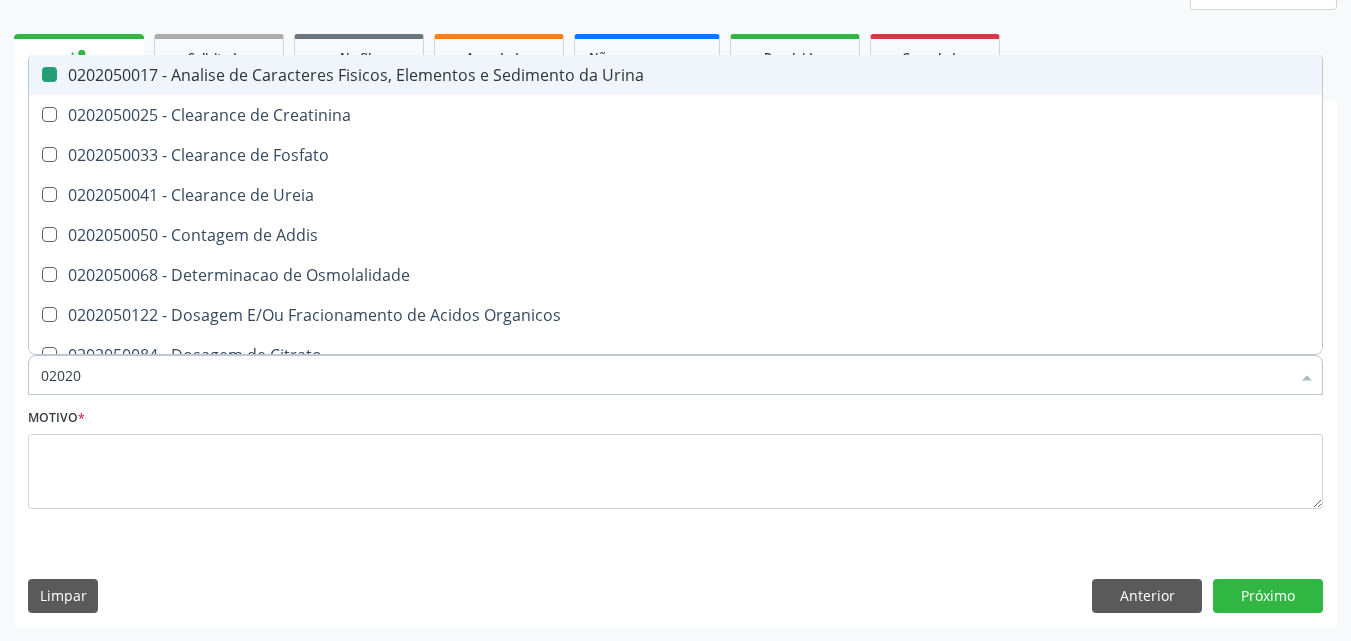 checkbox on "false" 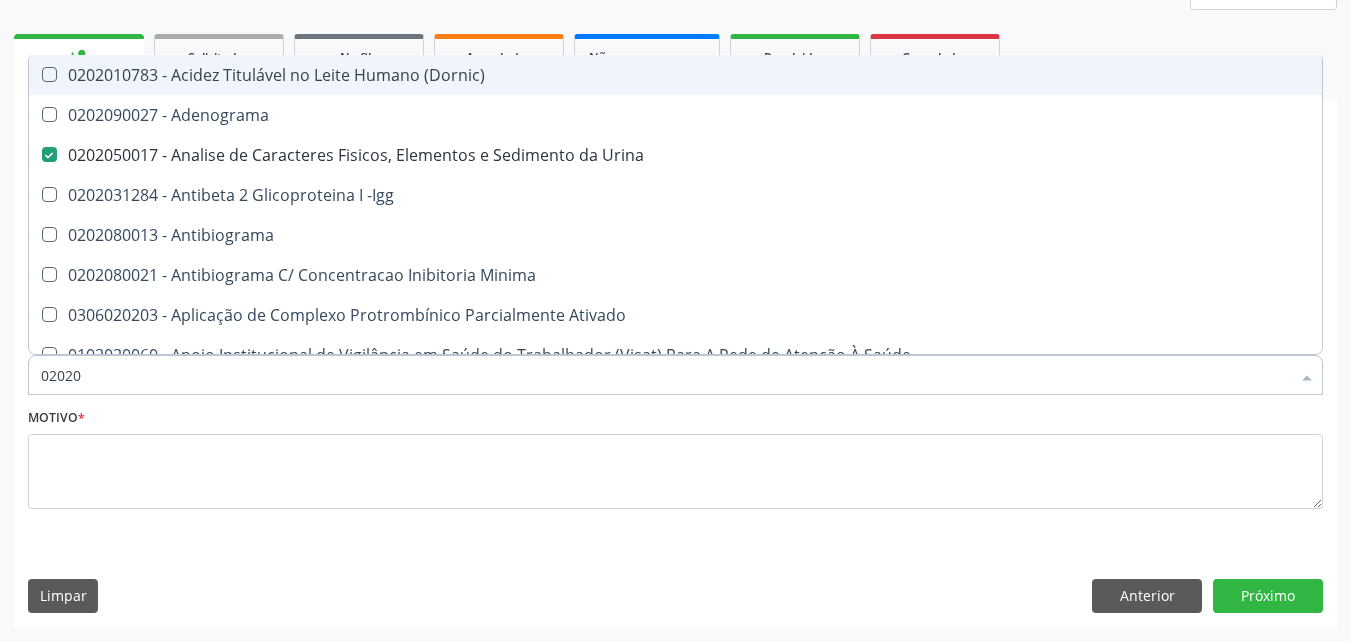 type on "020203" 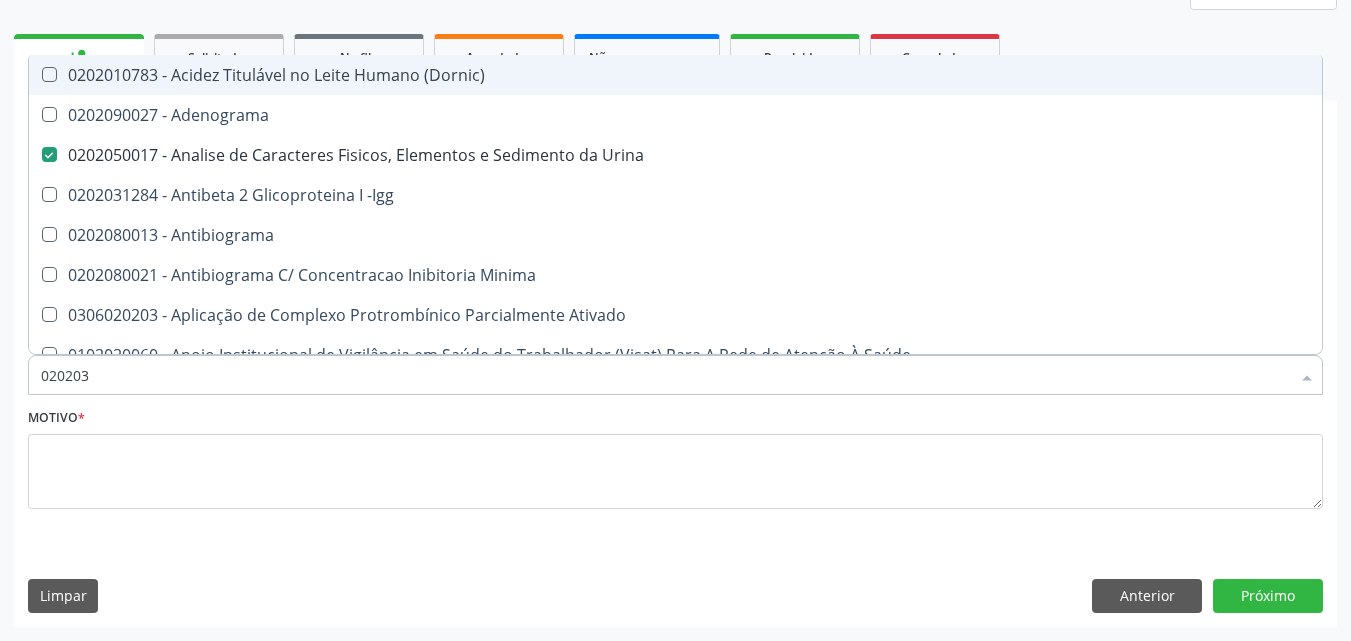 checkbox on "false" 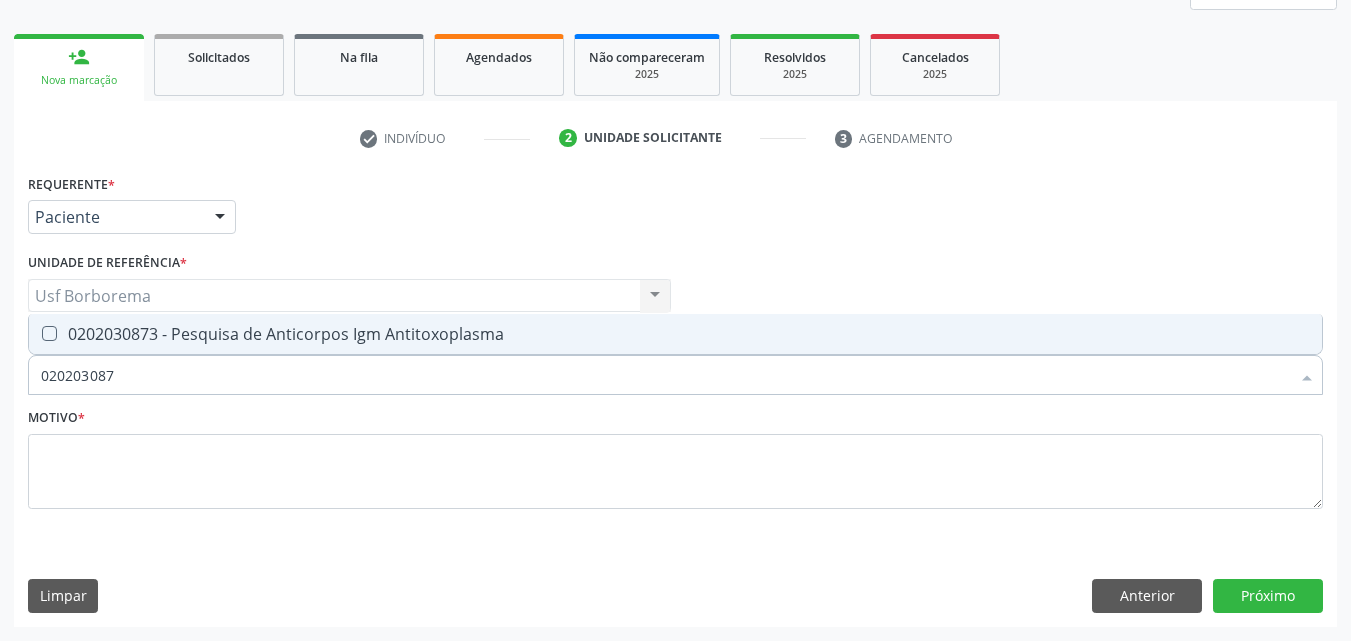 type on "0202030873" 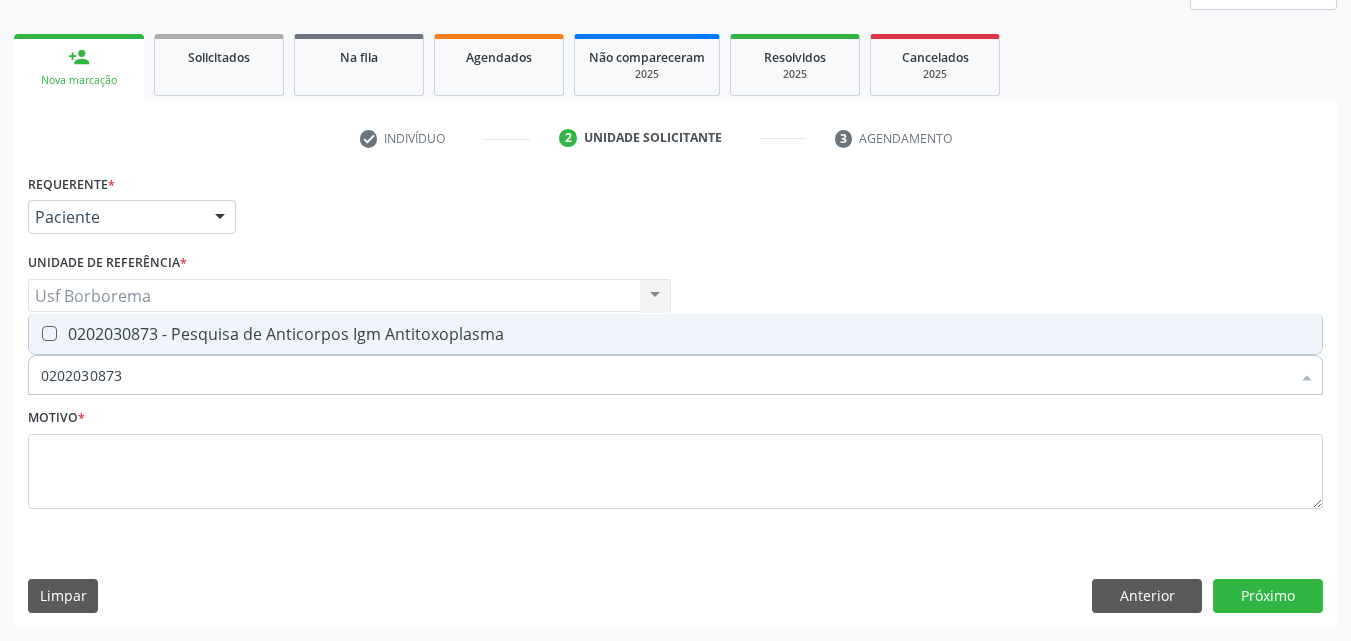 click on "0202030873 - Pesquisa de Anticorpos Igm Antitoxoplasma" at bounding box center (675, 334) 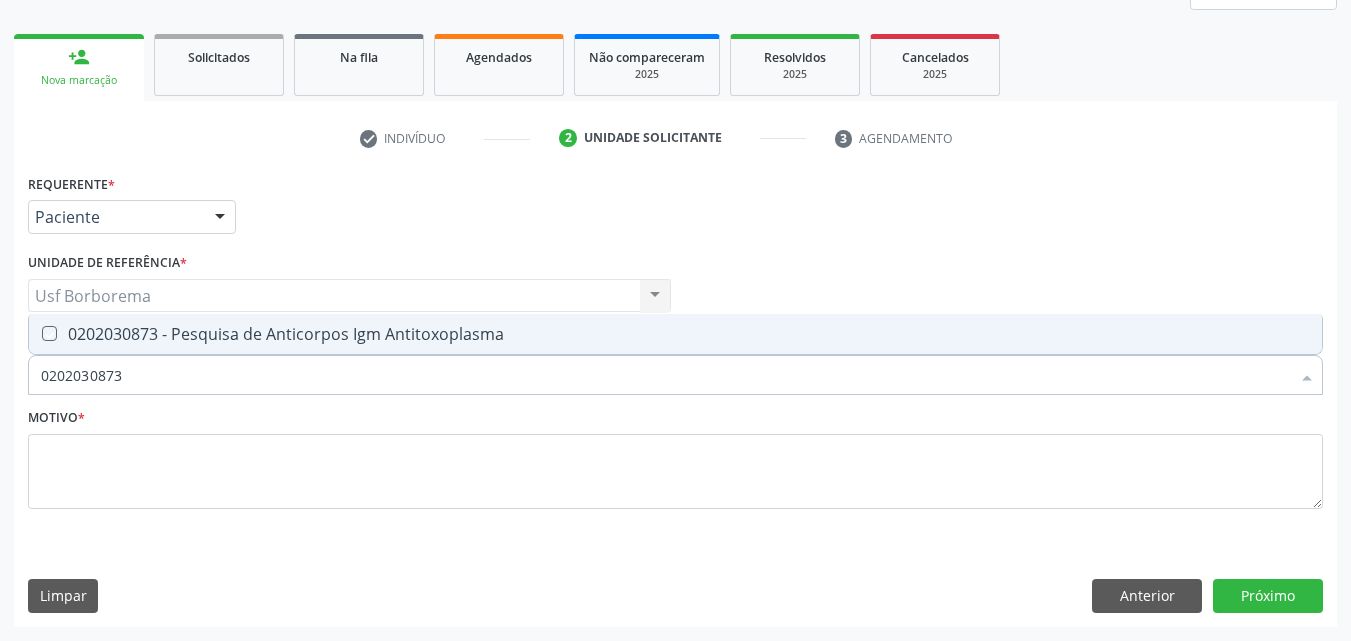 checkbox on "true" 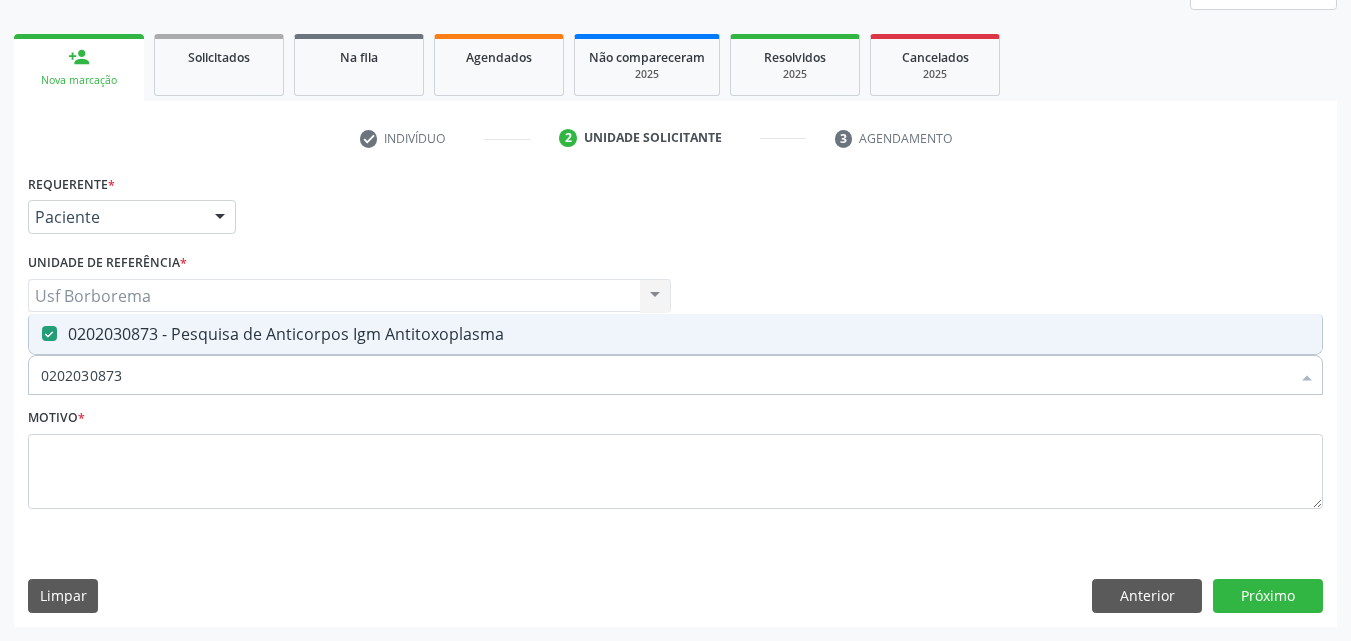 click on "0202030873" at bounding box center [665, 375] 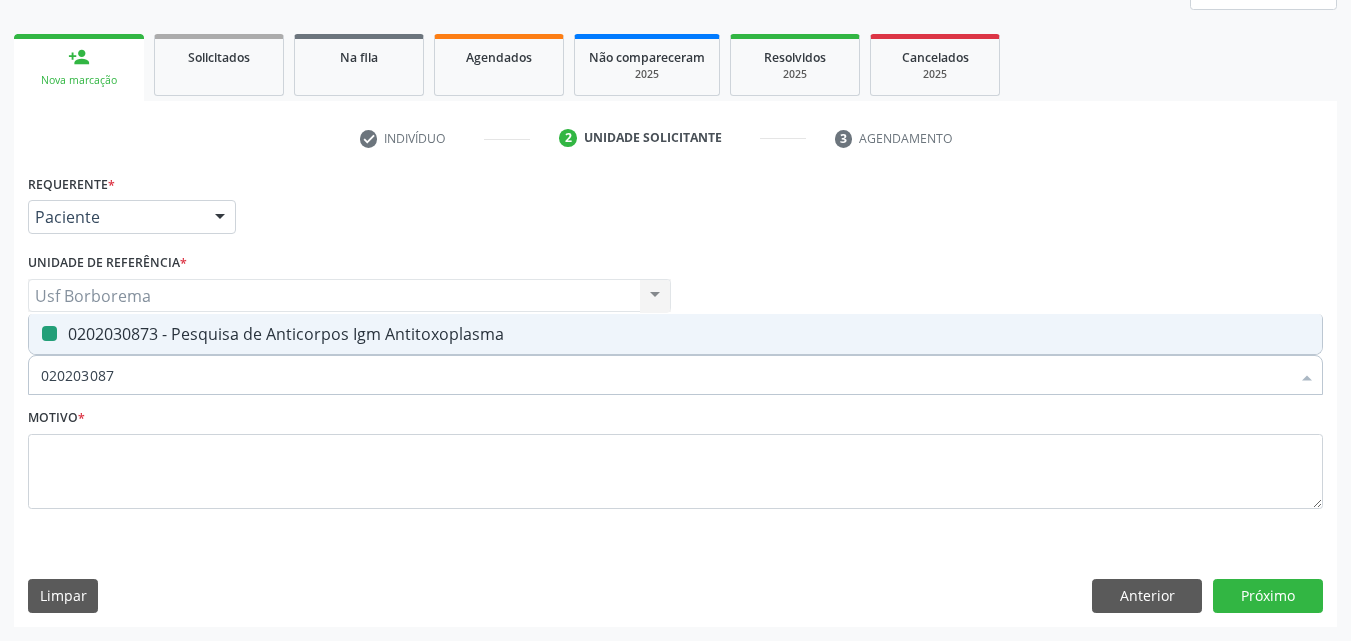 type on "02020308" 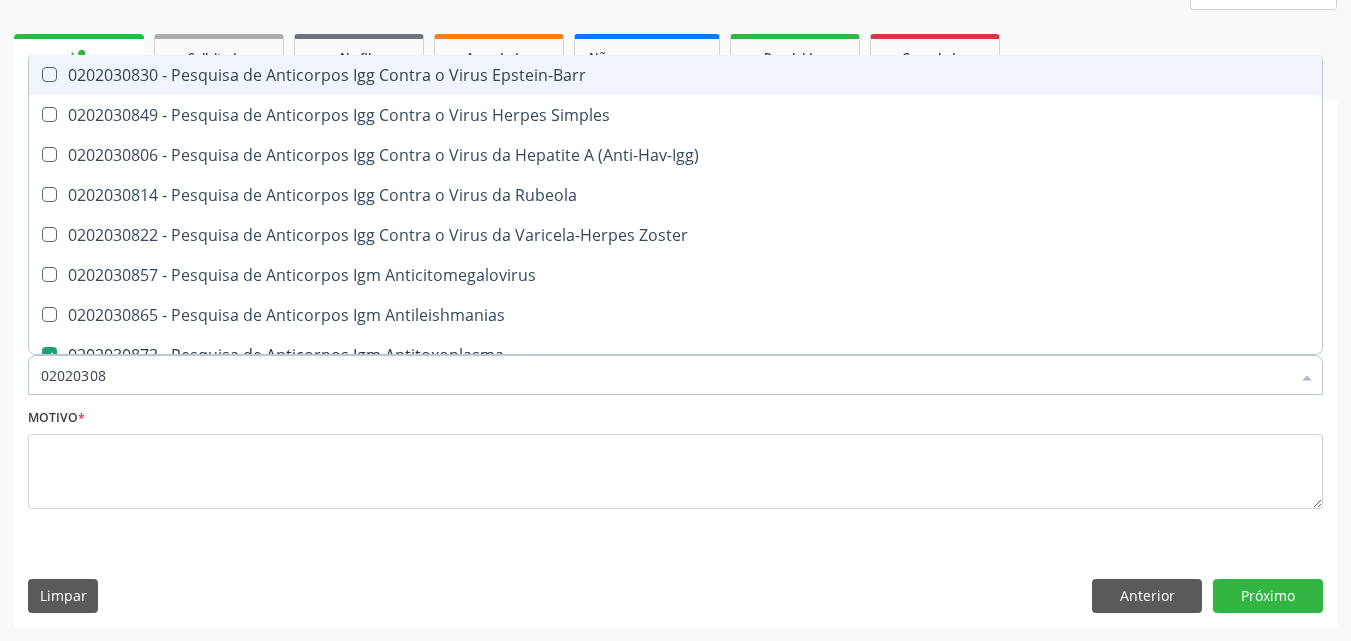 type on "0202030" 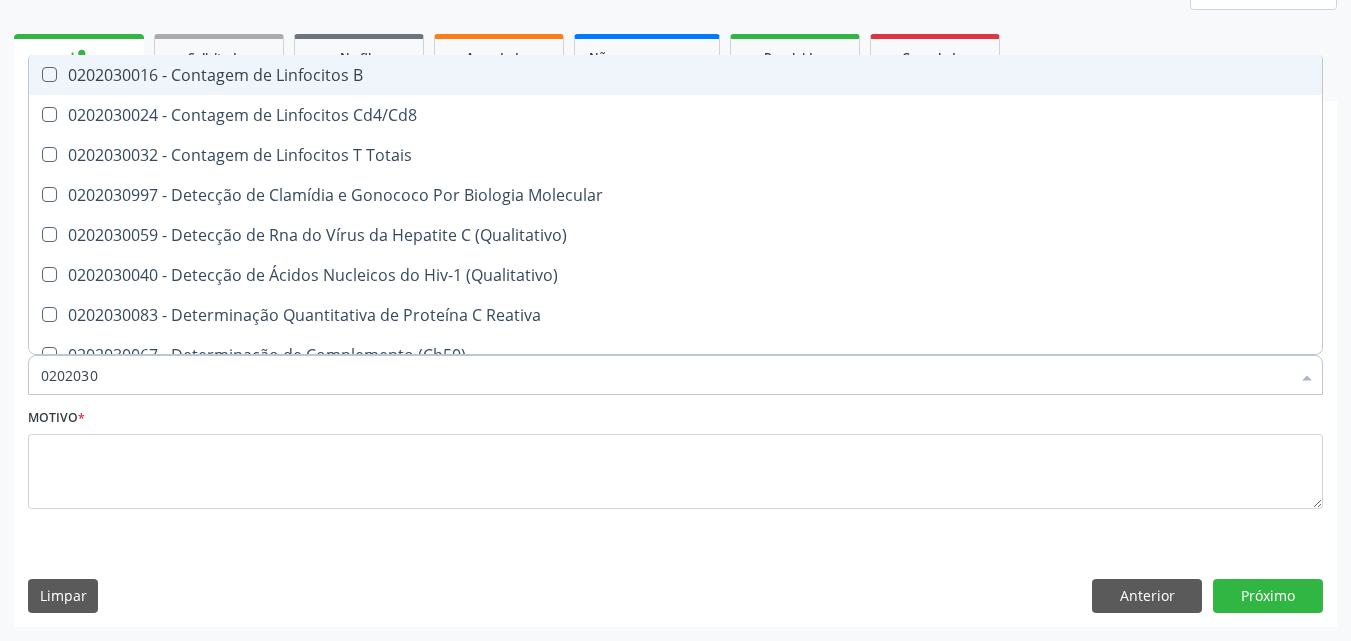 type on "020203" 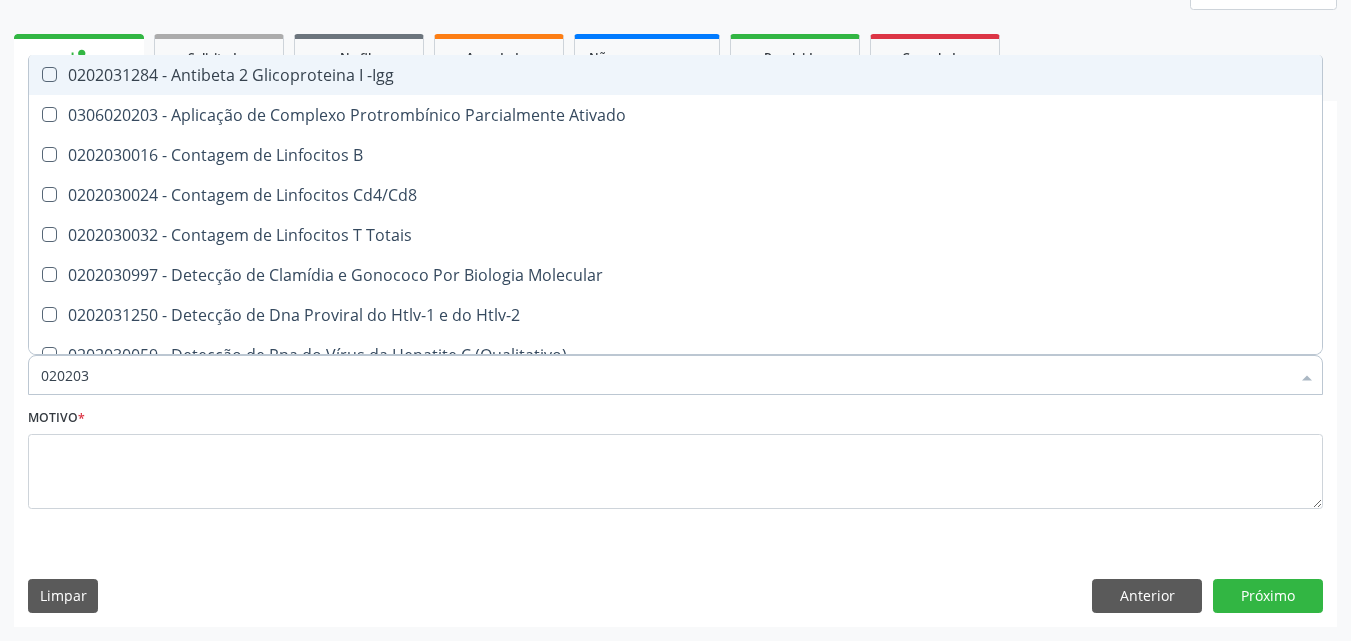 type on "02020" 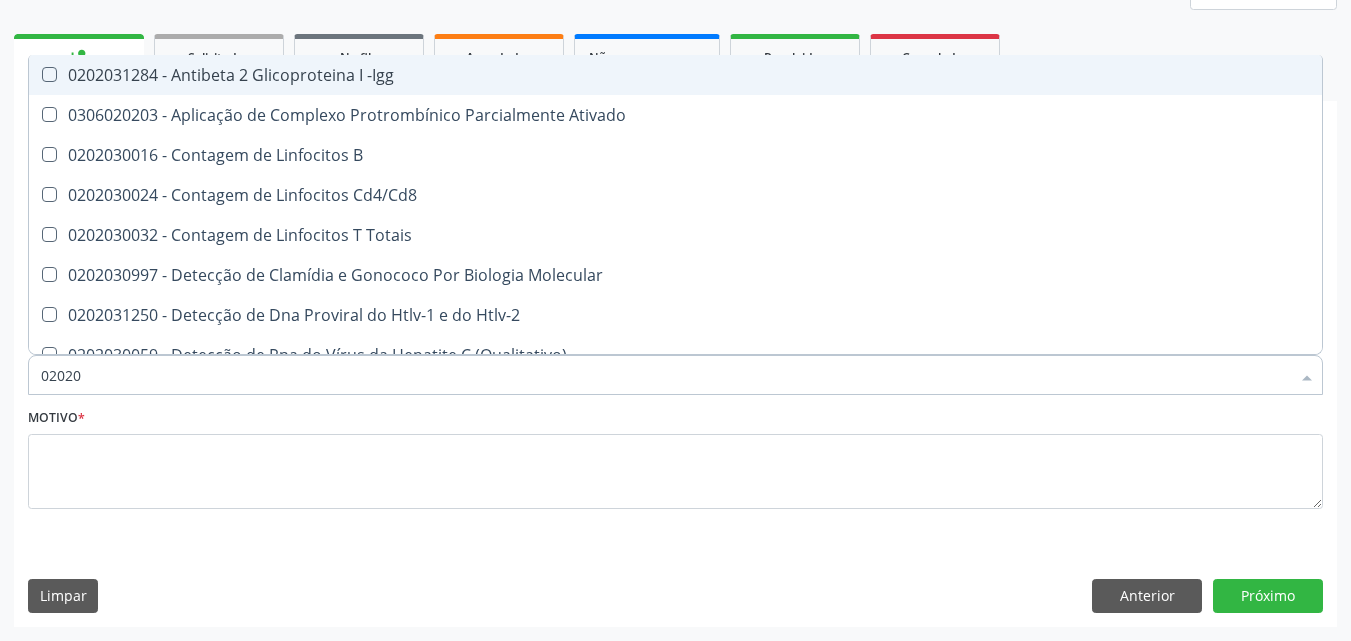 checkbox on "true" 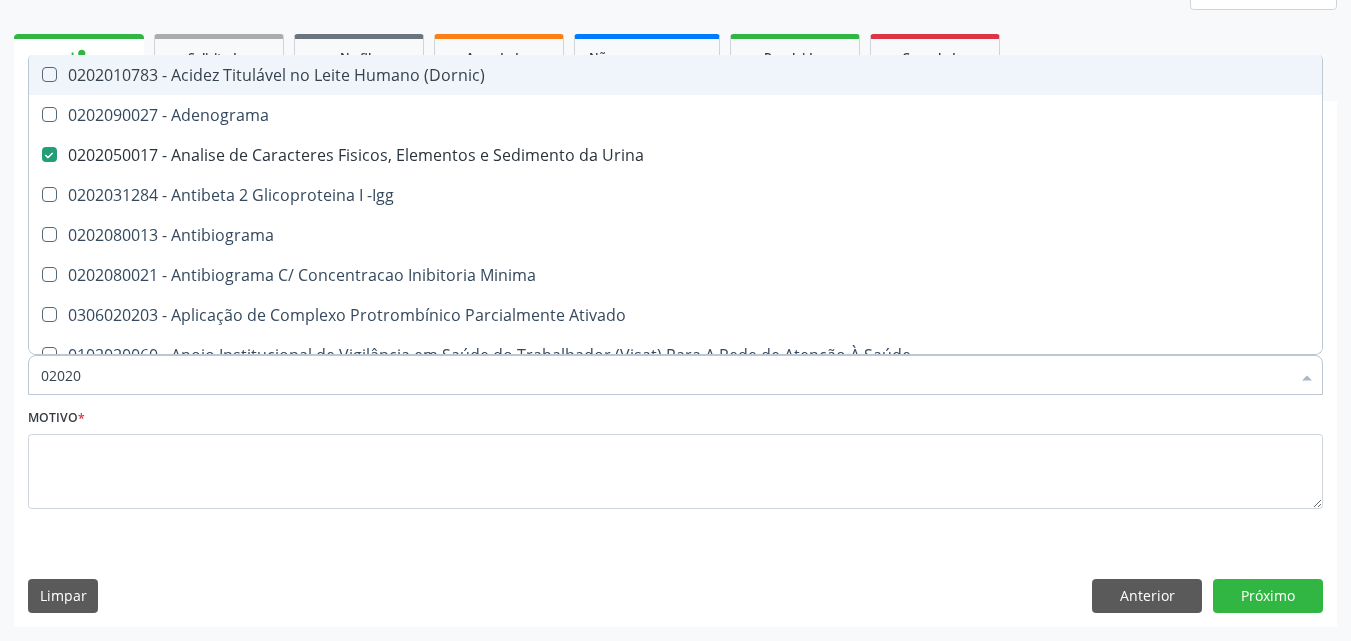 type on "020203" 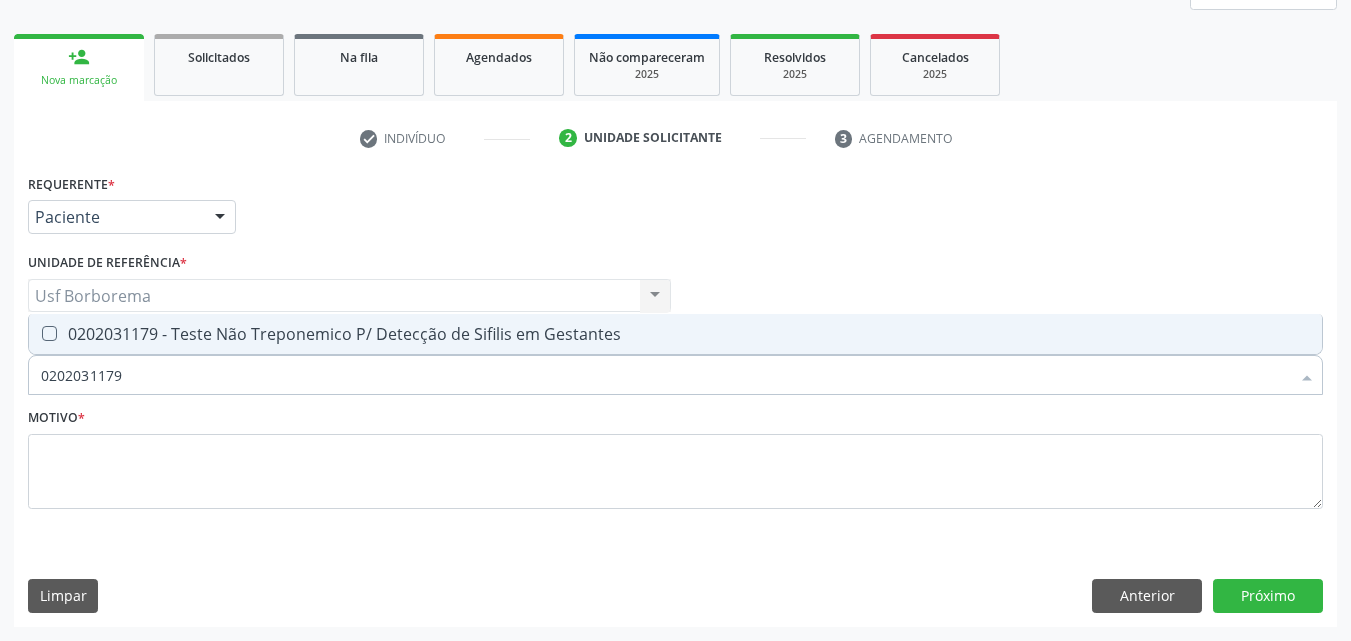 click on "0202031179" at bounding box center [665, 375] 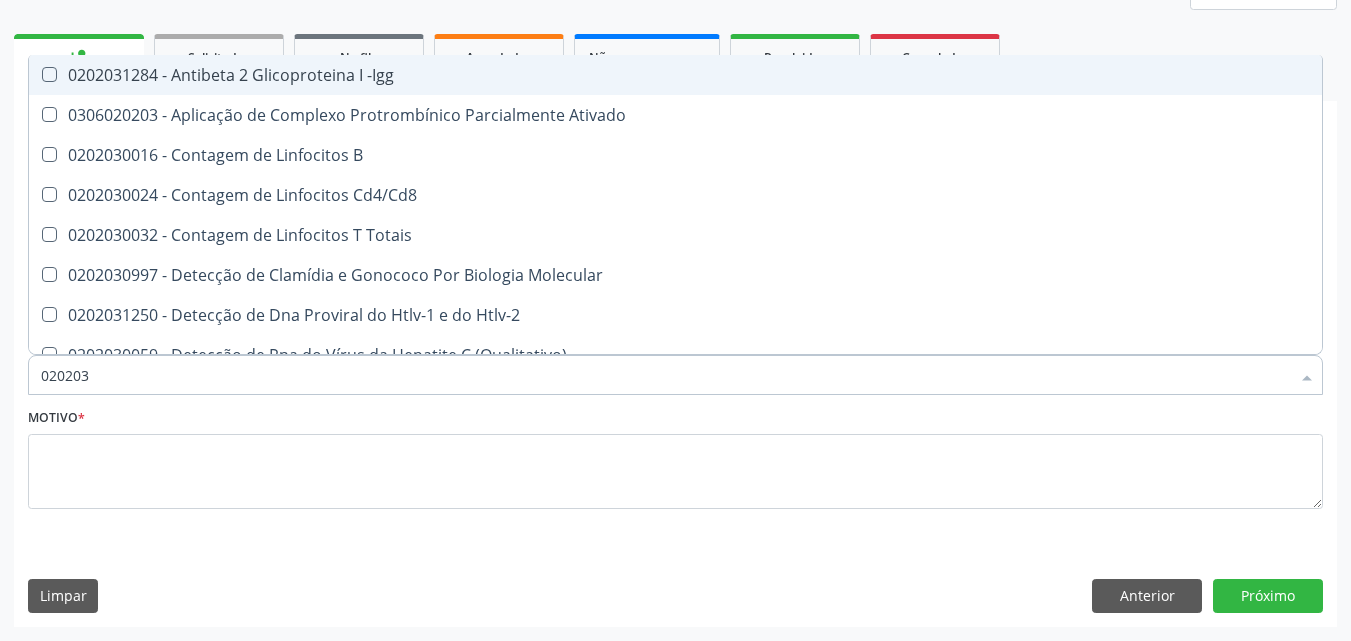 type on "02020" 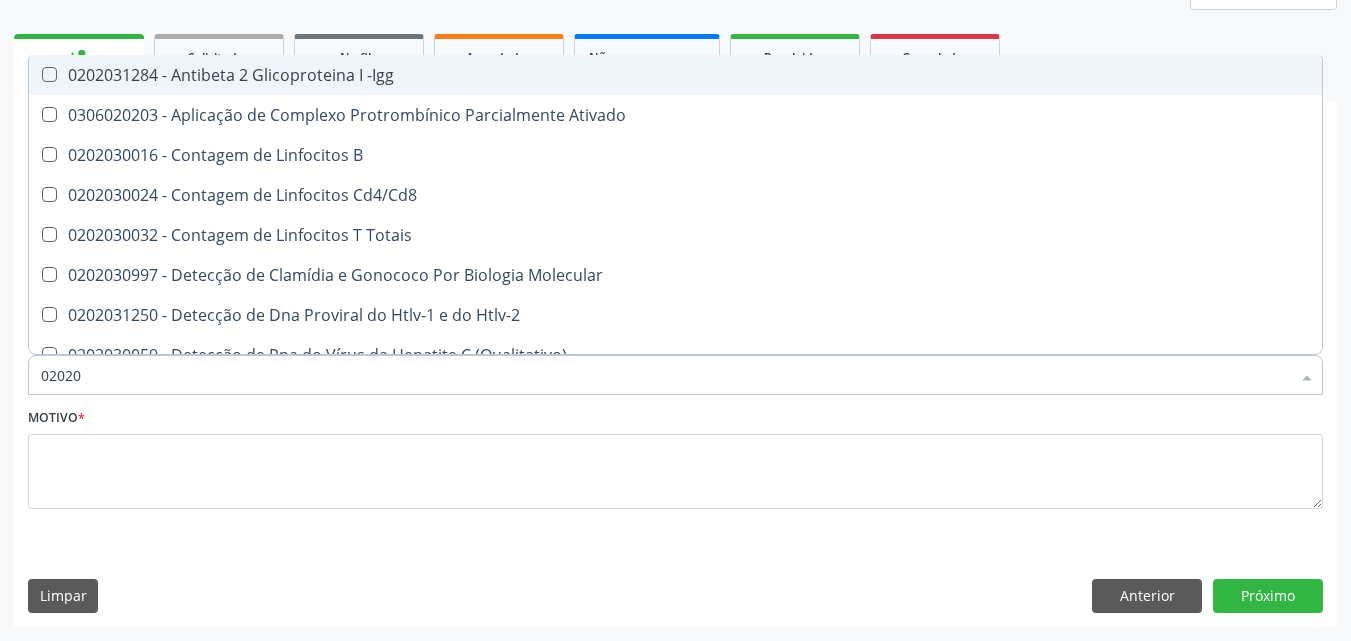 checkbox on "true" 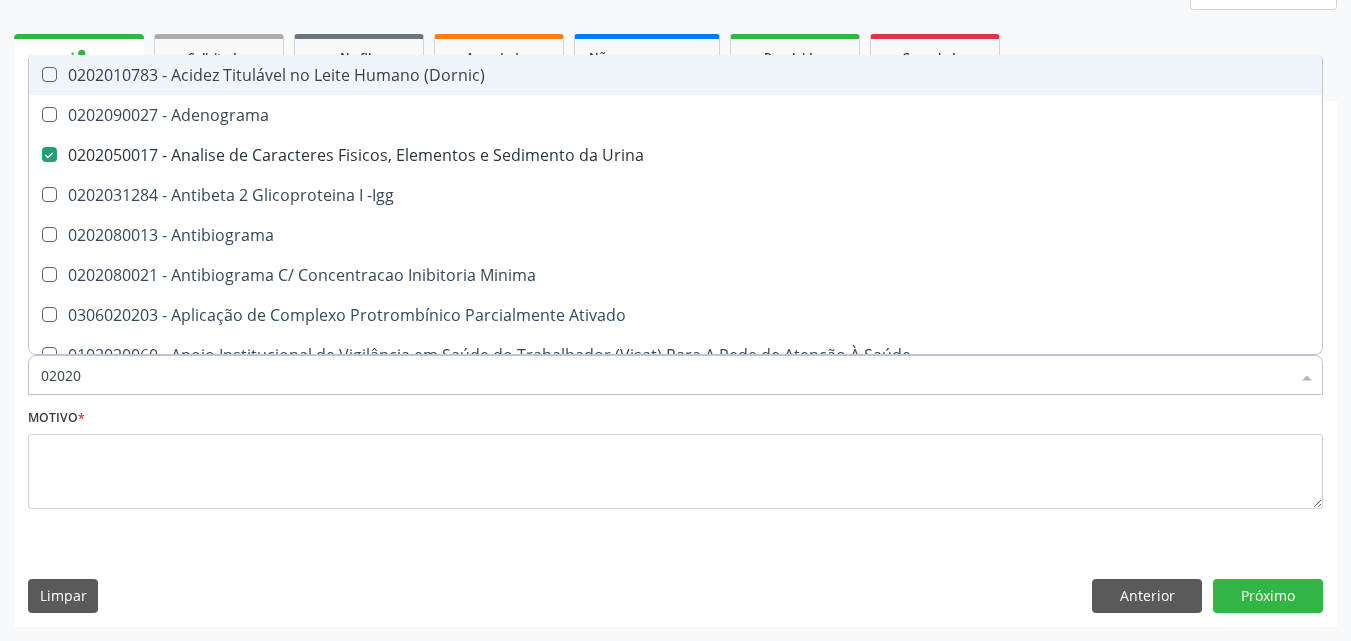type on "020203" 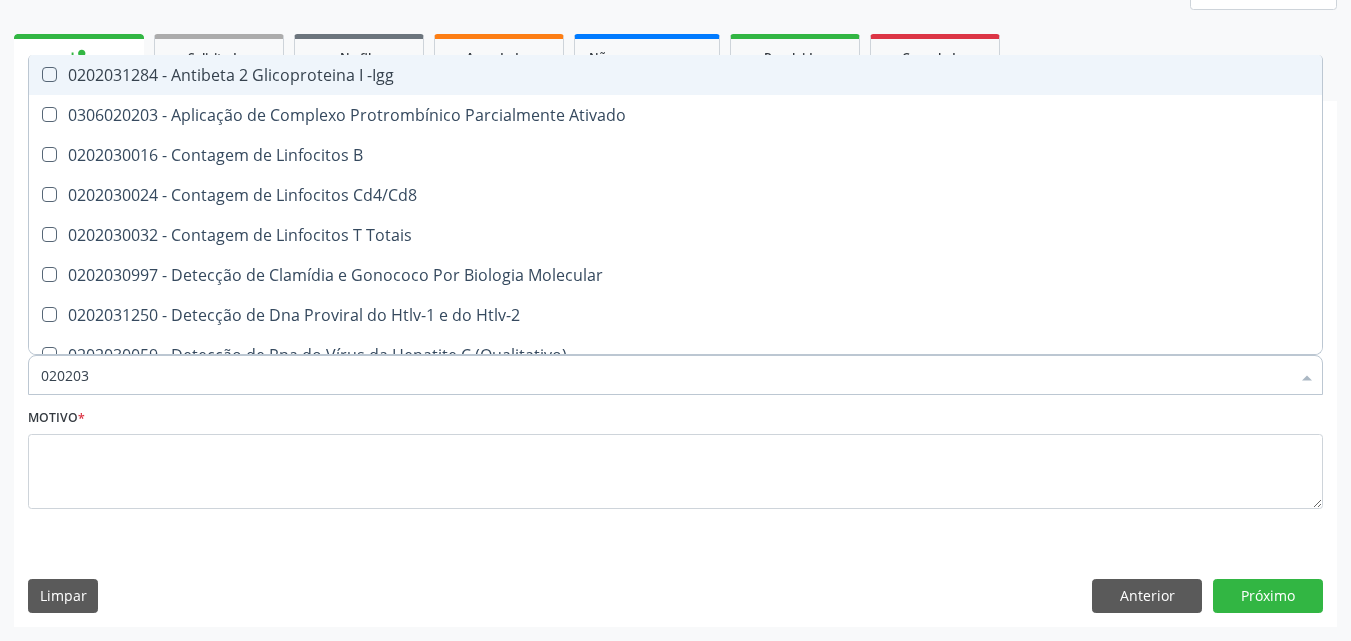 type on "0202030" 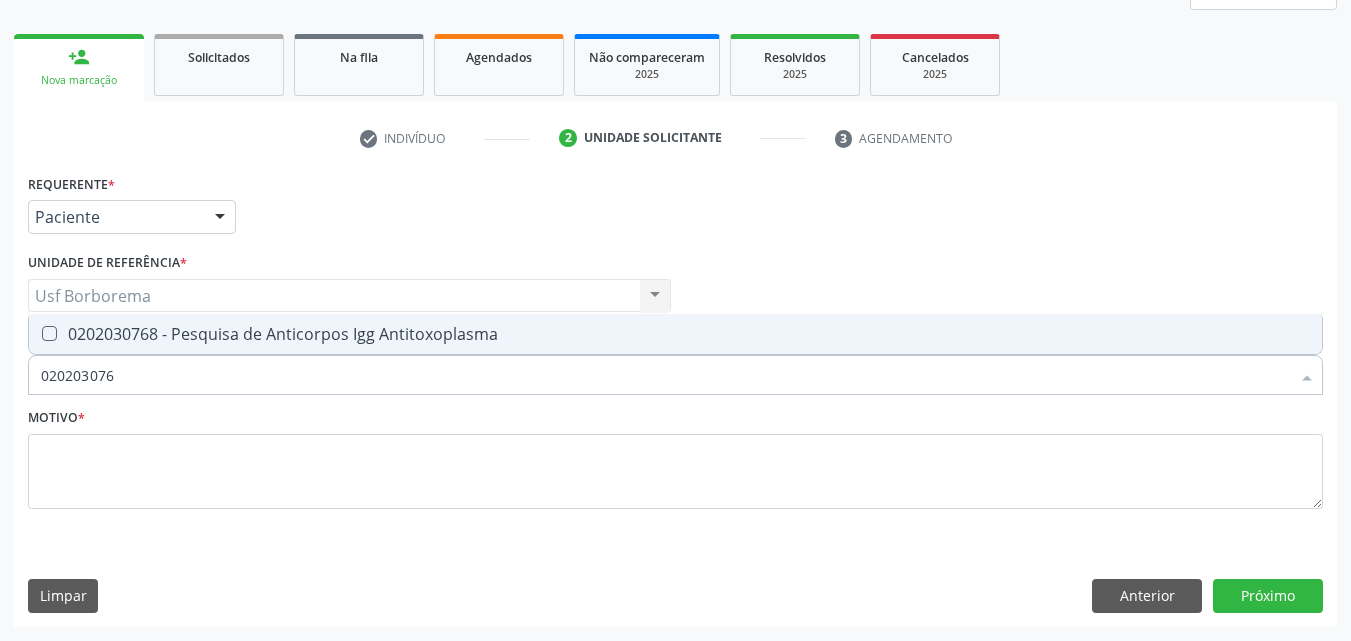type on "0202030768" 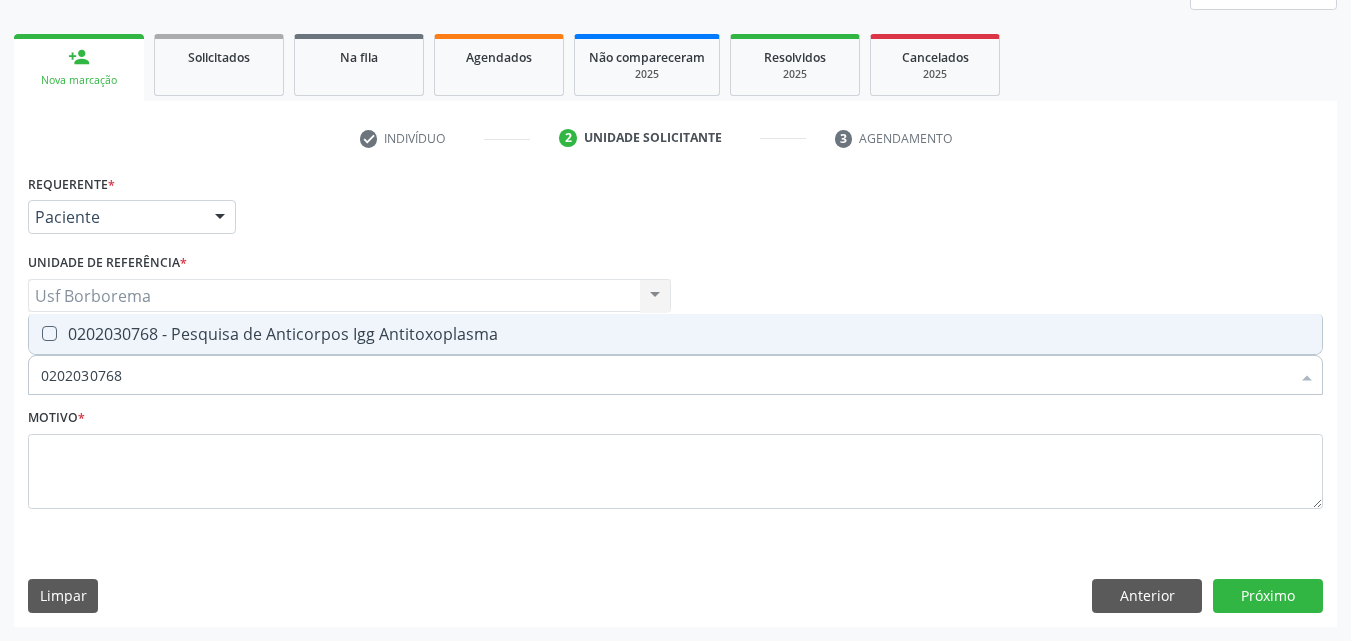 click on "0202030768 - Pesquisa de Anticorpos Igg Antitoxoplasma" at bounding box center [675, 334] 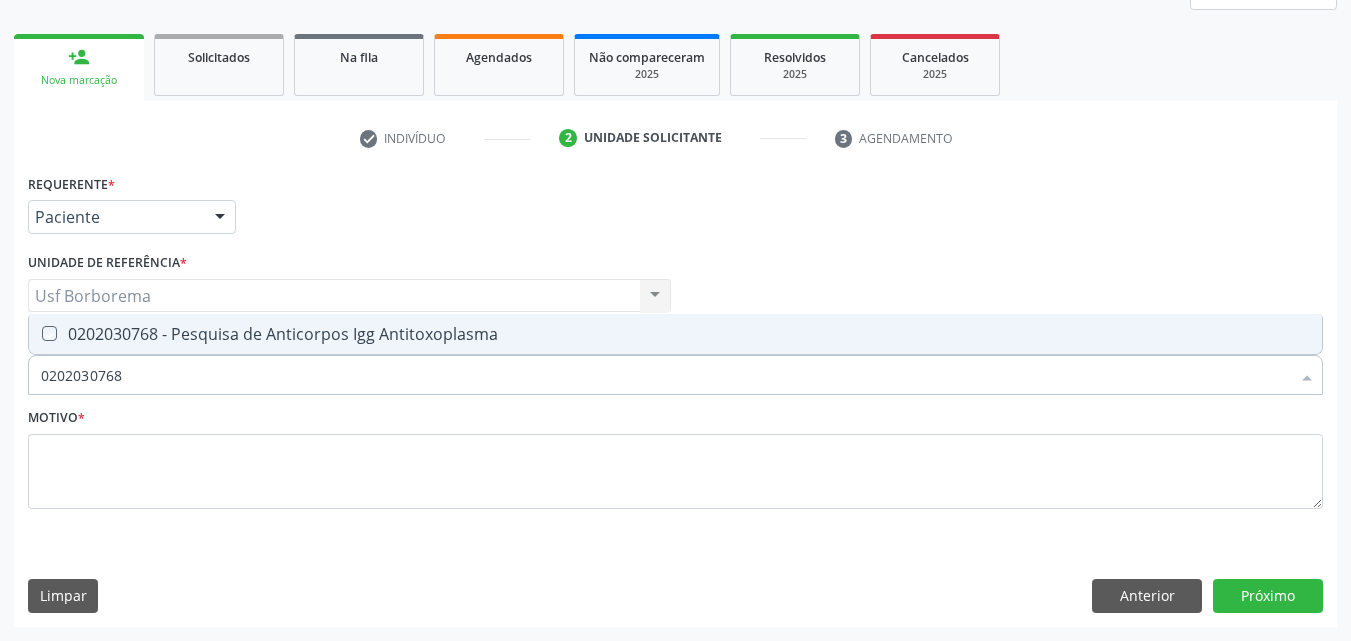 checkbox on "true" 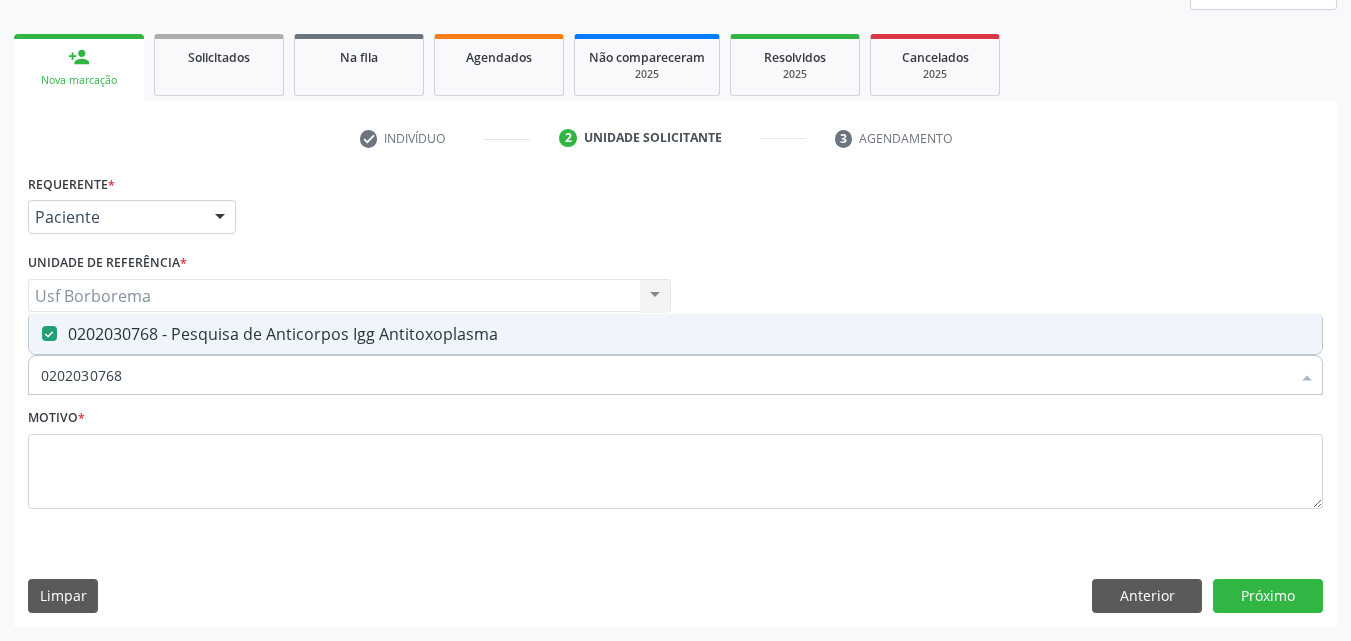 click on "0202030768" at bounding box center [665, 375] 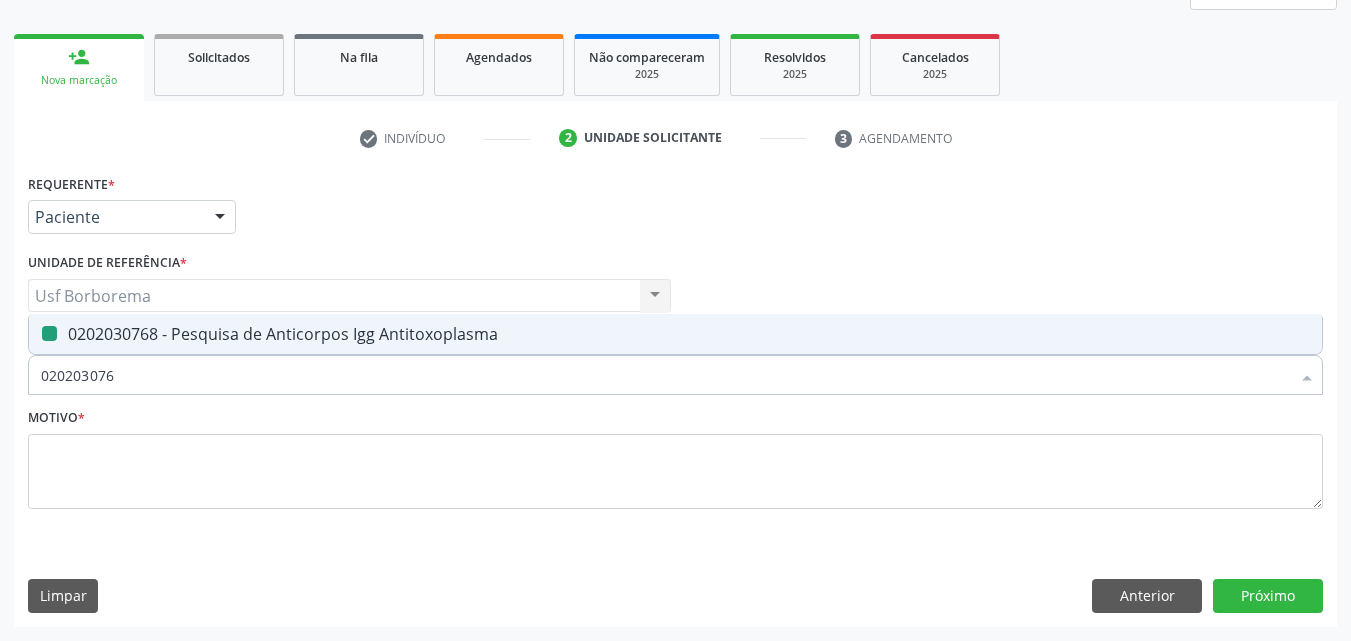 type on "02020307" 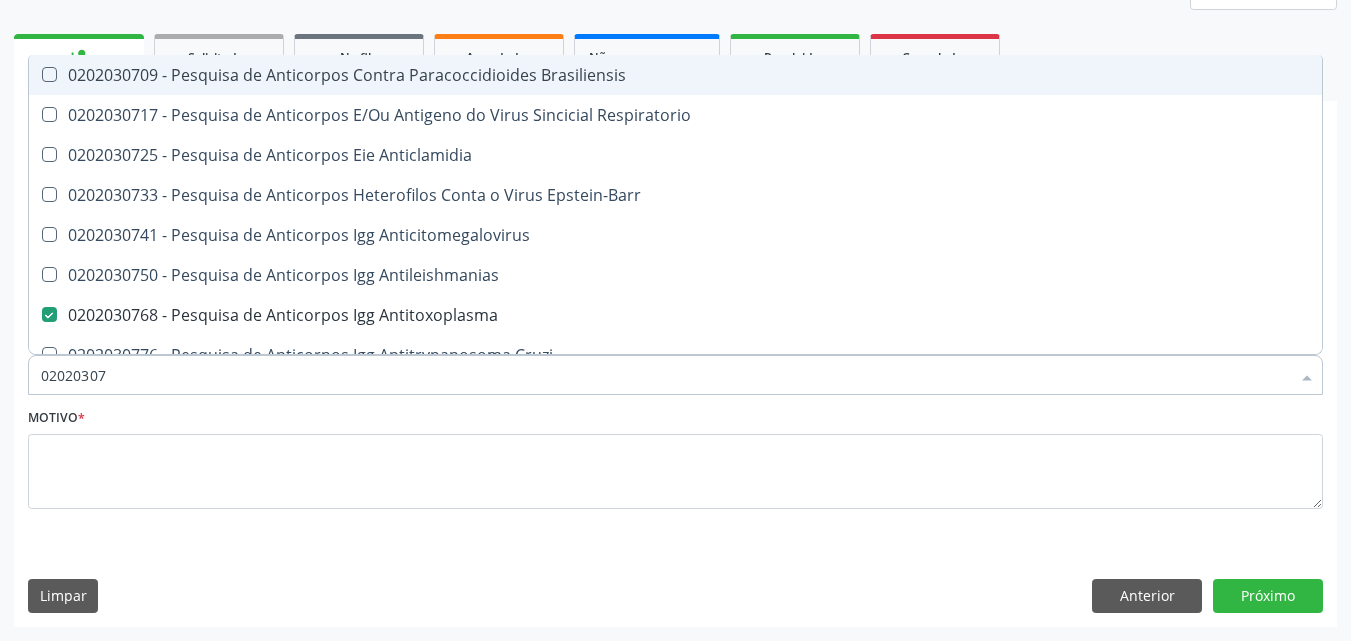 type on "0202030" 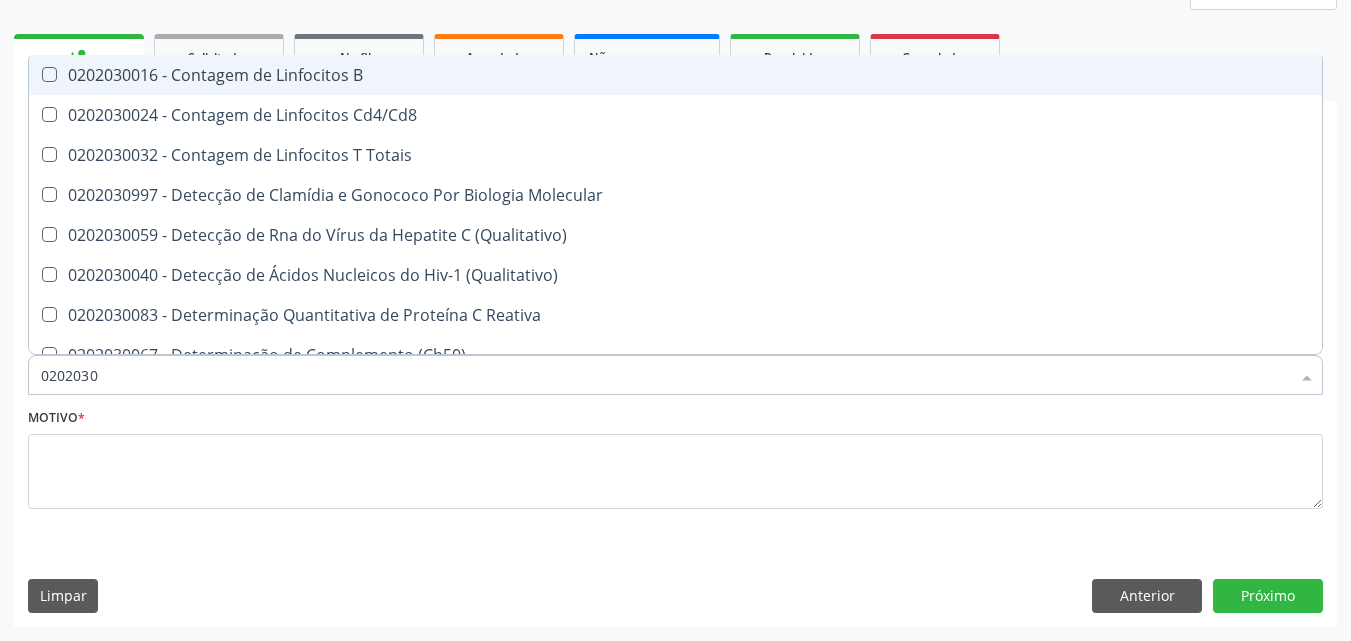 type on "020203" 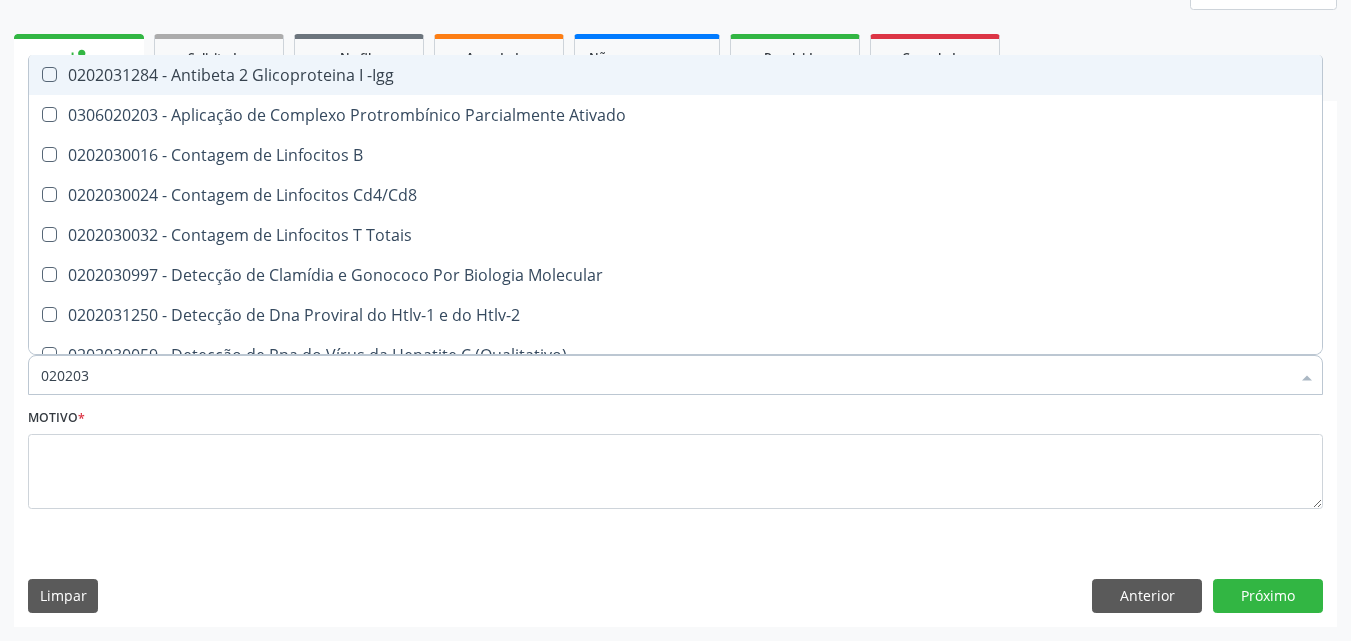 type on "02020" 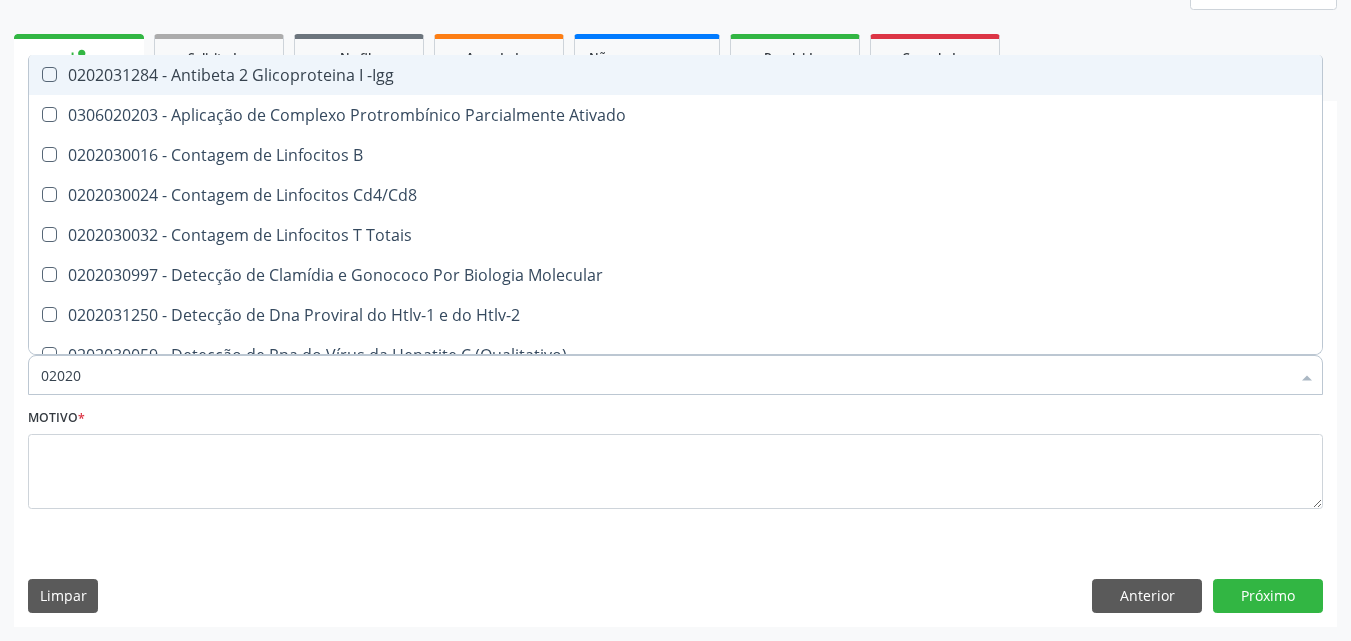 checkbox on "true" 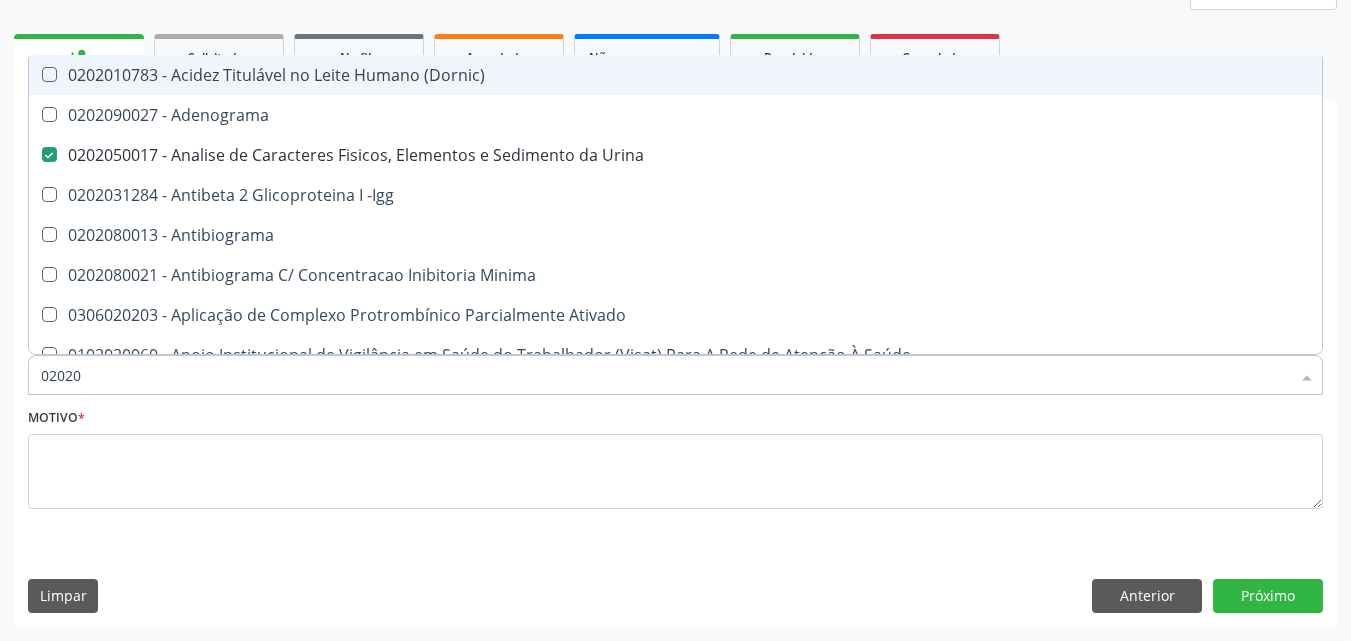 type on "020208" 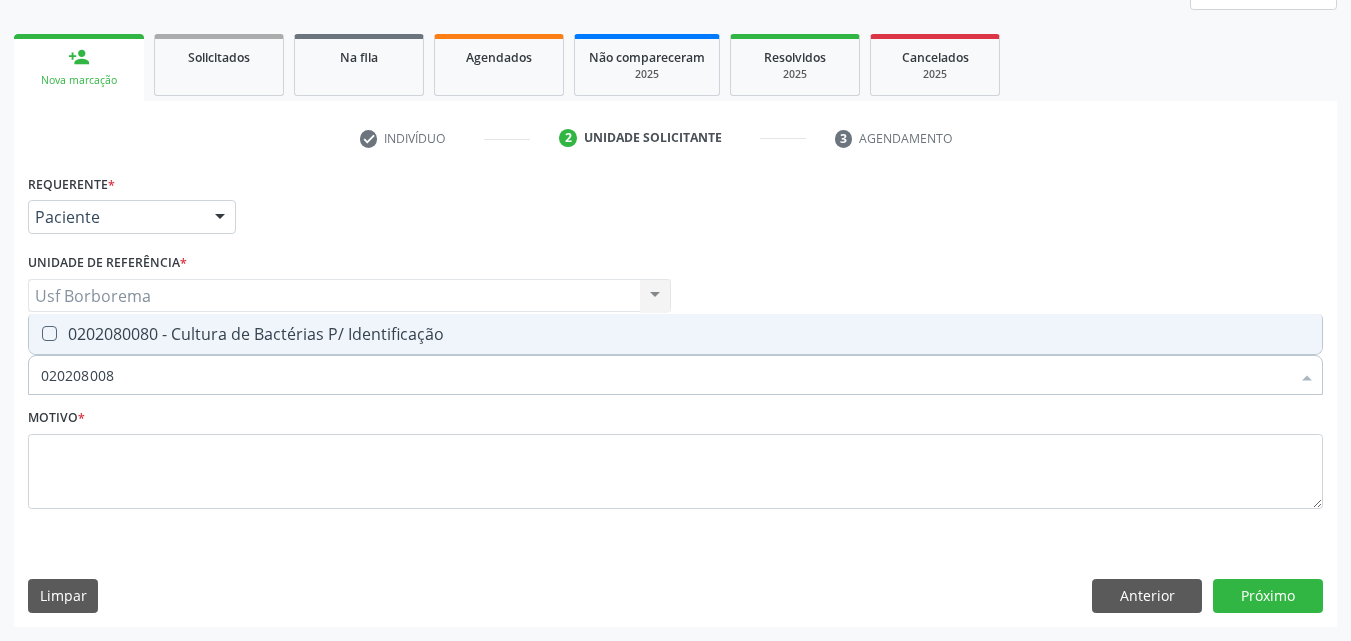 type on "0202080080" 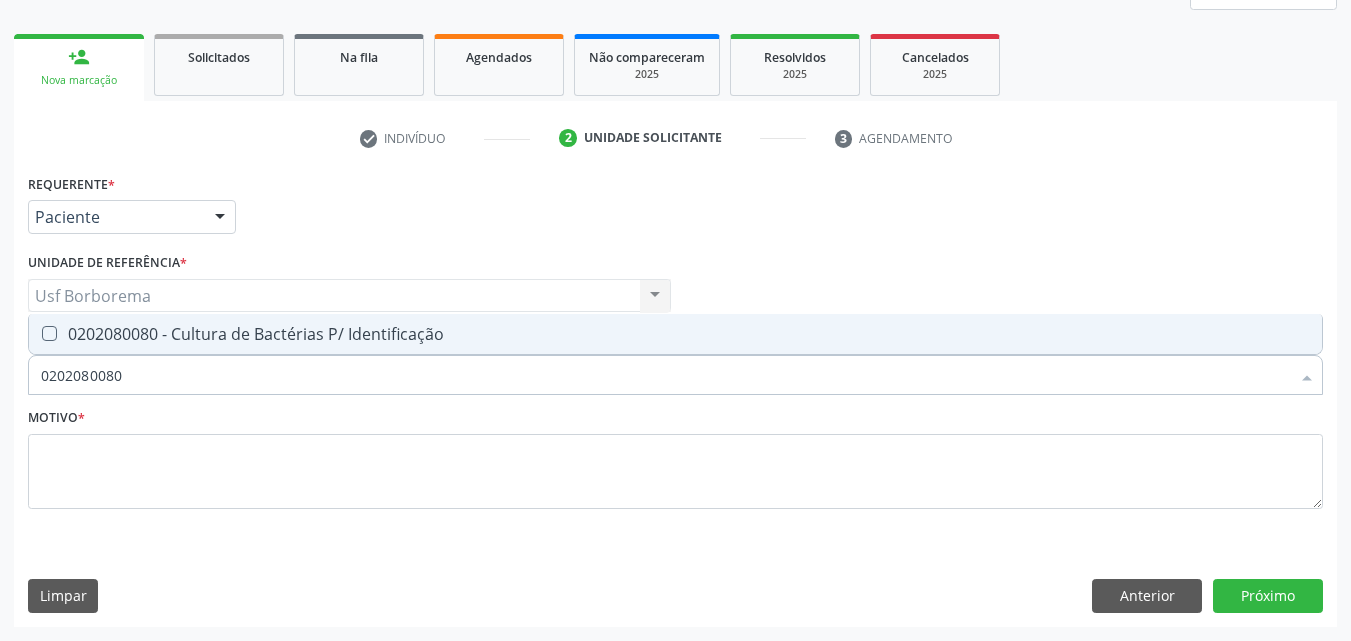 click on "0202080080 - Cultura de Bactérias P/ Identificação" at bounding box center (675, 334) 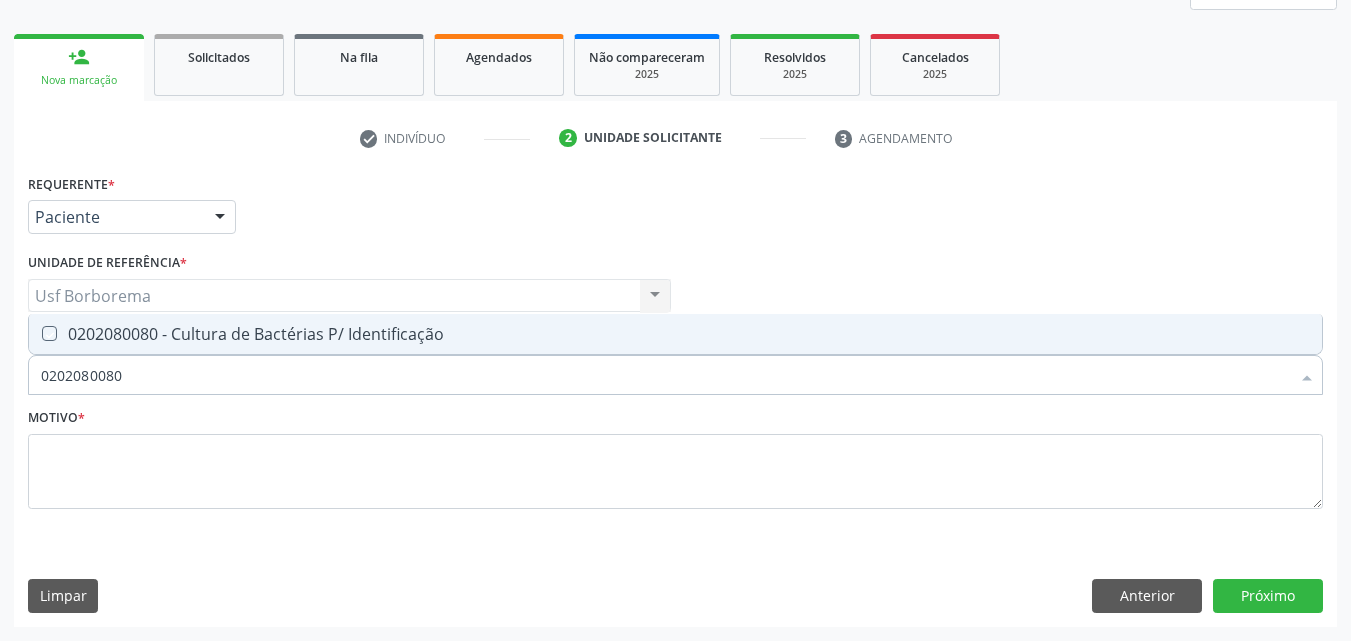 checkbox on "true" 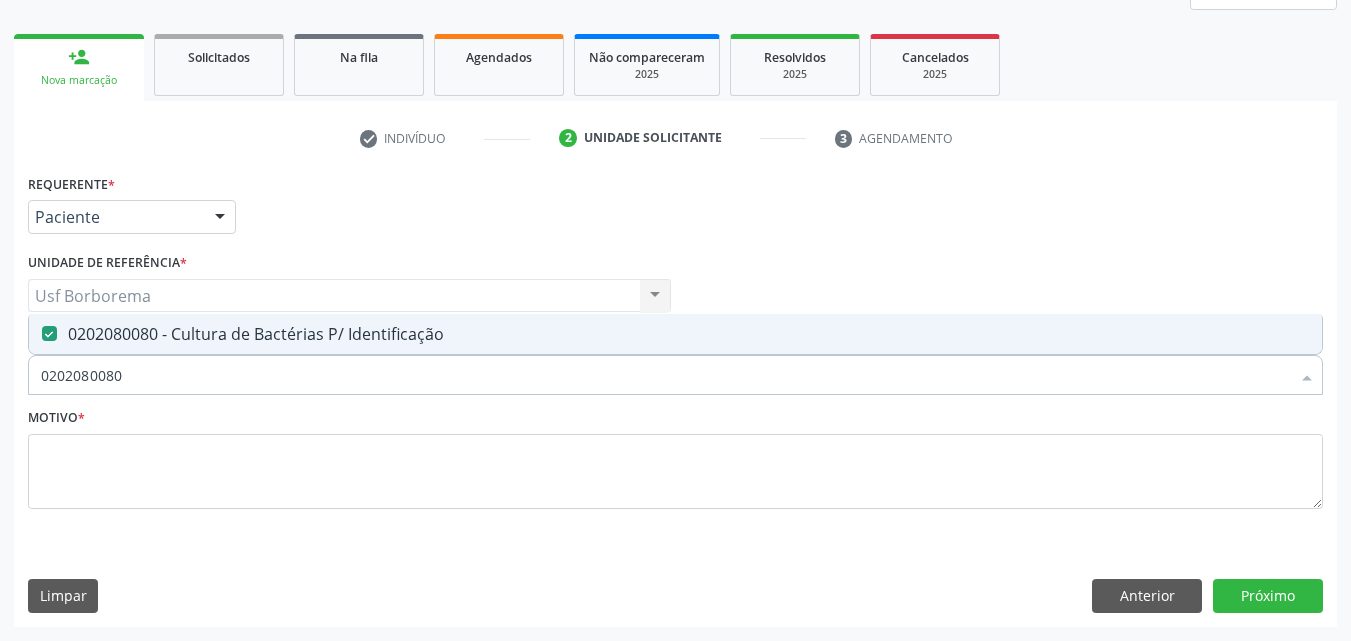 click on "0202080080" at bounding box center (665, 375) 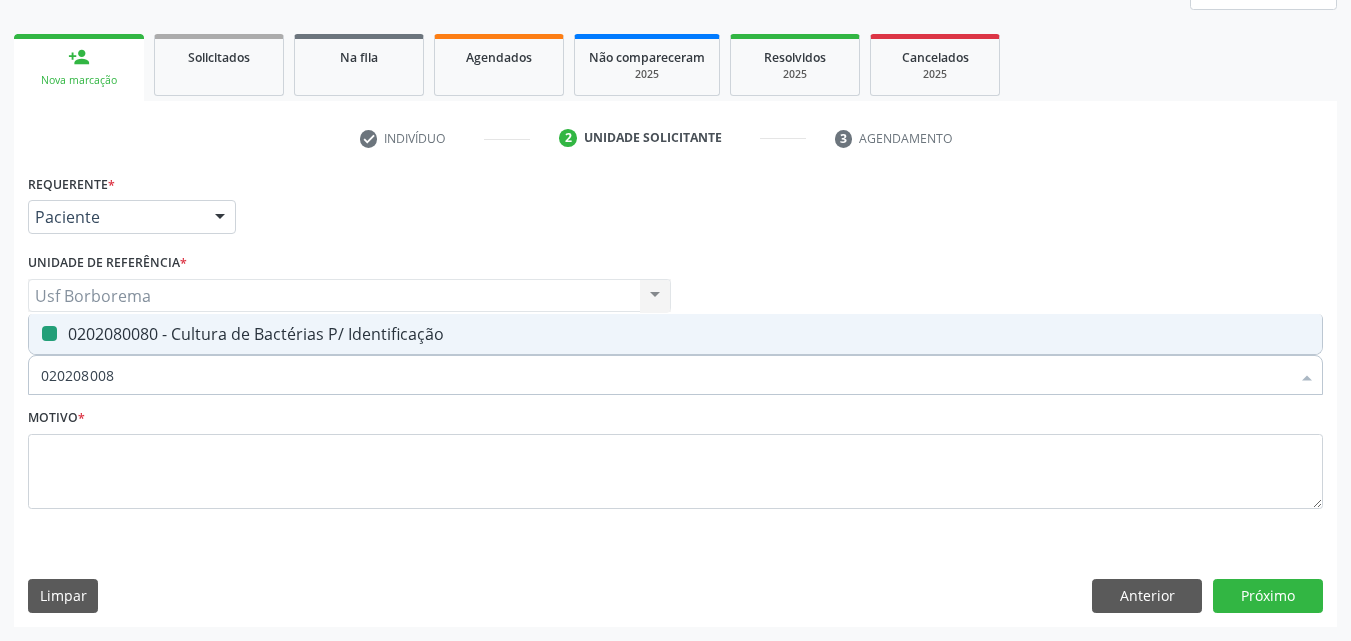 type on "02020800" 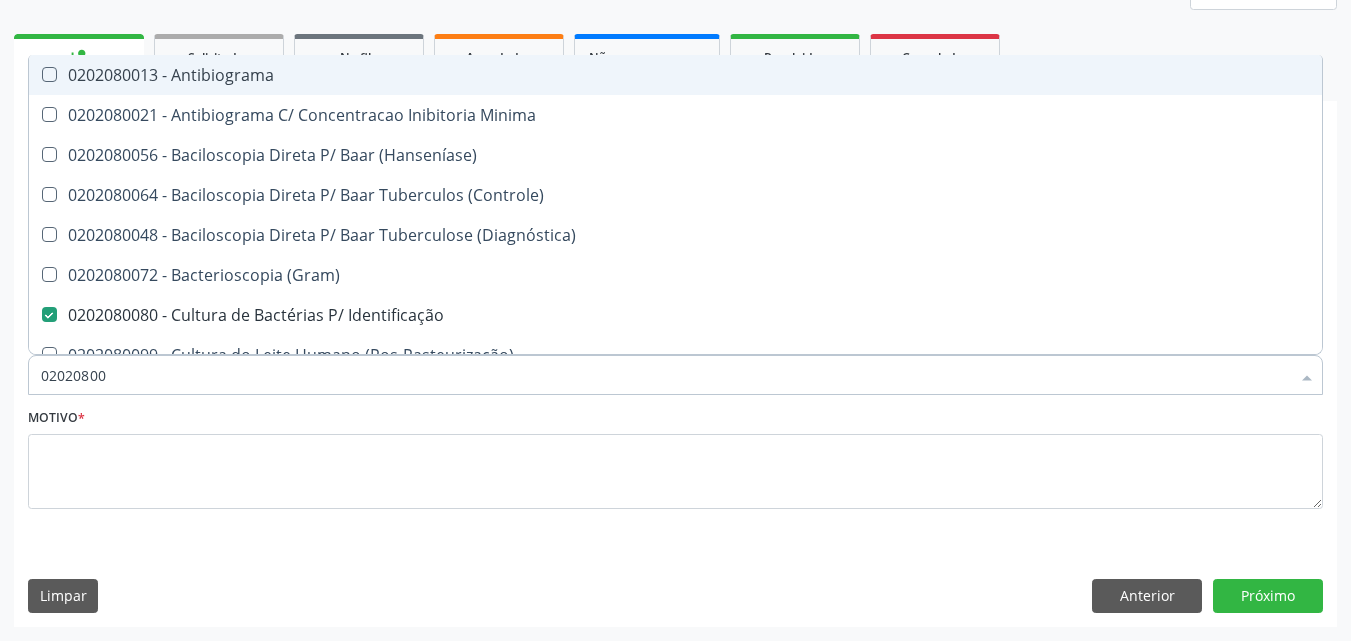 type on "0202080" 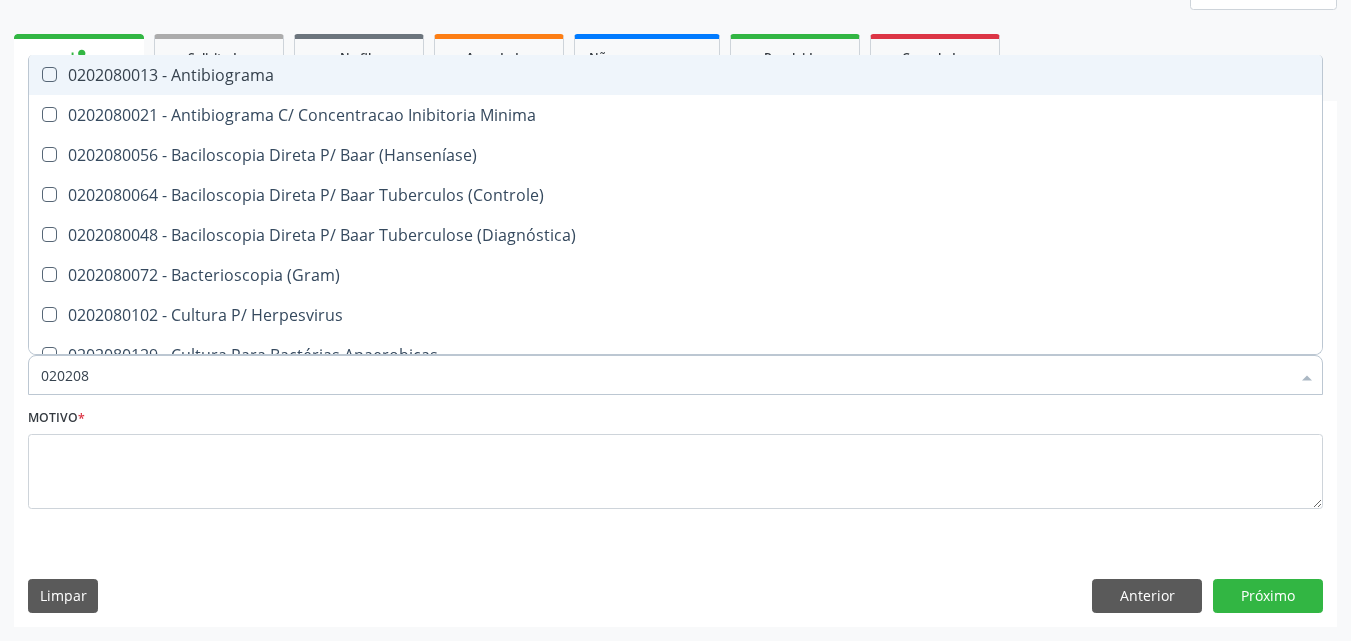 type on "02020" 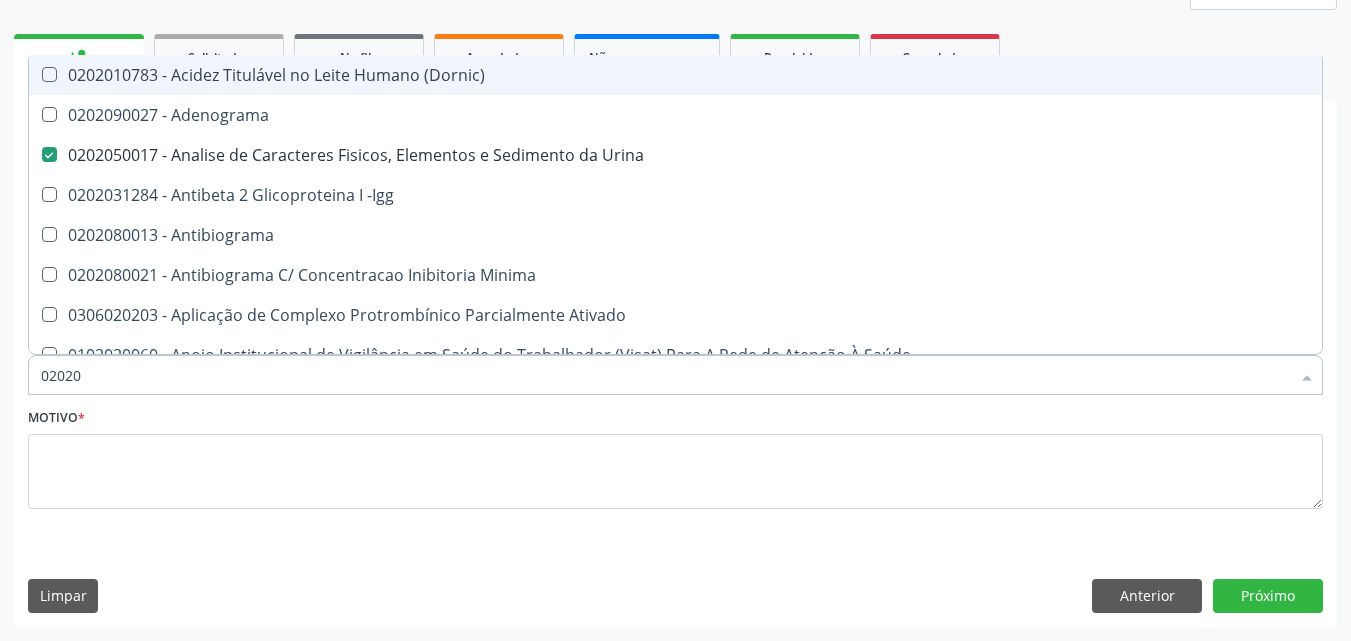 type on "020201" 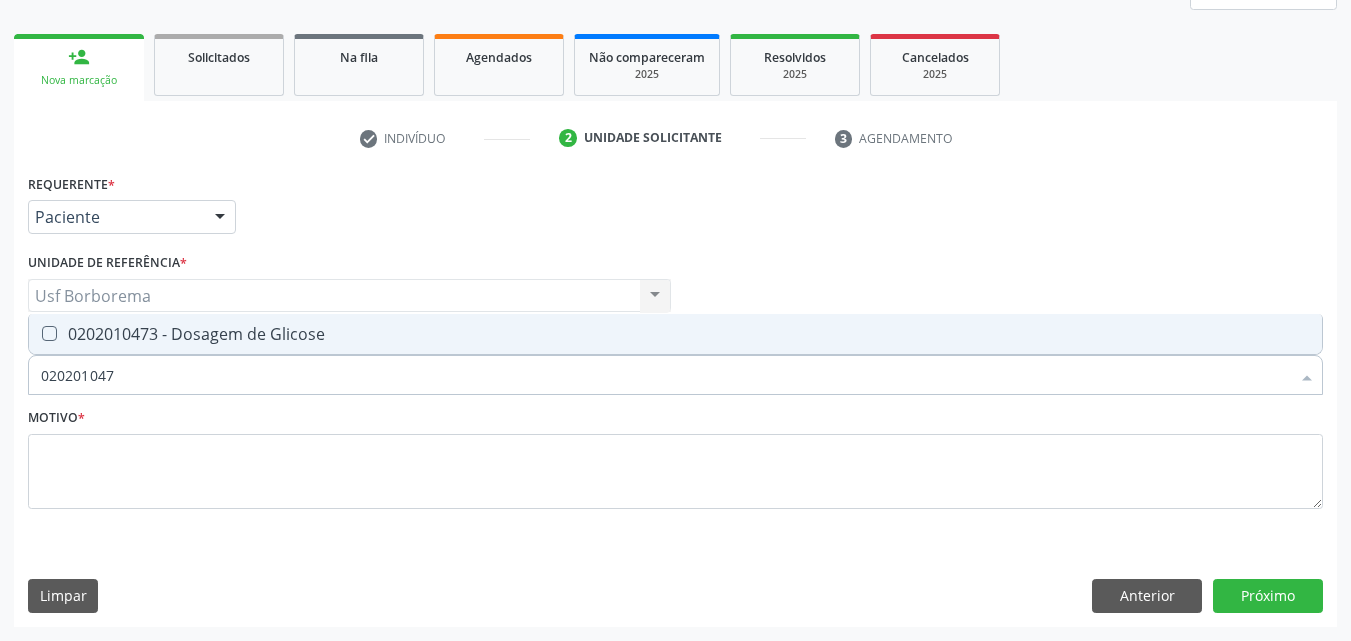type on "0202010473" 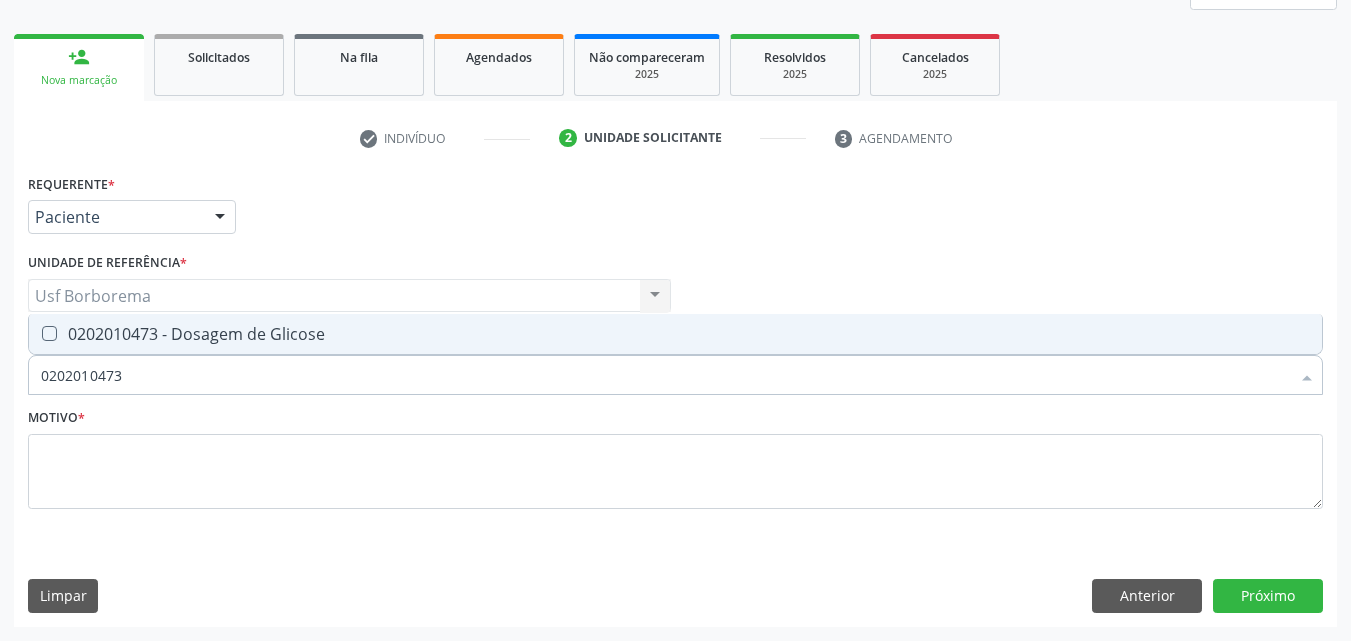 click on "0202010473 - Dosagem de Glicose" at bounding box center (675, 334) 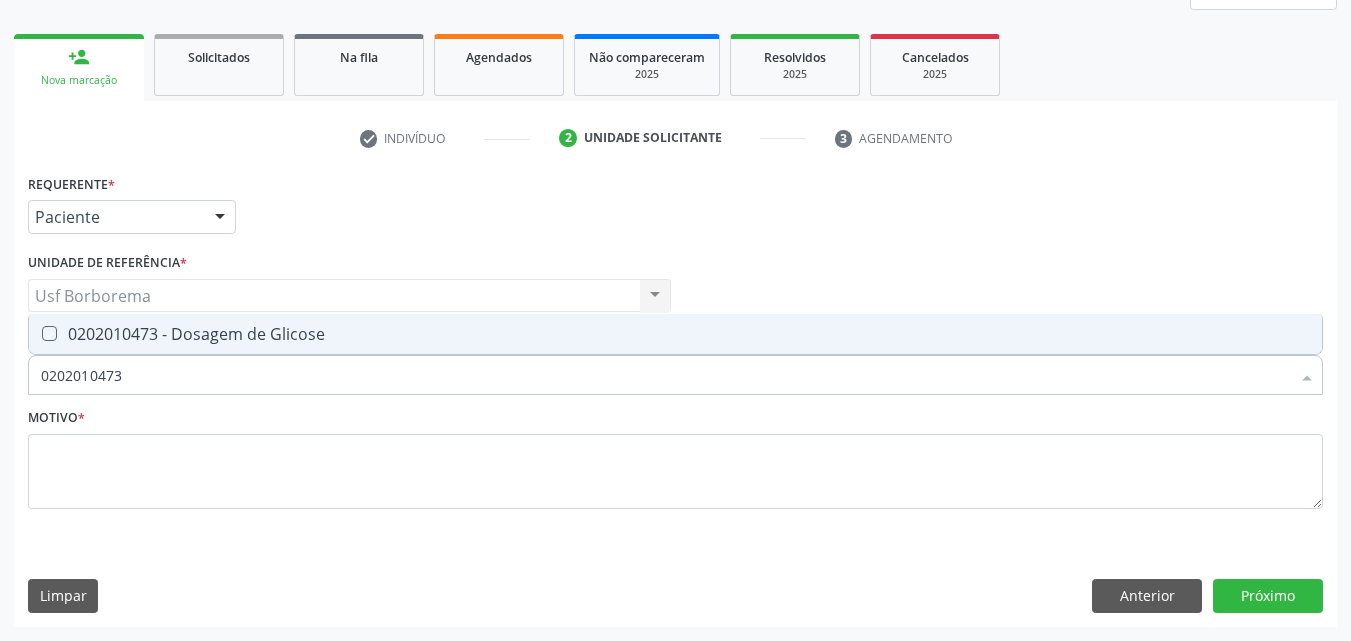 checkbox on "true" 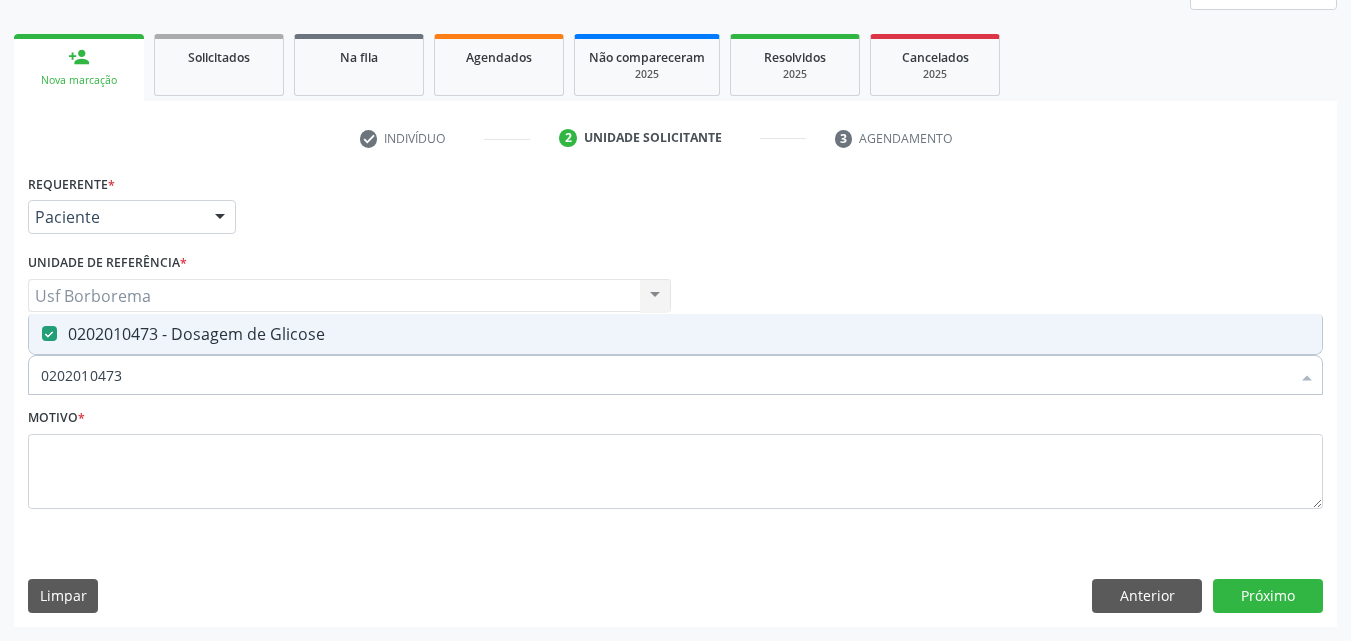 click on "0202010473" at bounding box center (665, 375) 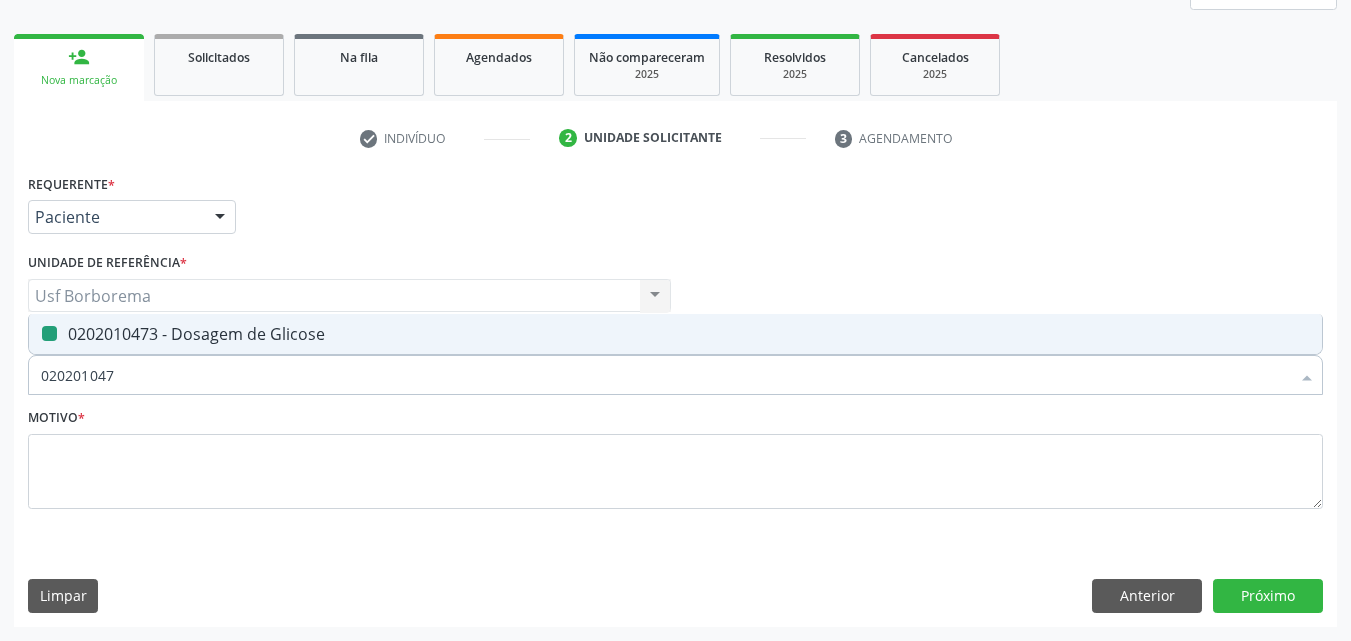 type on "02020104" 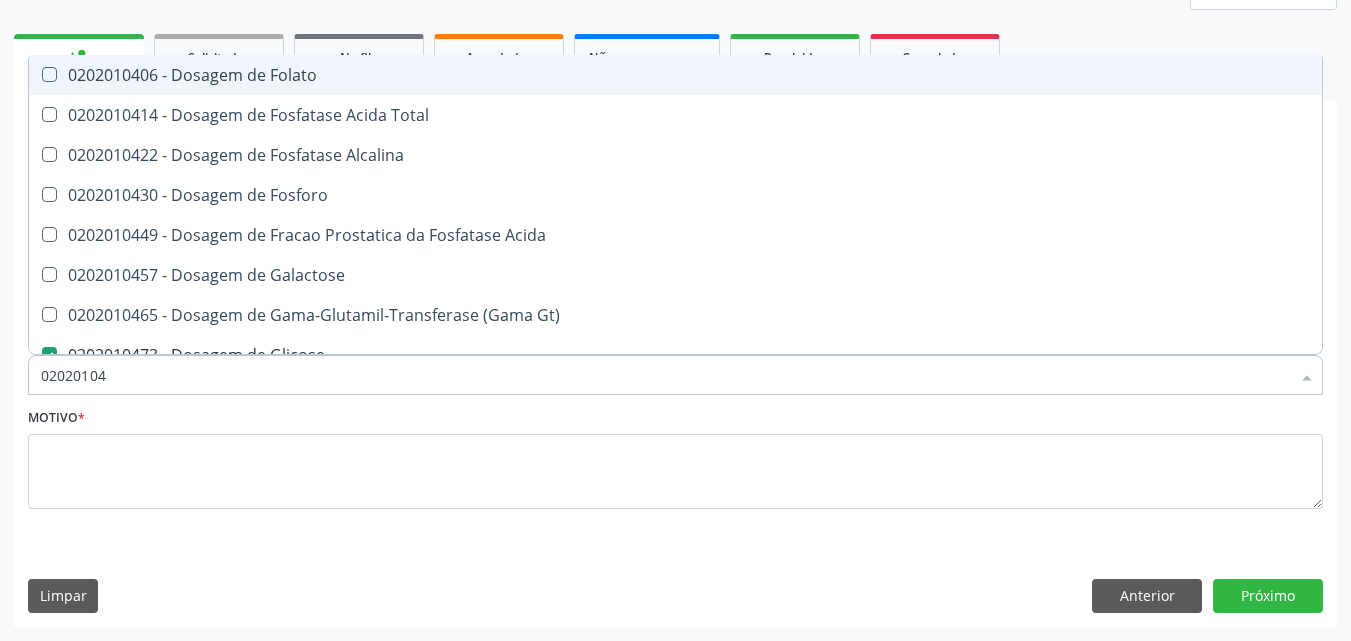 type on "0202010" 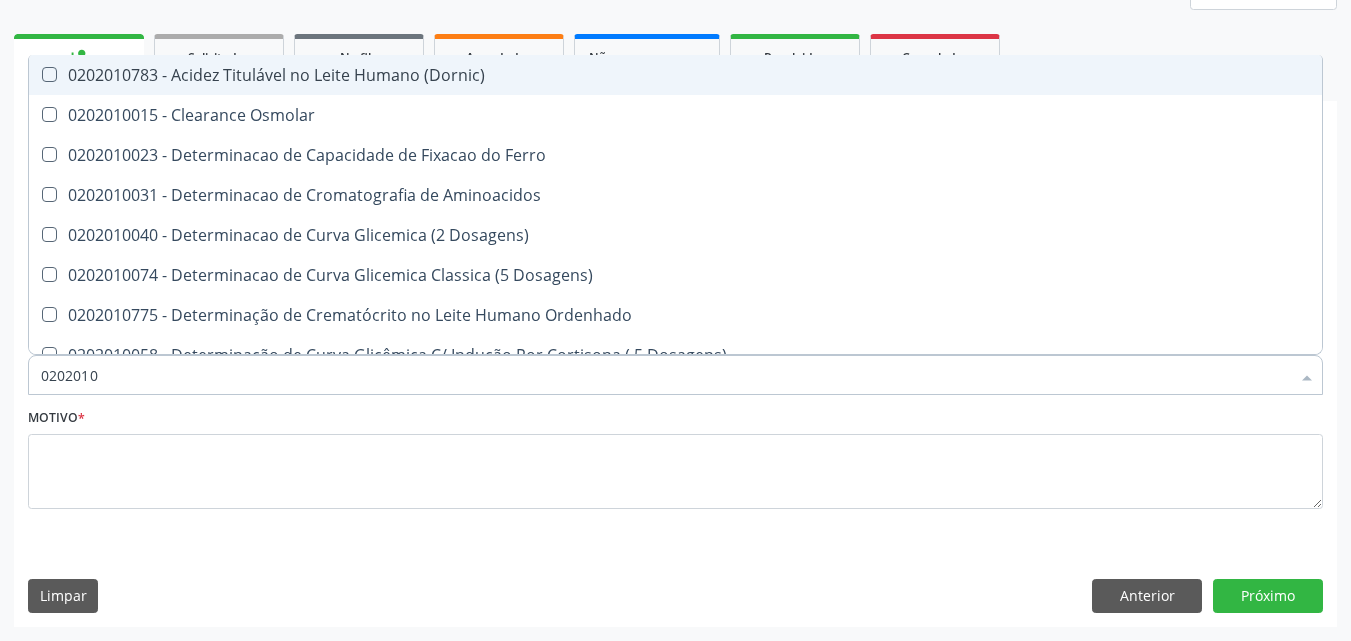 type on "020201" 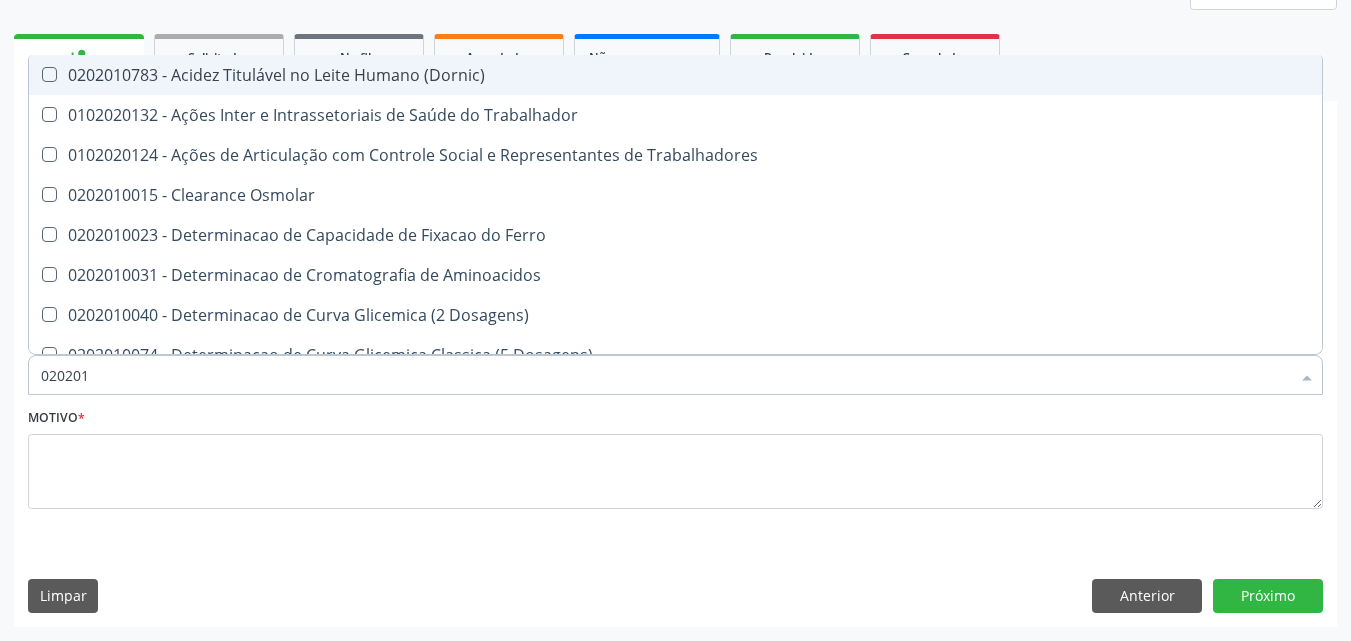 type on "0202010" 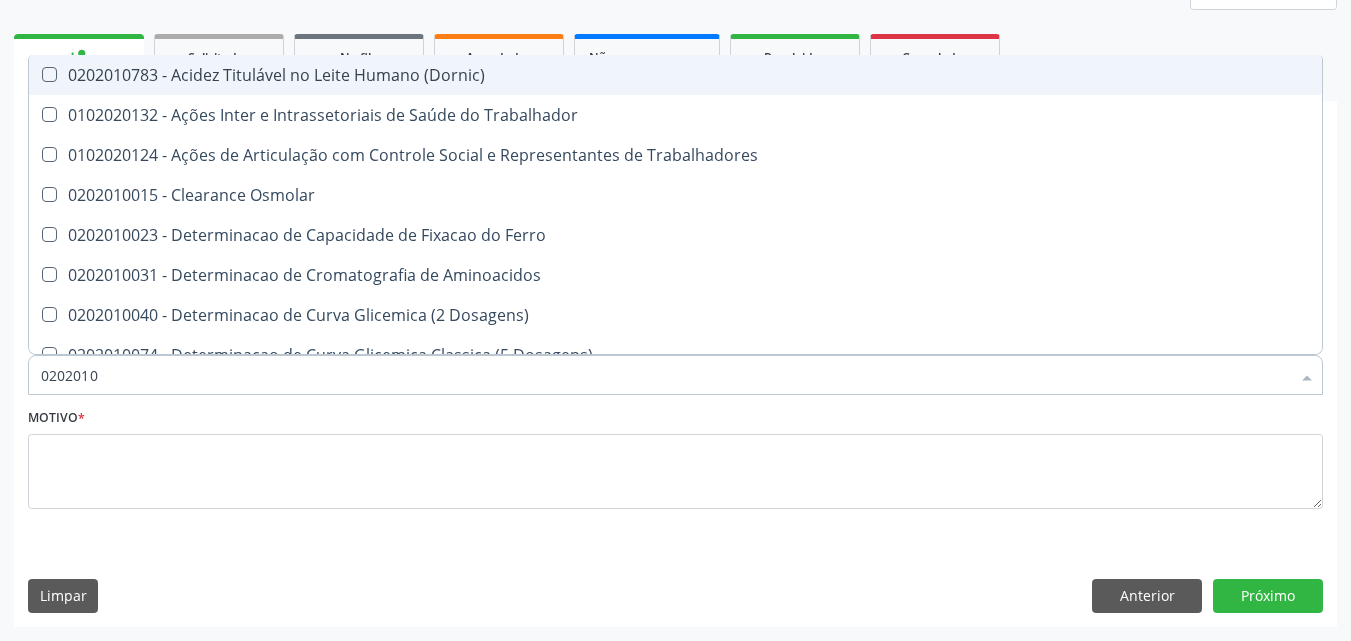 checkbox on "true" 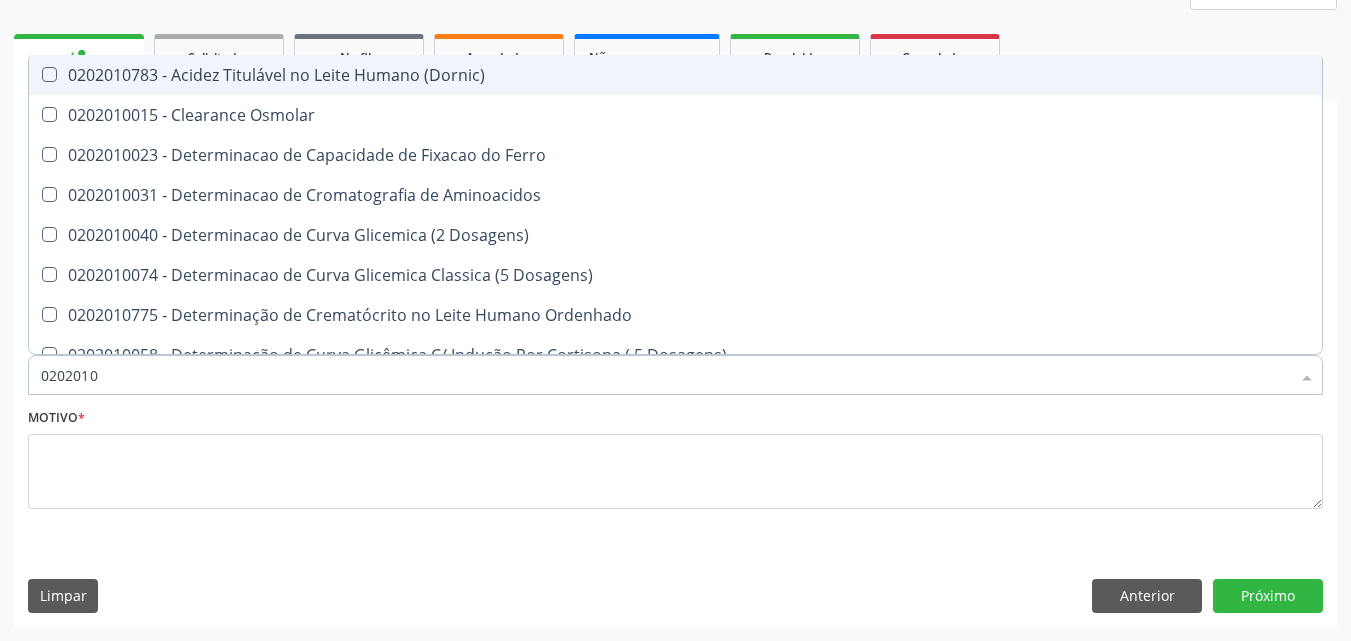 type on "020201" 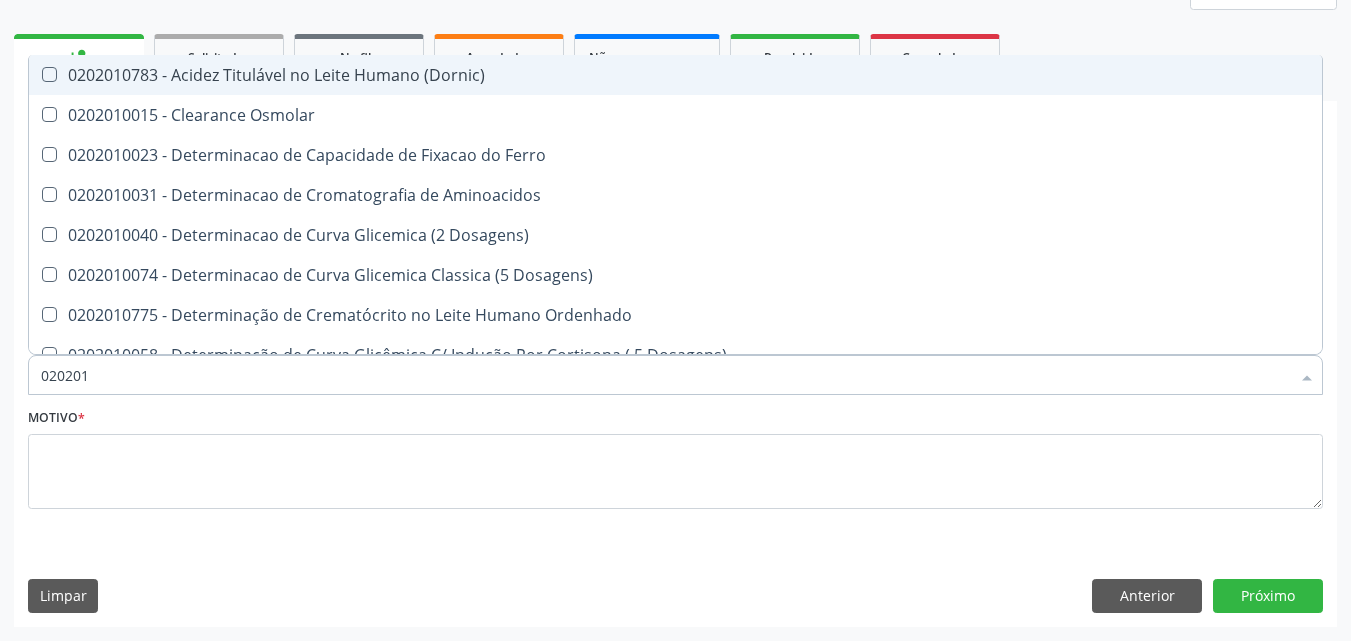 type on "02020" 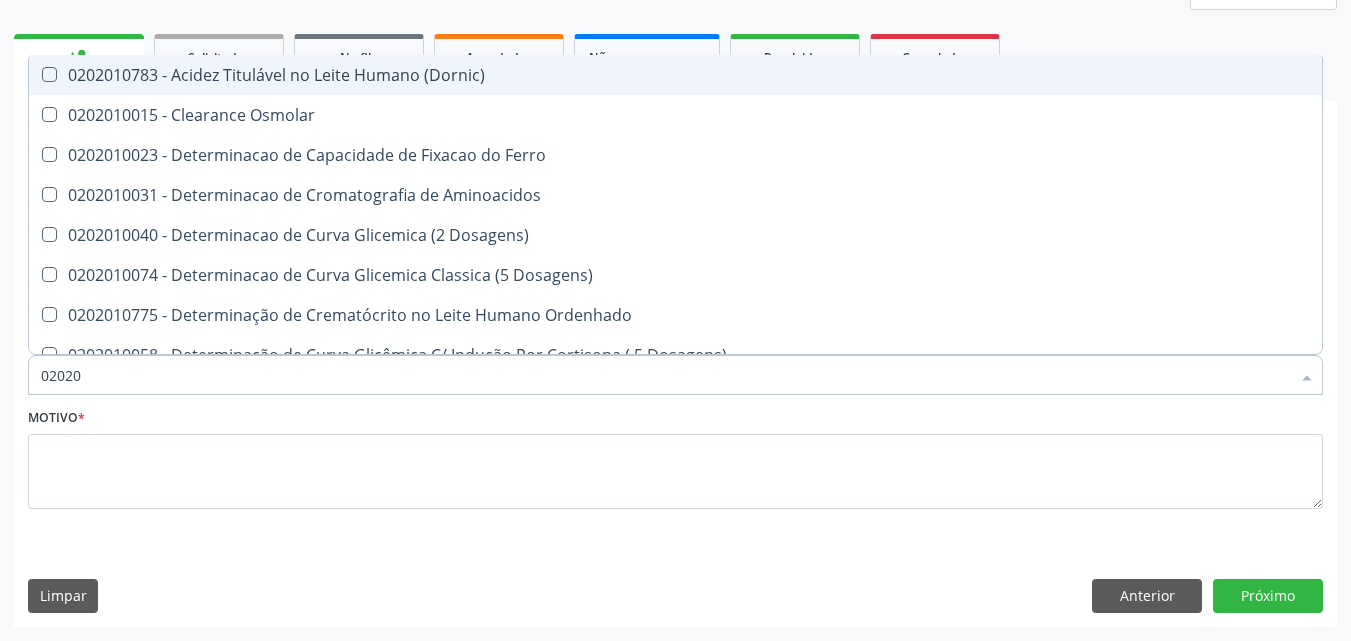 checkbox on "true" 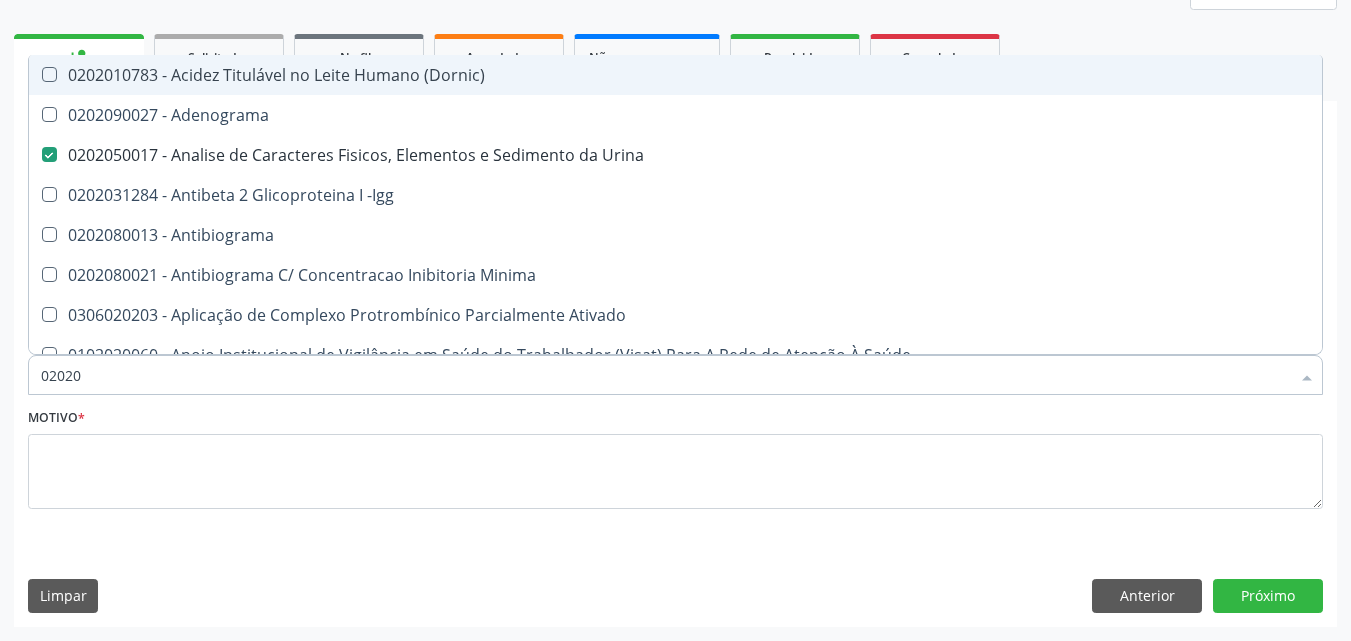 type on "020206" 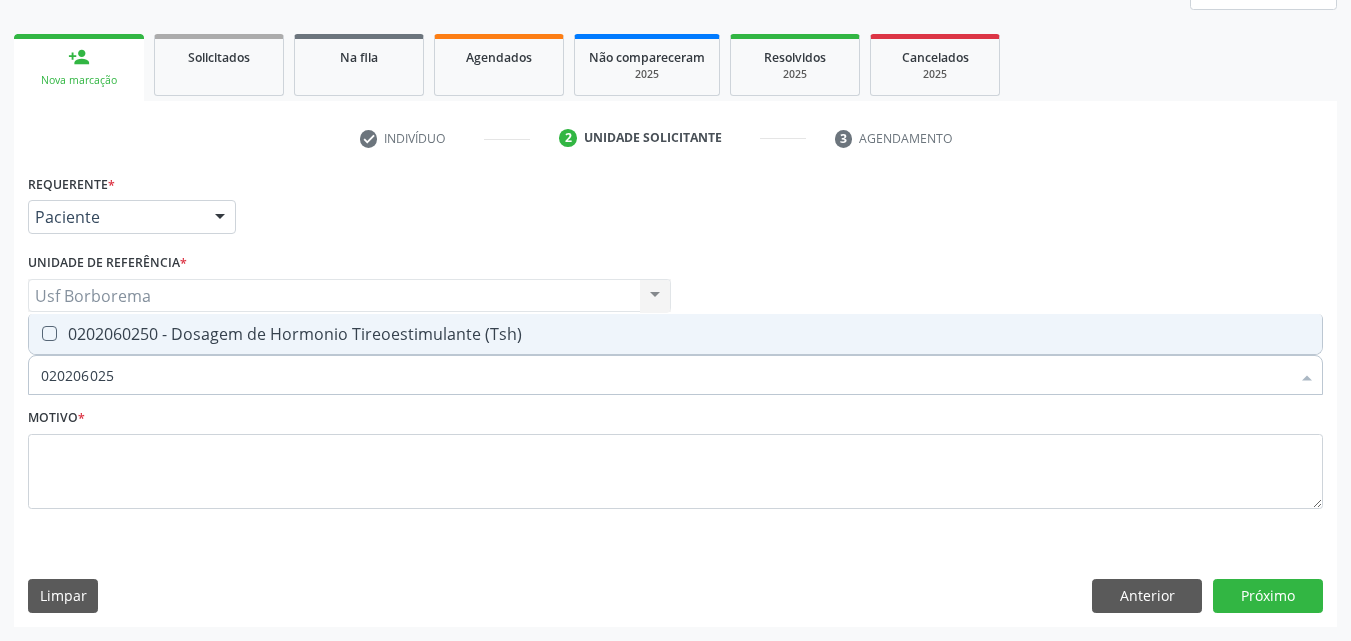 type on "0202060250" 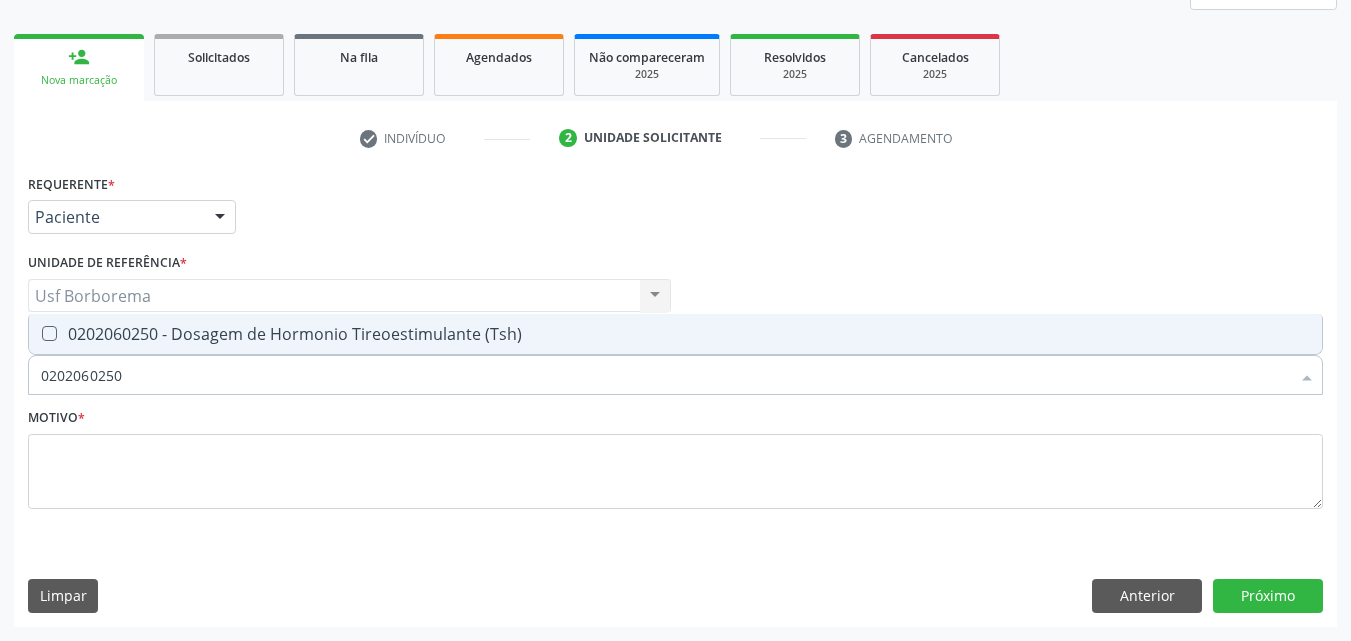drag, startPoint x: 397, startPoint y: 318, endPoint x: 399, endPoint y: 342, distance: 24.083189 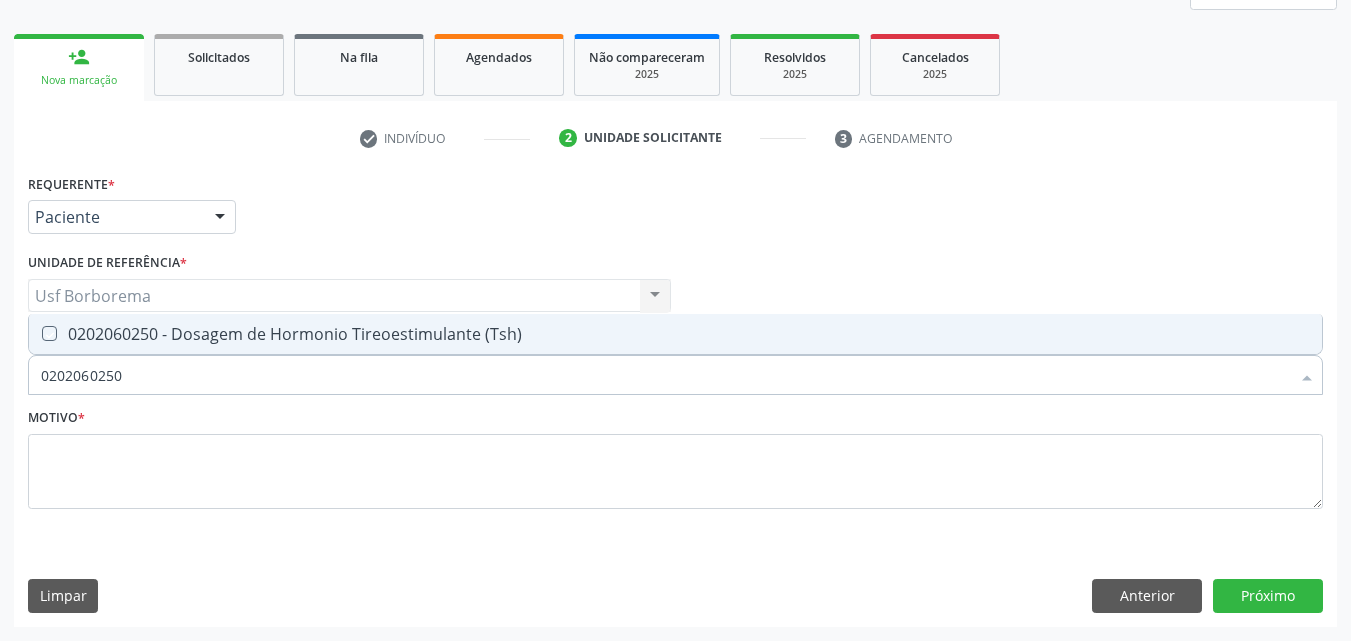 checkbox on "true" 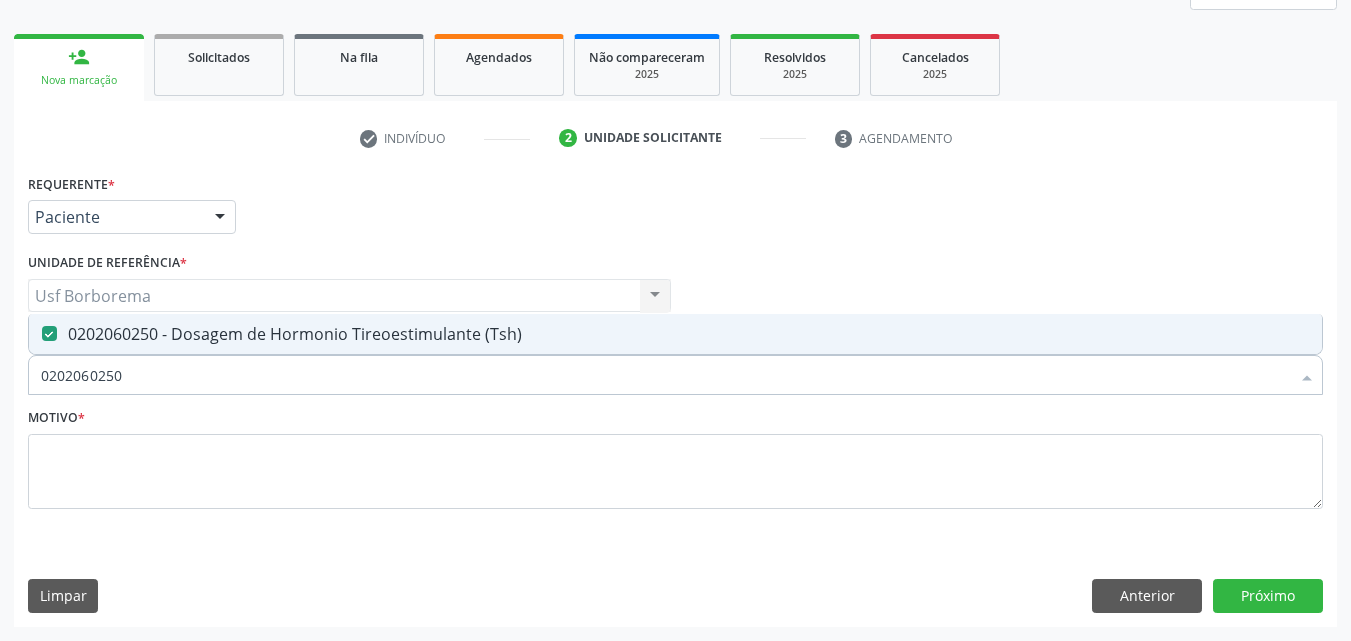 click on "0202060250" at bounding box center [665, 375] 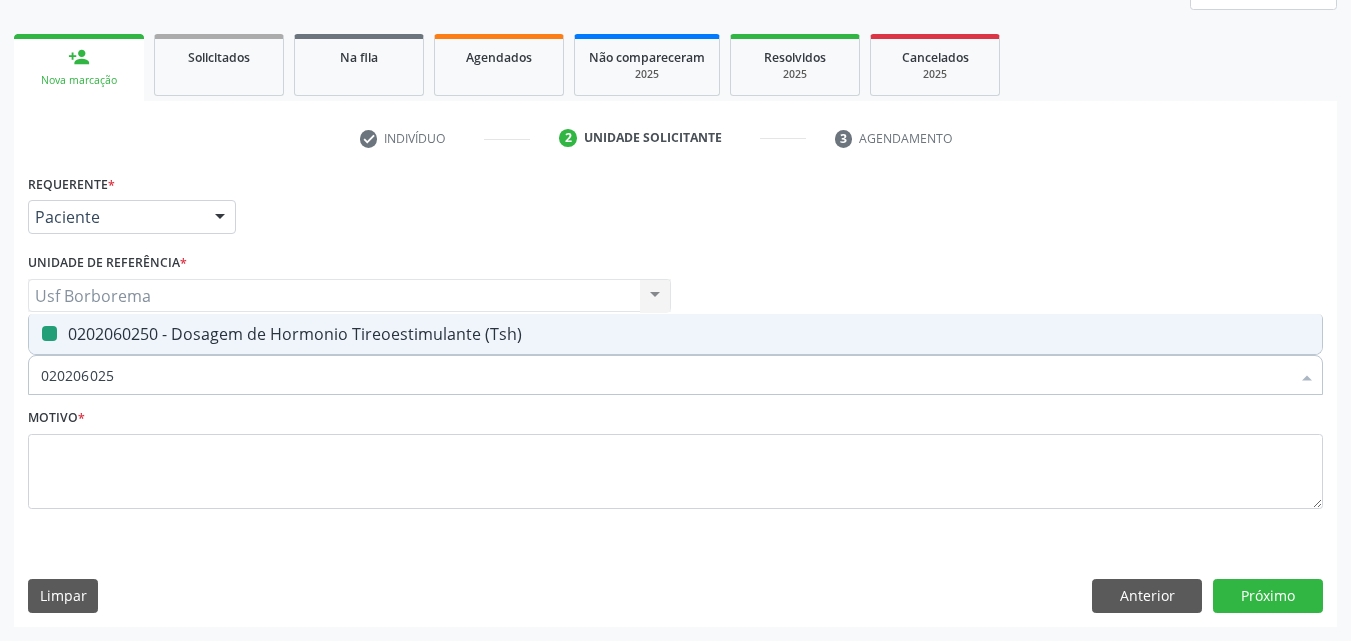 type on "02020602" 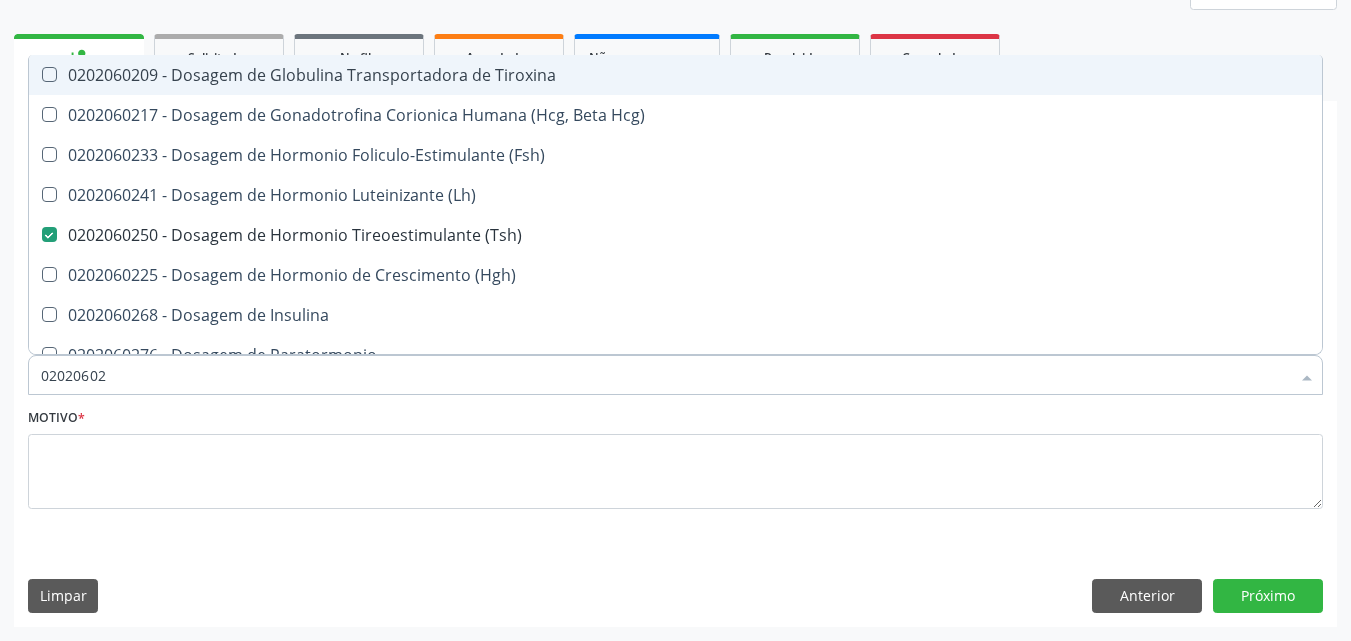 type on "0202060" 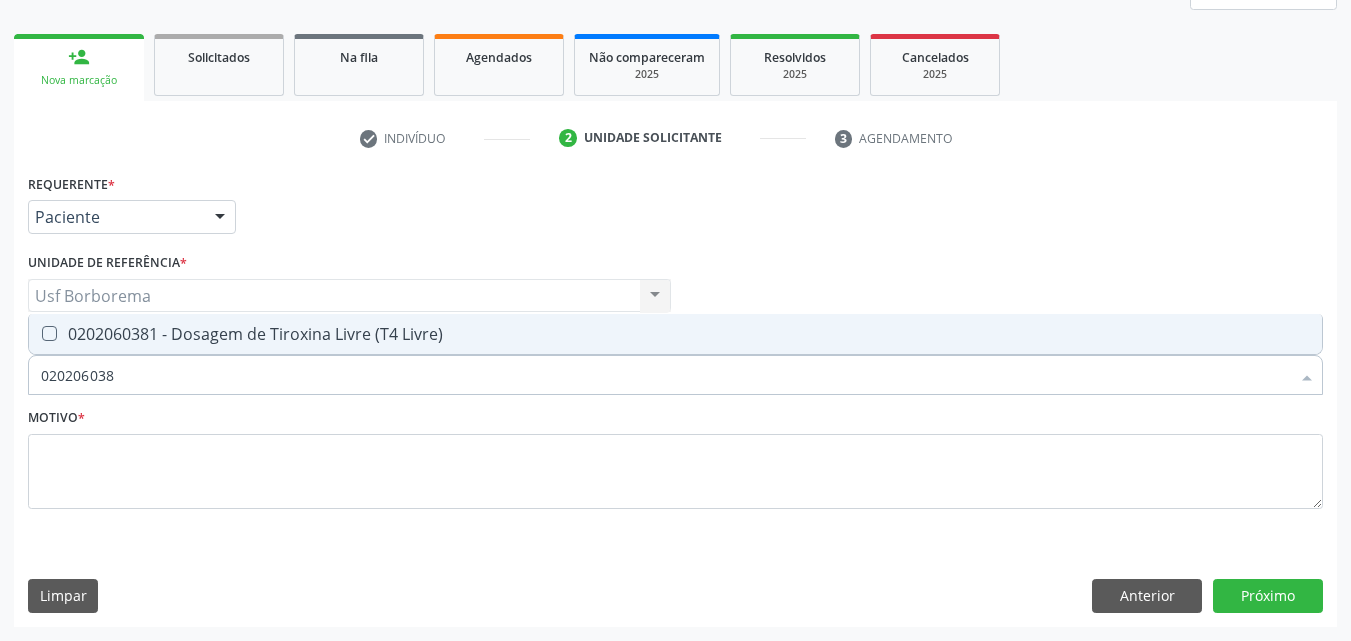 type on "0202060381" 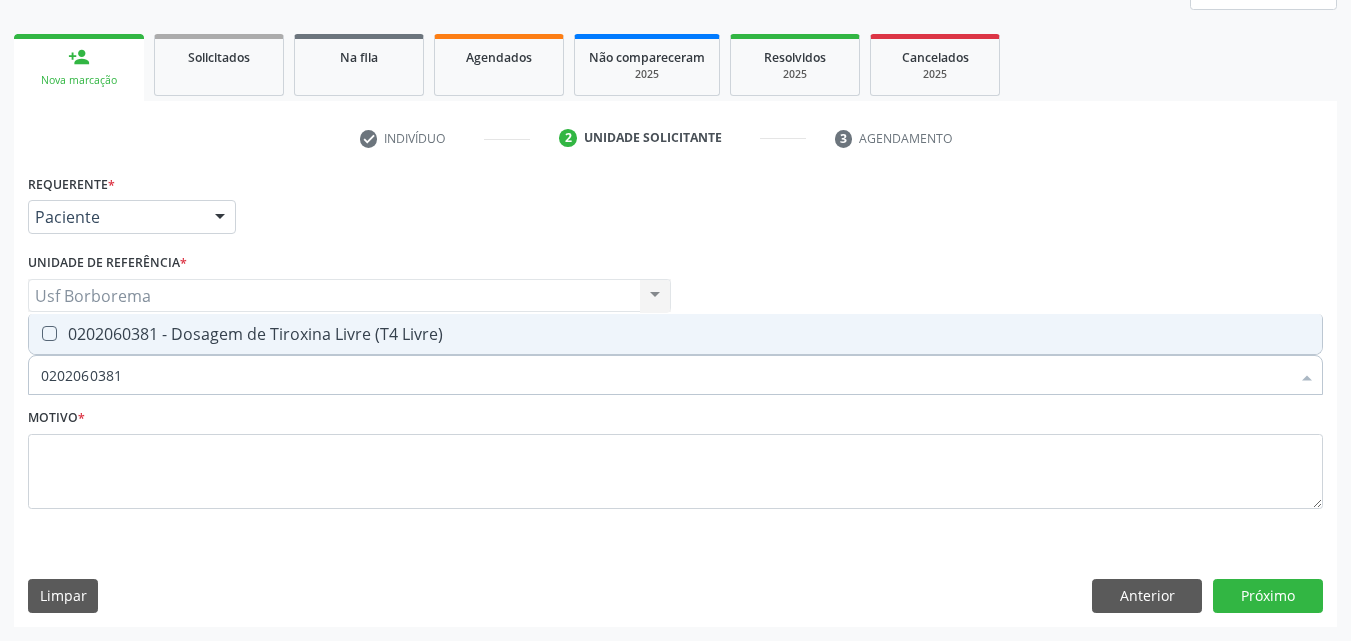 click on "0202060381 - Dosagem de Tiroxina Livre (T4 Livre)" at bounding box center (675, 334) 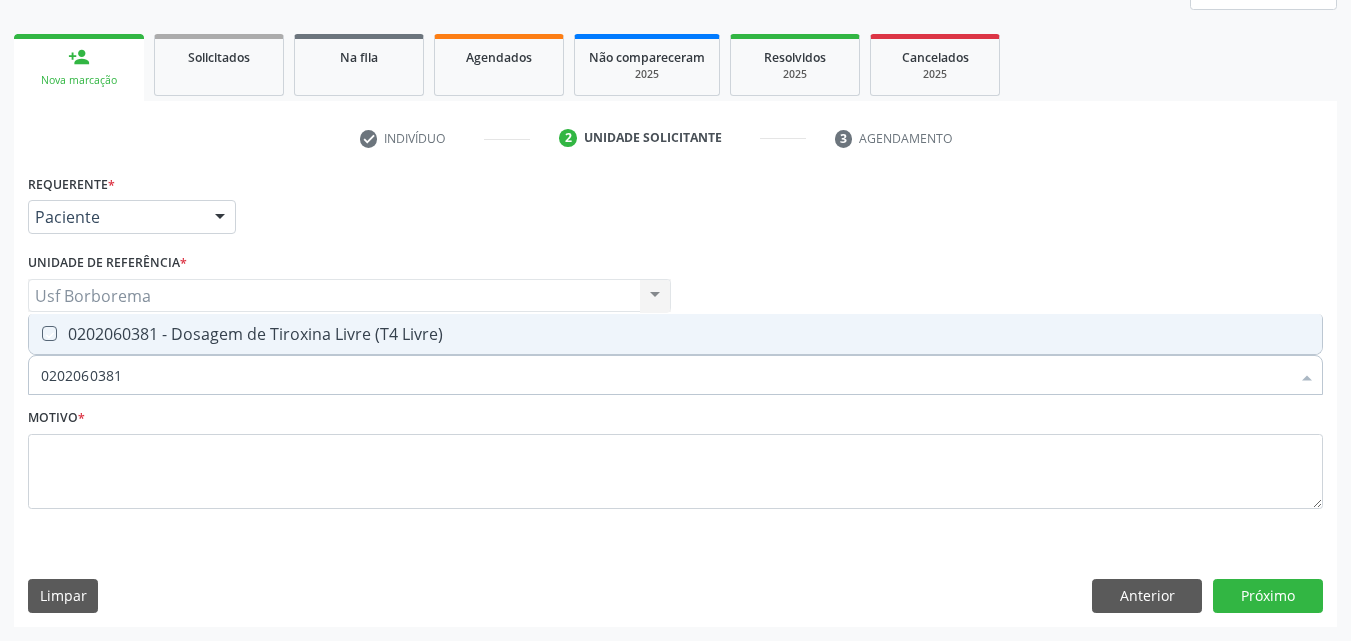 checkbox on "true" 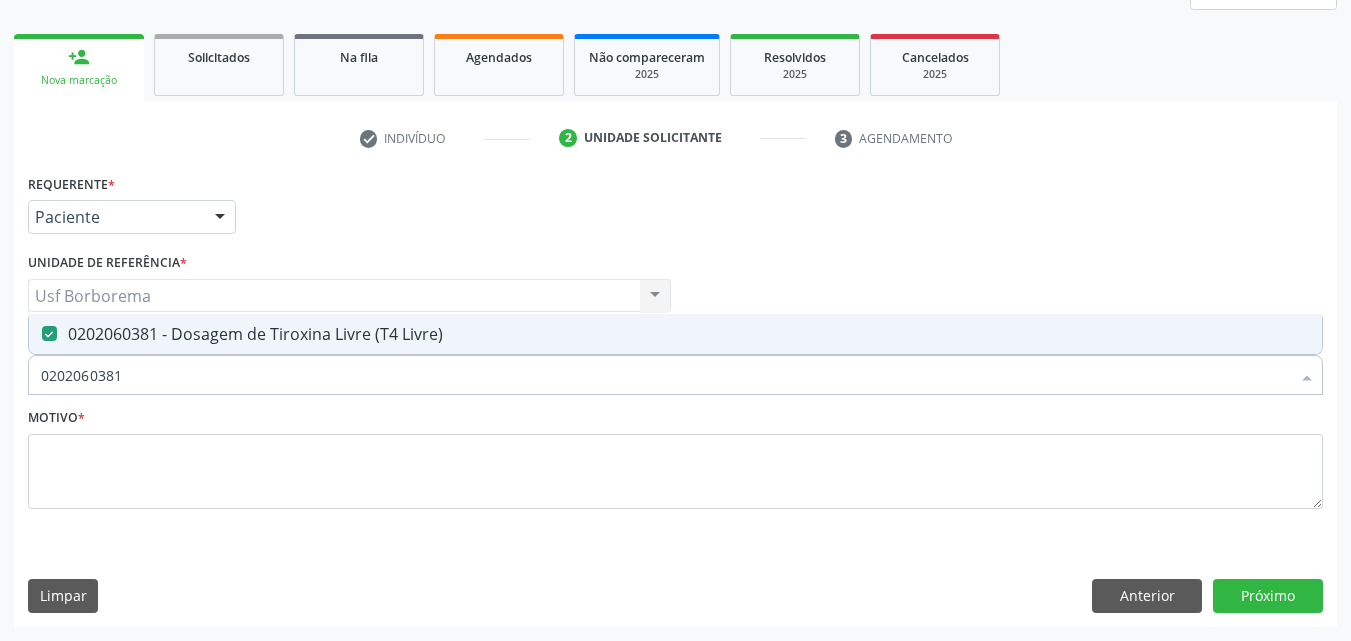 click on "0202060381" at bounding box center [665, 375] 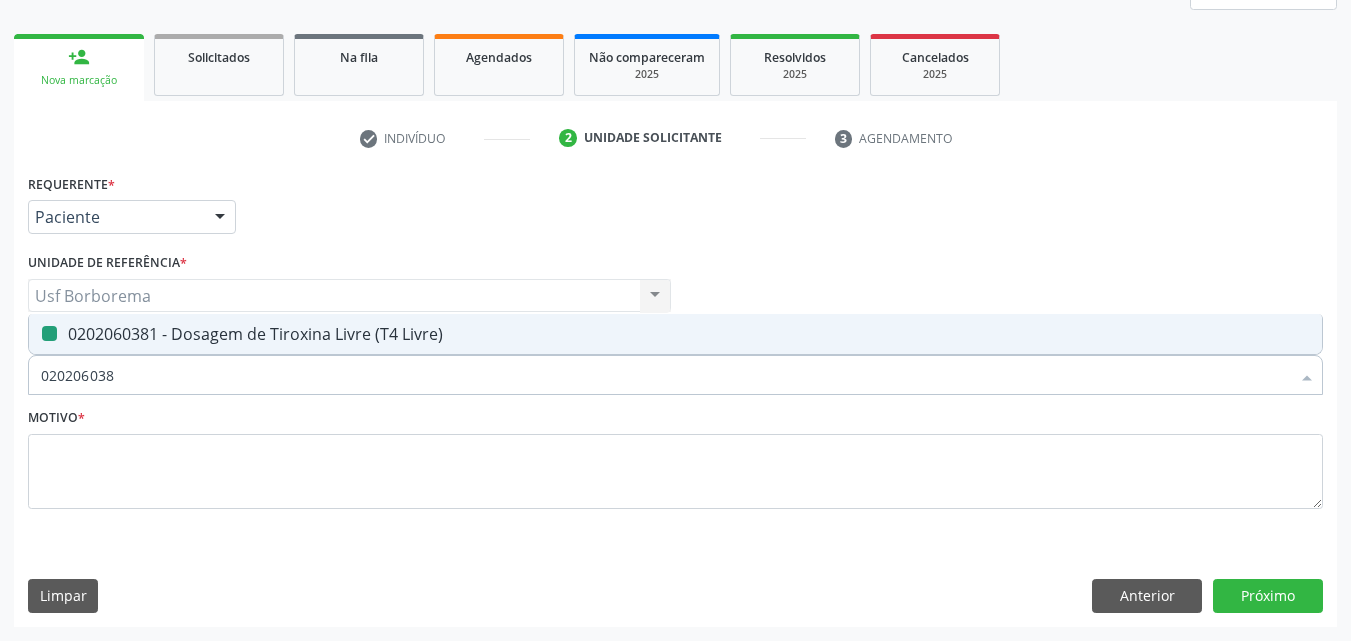 type on "02020603" 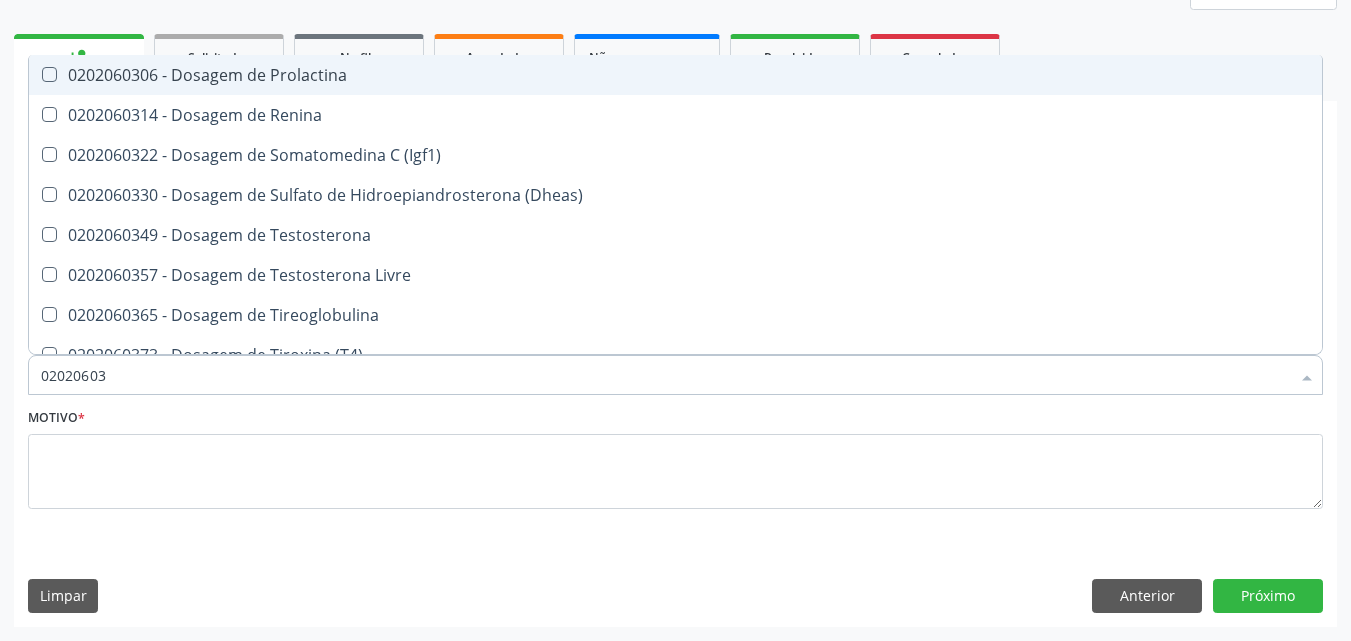 type on "0202060" 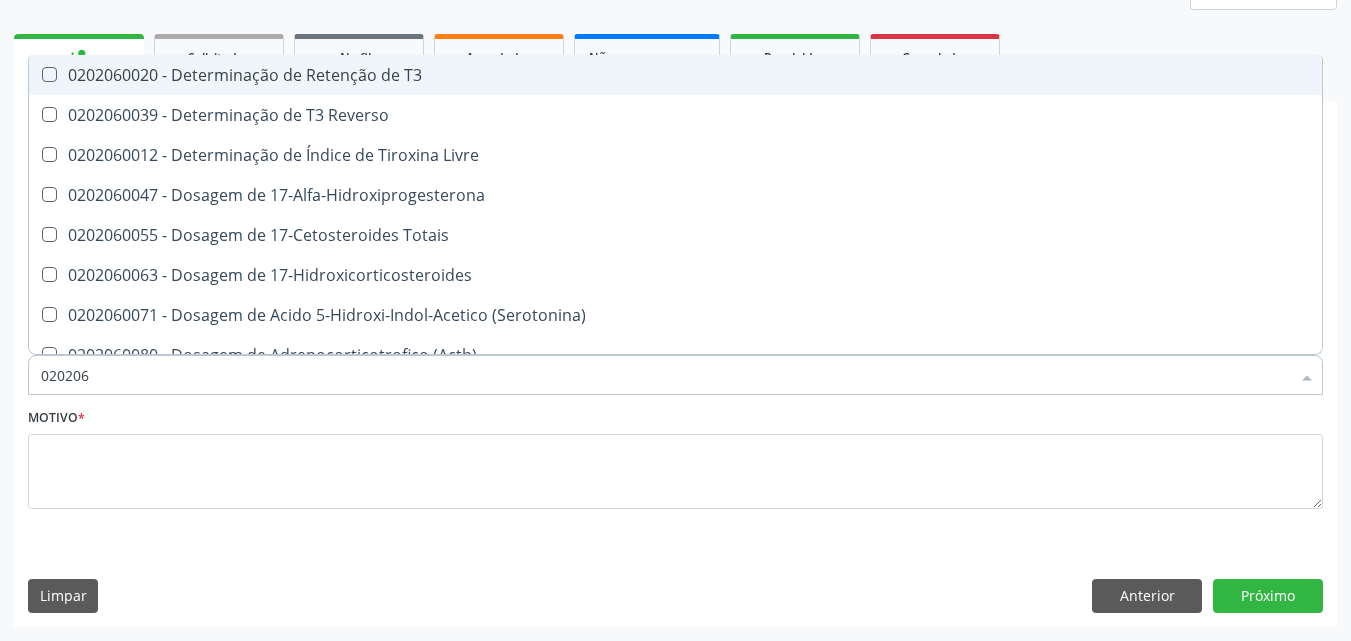 type on "02020" 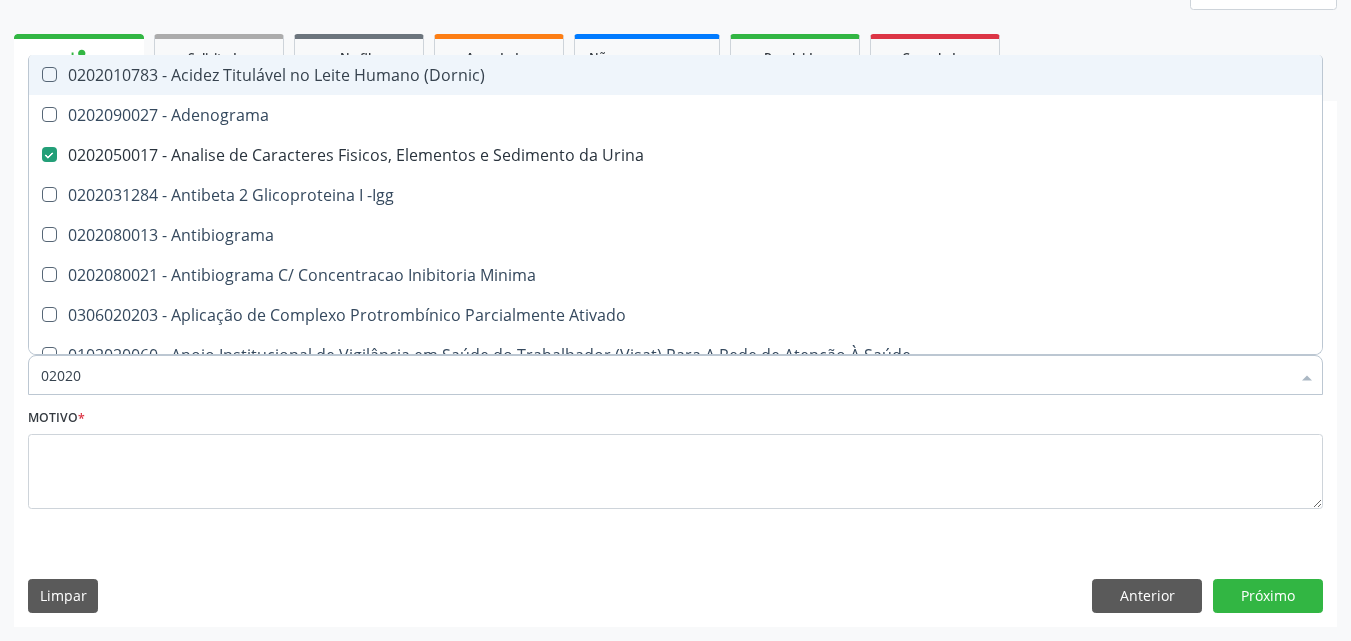 type on "020203" 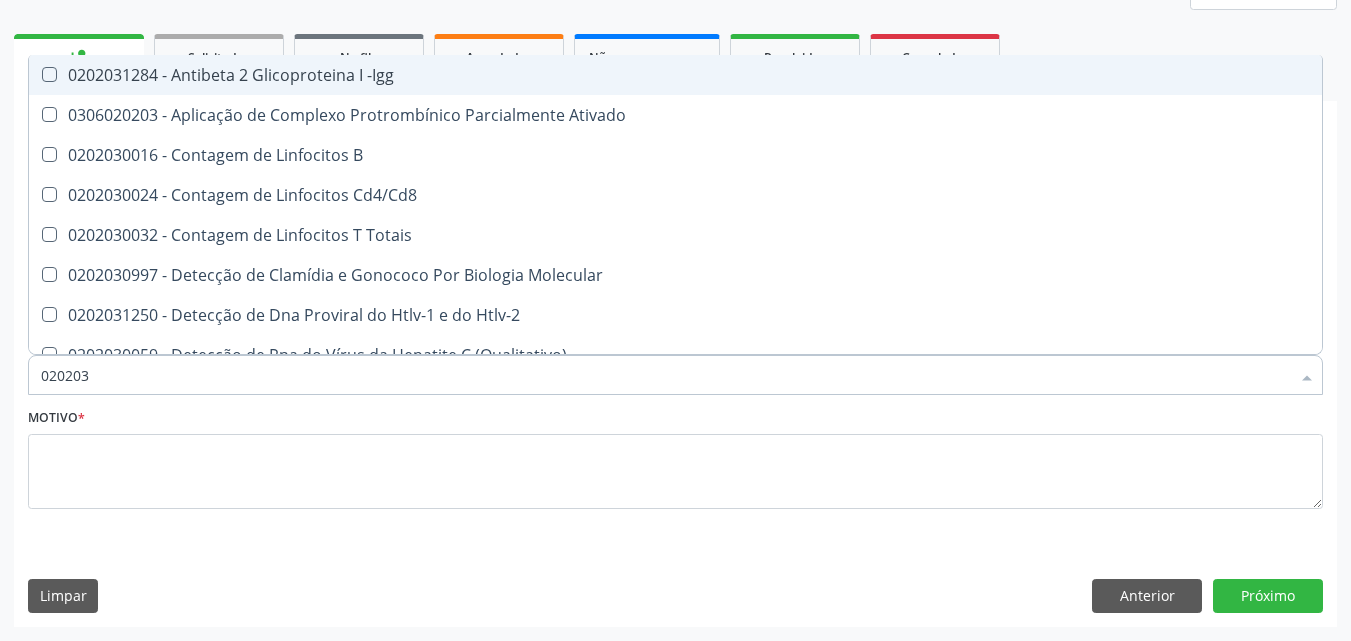 type on "0202030" 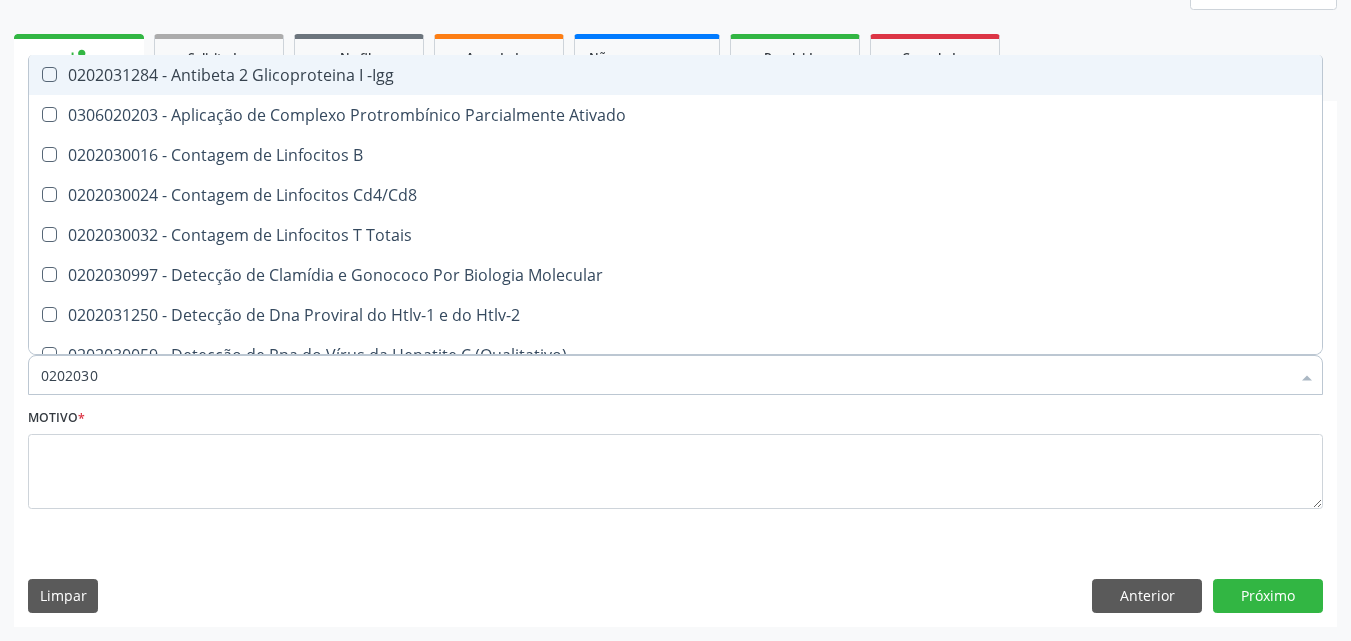 checkbox on "true" 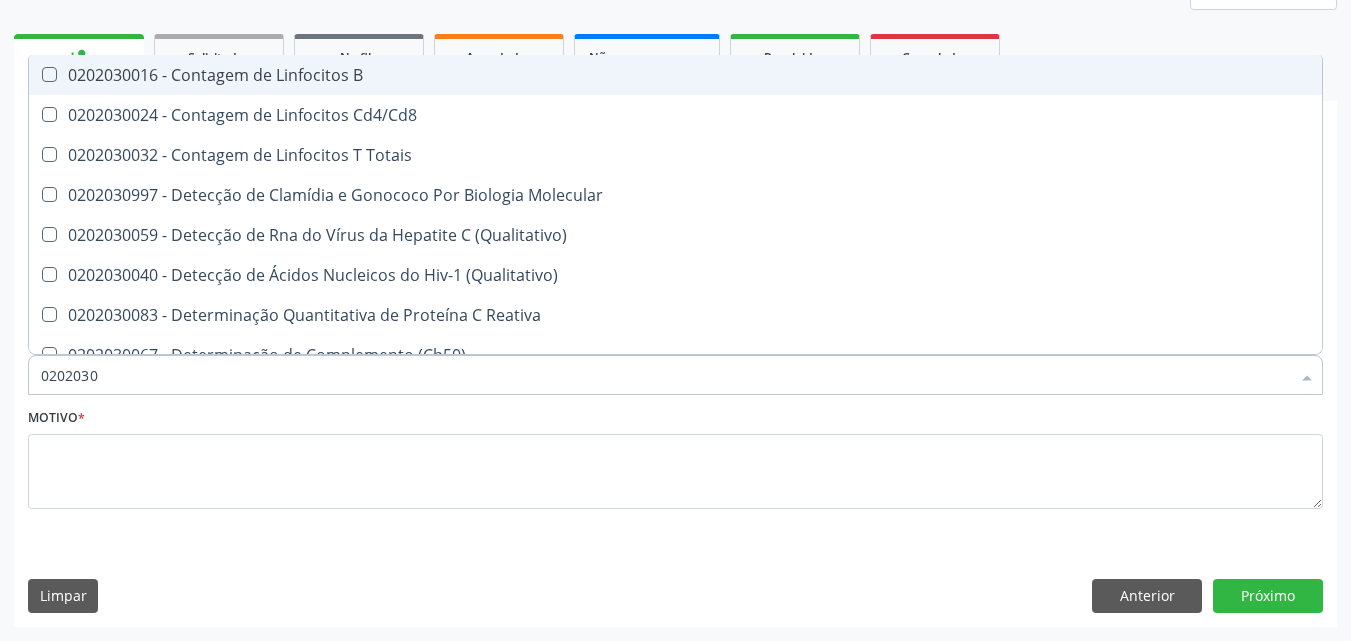 type on "02020308" 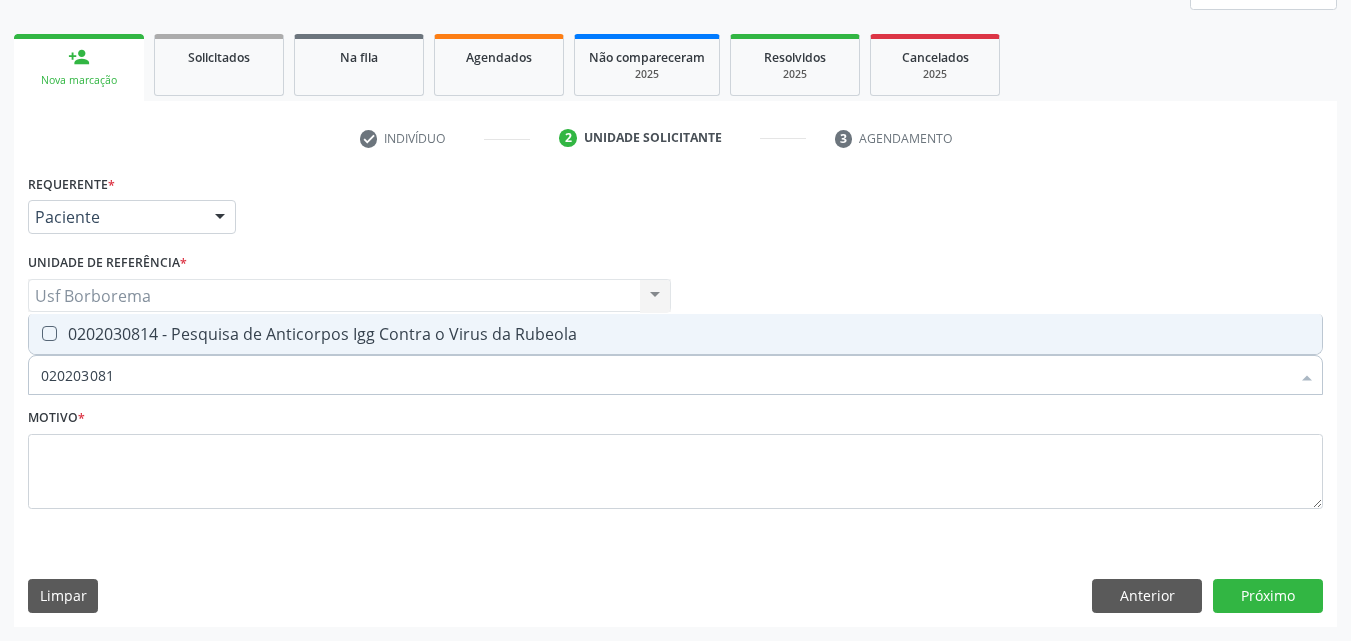 type on "0202030814" 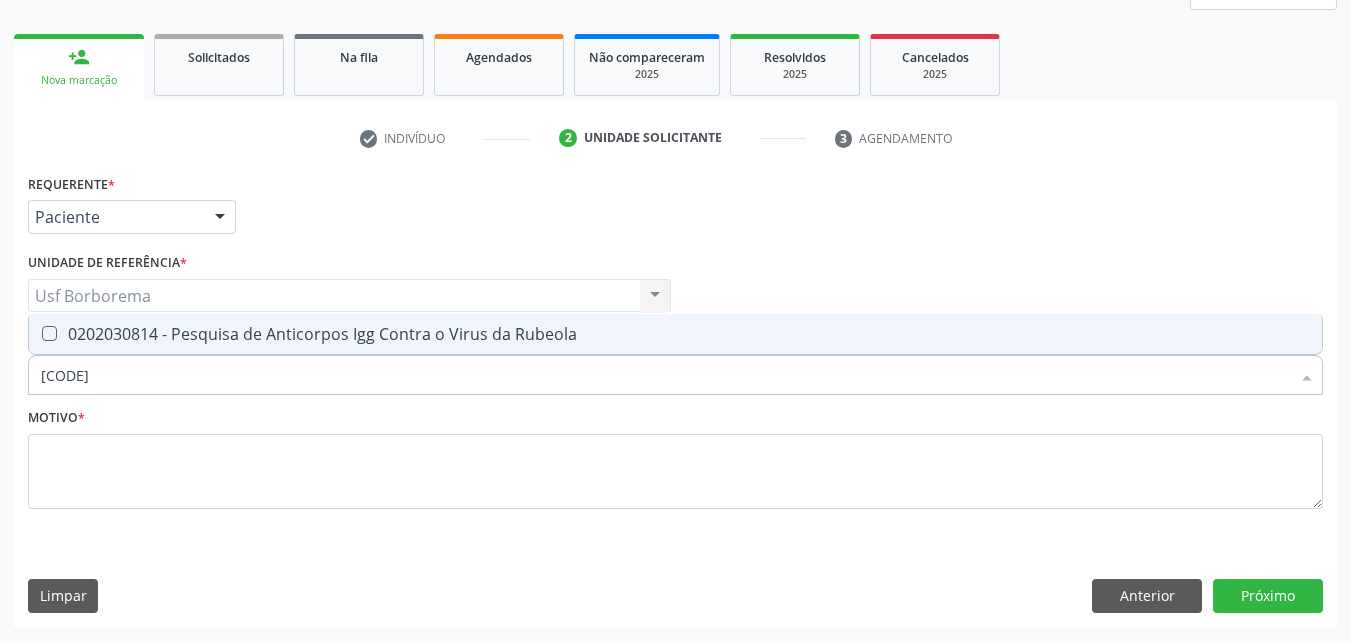 drag, startPoint x: 374, startPoint y: 325, endPoint x: 374, endPoint y: 339, distance: 14 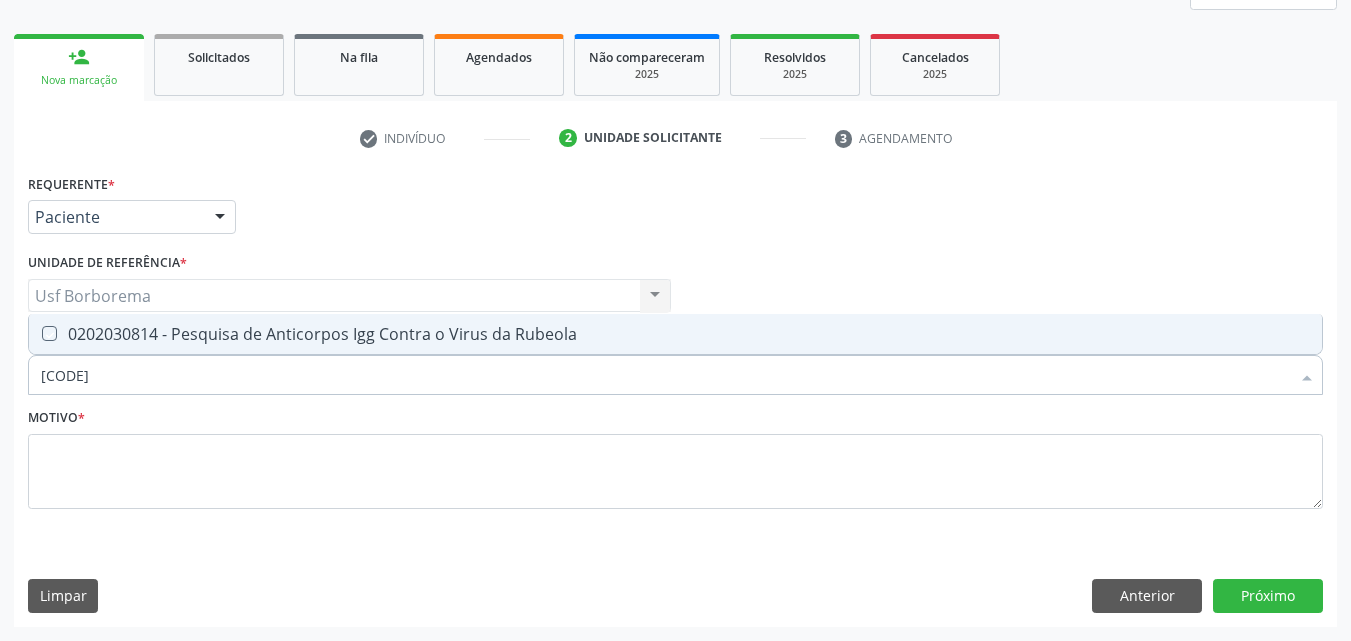 checkbox on "true" 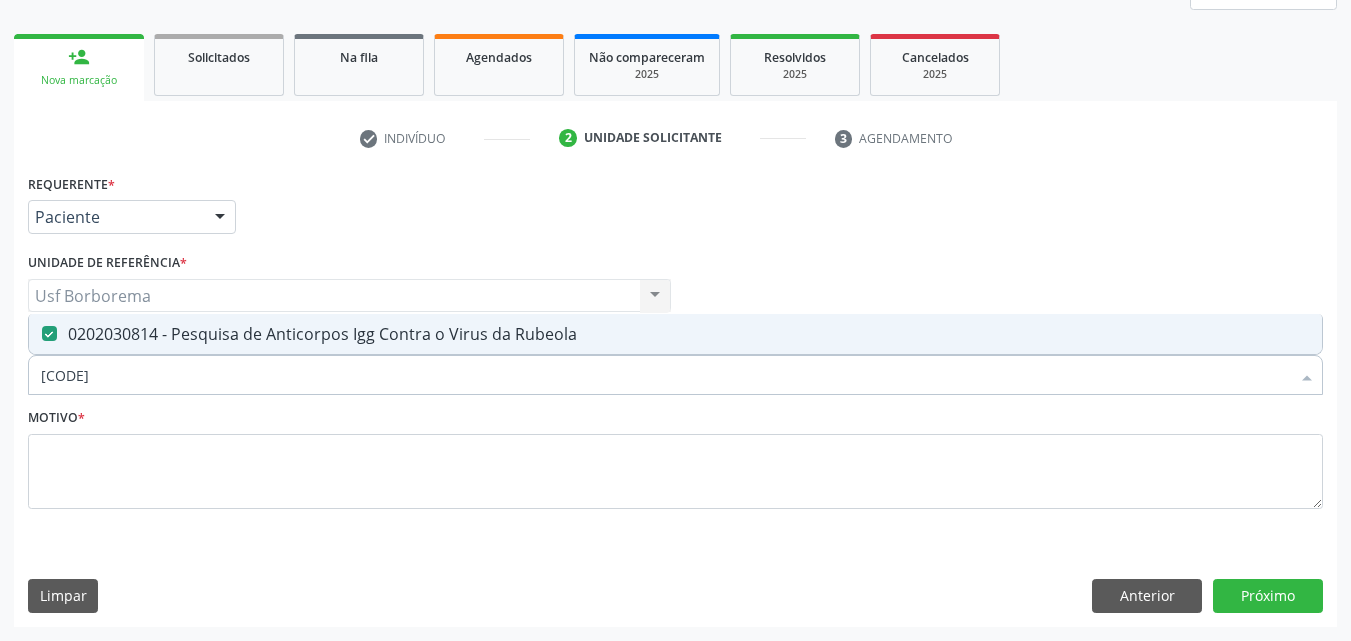click on "0202030814" at bounding box center (665, 375) 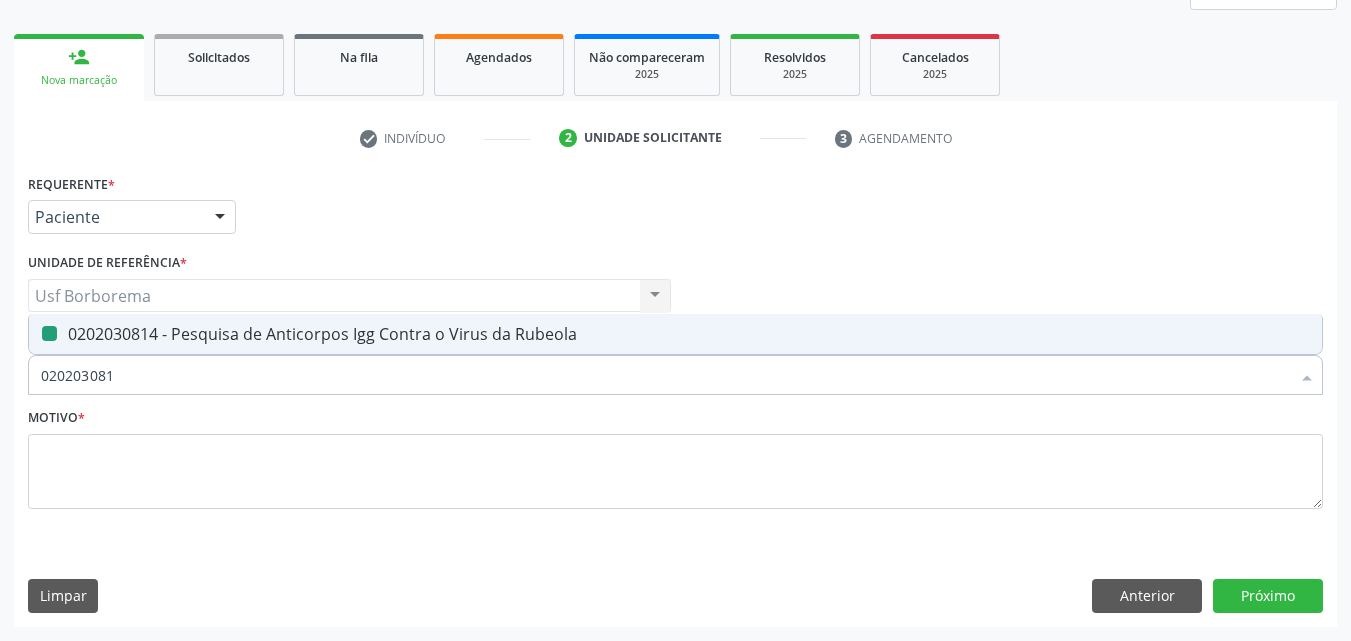 type on "02020308" 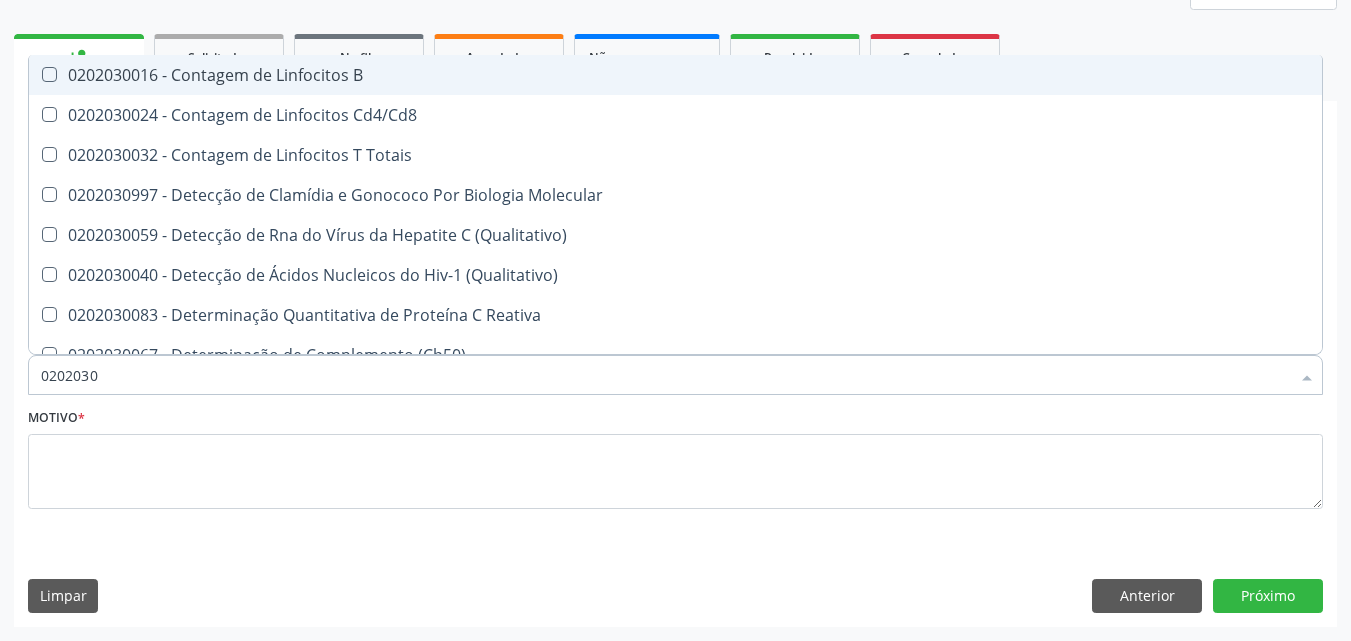type on "020203" 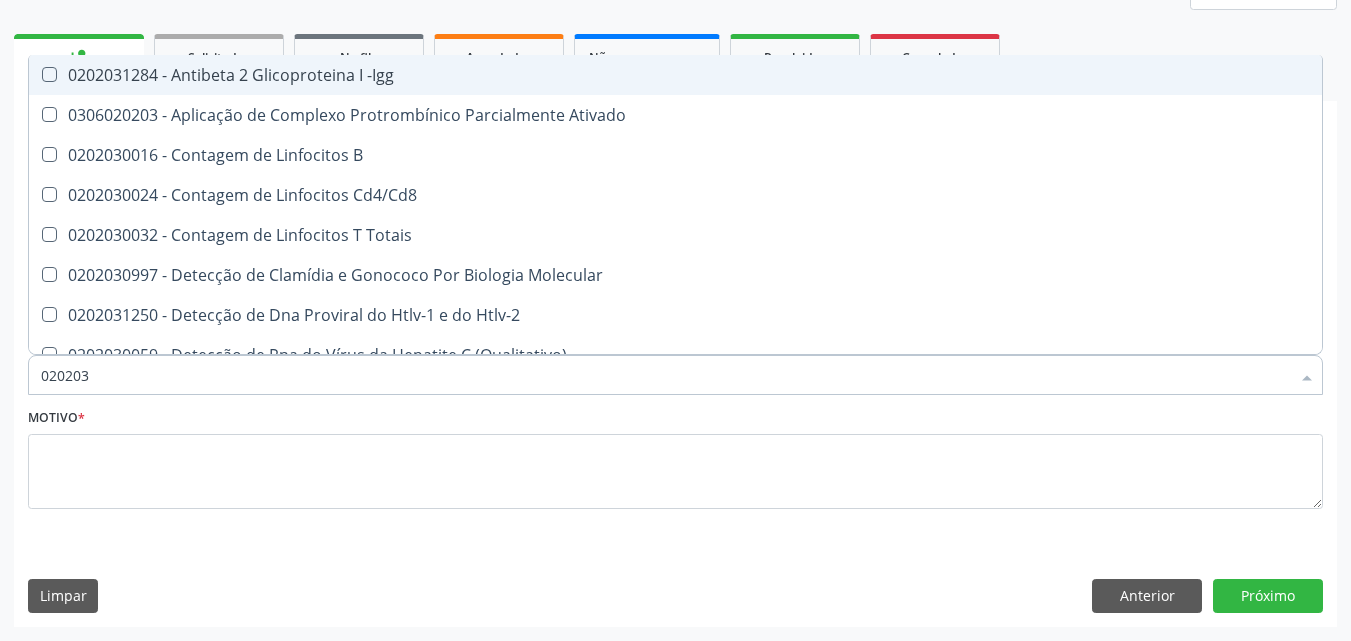 type on "02020" 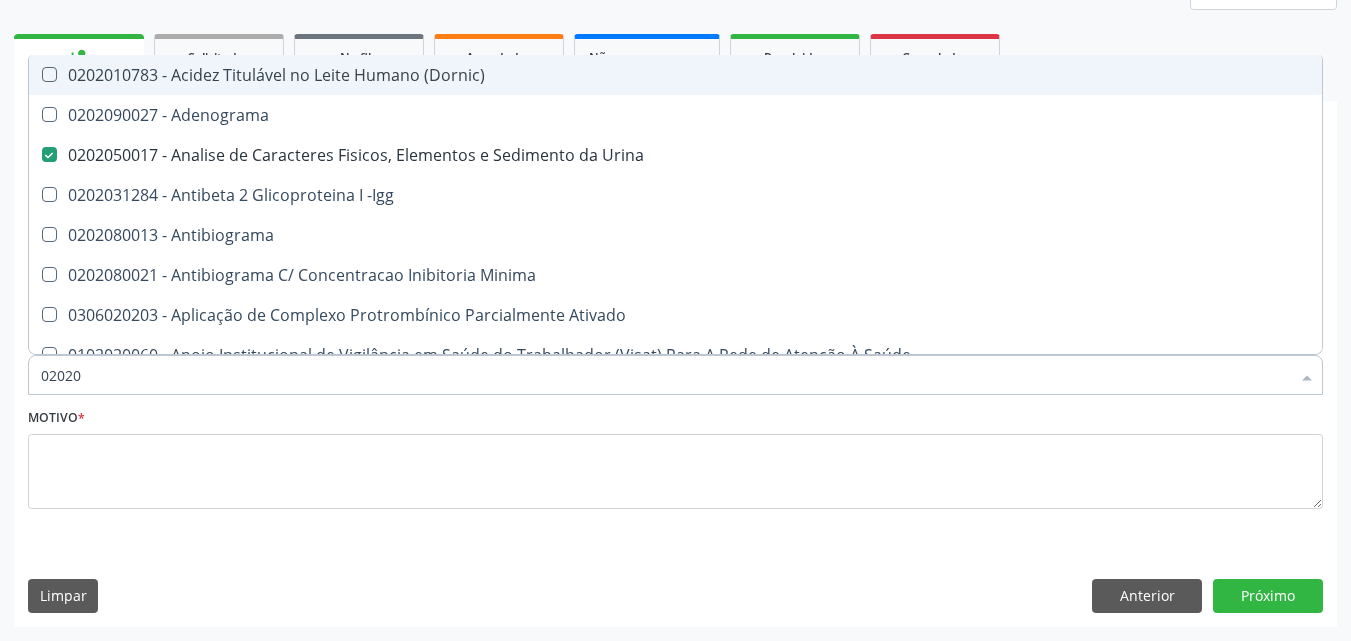 type on "020203" 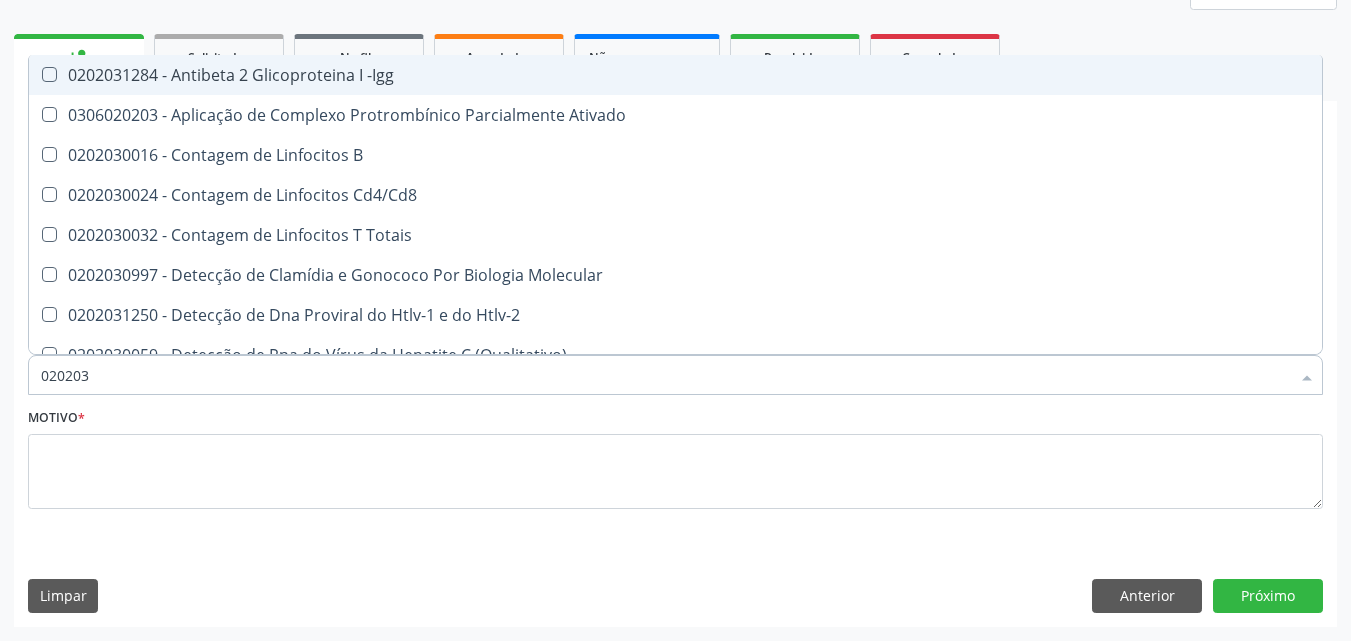 type on "0202030" 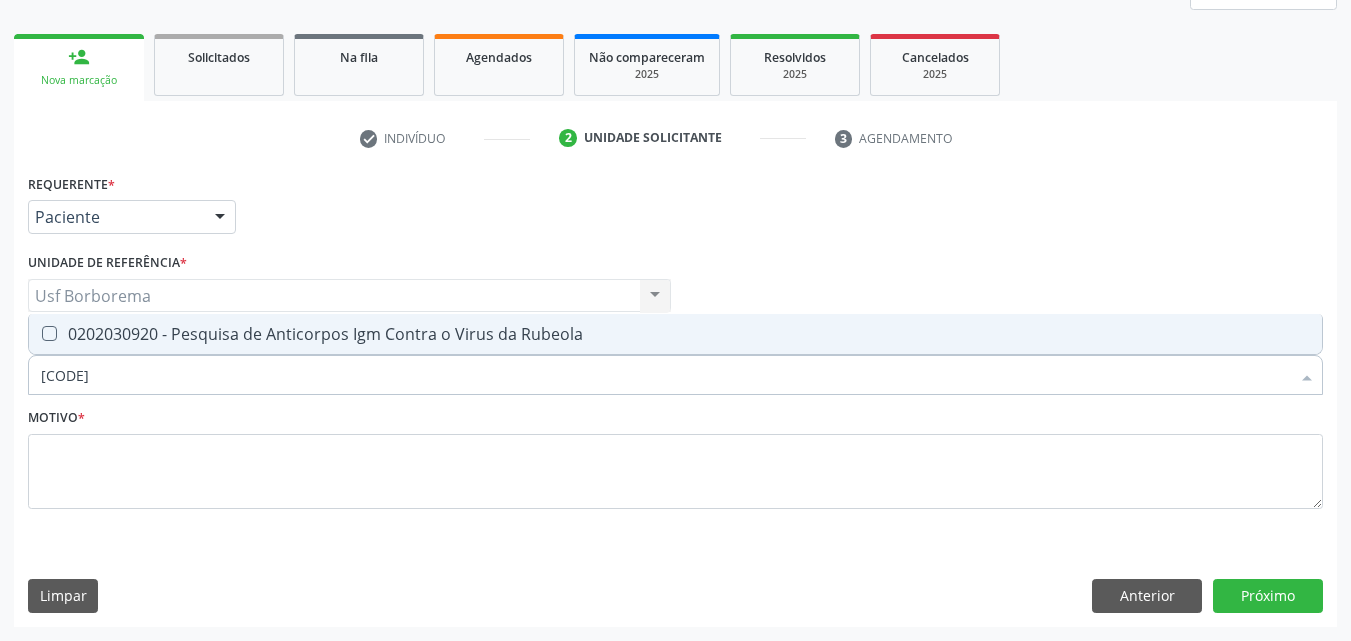 type on "0202030920" 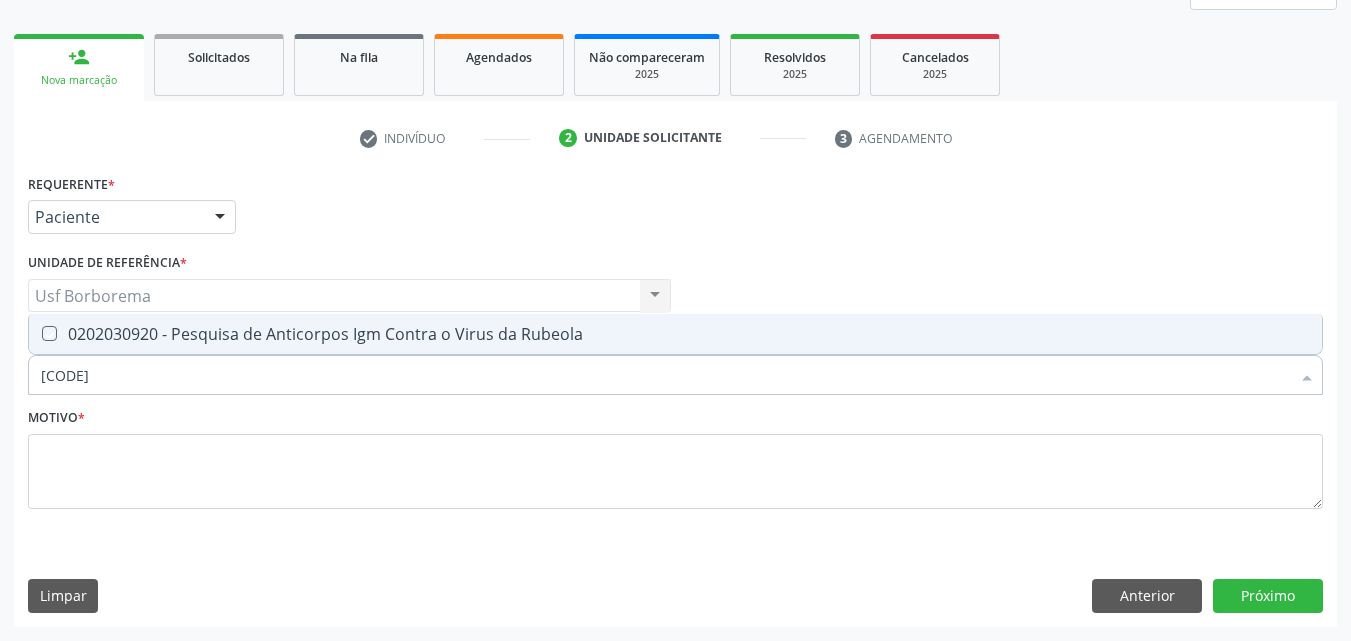 checkbox on "true" 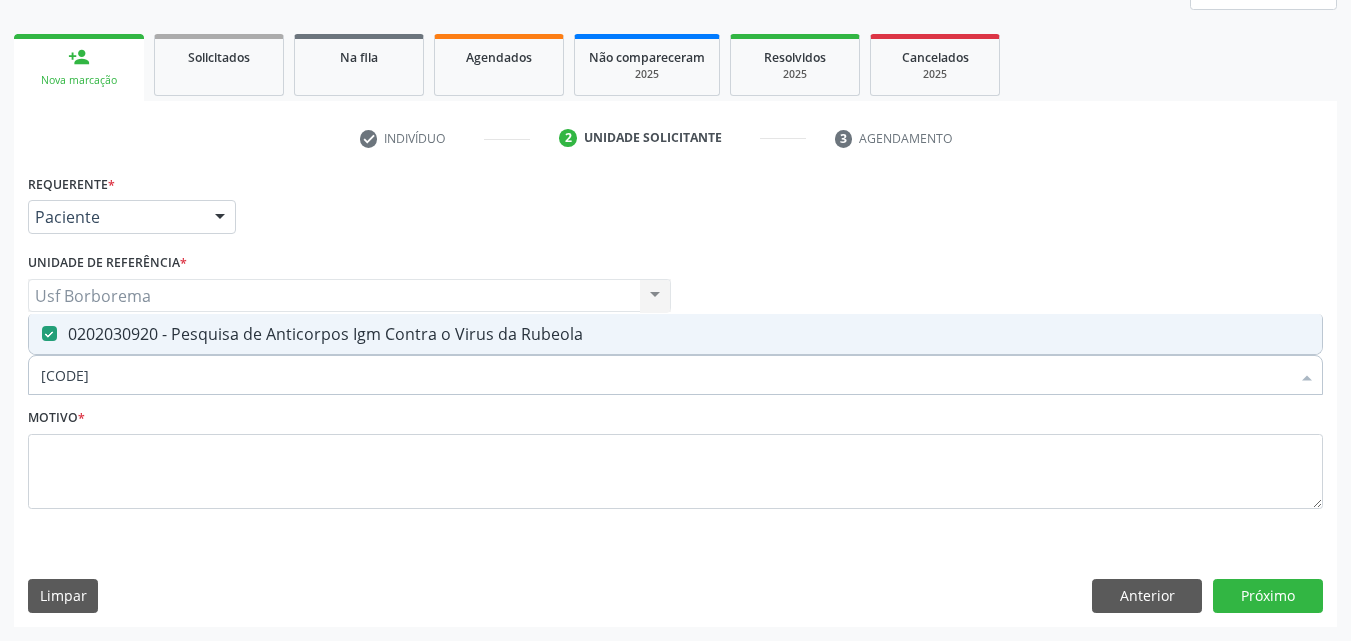 click on "0202030920" at bounding box center [665, 375] 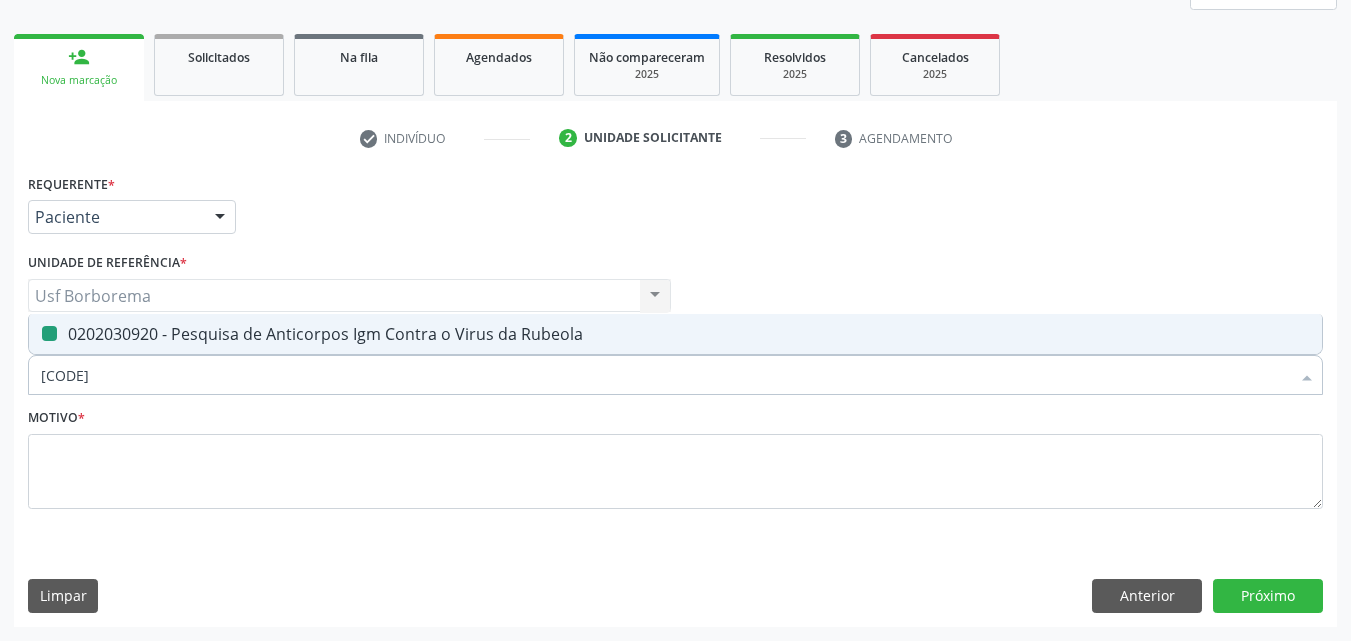 type on "02020309" 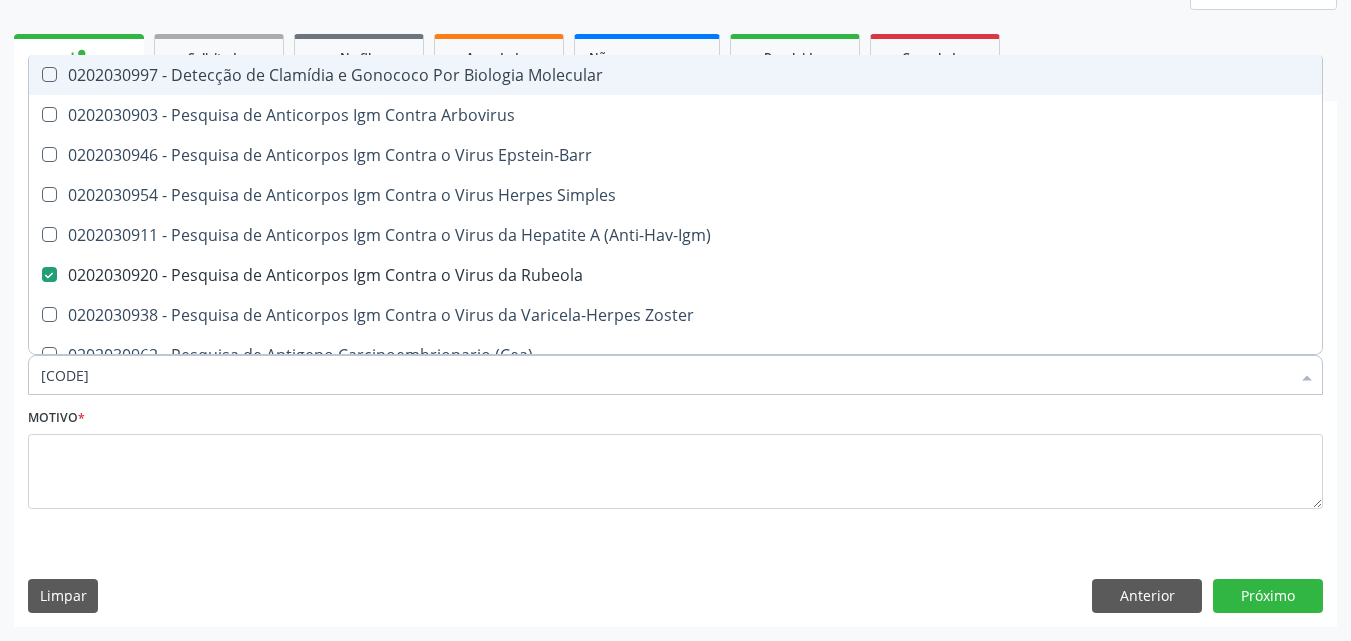 type on "0202030" 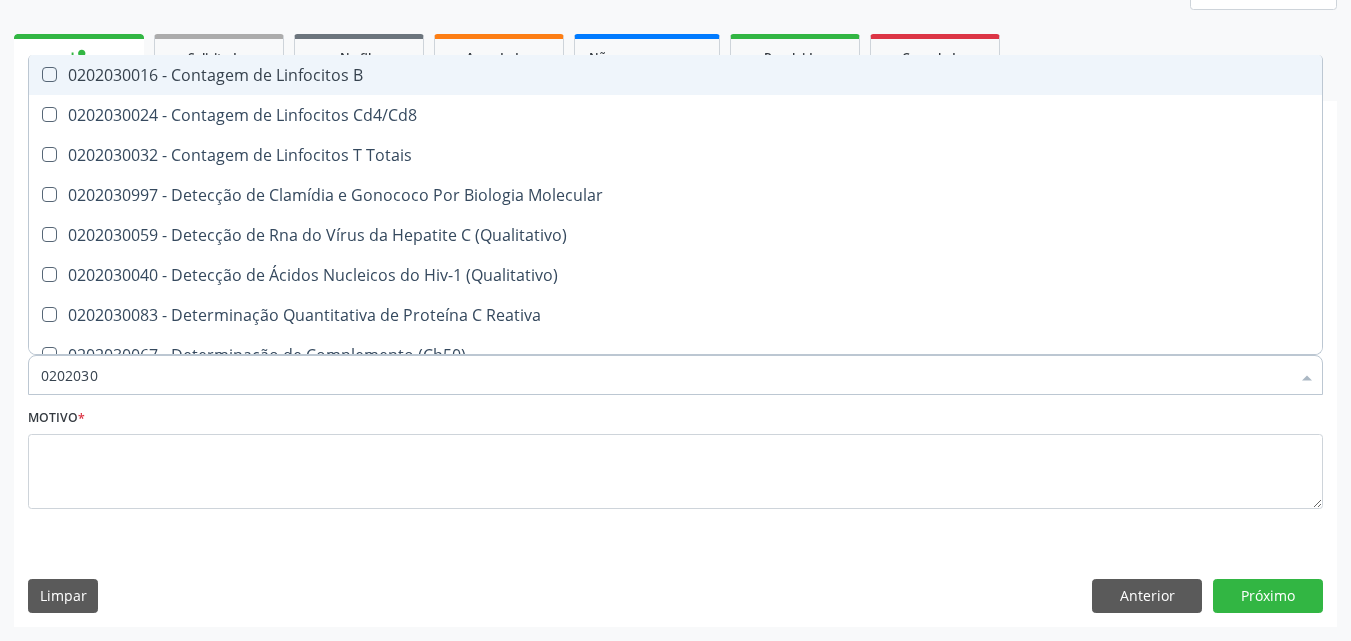type on "02020307" 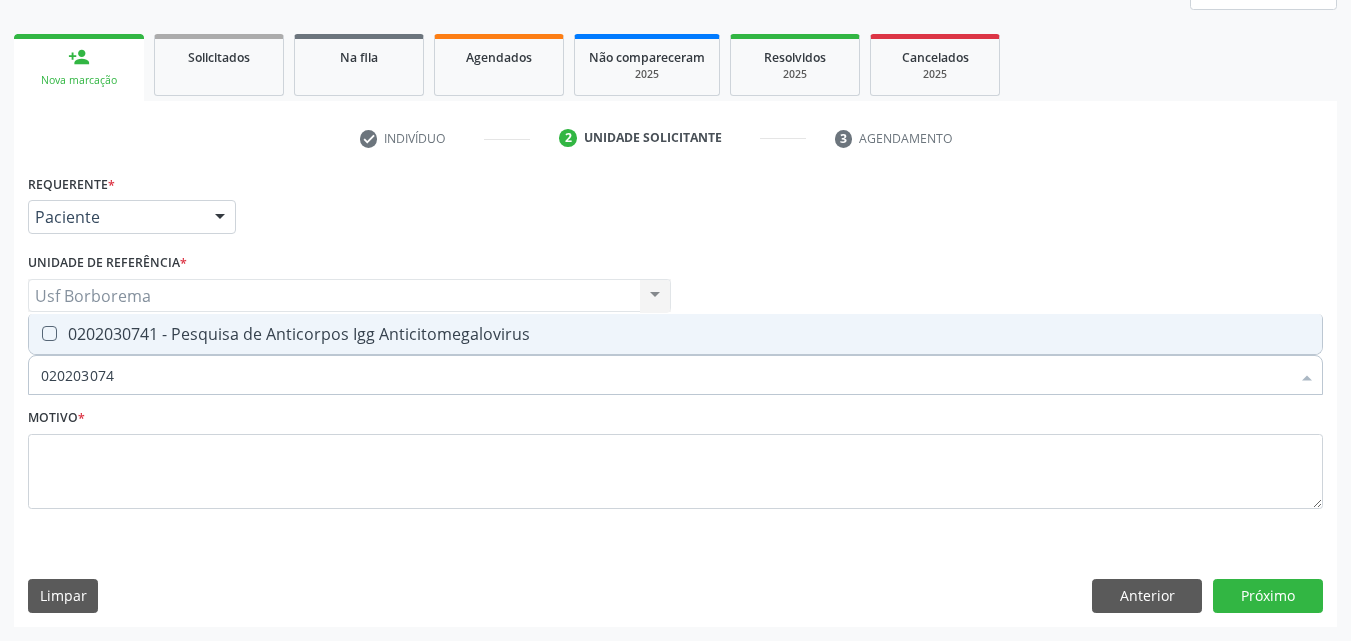 type on "0202030741" 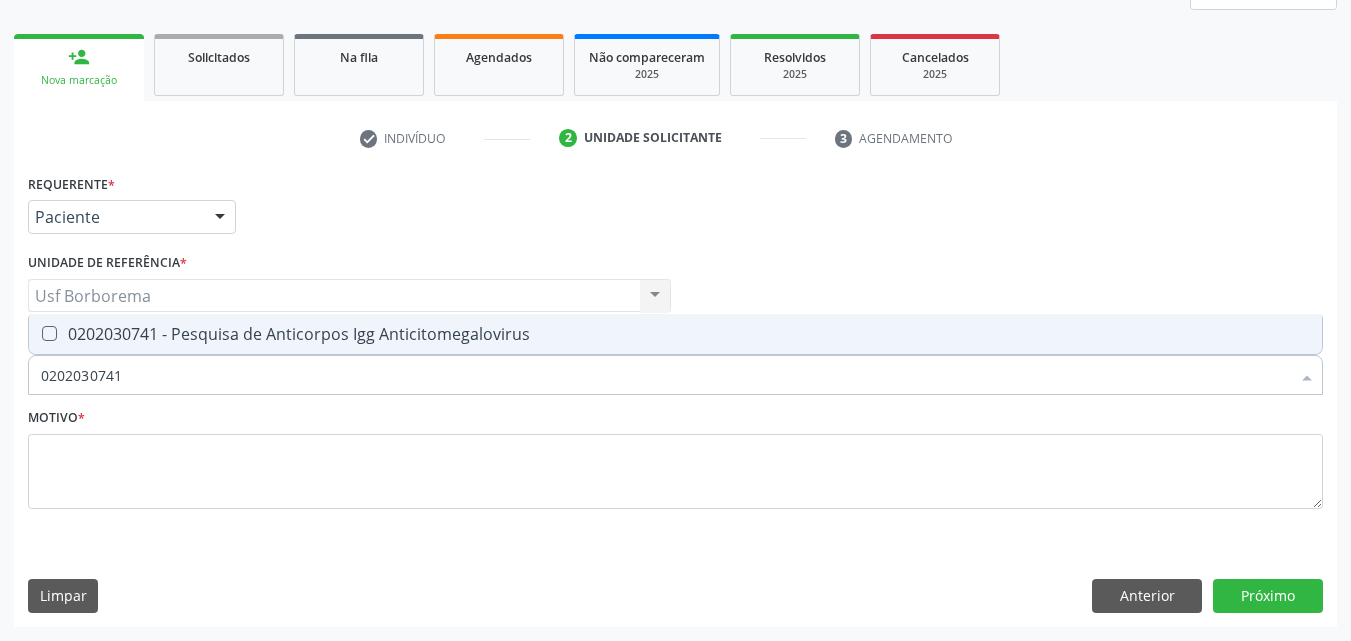 drag, startPoint x: 415, startPoint y: 332, endPoint x: 415, endPoint y: 344, distance: 12 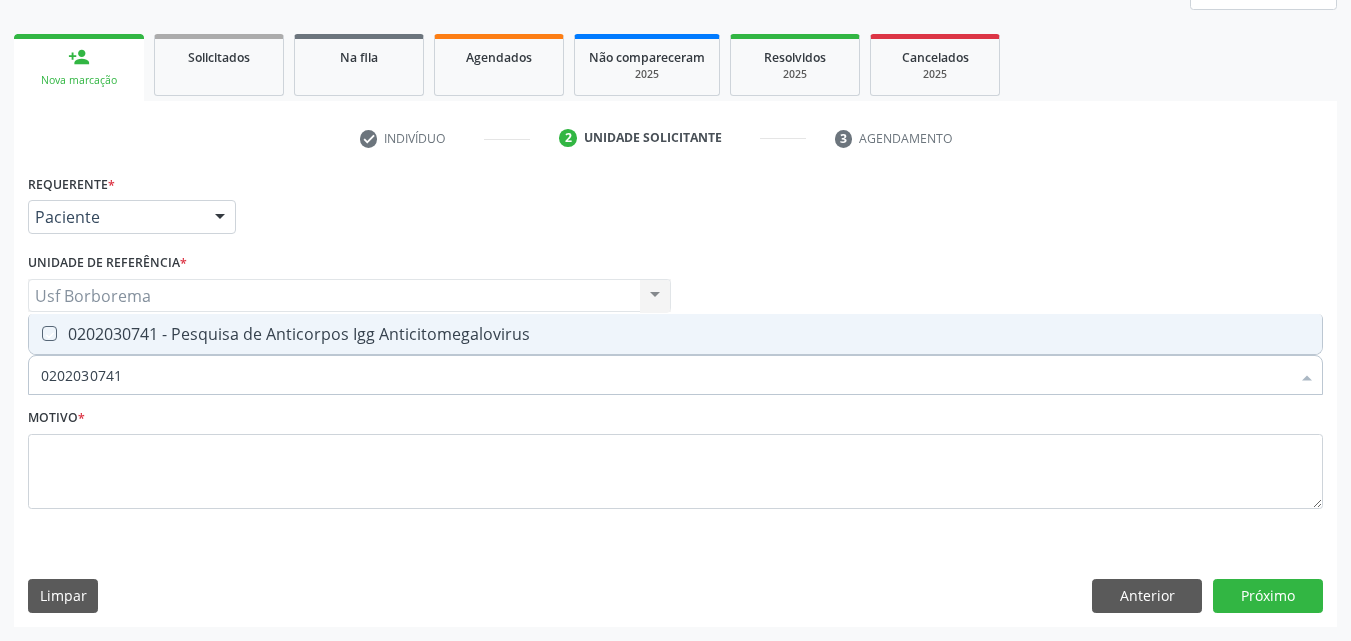 checkbox on "true" 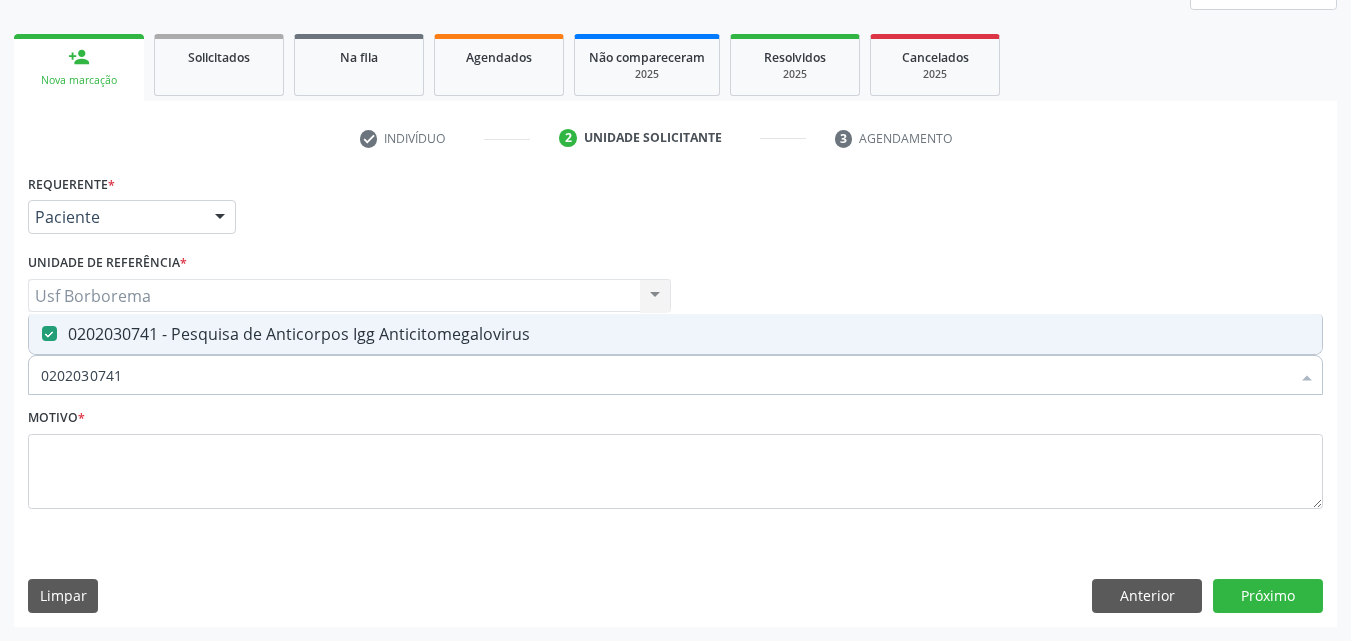 click on "0202030741" at bounding box center [665, 375] 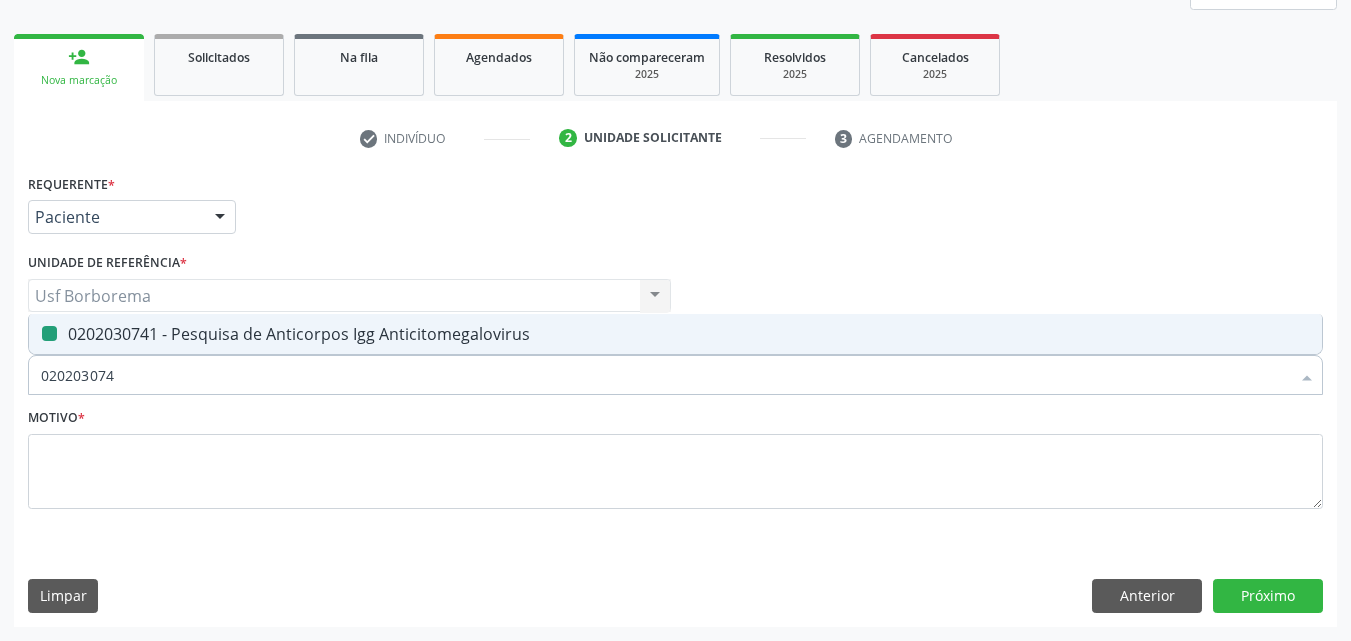 type on "02020307" 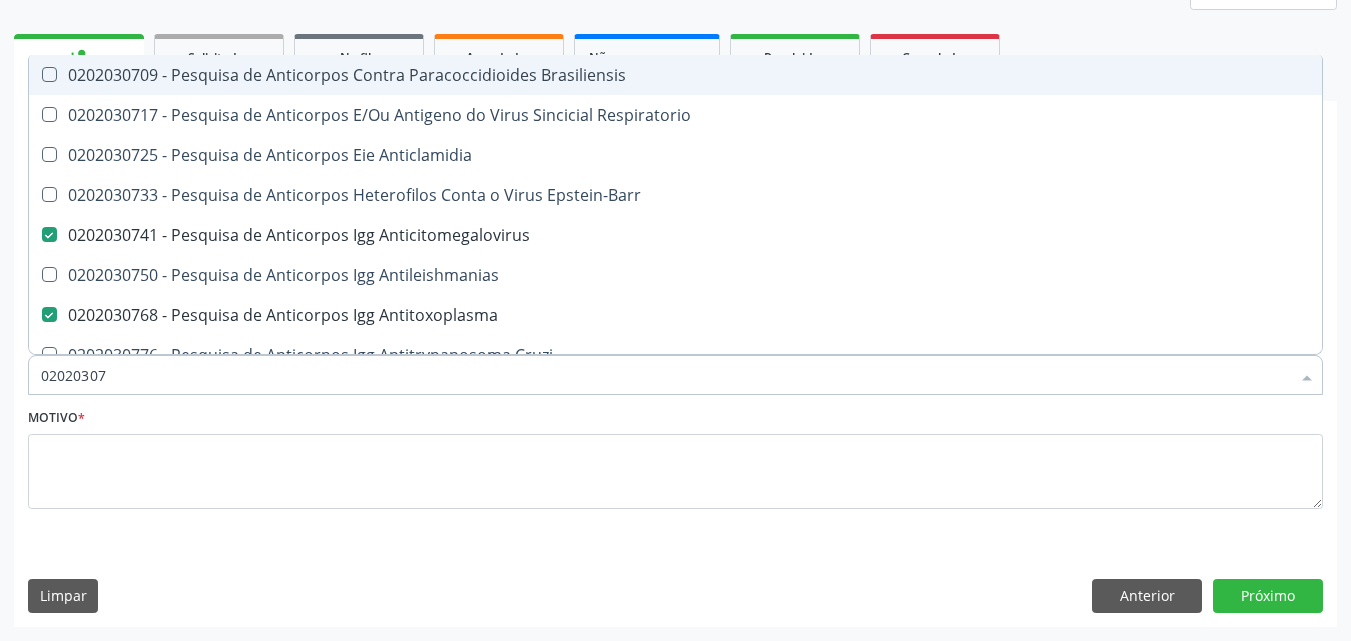 type on "0202030" 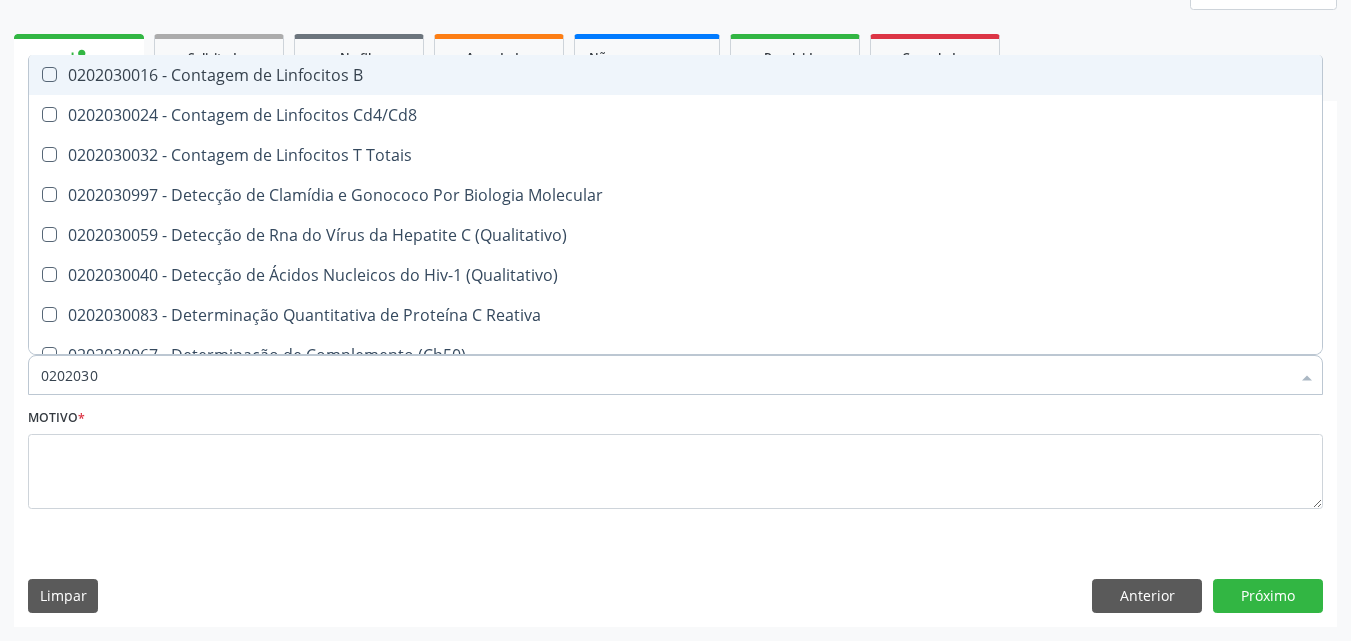 type on "02020308" 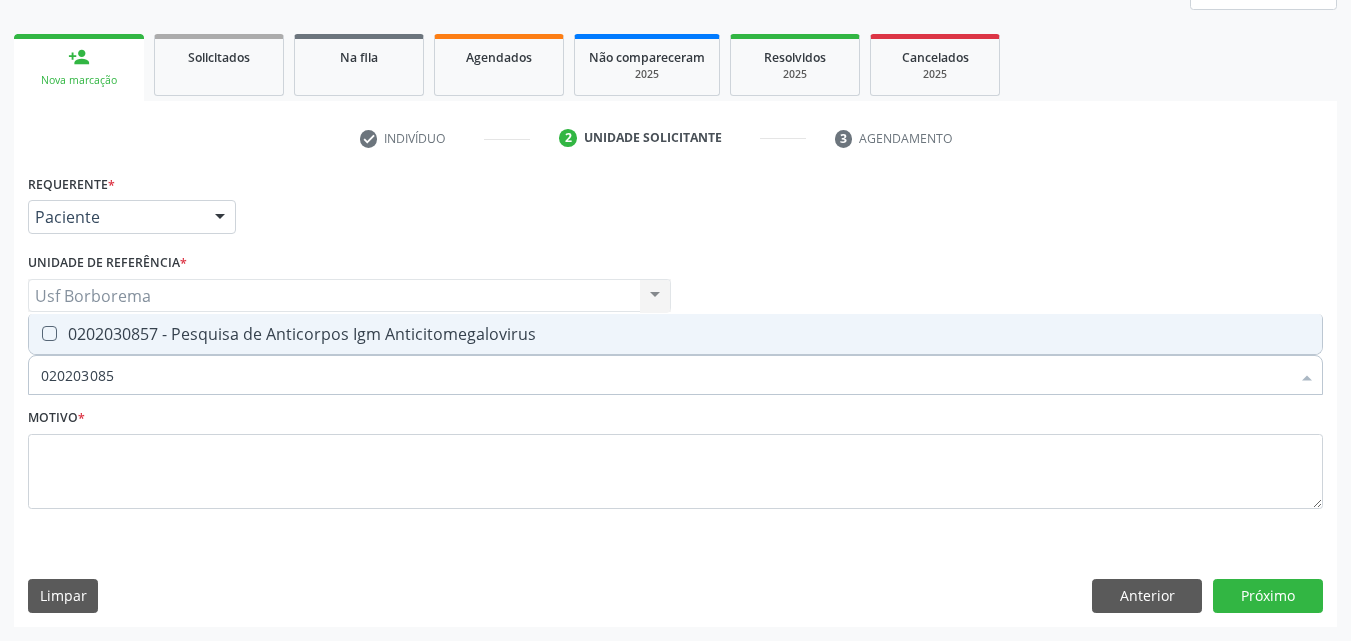 type on "0202030857" 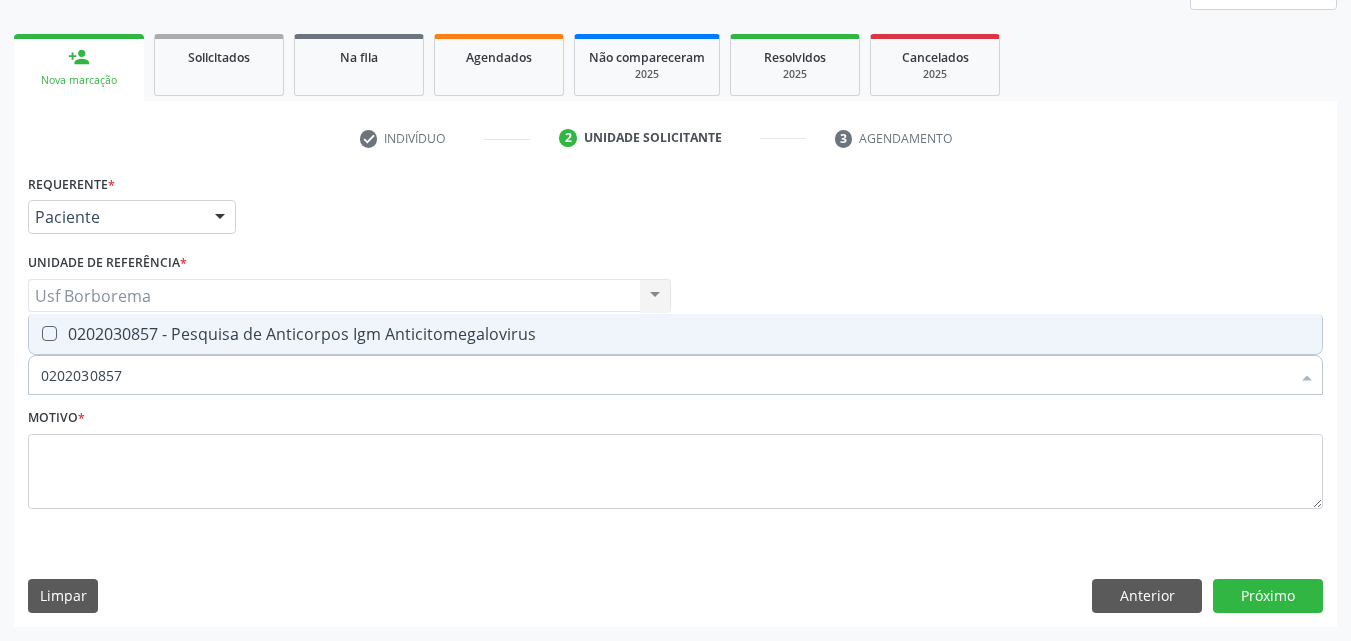 drag, startPoint x: 423, startPoint y: 328, endPoint x: 426, endPoint y: 360, distance: 32.140316 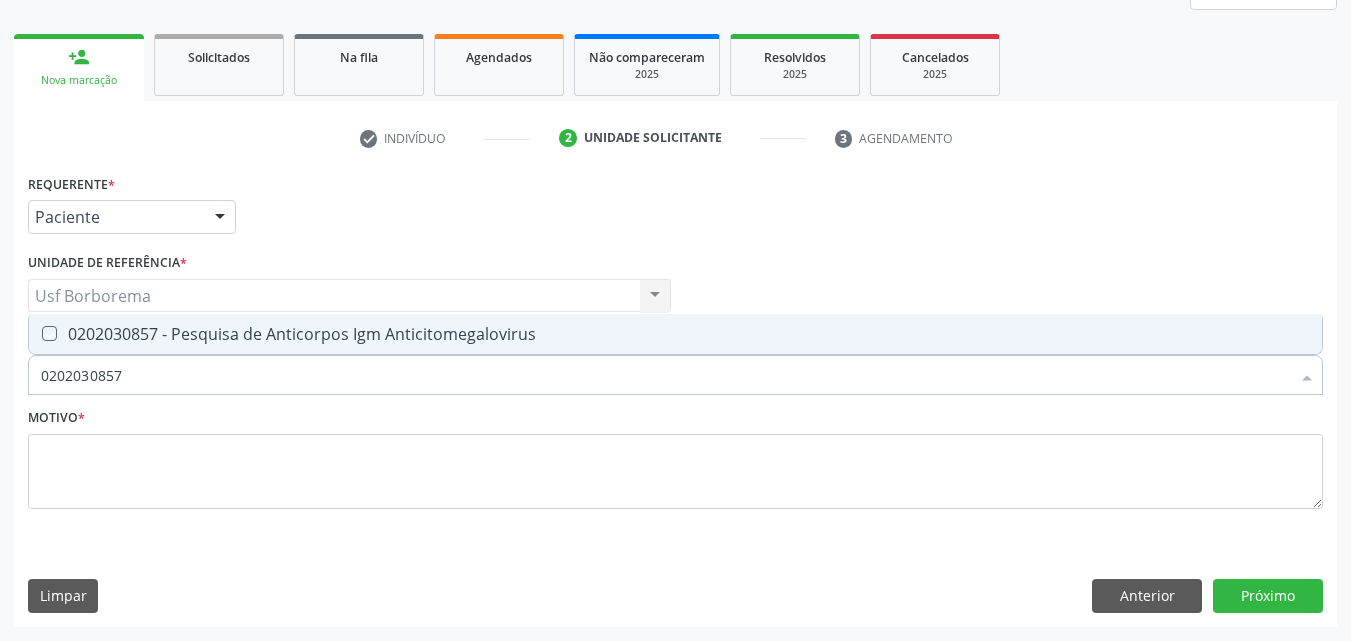 checkbox on "true" 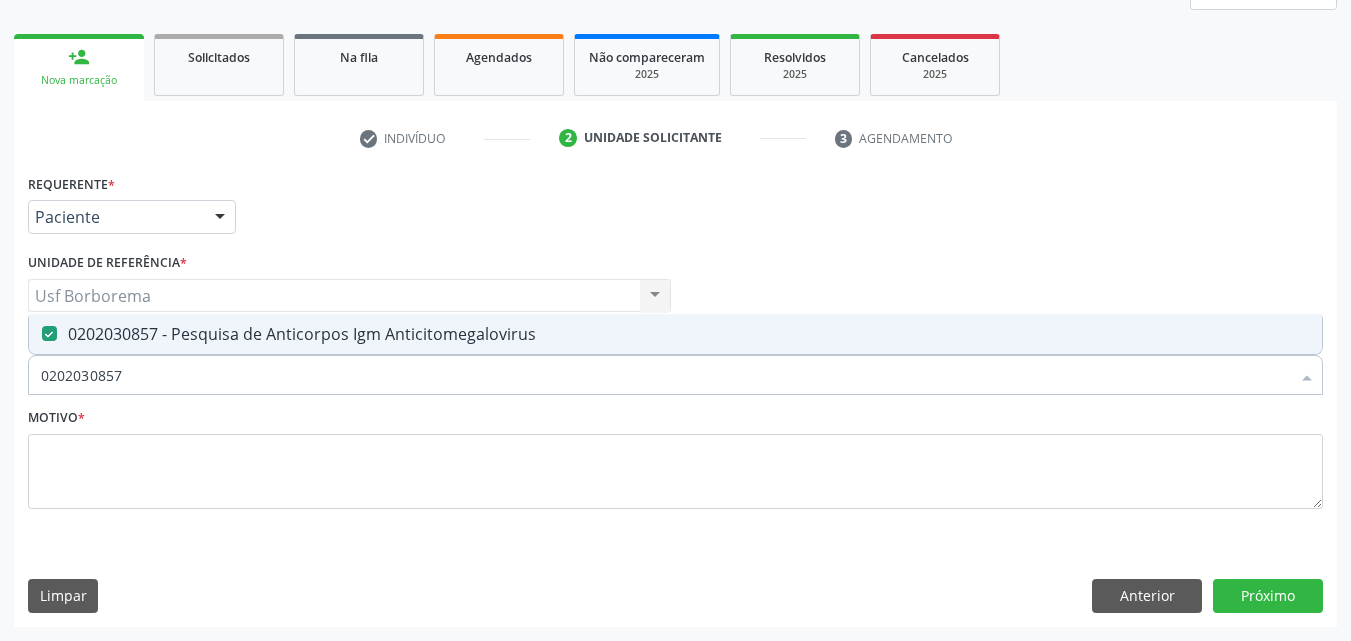 click on "0202030857" at bounding box center (665, 375) 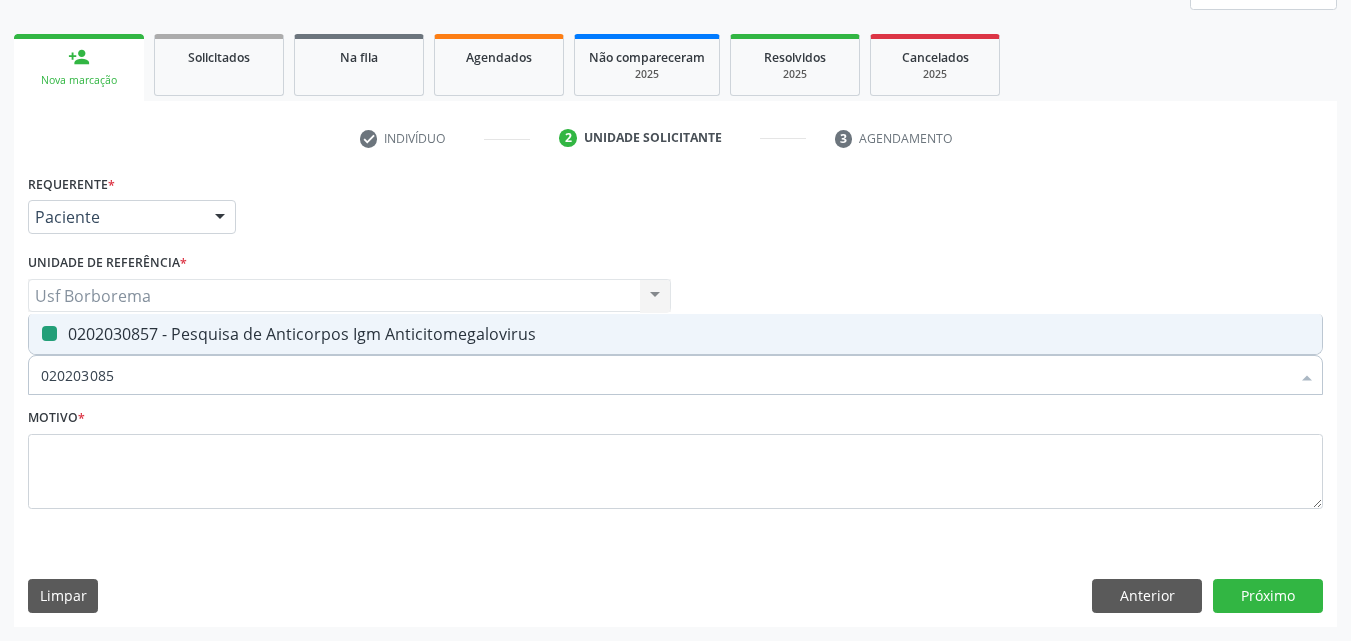 type on "02020308" 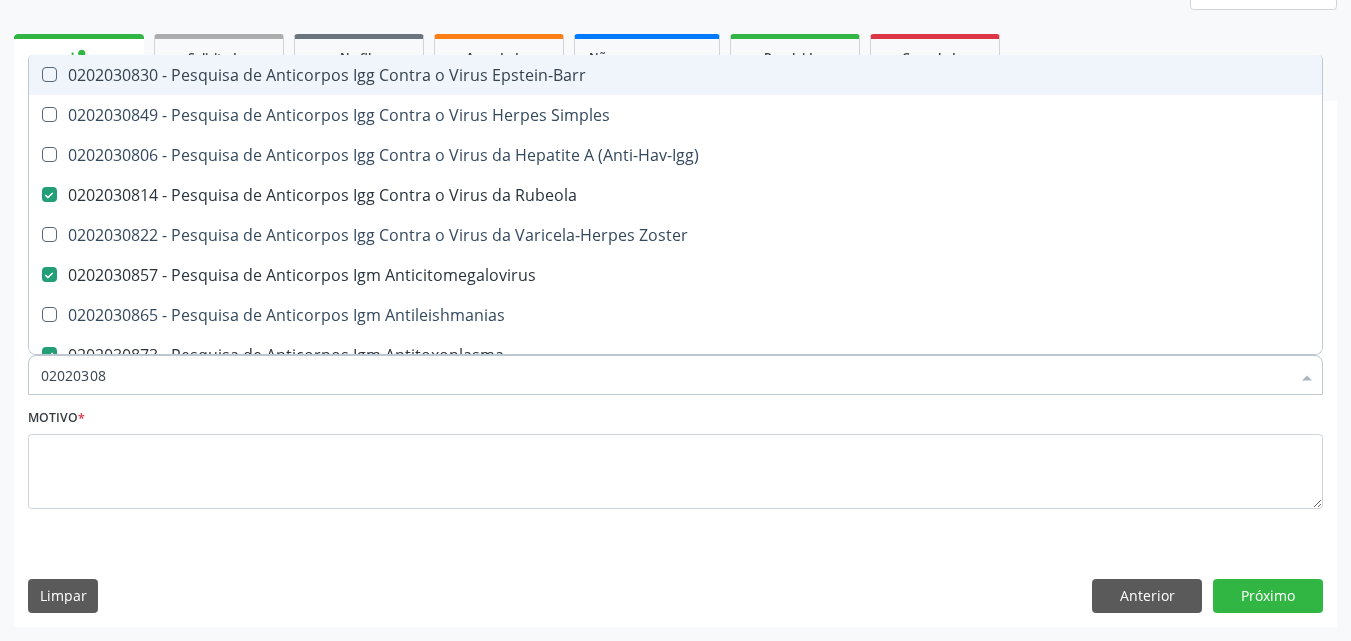 type on "0202030" 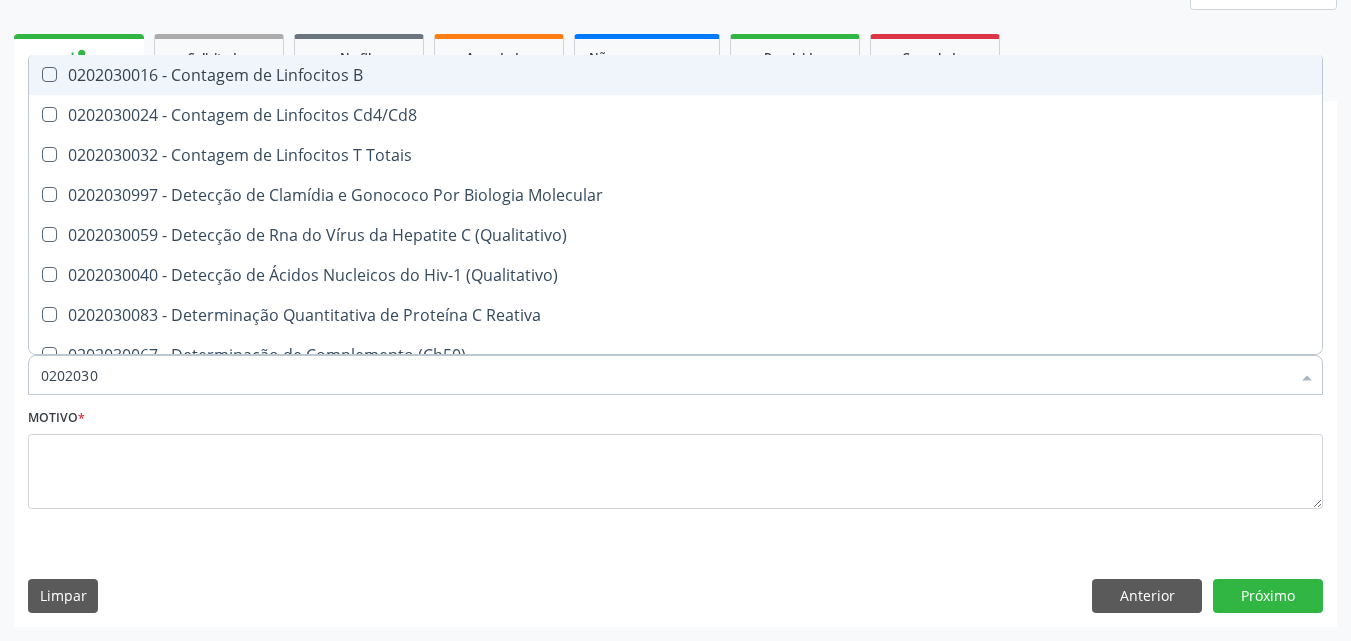 type on "020203" 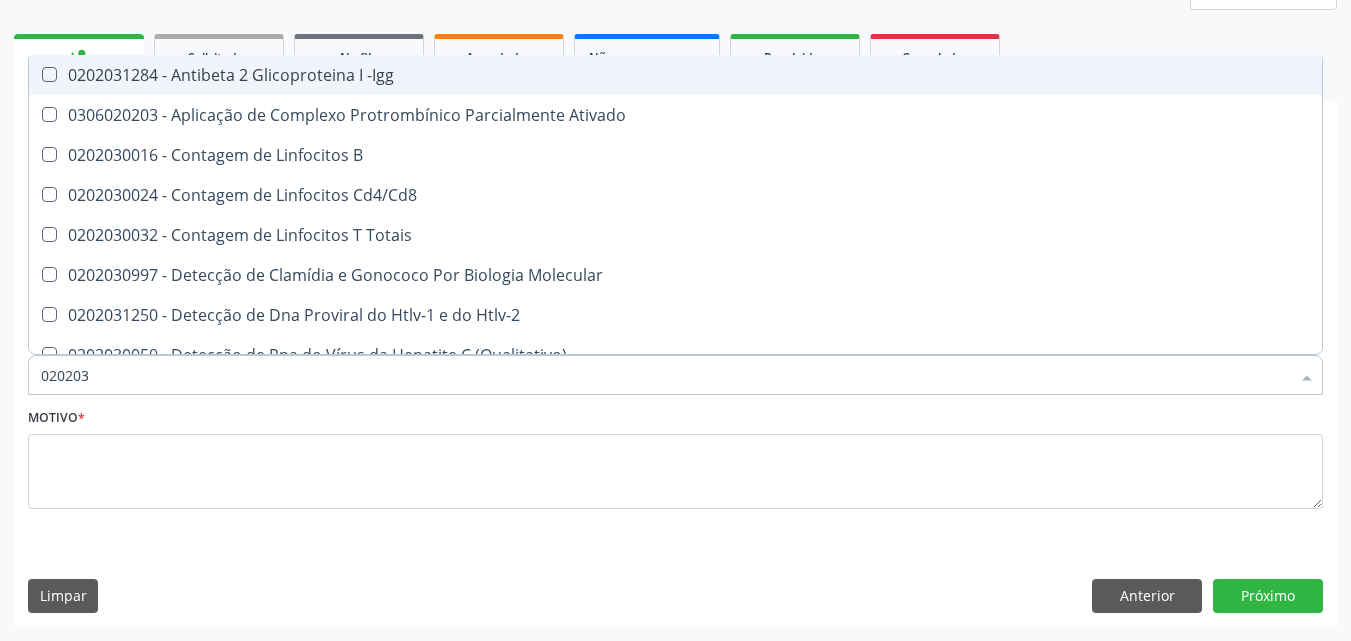 type on "0202030" 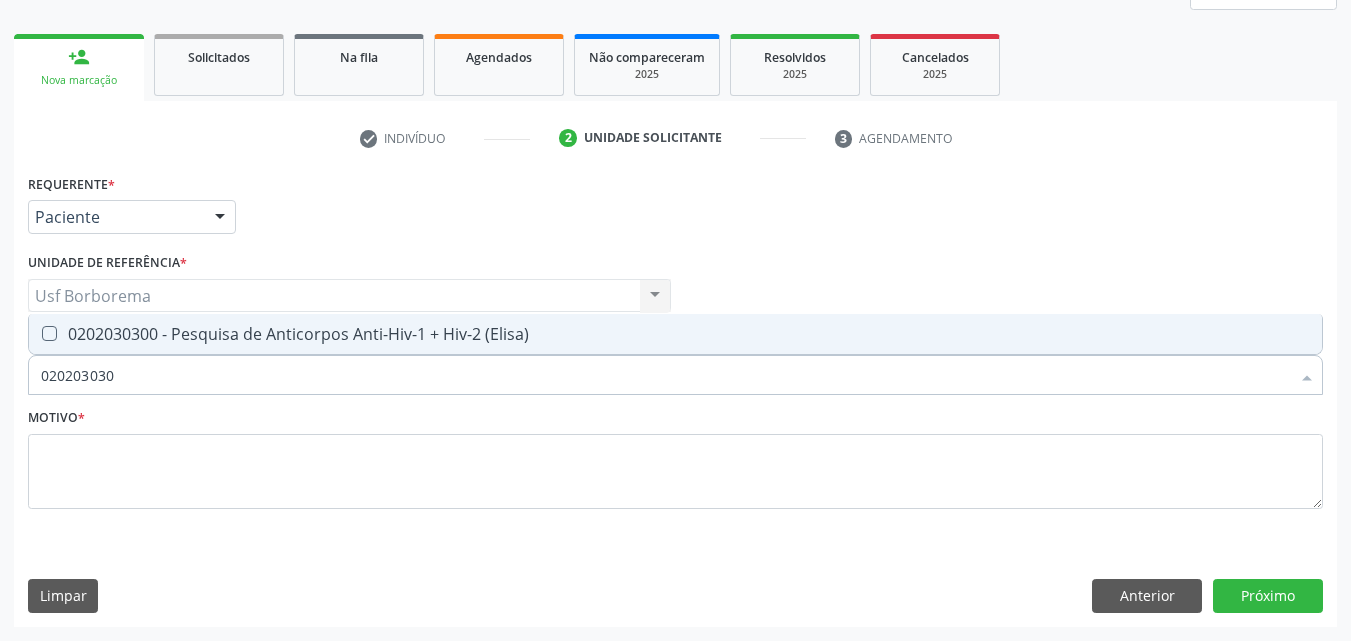 type on "0202030300" 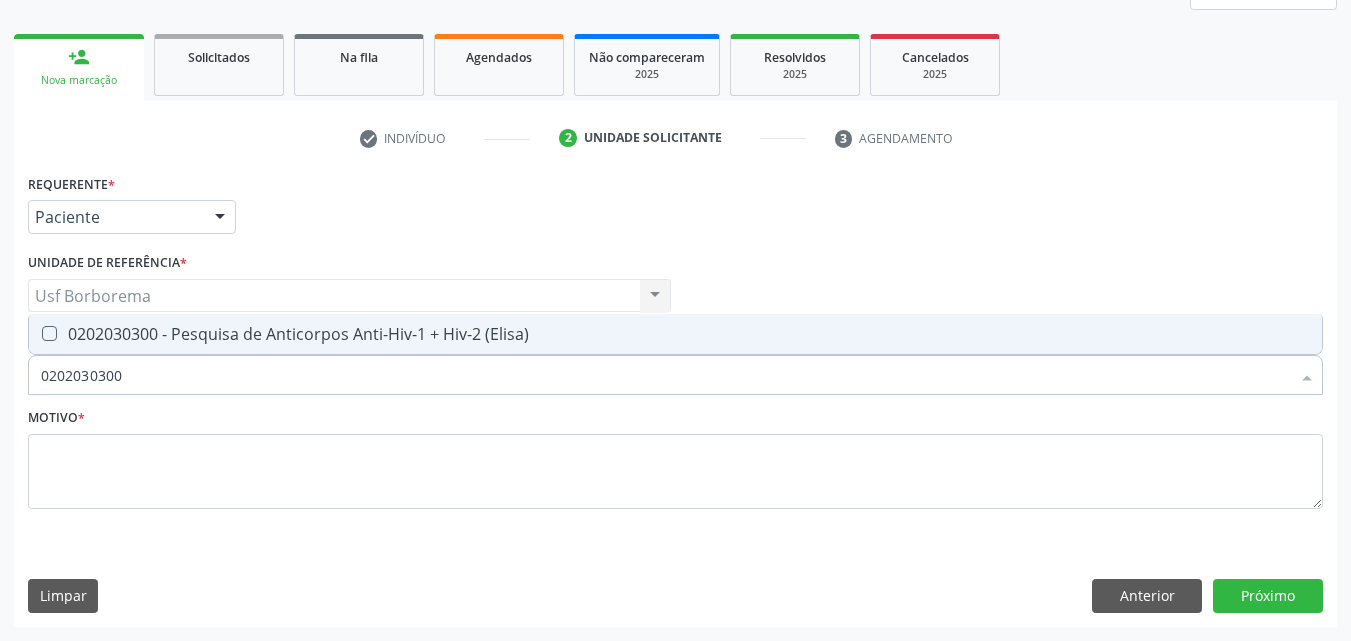 click on "0202030300 - Pesquisa de Anticorpos Anti-Hiv-1 + Hiv-2 (Elisa)" at bounding box center [675, 334] 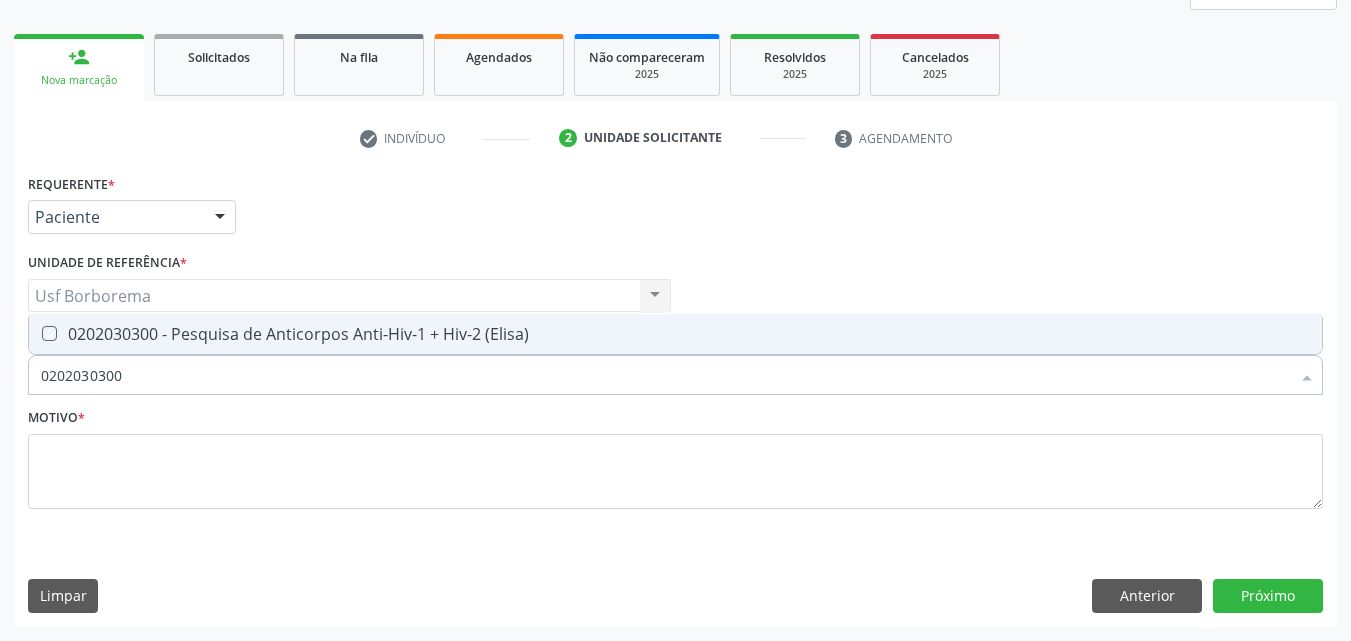 checkbox on "true" 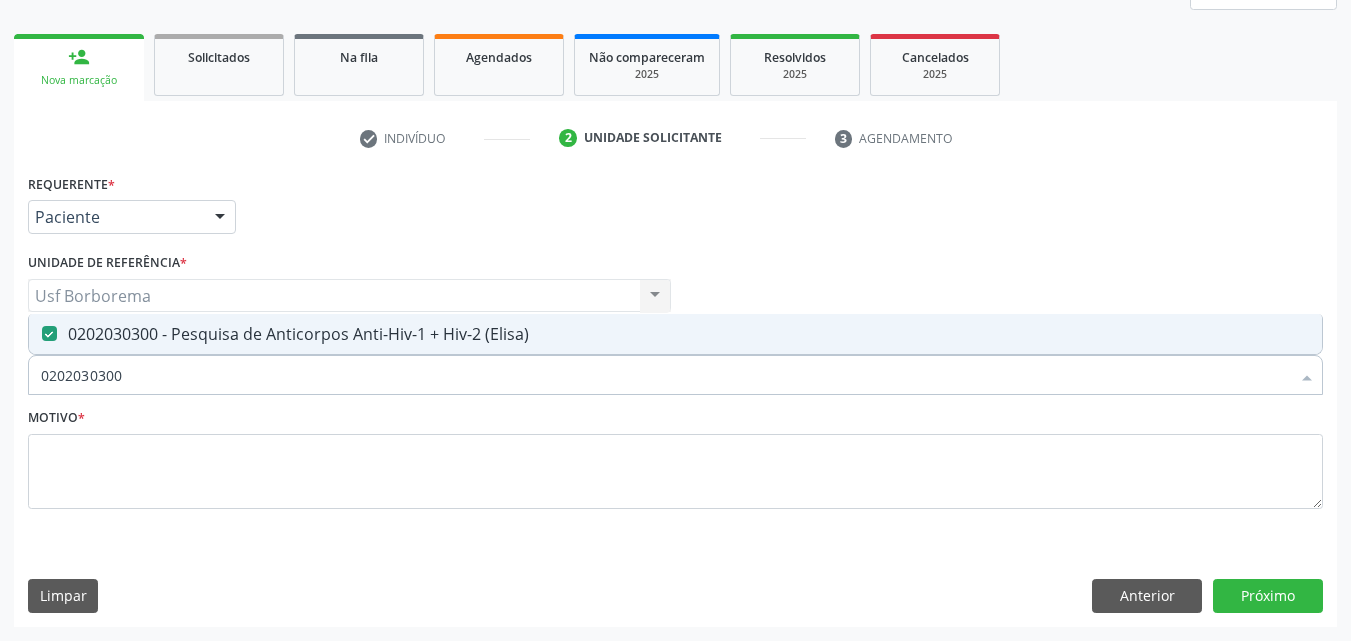 click on "0202030300" at bounding box center [665, 375] 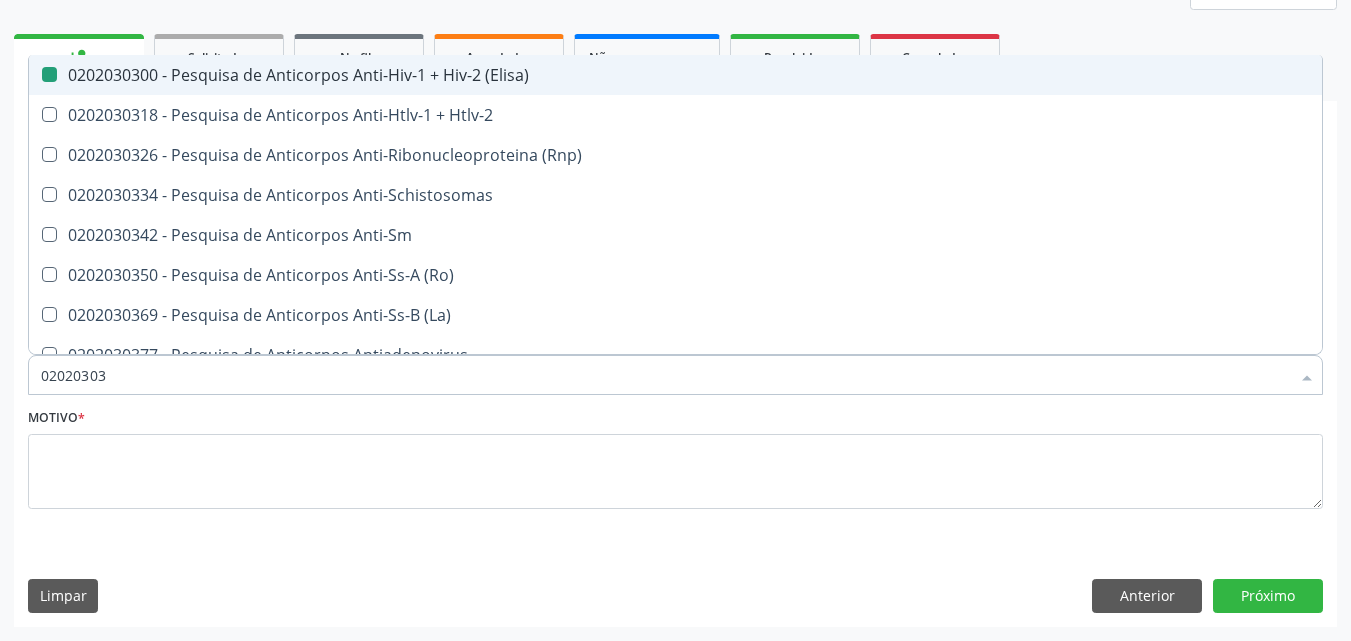 type on "0202030" 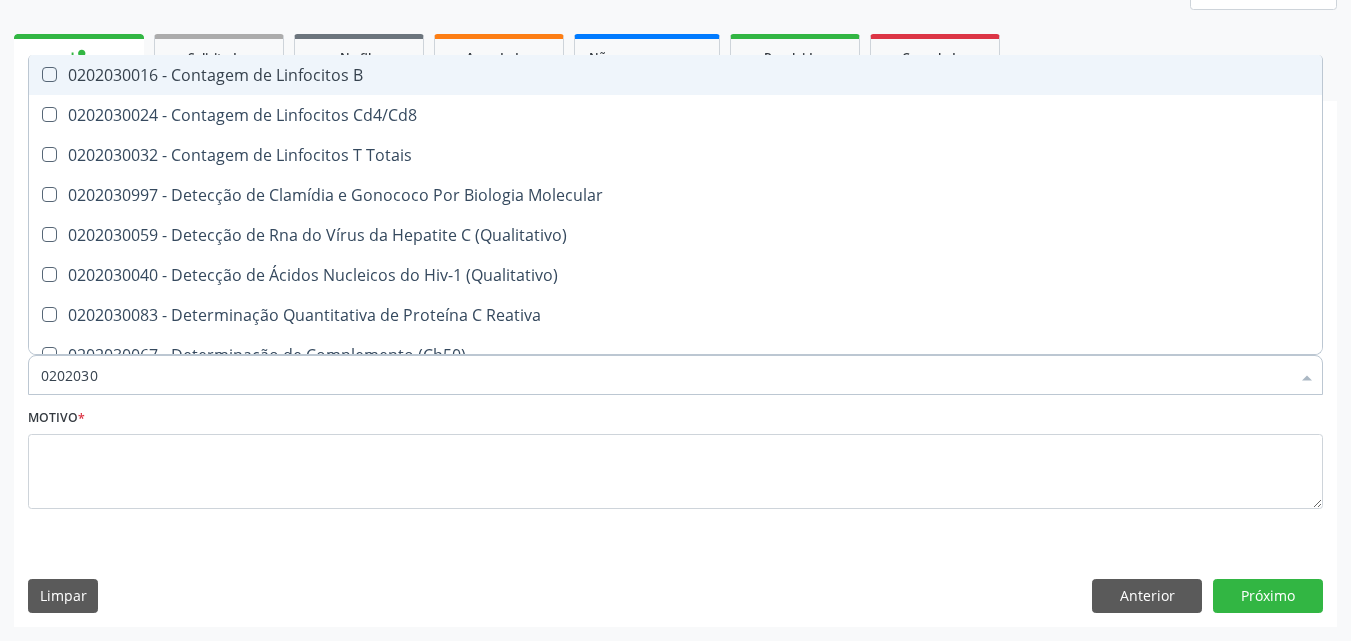 type on "02020303" 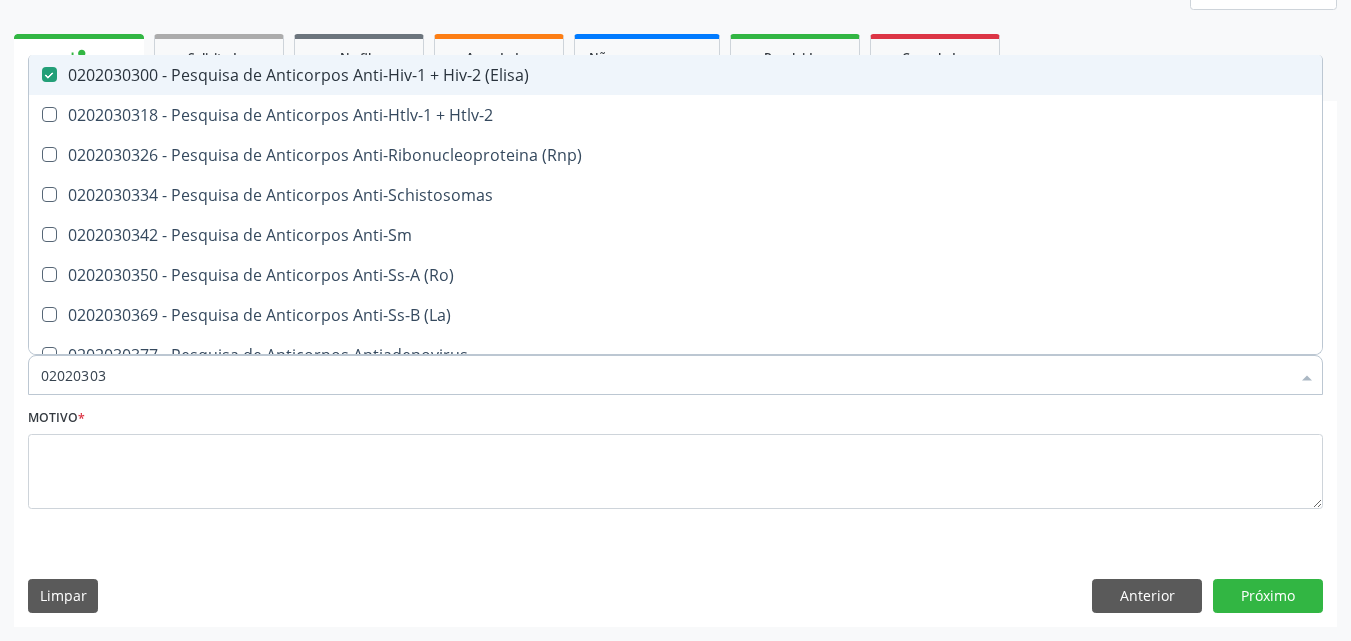 type on "0202030" 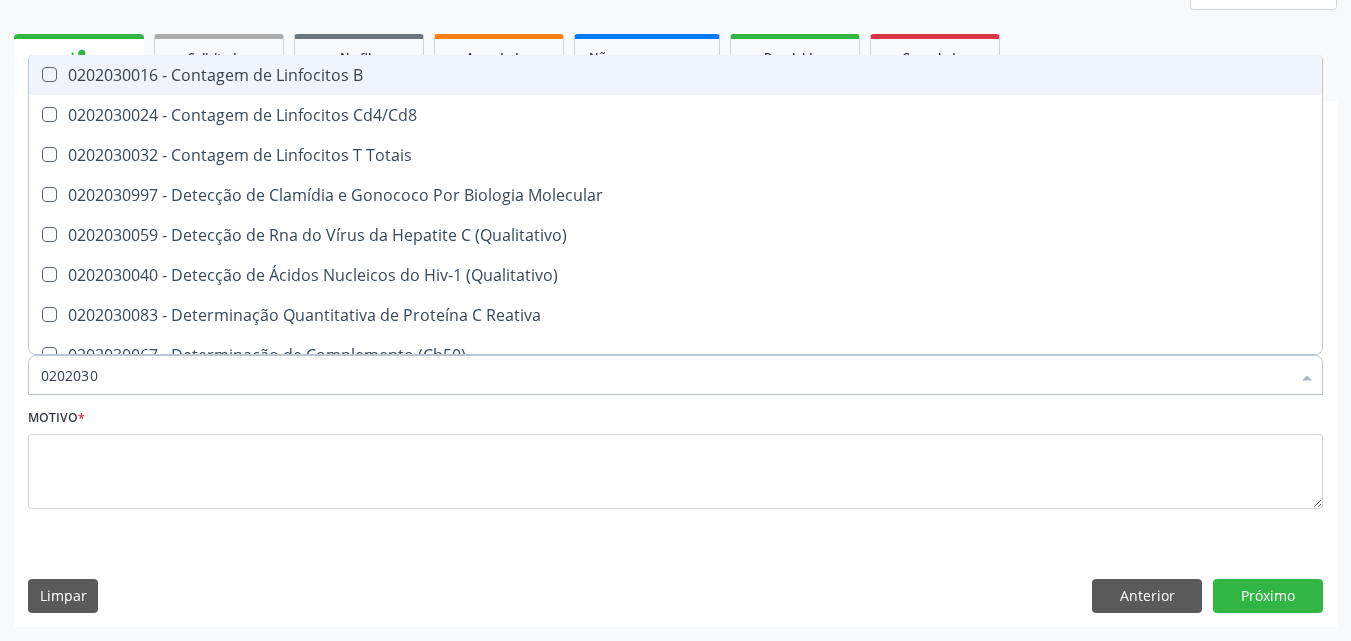 type on "02020309" 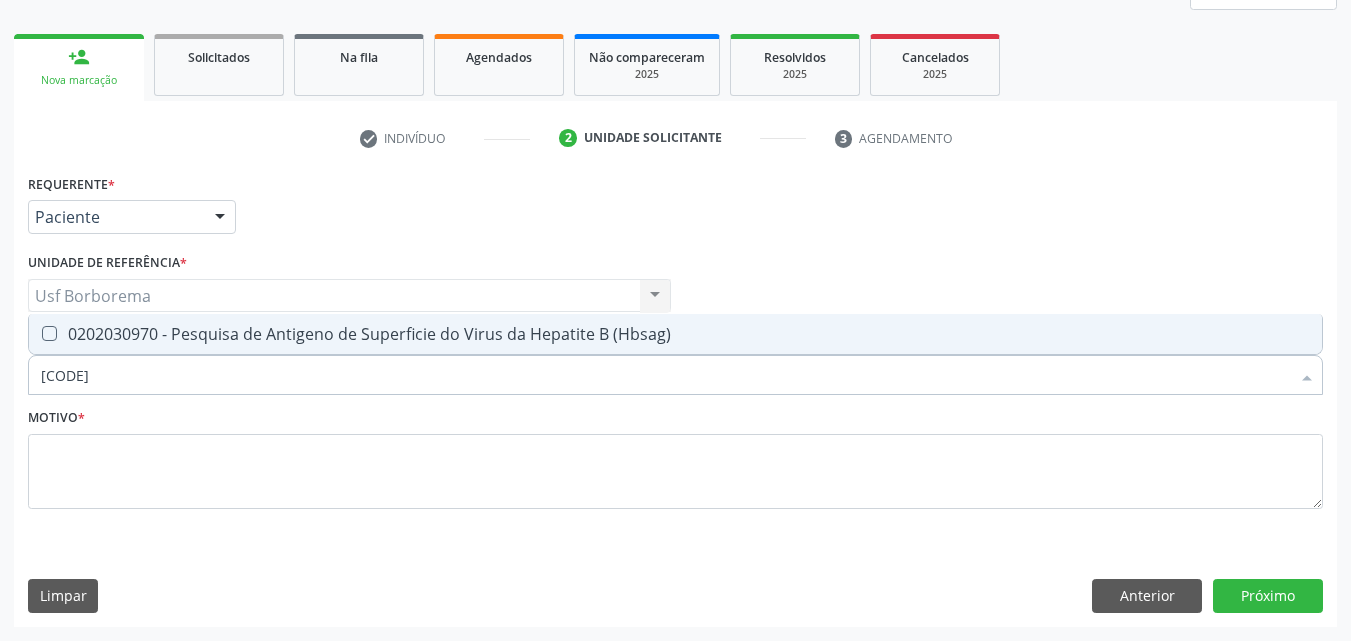 type on "0202030970" 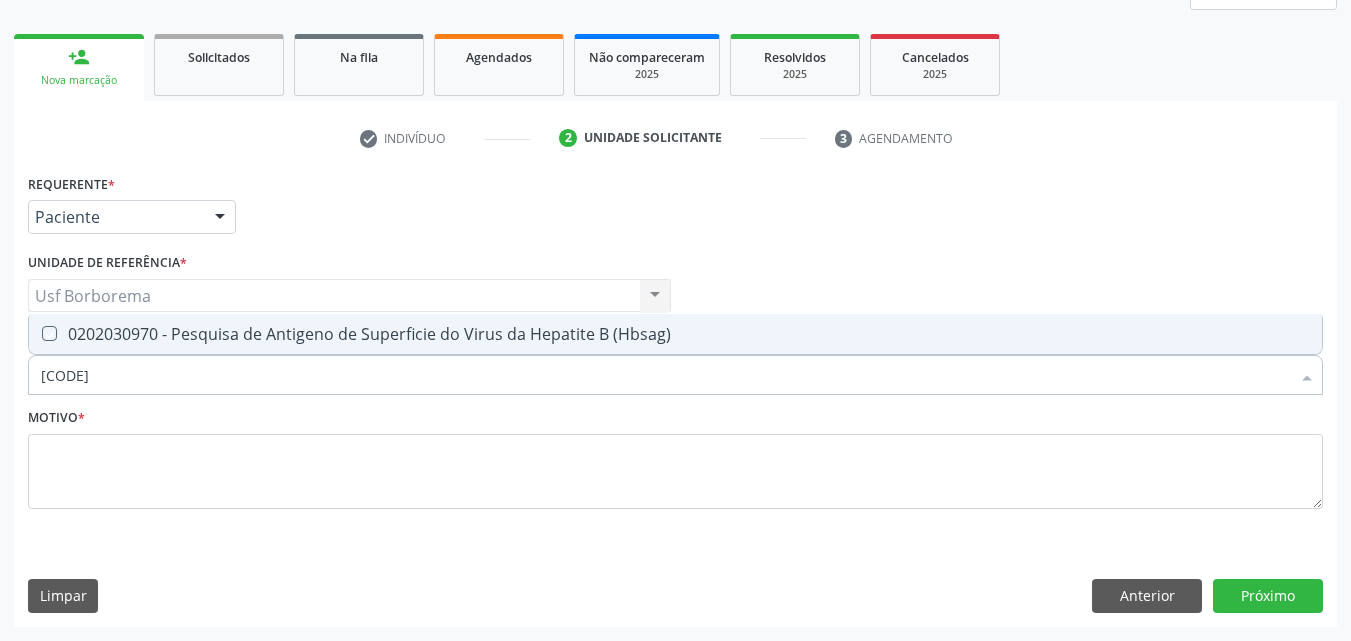 checkbox on "true" 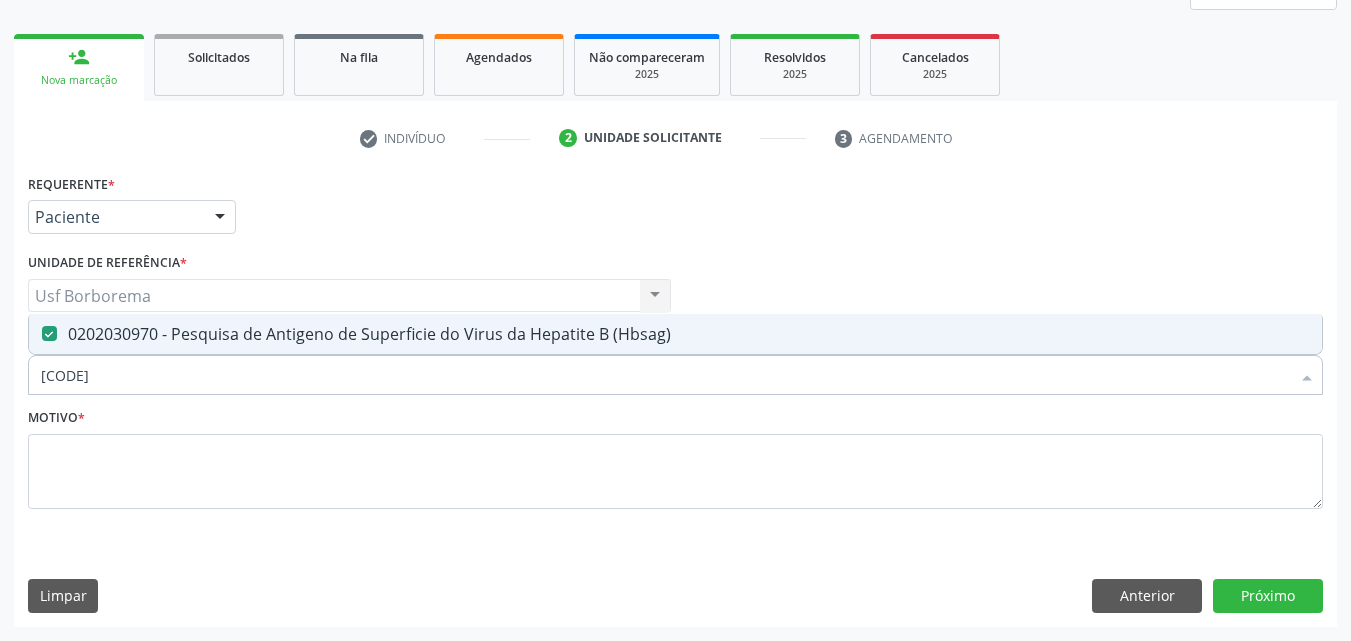 click on "0202030970" at bounding box center (665, 375) 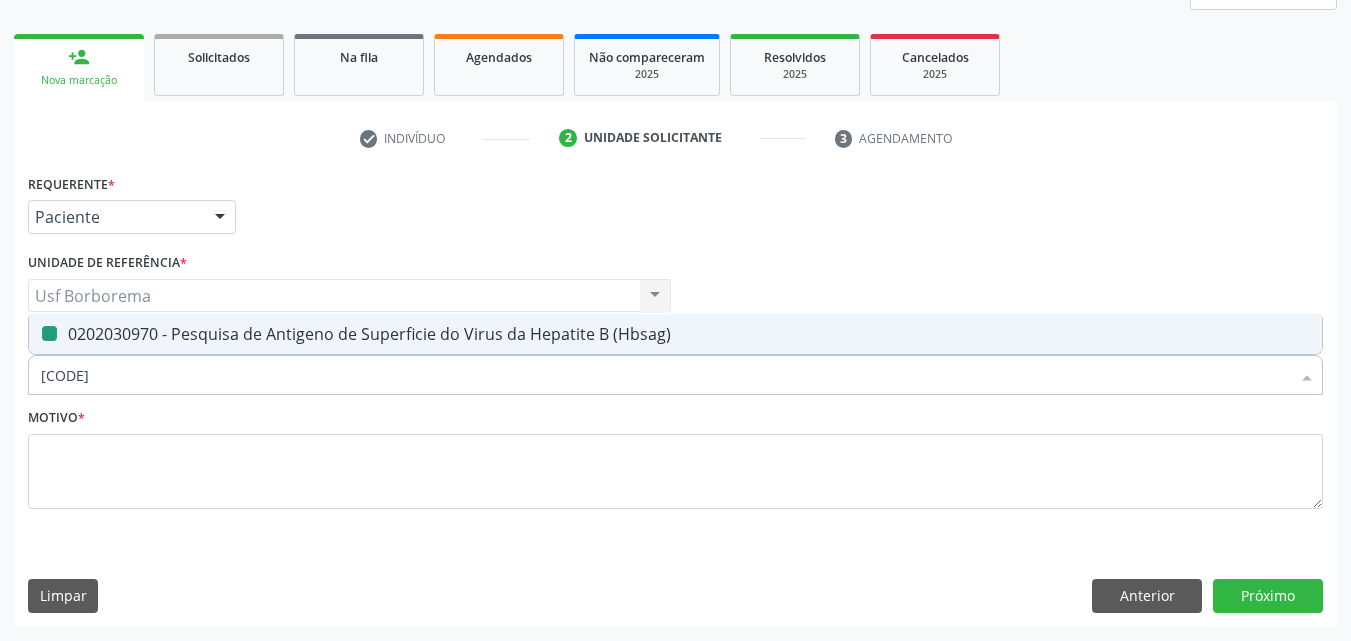 type on "02020309" 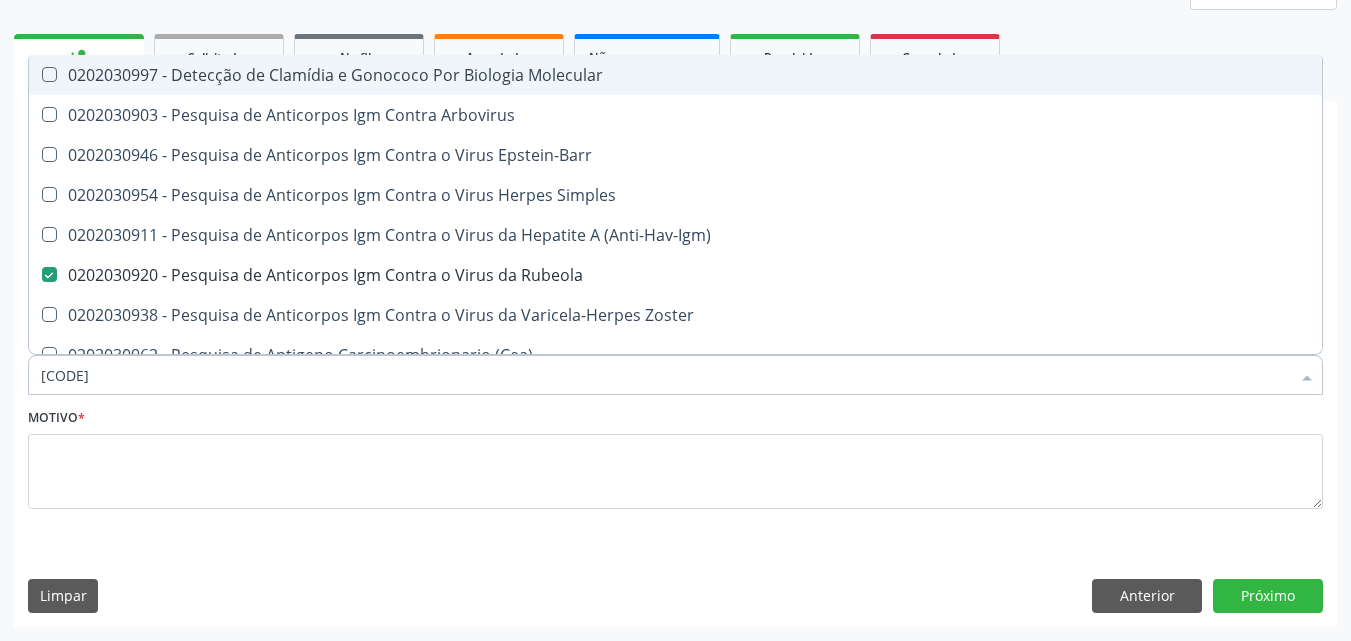 type on "0202030" 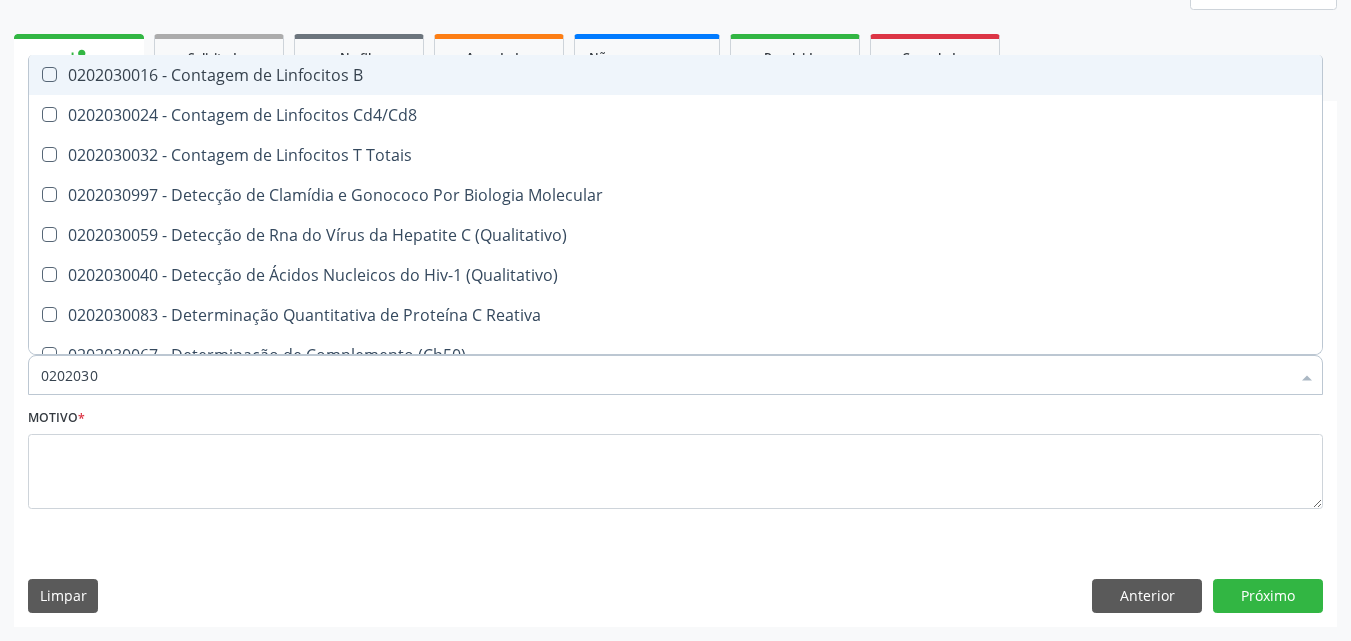type on "020203" 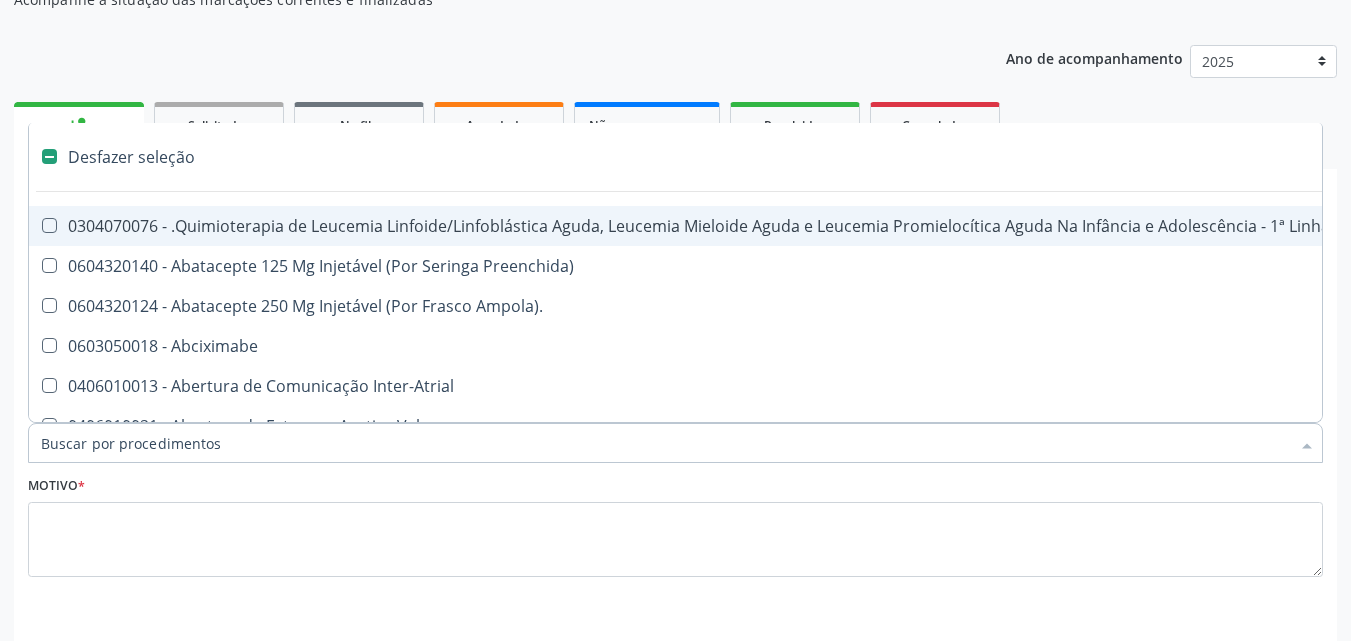 scroll, scrollTop: 165, scrollLeft: 0, axis: vertical 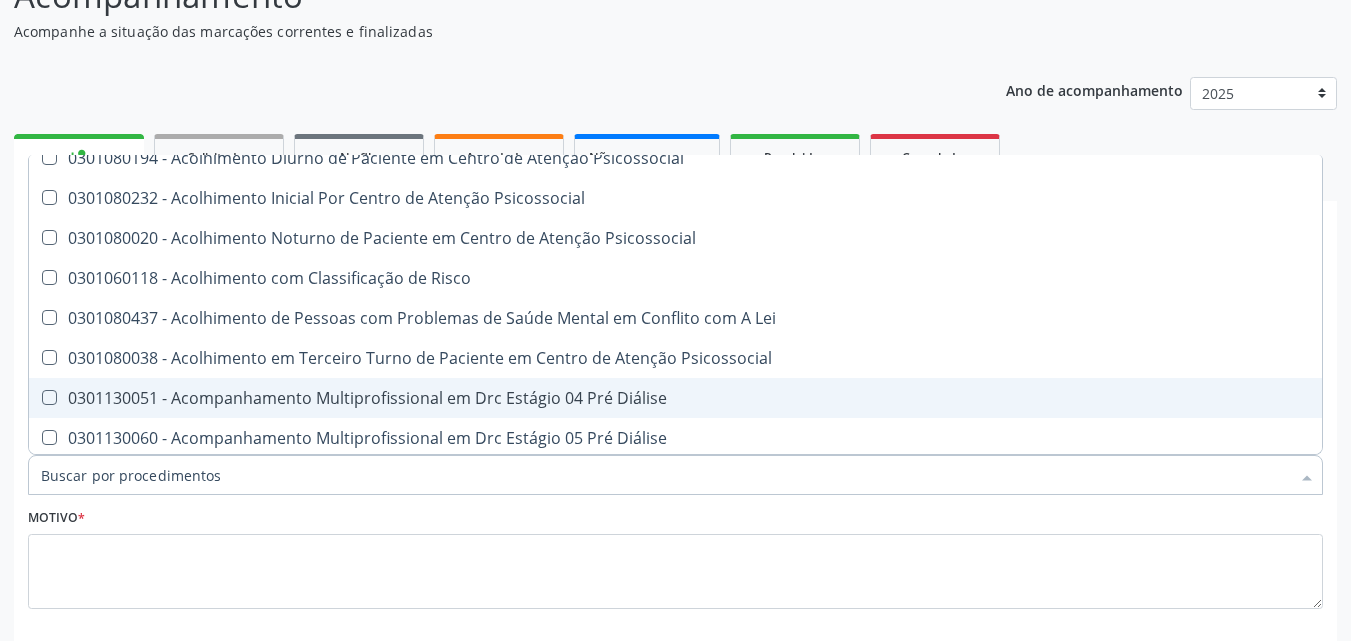 click on "Item de agendamento
*" at bounding box center (665, 475) 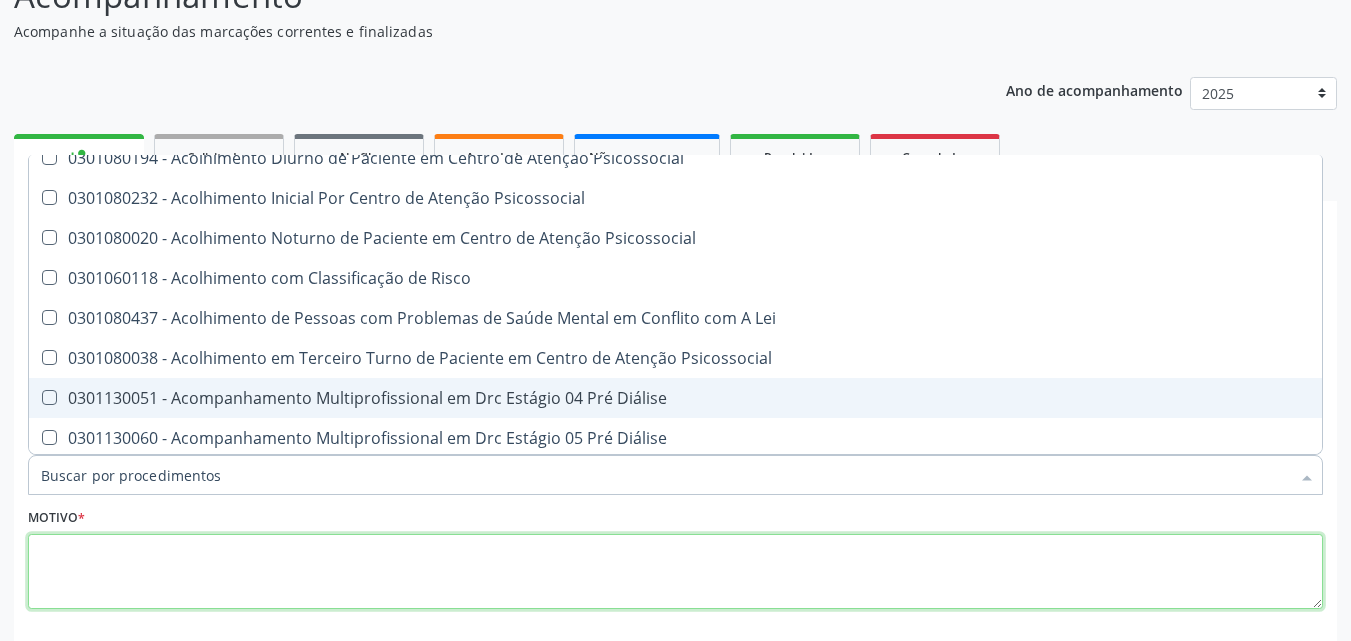 click at bounding box center [675, 572] 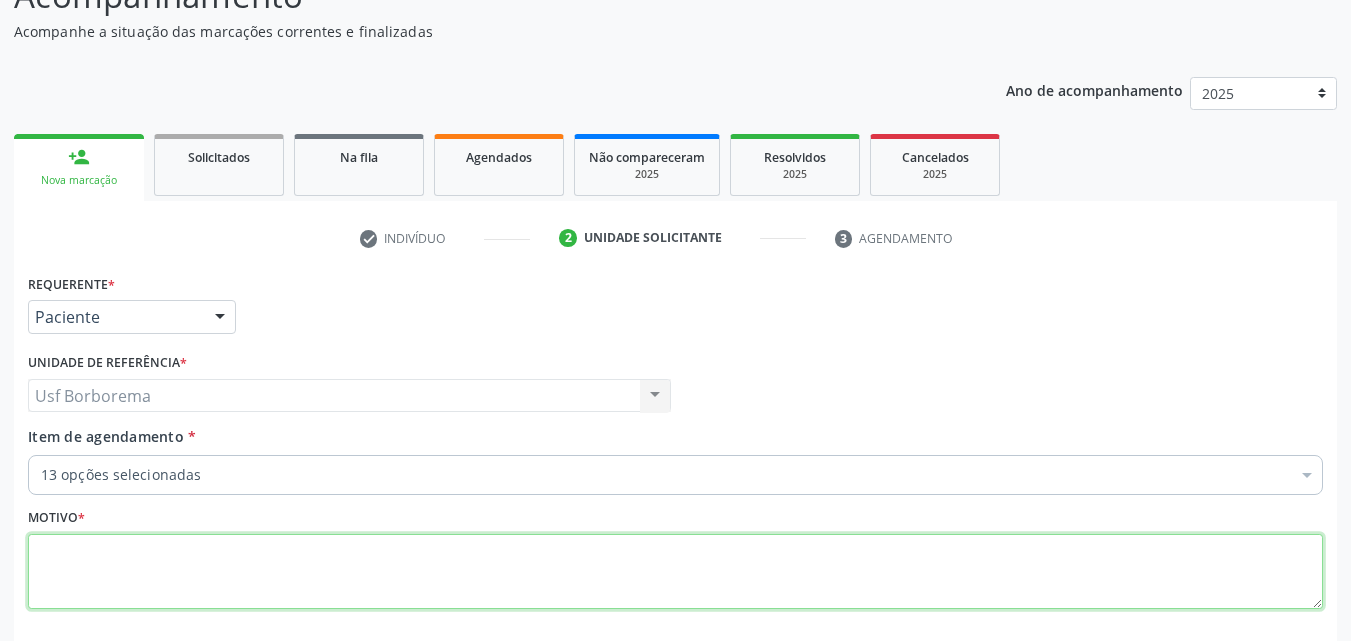 scroll, scrollTop: 0, scrollLeft: 0, axis: both 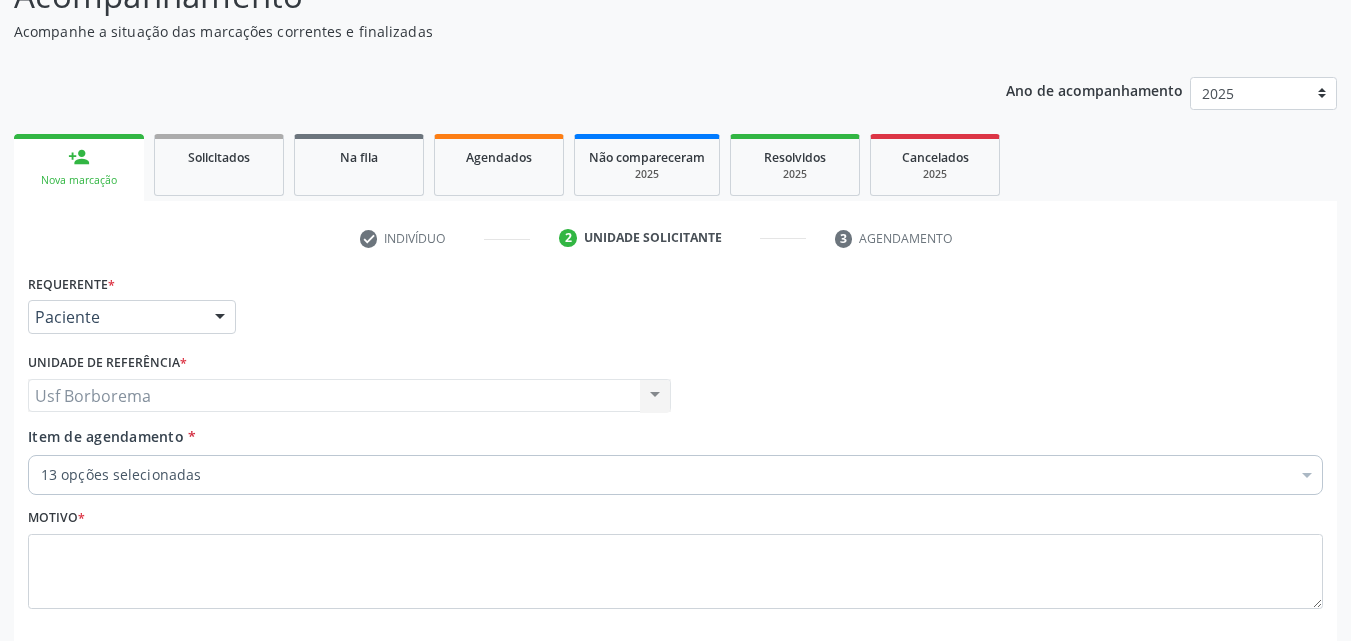 click on "13 opções selecionadas" at bounding box center (675, 475) 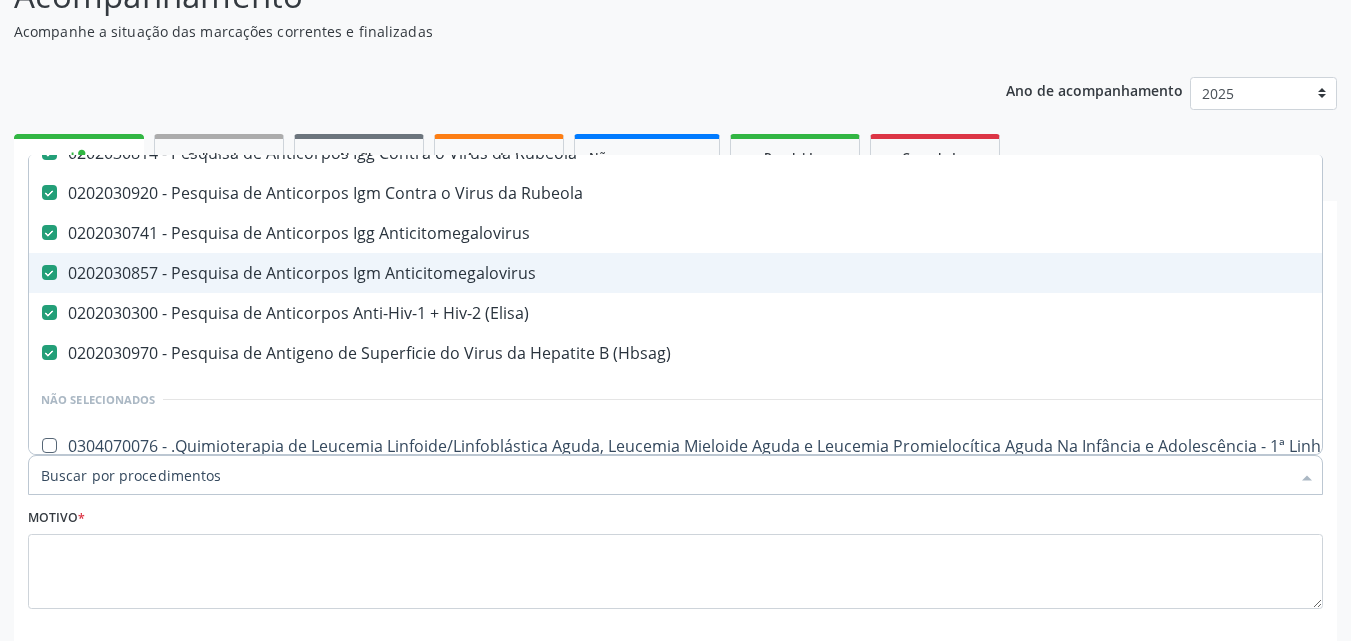 scroll, scrollTop: 500, scrollLeft: 0, axis: vertical 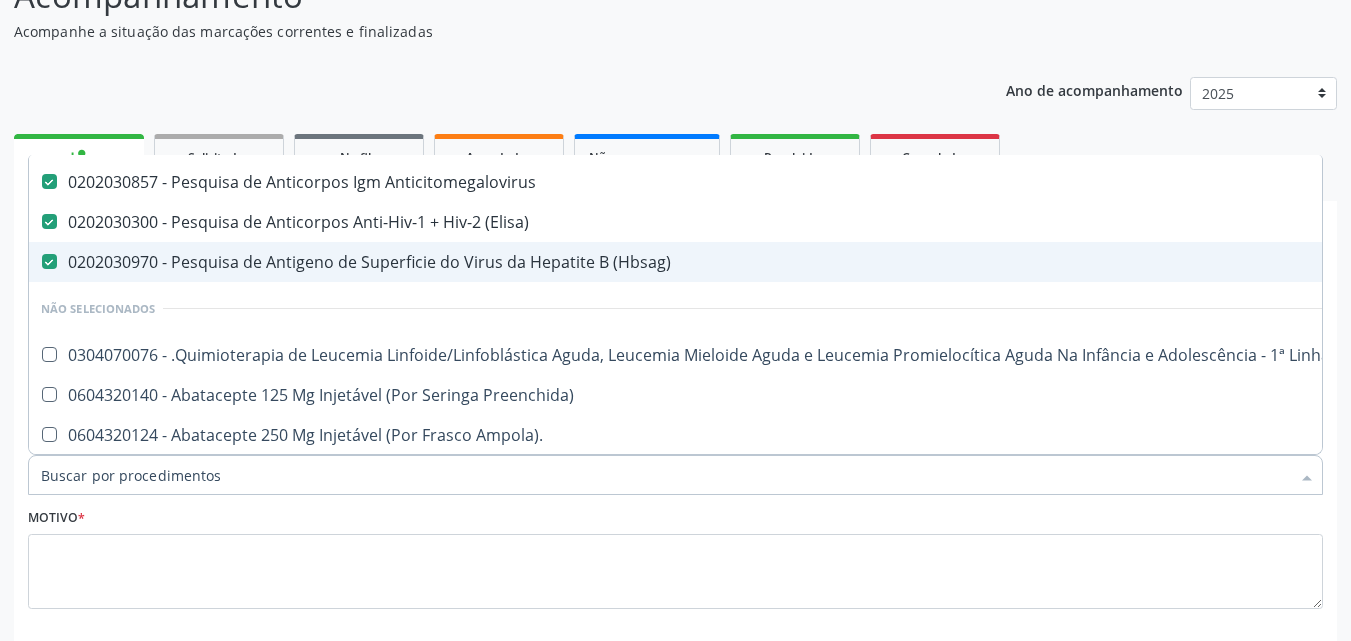 click on "0202030970 - Pesquisa de Antigeno de Superficie do Virus da Hepatite B (Hbsag)" at bounding box center (819, 262) 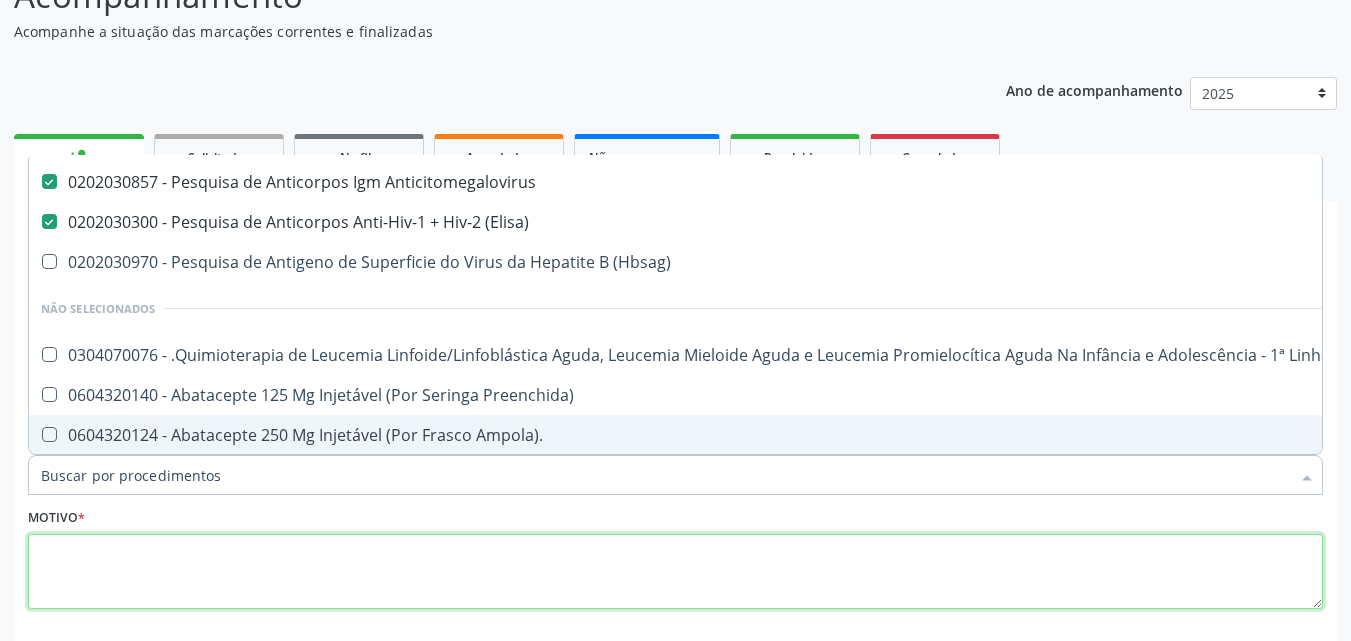 click at bounding box center (675, 572) 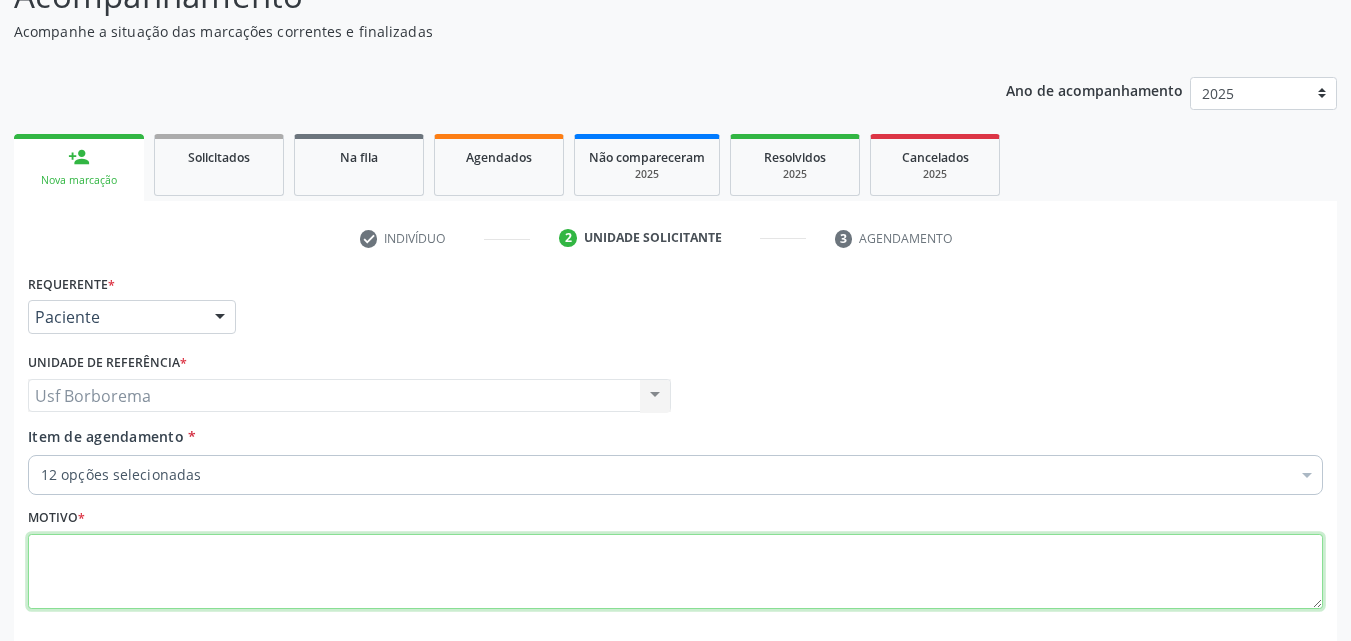 scroll, scrollTop: 0, scrollLeft: 0, axis: both 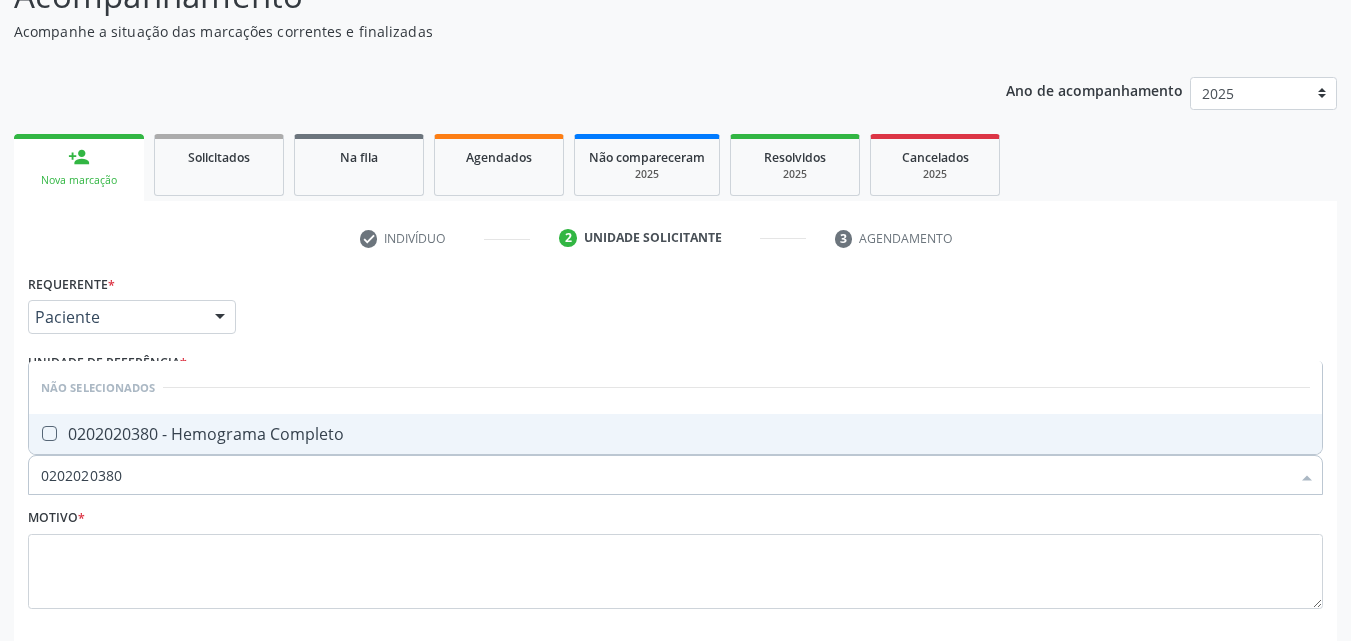 drag, startPoint x: 320, startPoint y: 432, endPoint x: 320, endPoint y: 459, distance: 27 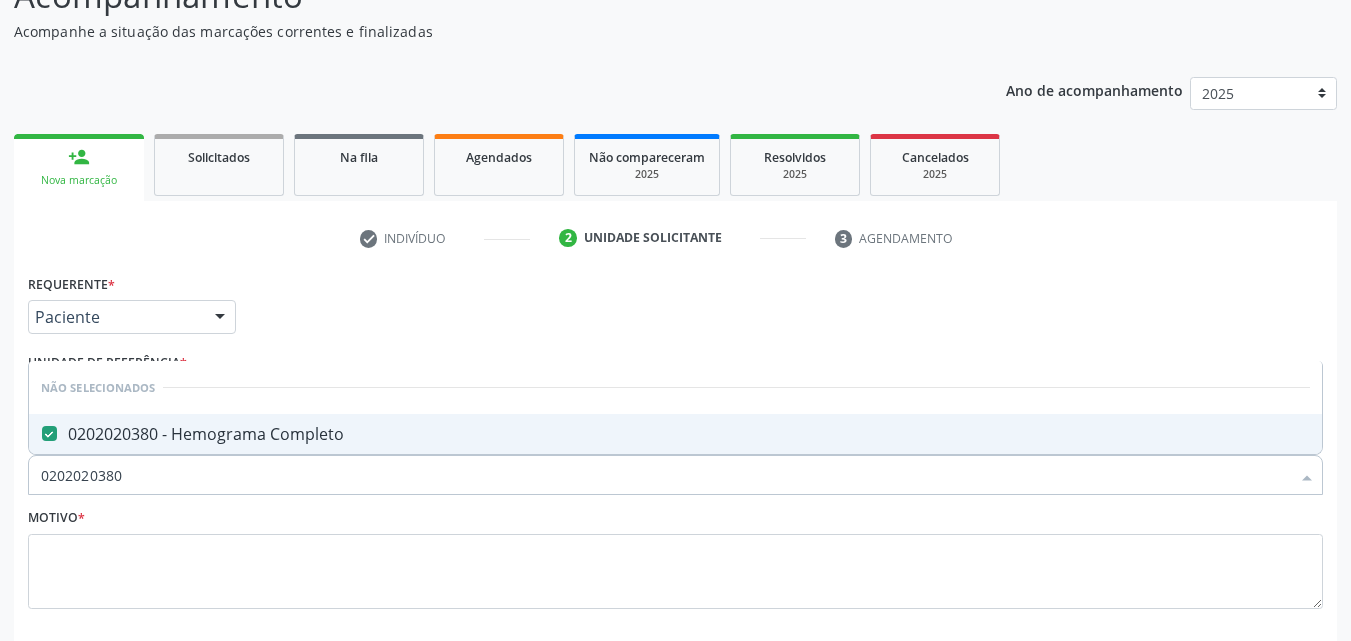 click on "0202020380" at bounding box center (665, 475) 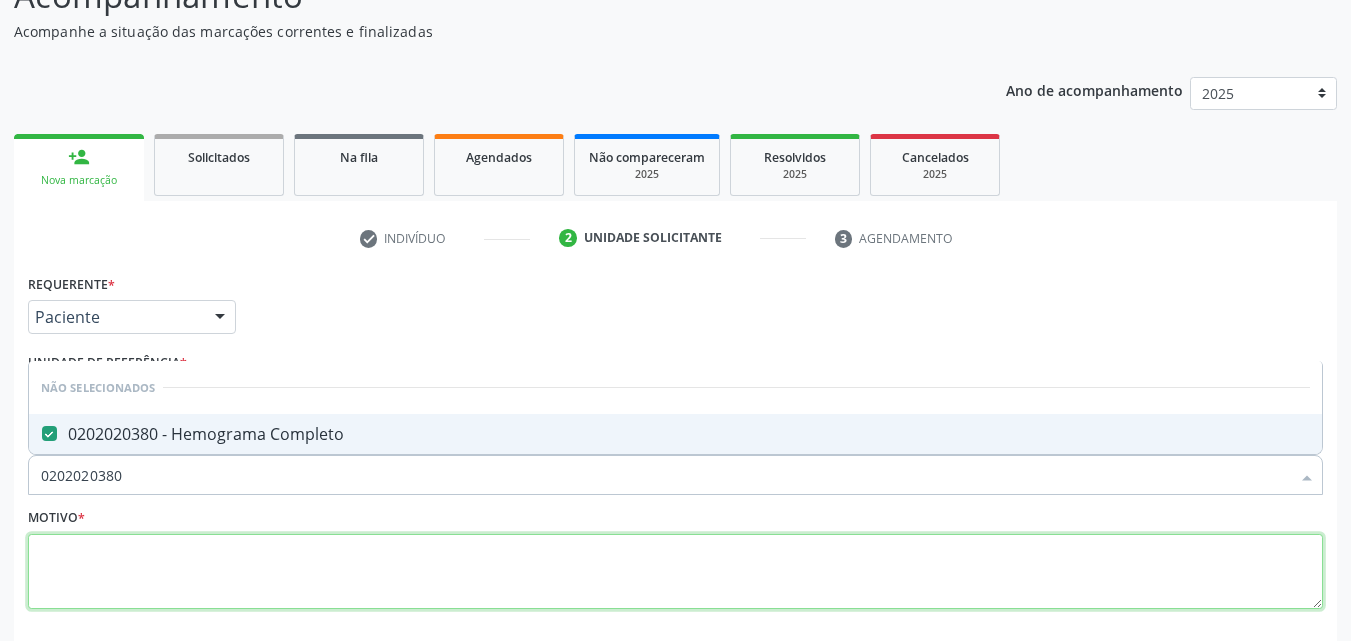 click at bounding box center (675, 572) 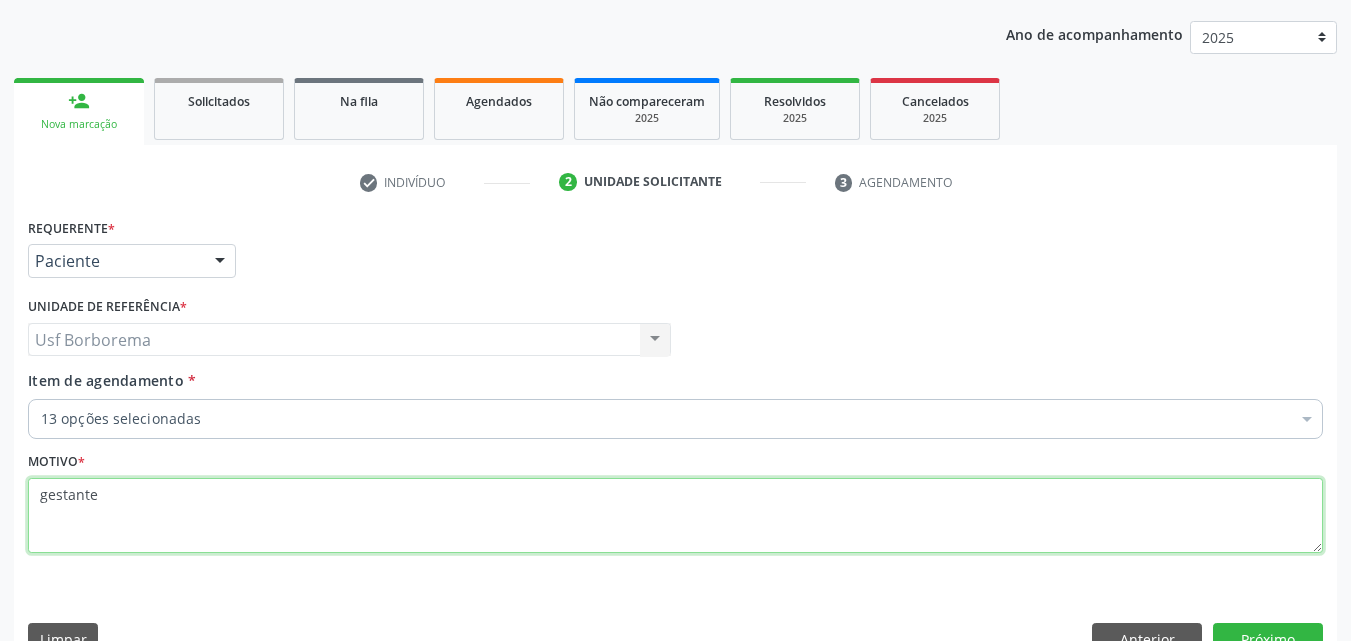scroll, scrollTop: 265, scrollLeft: 0, axis: vertical 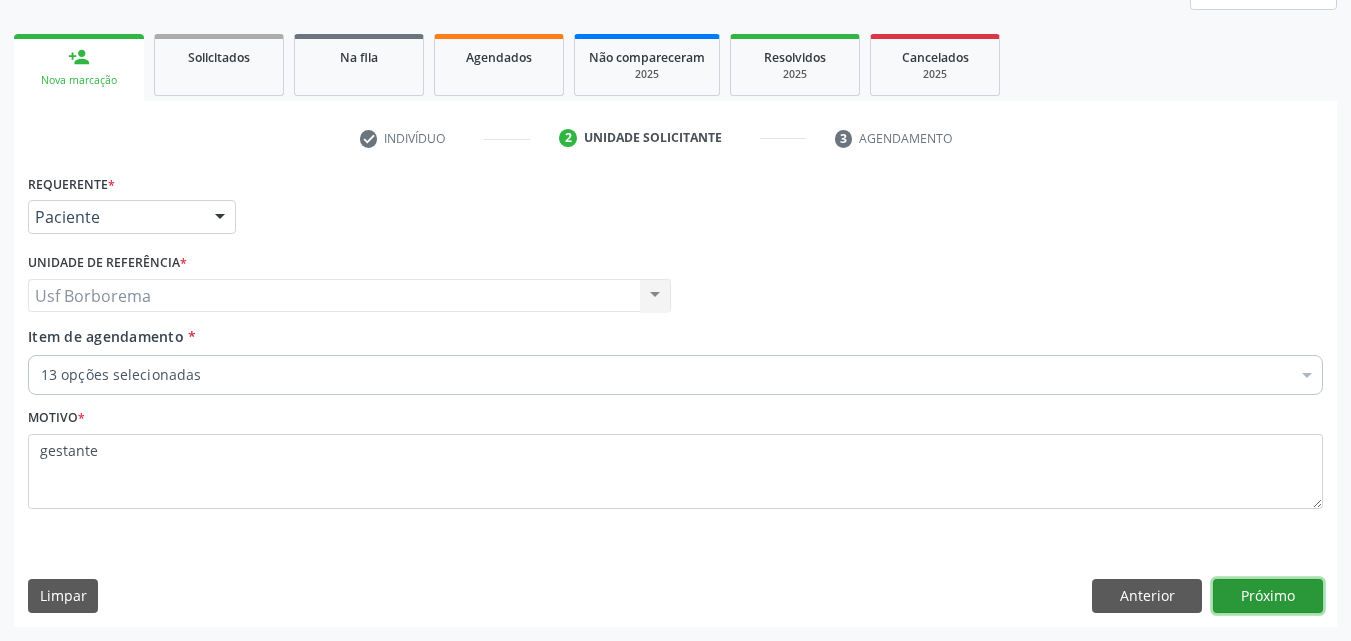 click on "Próximo" at bounding box center [1268, 596] 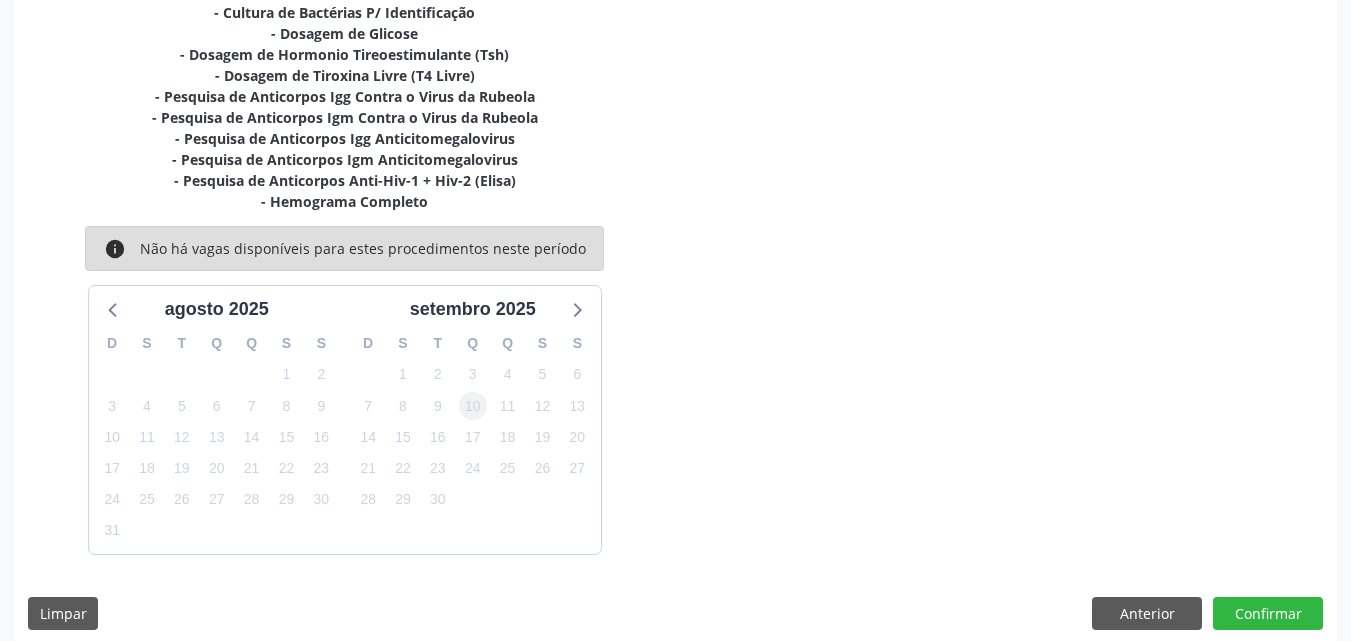 scroll, scrollTop: 540, scrollLeft: 0, axis: vertical 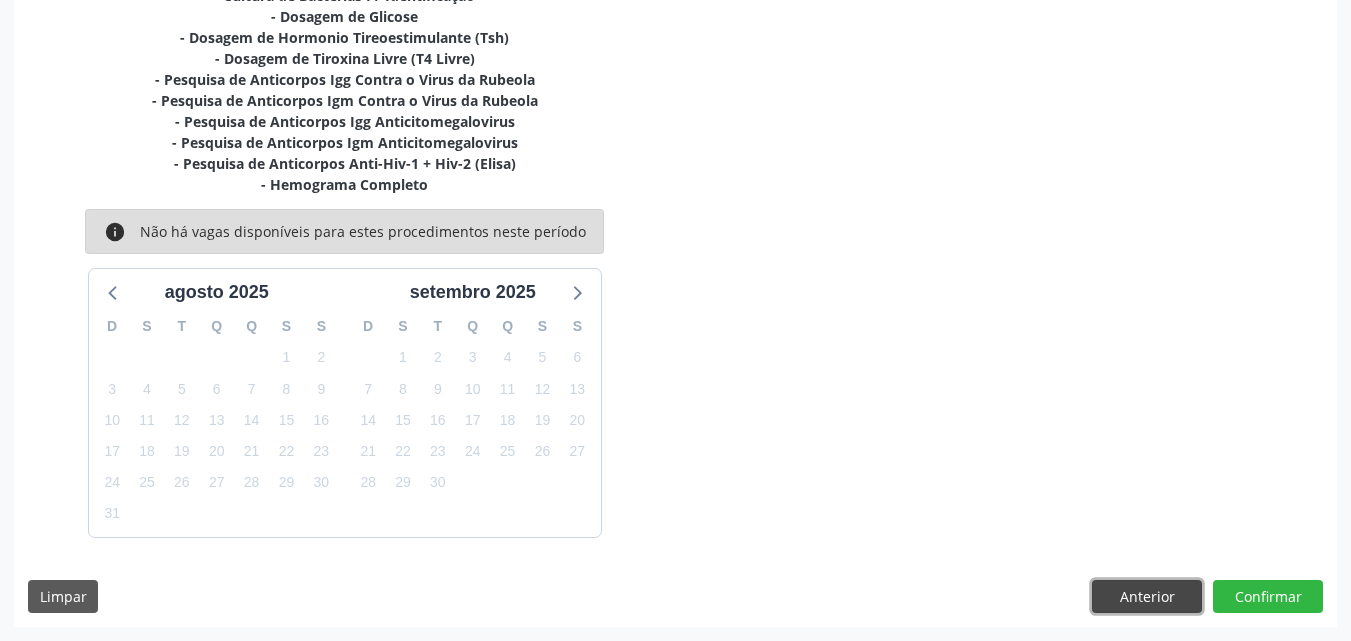 click on "Anterior" at bounding box center [1147, 597] 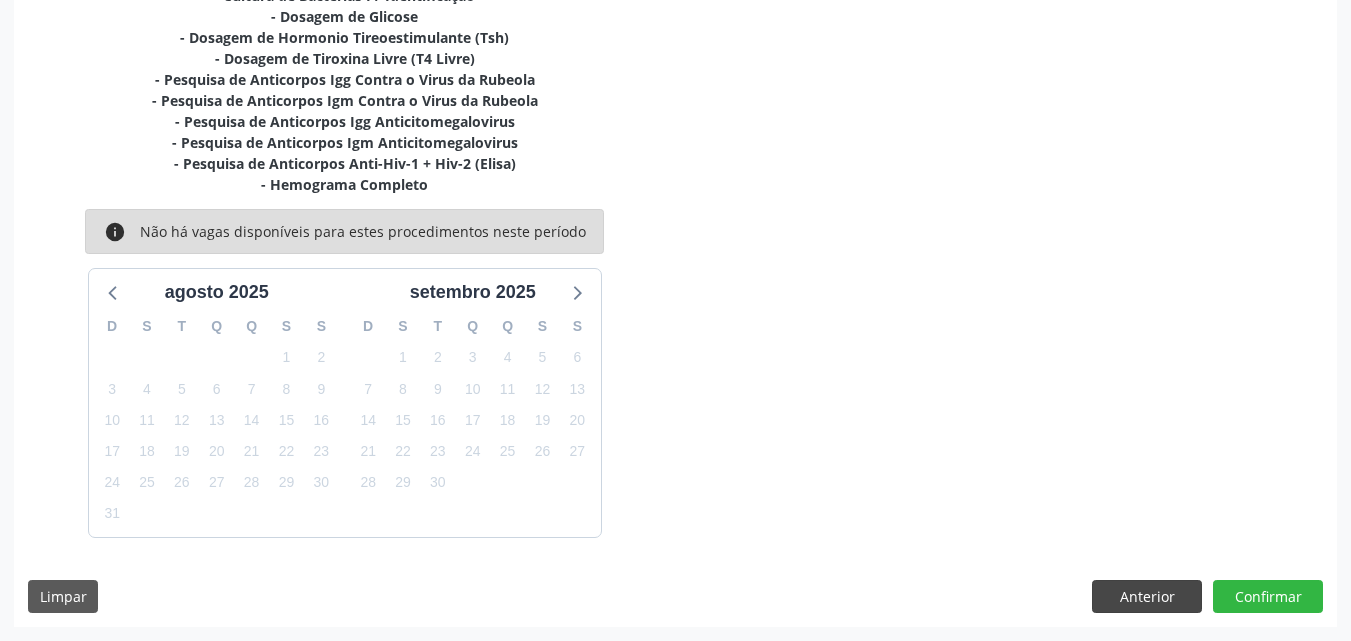 scroll, scrollTop: 265, scrollLeft: 0, axis: vertical 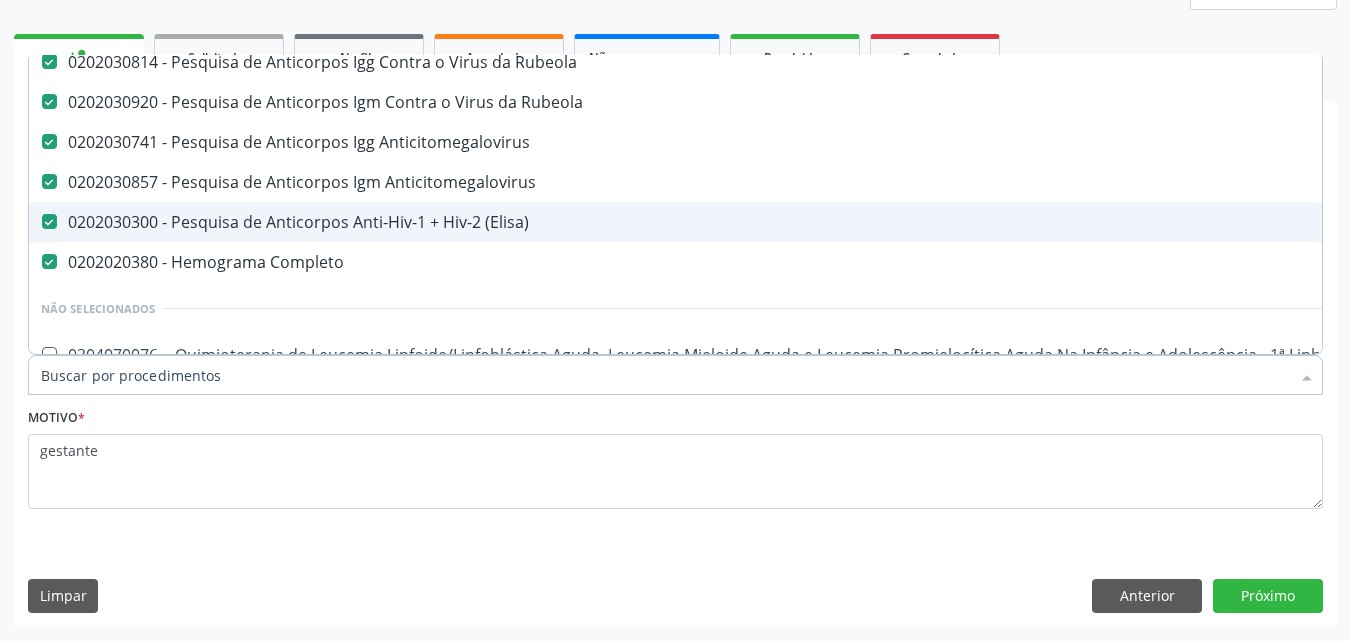 click on "0202030300 - Pesquisa de Anticorpos Anti-Hiv-1 + Hiv-2 (Elisa)" at bounding box center [819, 222] 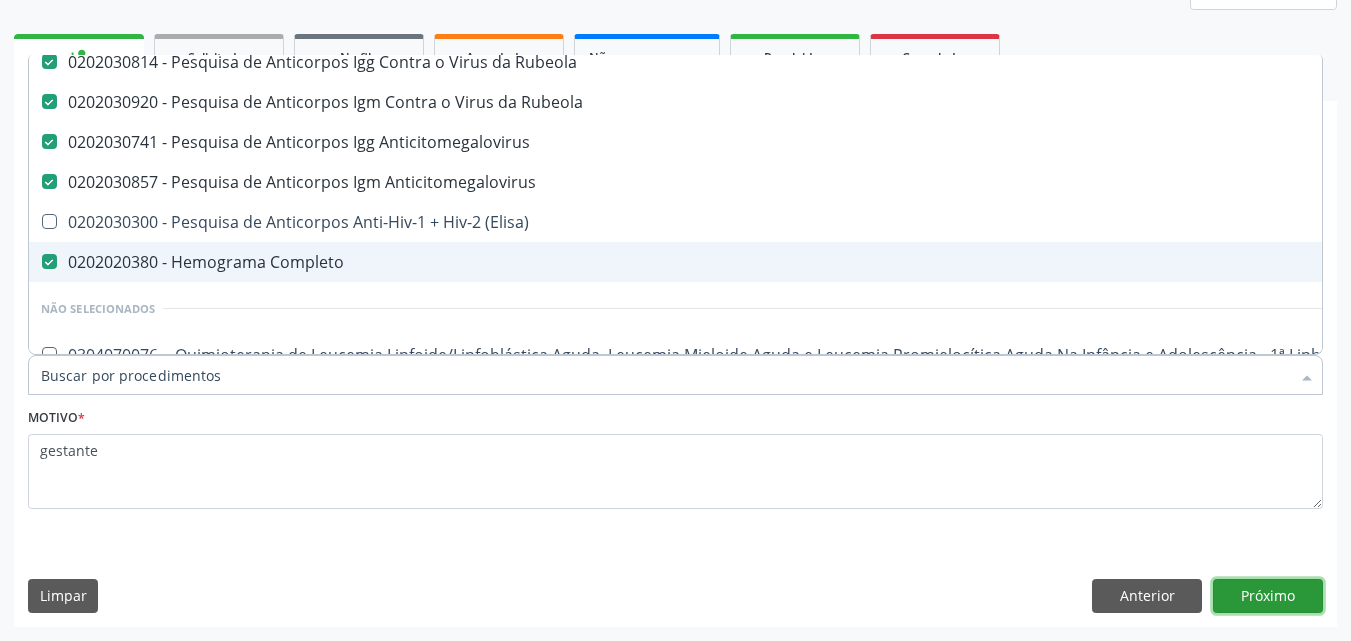 click on "Próximo" at bounding box center [1268, 596] 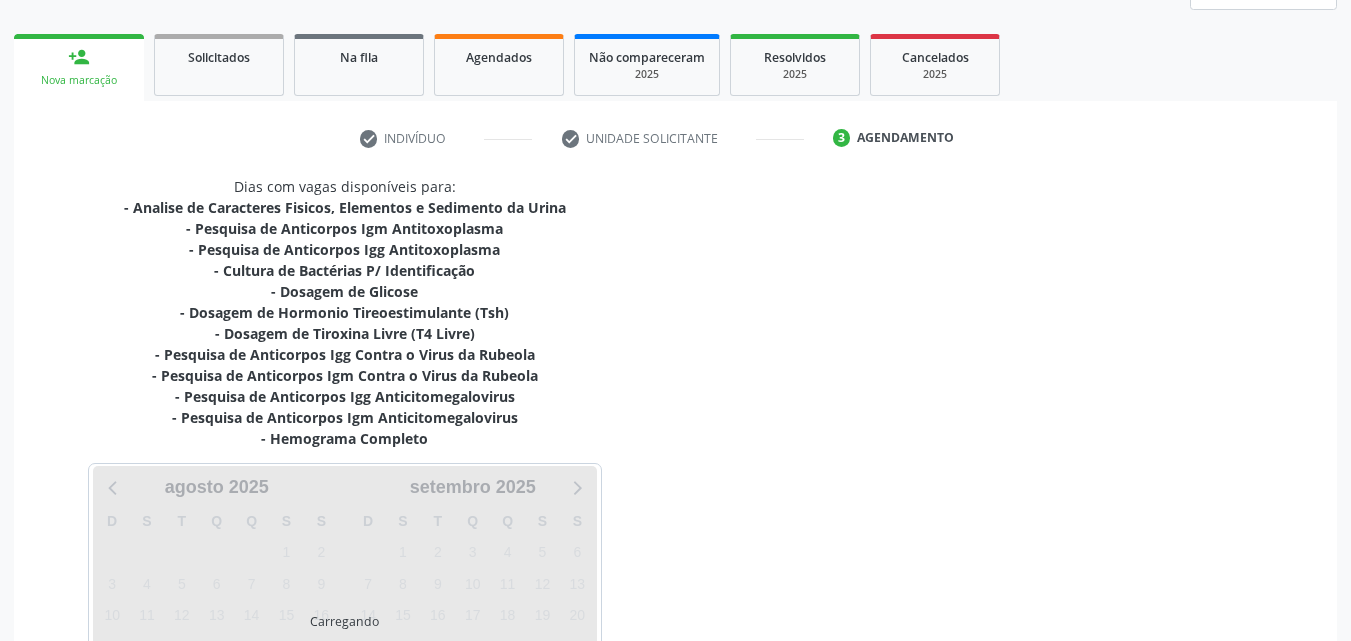scroll, scrollTop: 0, scrollLeft: 0, axis: both 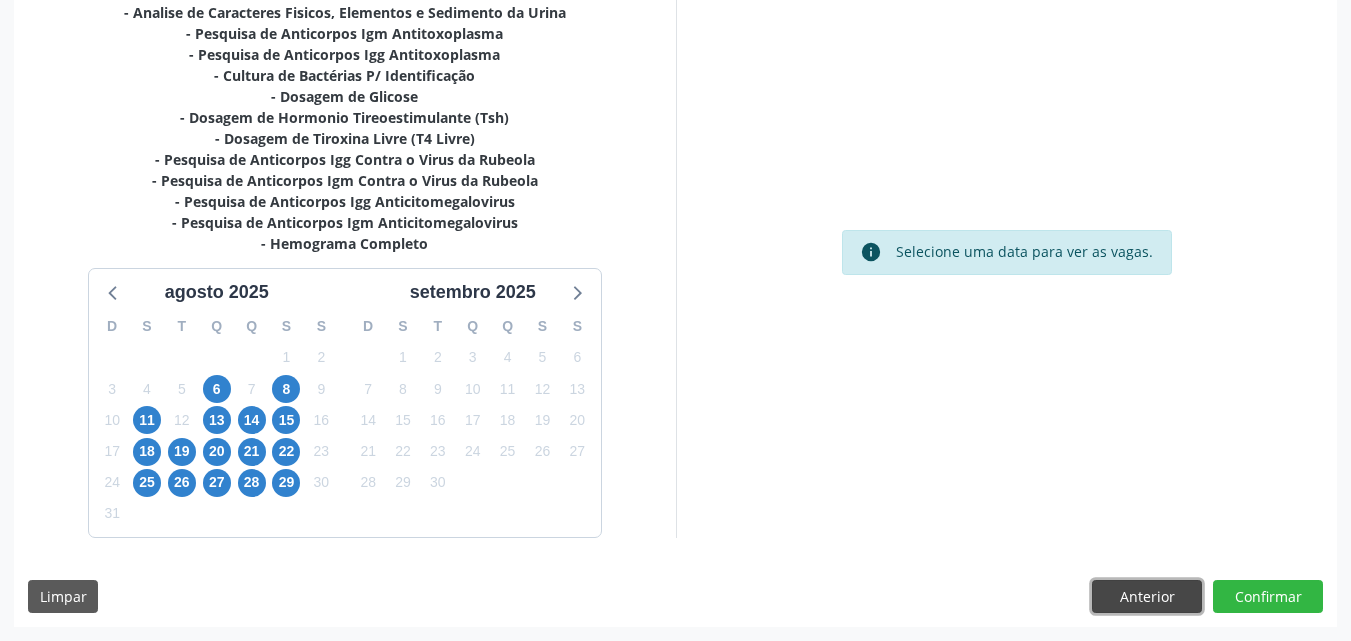 click on "Anterior" at bounding box center [1147, 597] 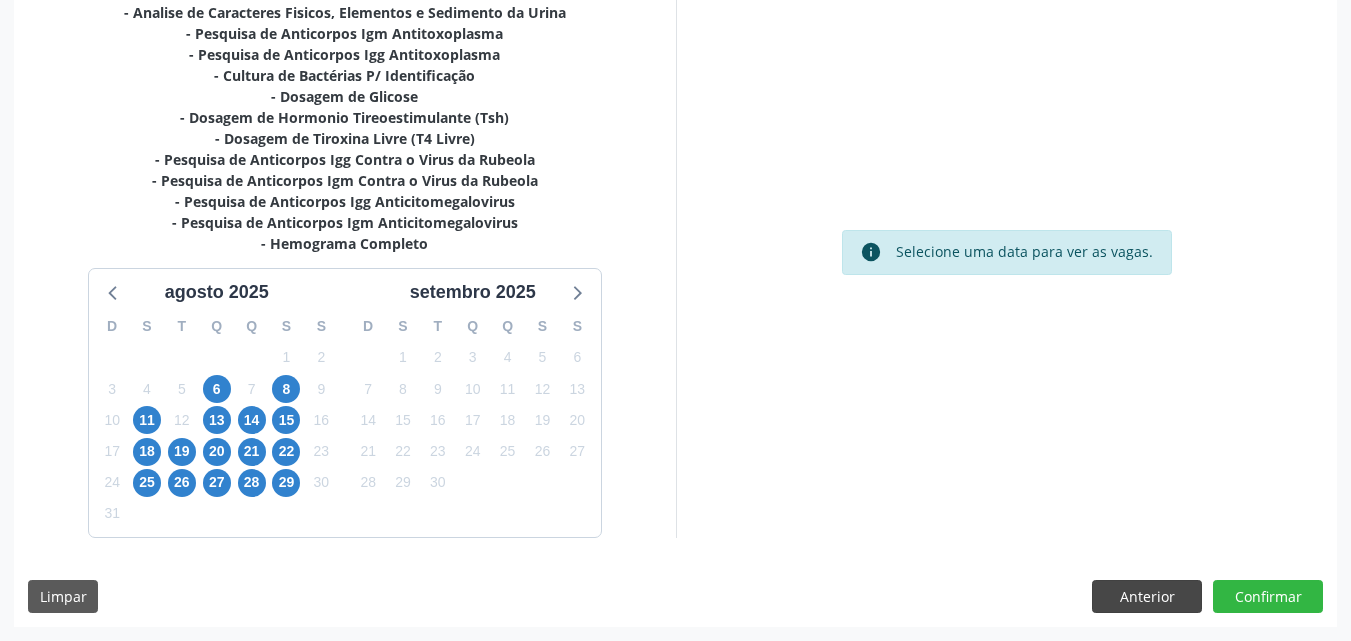 scroll, scrollTop: 265, scrollLeft: 0, axis: vertical 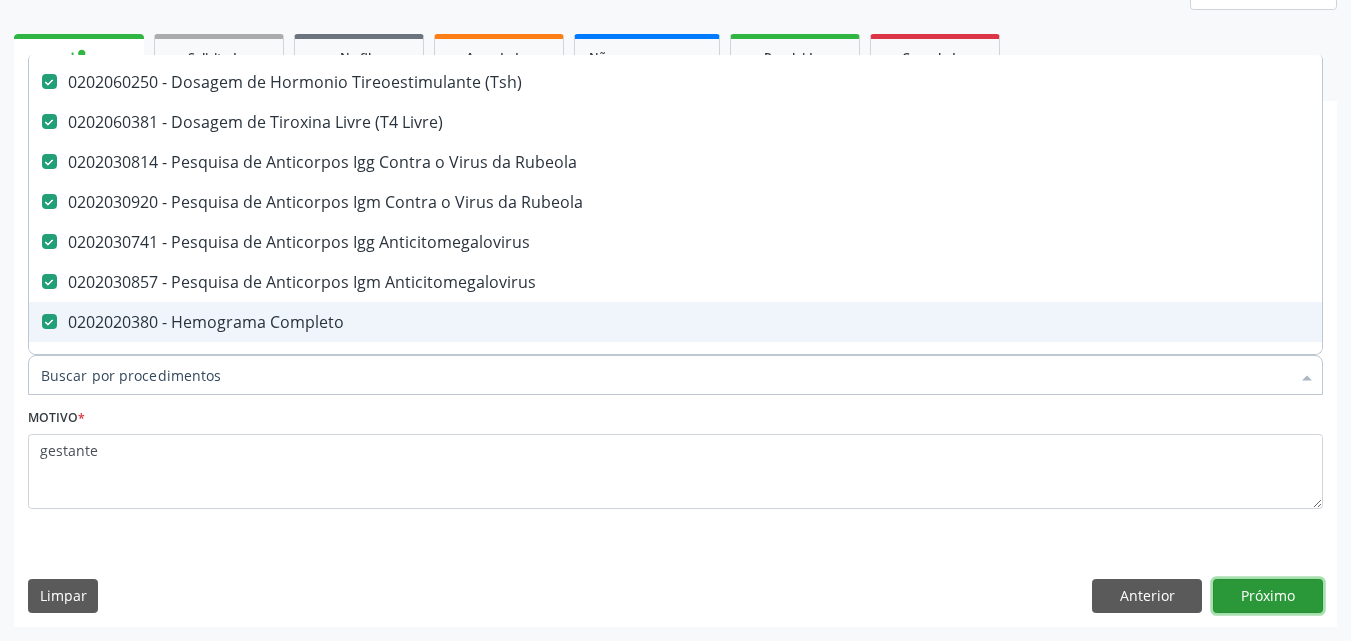 click on "Próximo" at bounding box center [1268, 596] 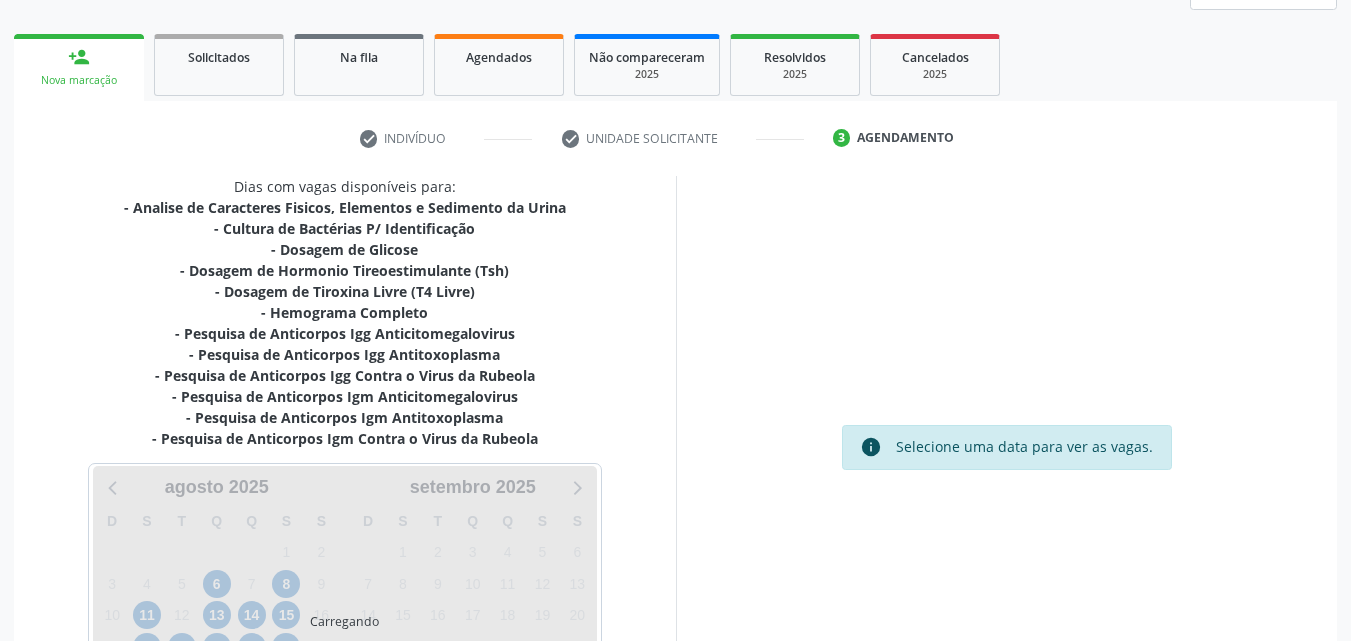 scroll, scrollTop: 0, scrollLeft: 0, axis: both 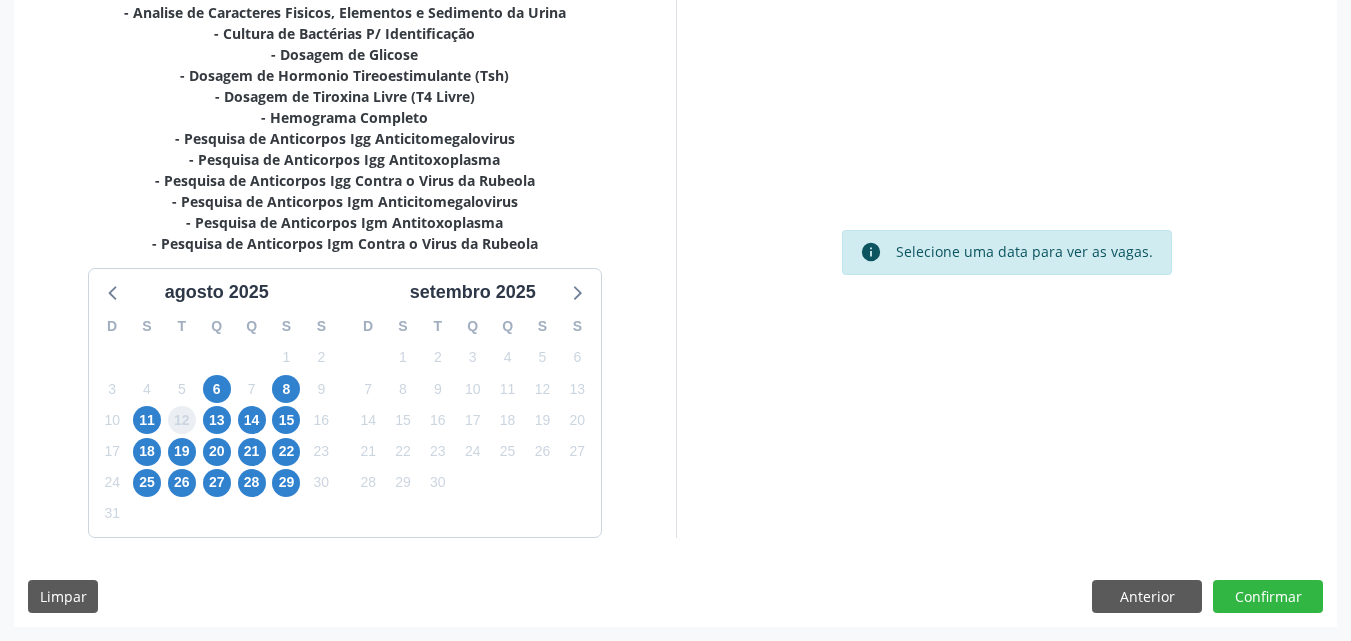 click on "12" at bounding box center (182, 420) 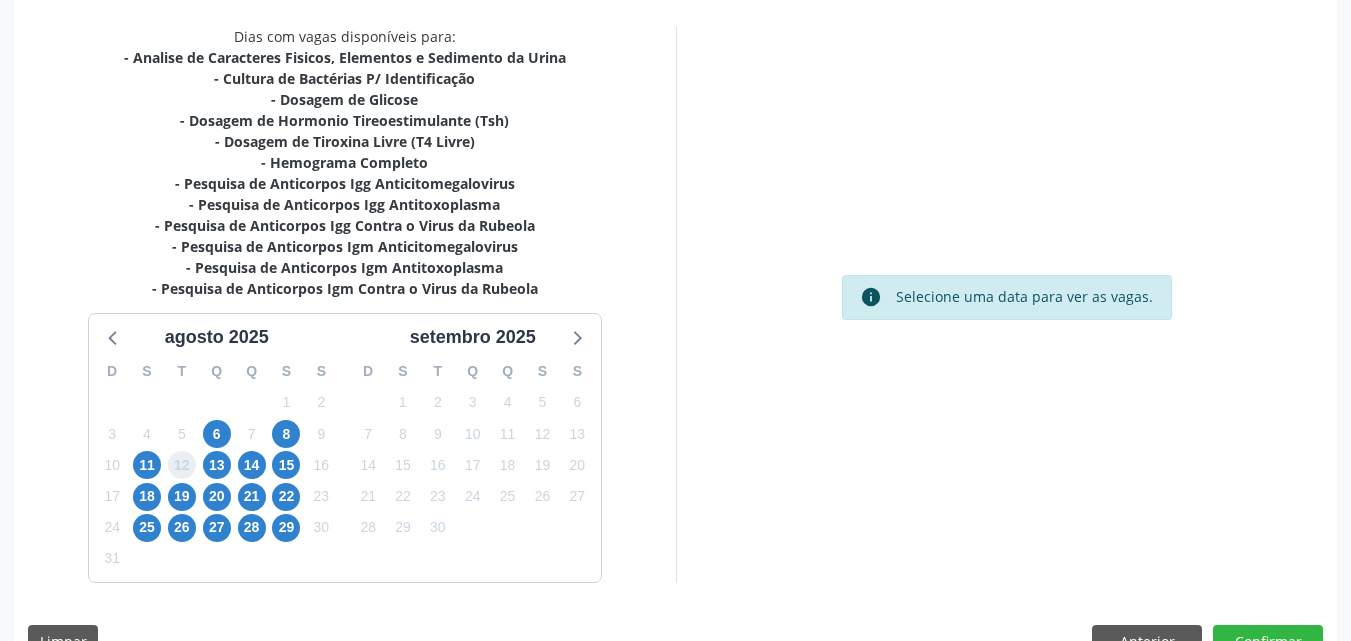 scroll, scrollTop: 460, scrollLeft: 0, axis: vertical 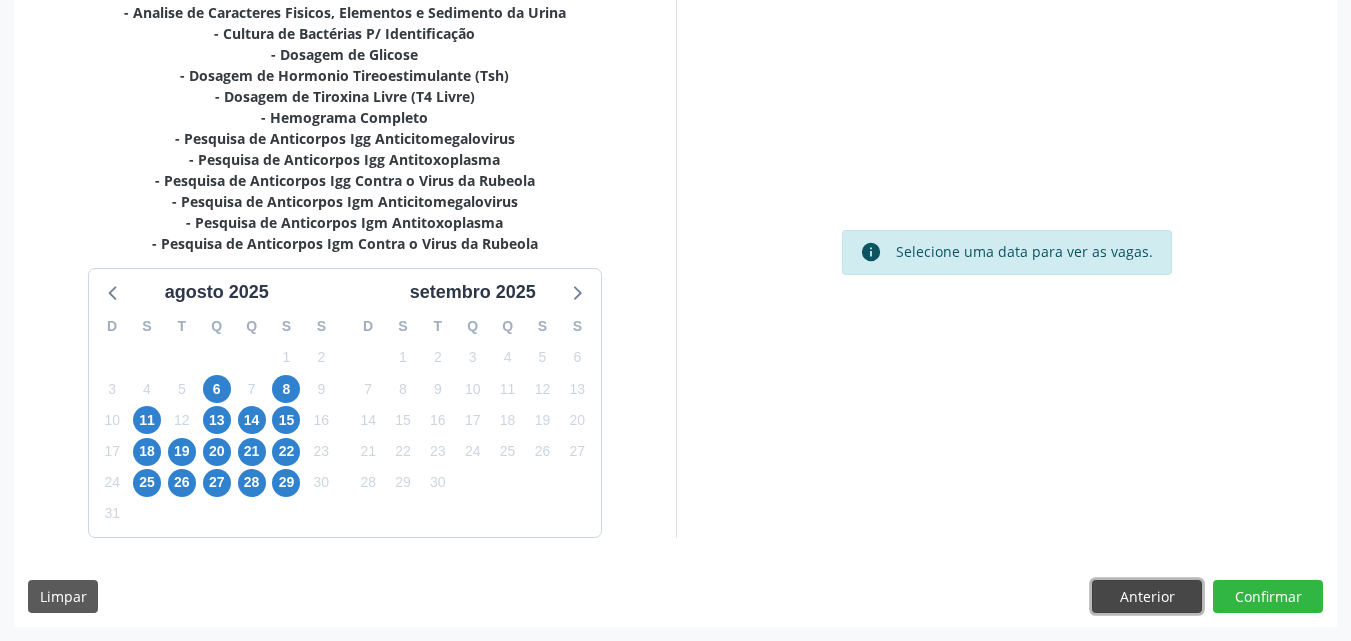 click on "Anterior" at bounding box center [1147, 597] 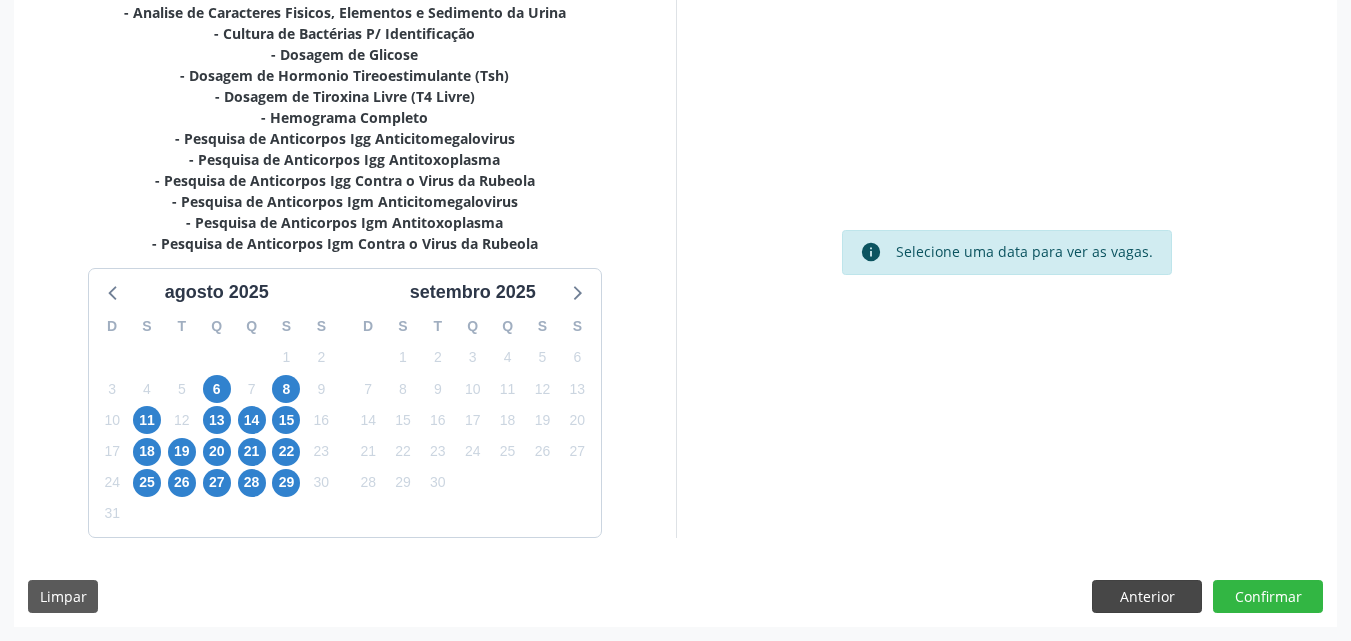 scroll, scrollTop: 265, scrollLeft: 0, axis: vertical 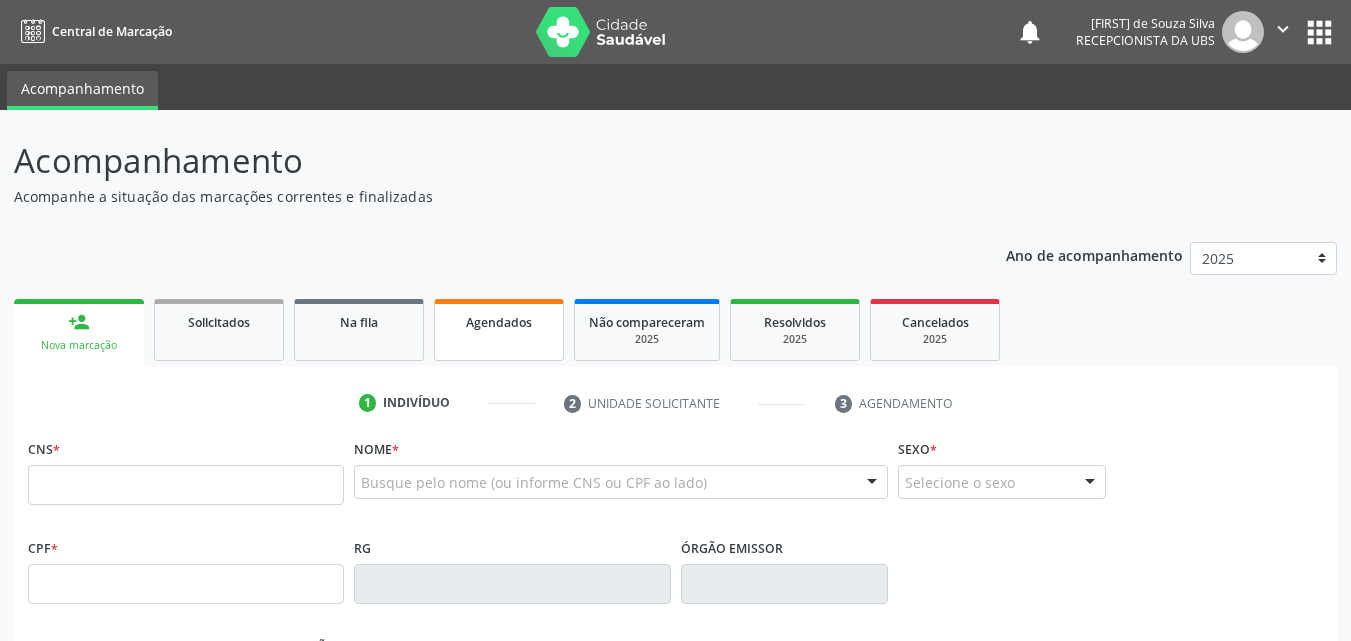 click on "Agendados" at bounding box center (499, 330) 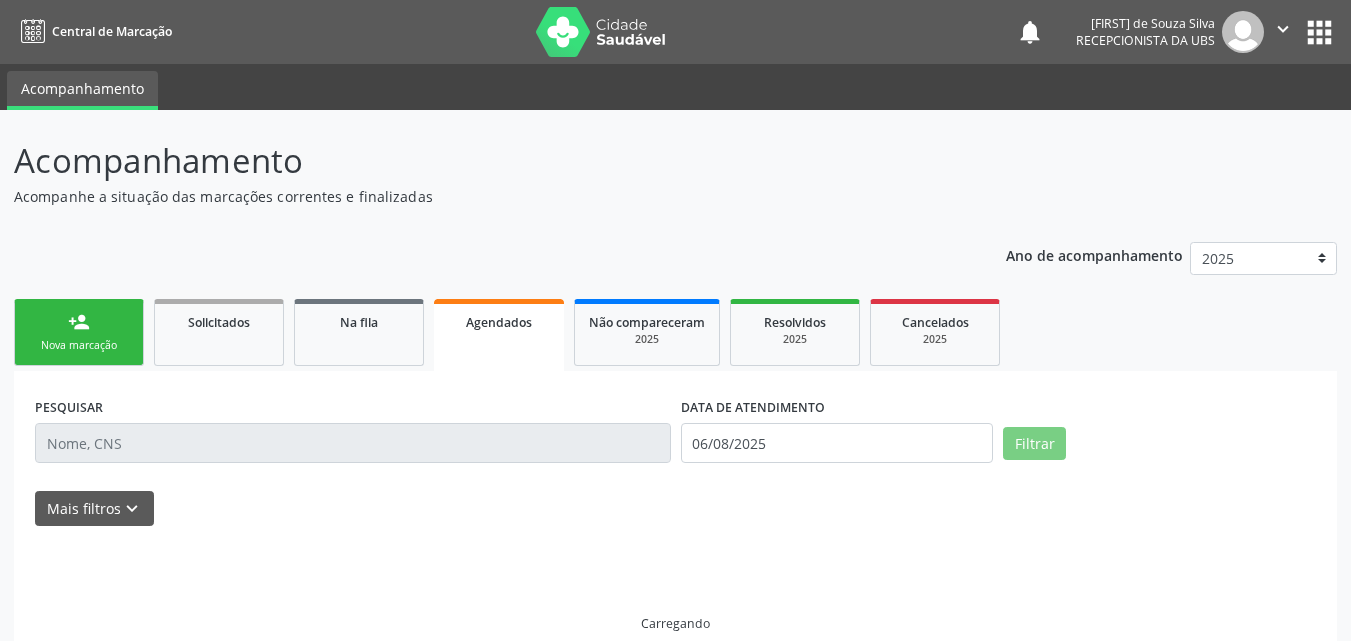 click on "Agendados" at bounding box center (499, 335) 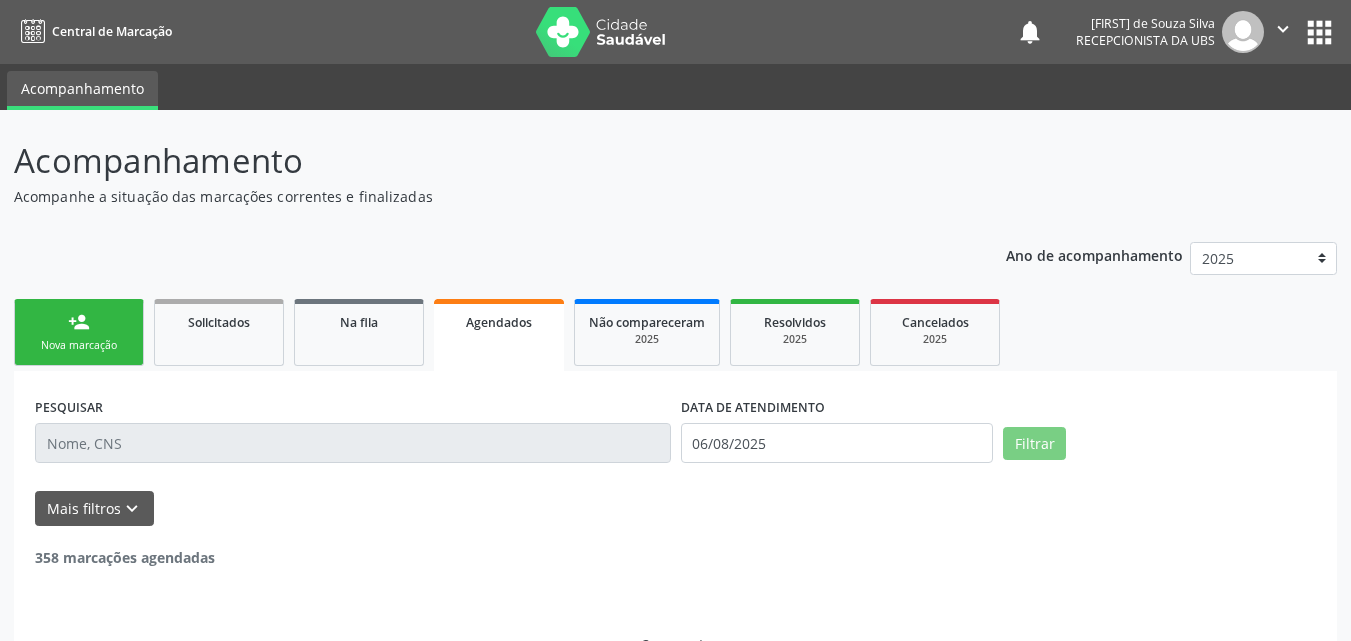 click on "Agendados" at bounding box center (499, 335) 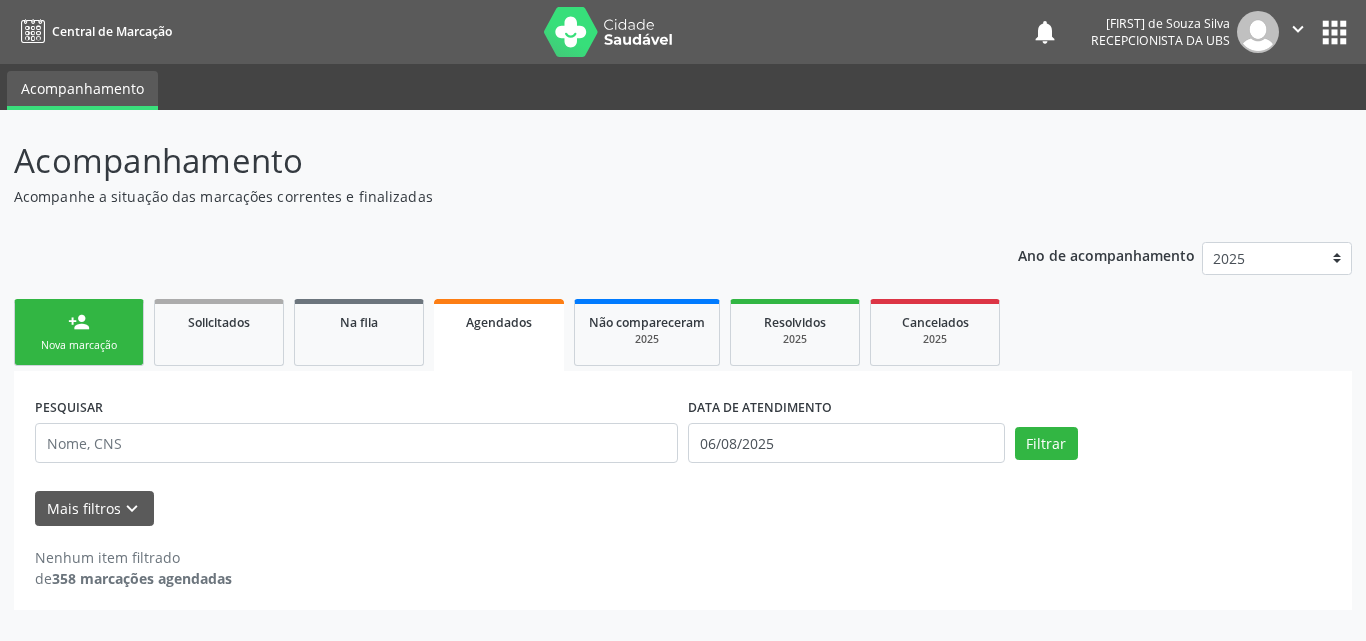 click on "Agendados" at bounding box center (499, 335) 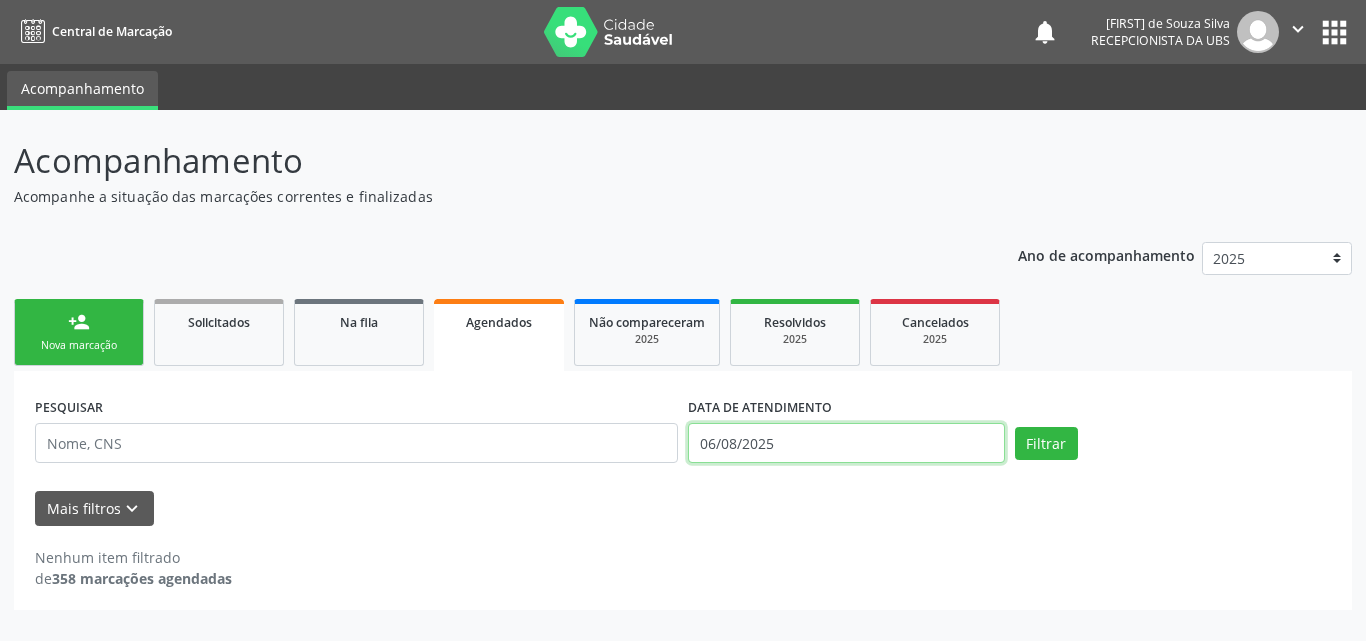 click on "06/08/2025" at bounding box center [846, 443] 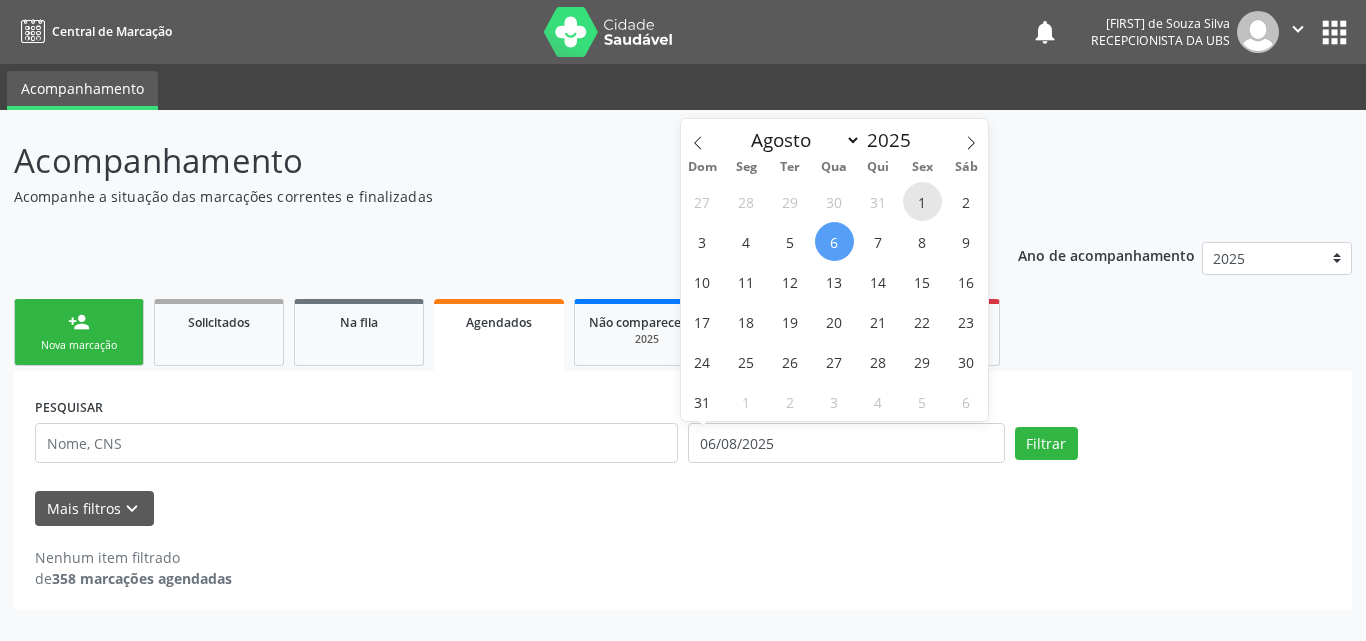 click on "1" at bounding box center (922, 201) 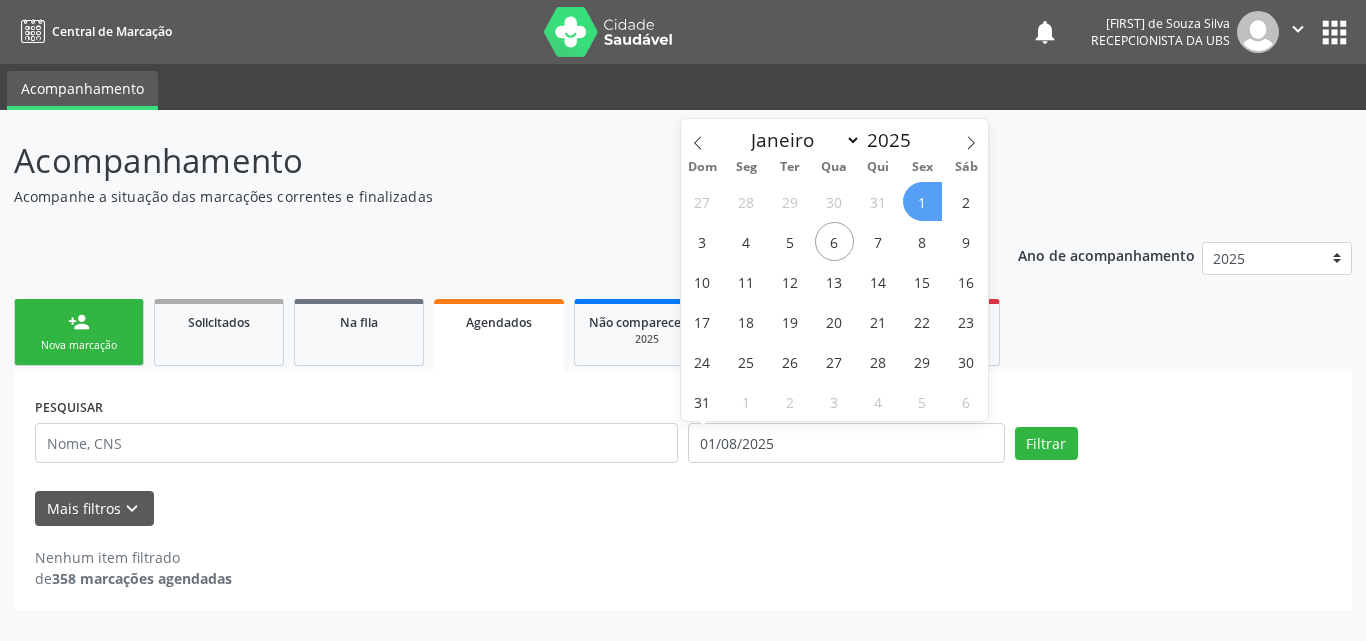 click on "1" at bounding box center (922, 201) 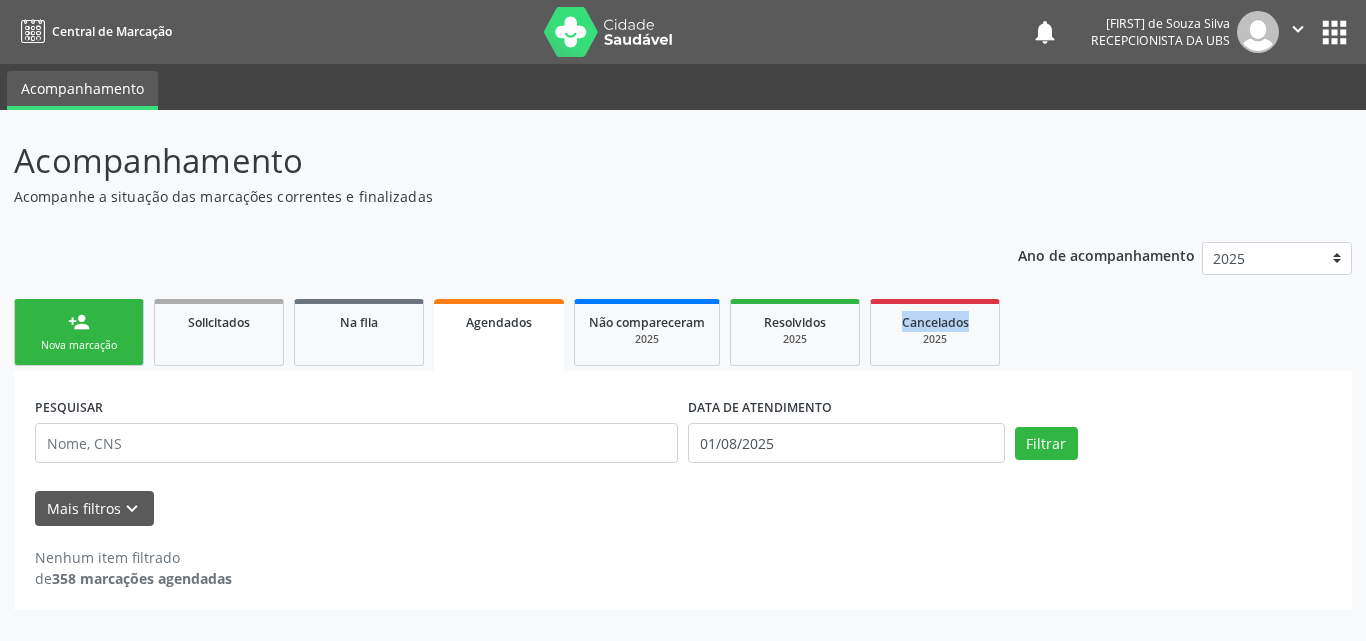 click on "Acompanhamento
Acompanhe a situação das marcações correntes e finalizadas
Relatórios
Ano de acompanhamento
2025 2024
person_add
Nova marcação
Solicitados   Na fila   Agendados   Não compareceram
2025
Resolvidos
2025
Cancelados
2025
PESQUISAR
DATA DE ATENDIMENTO
[DATE]
Filtrar
UNIDADE EXECUTANTE
Selecione uma unidade
Todos as unidades   3 Grupamento de Bombeiros   Abfisio   Abimael Lira Atelie Dental   Academia da Cidade Bom Jesus de Serra Talhada   Academia da Cidade Caxixola   Academia da Cidade Cohab I   Academia da Cidade Estacao do Forro   Academia da Cidade Vila Bela   Academia da Cidade de Serra Talhada   Academia da Cidade do Mutirao   Academia da Saude Cohab II   Alanalaiz Magalhaes Pereira   Alves Guimaraes Servicos de Medicina e Nutricao     Amor Saude   Anaclin" at bounding box center (683, 373) 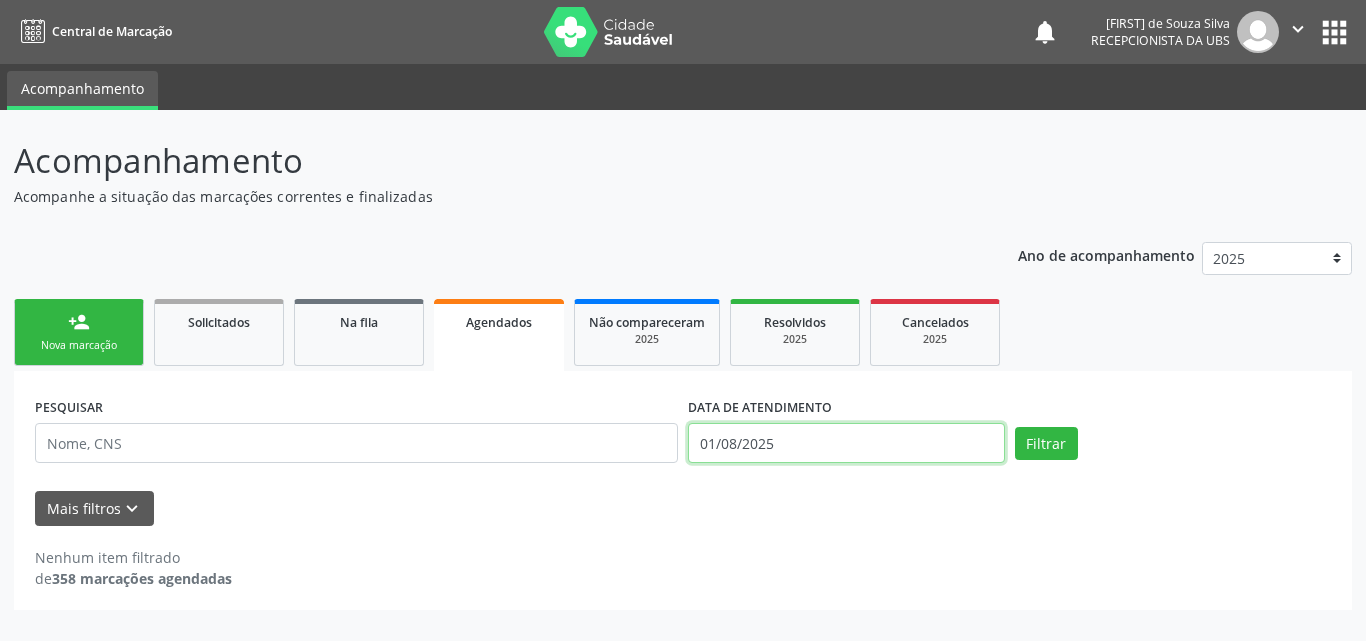 click on "01/08/2025" at bounding box center (846, 443) 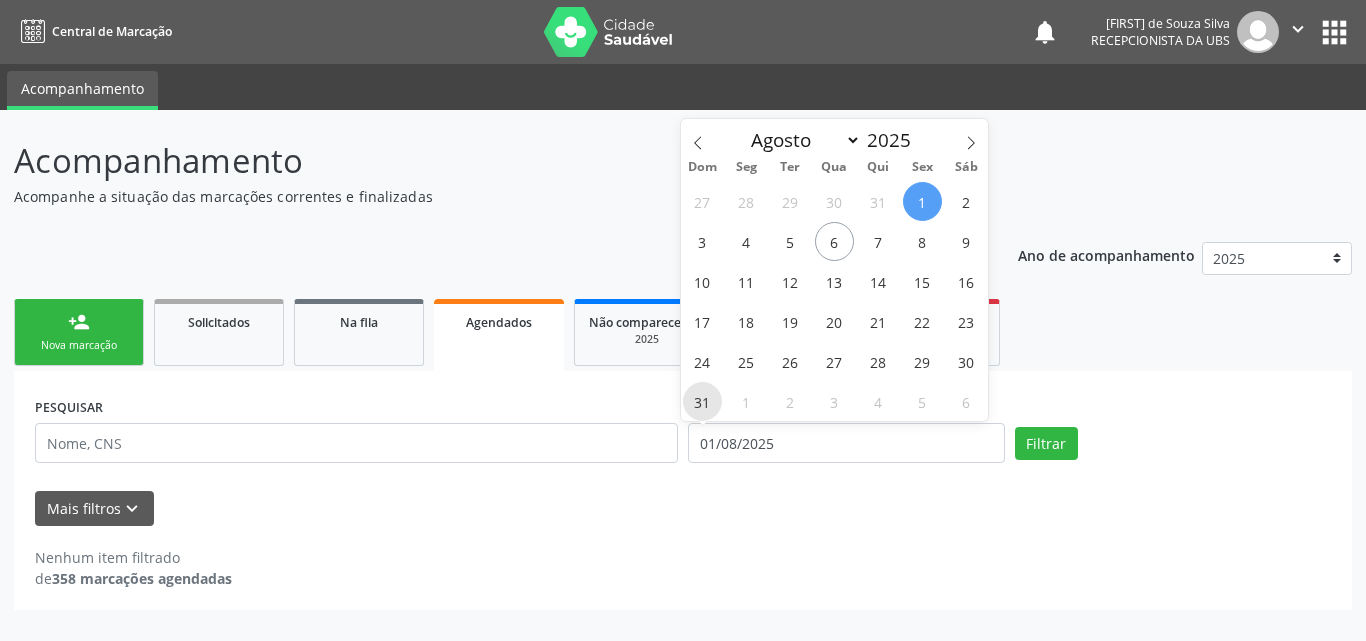 click on "31" at bounding box center (702, 401) 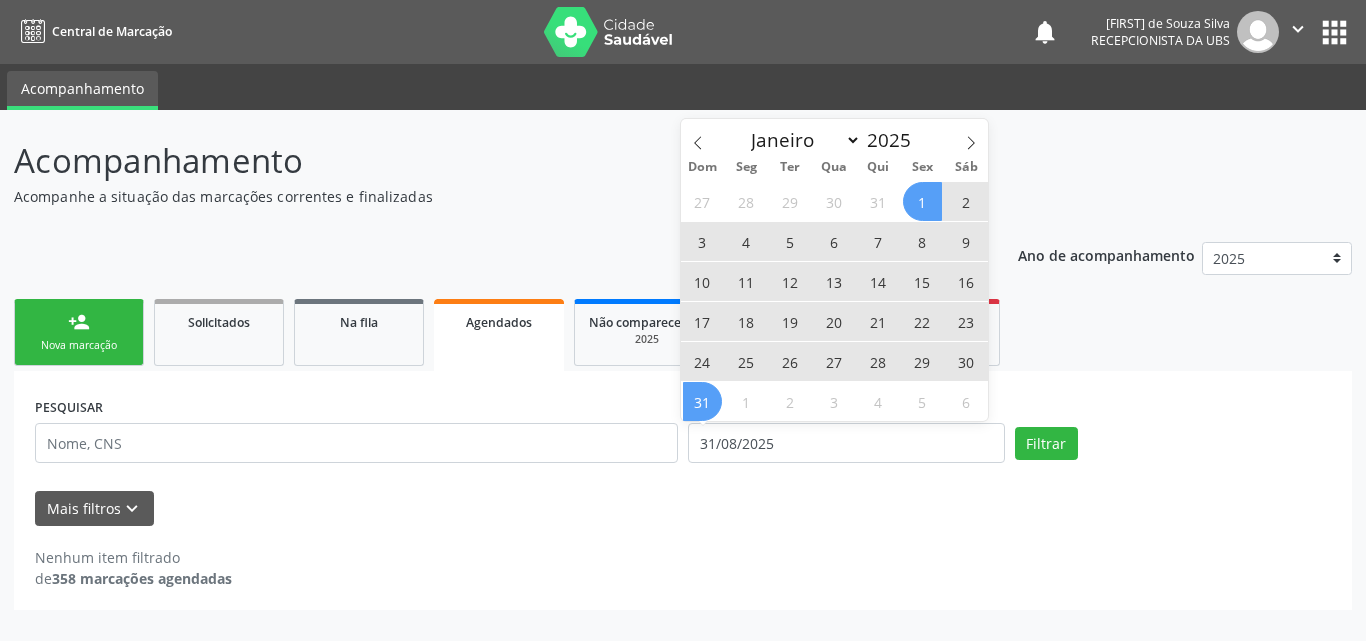 click on "1" at bounding box center [922, 201] 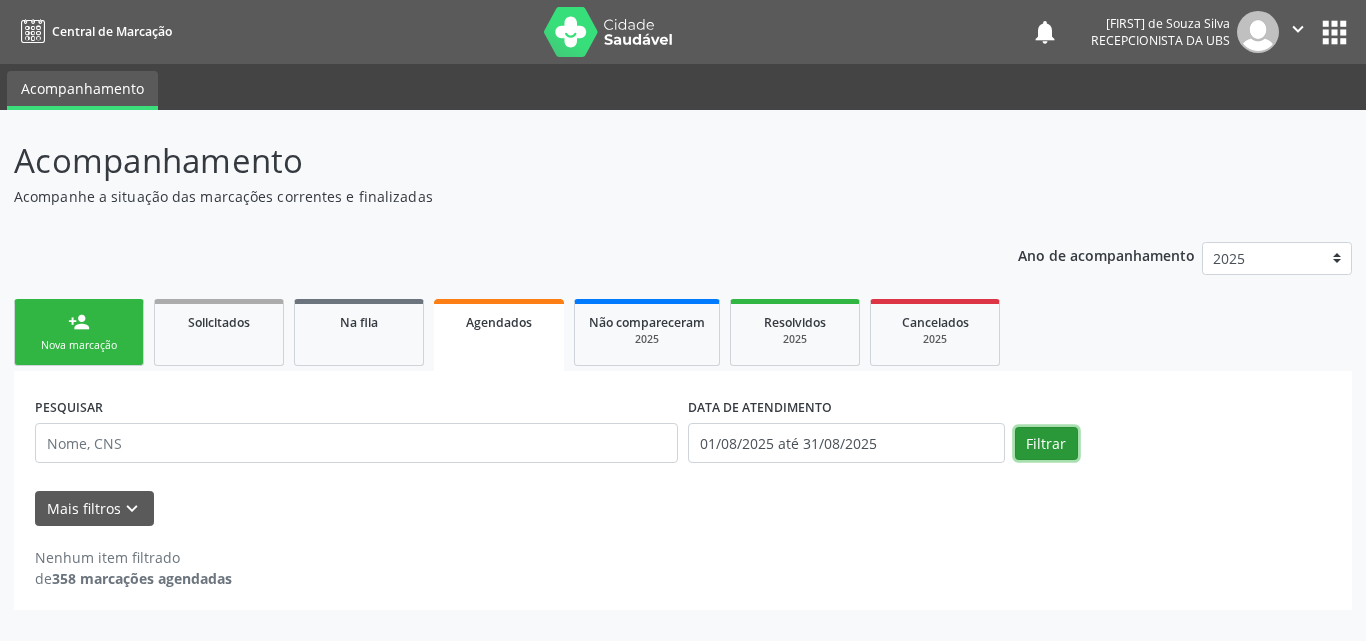 click on "Filtrar" at bounding box center (1046, 444) 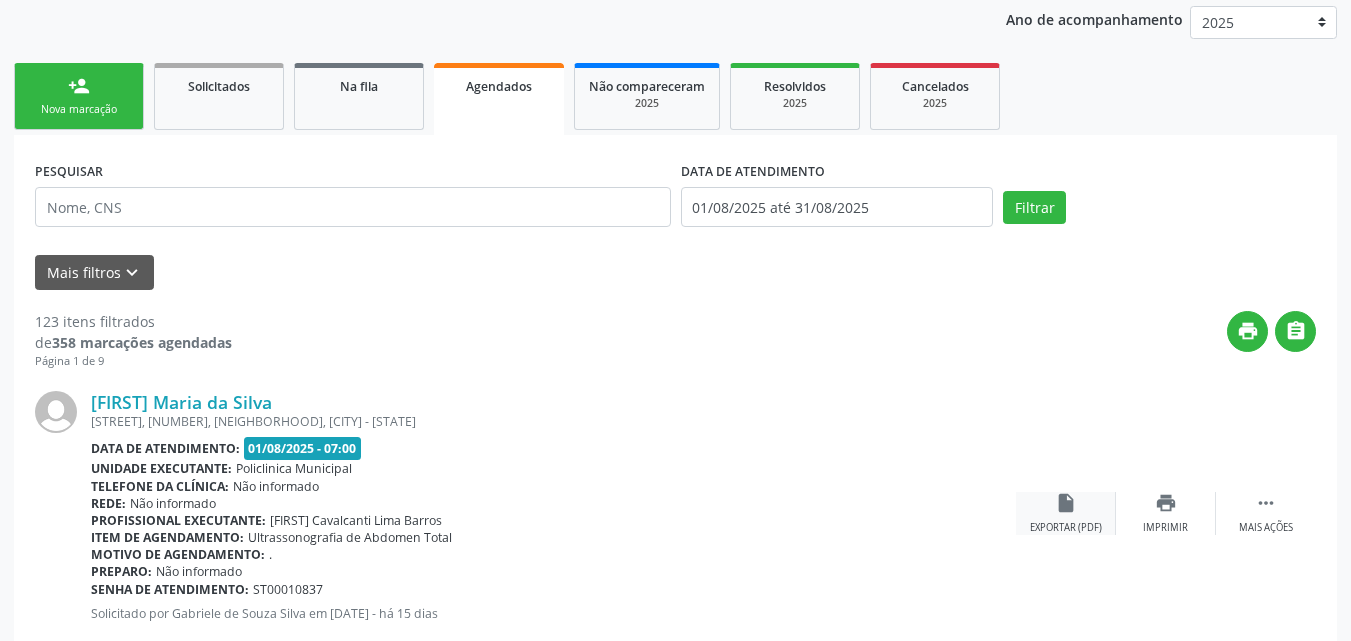scroll, scrollTop: 200, scrollLeft: 0, axis: vertical 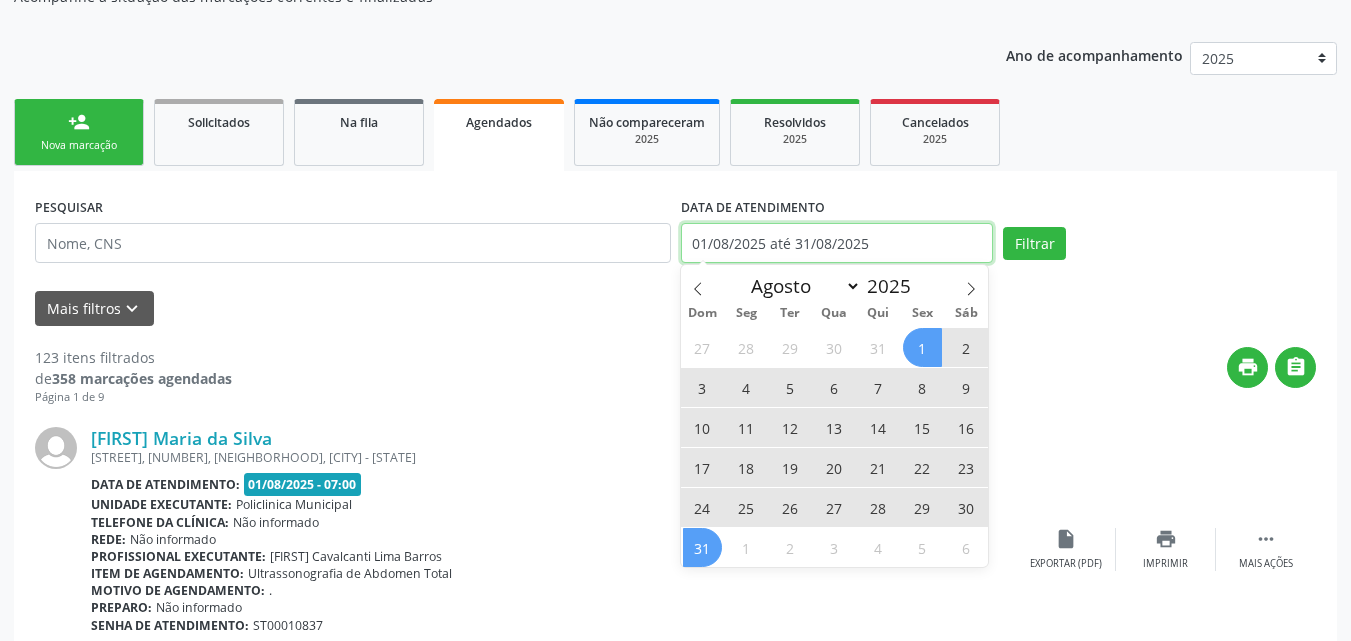 click on "01/08/2025 até 31/08/2025" at bounding box center [837, 243] 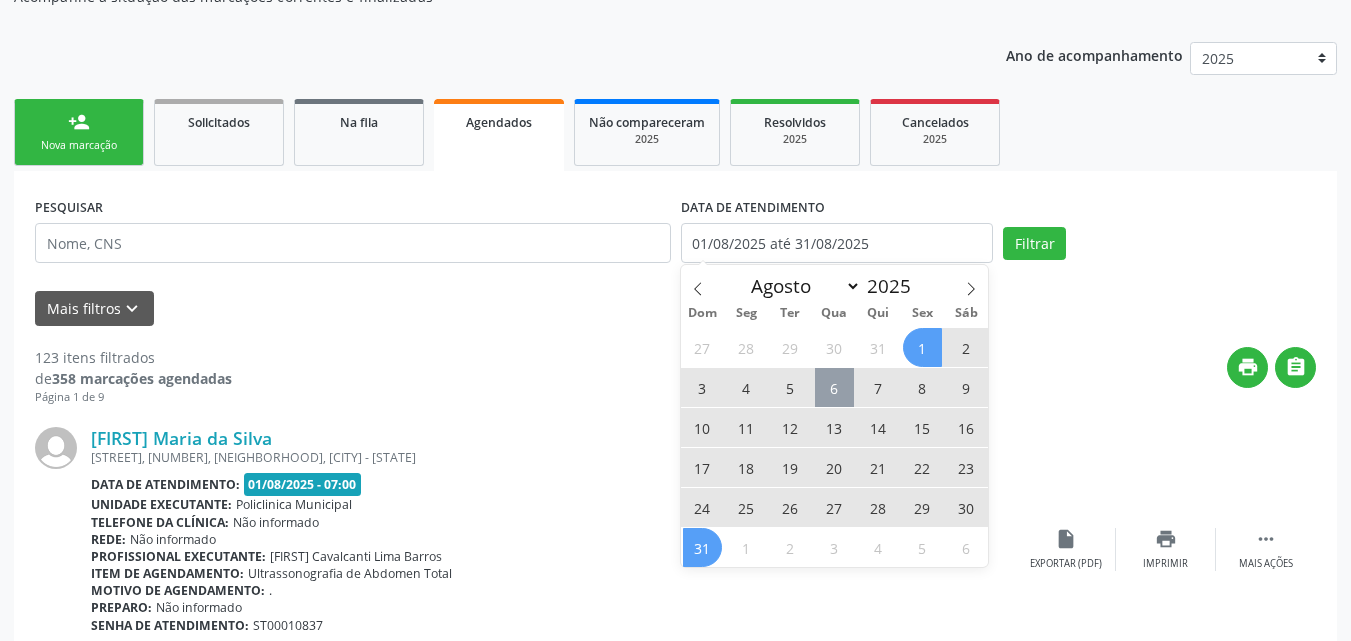 click on "6" at bounding box center (834, 387) 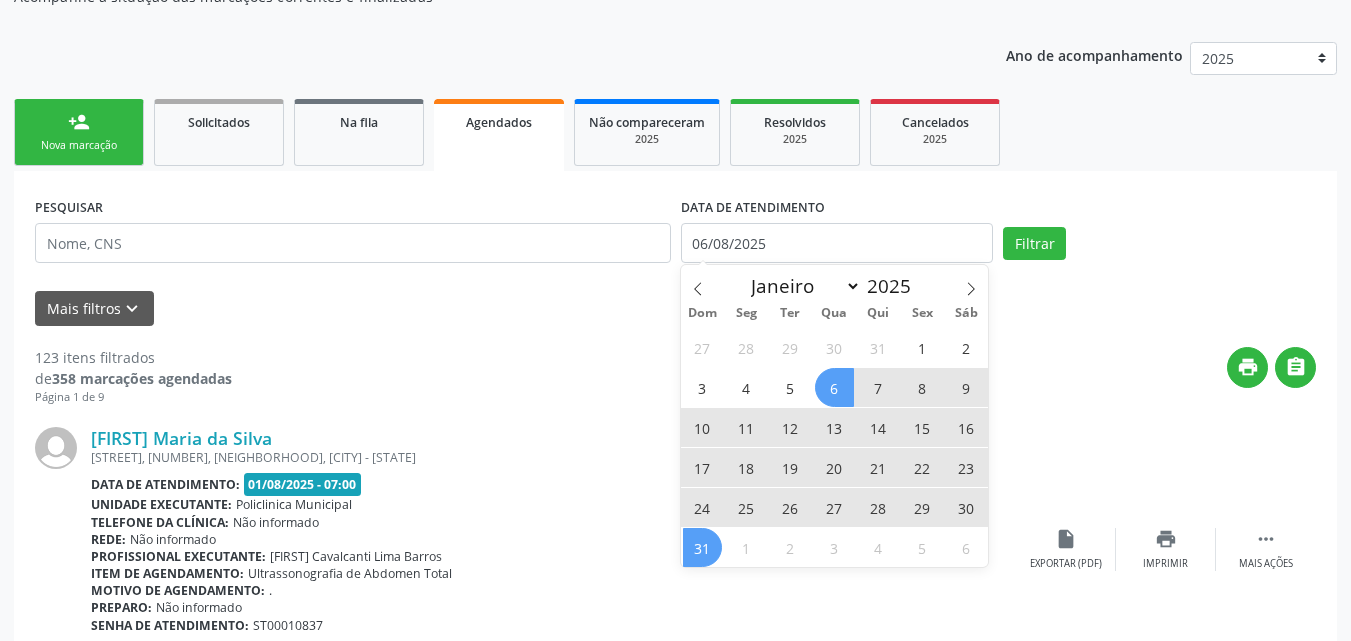 click on "31" at bounding box center [702, 547] 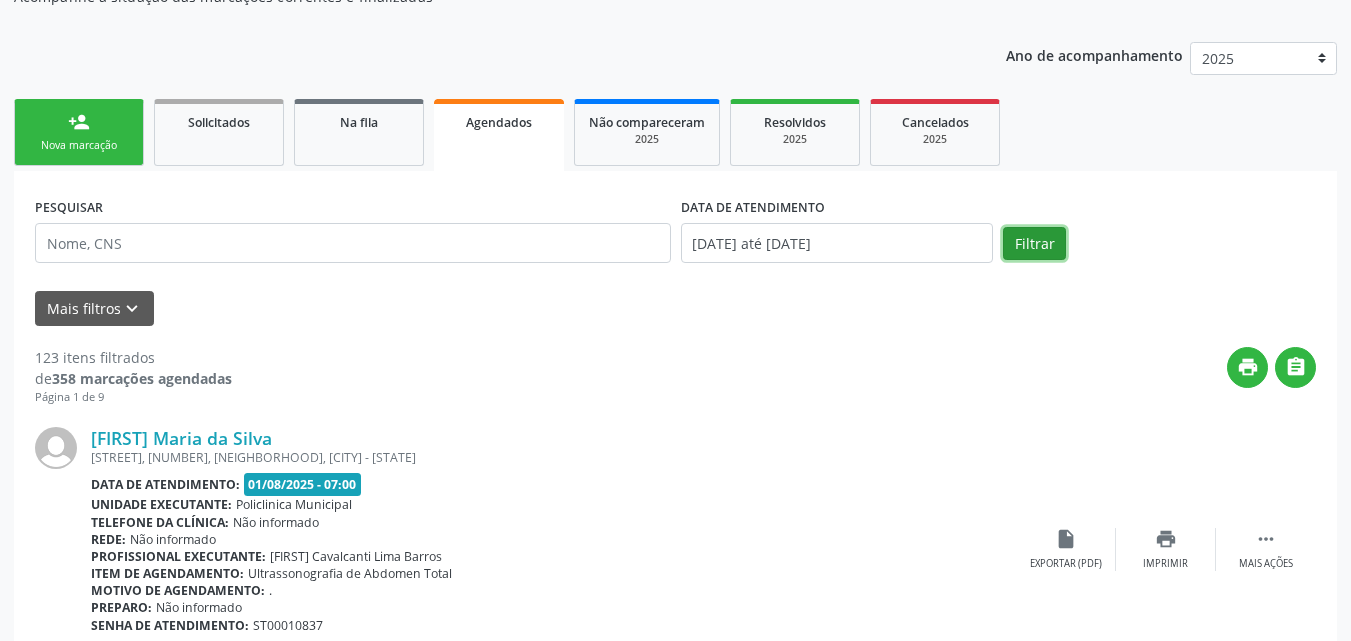 click on "Filtrar" at bounding box center [1034, 244] 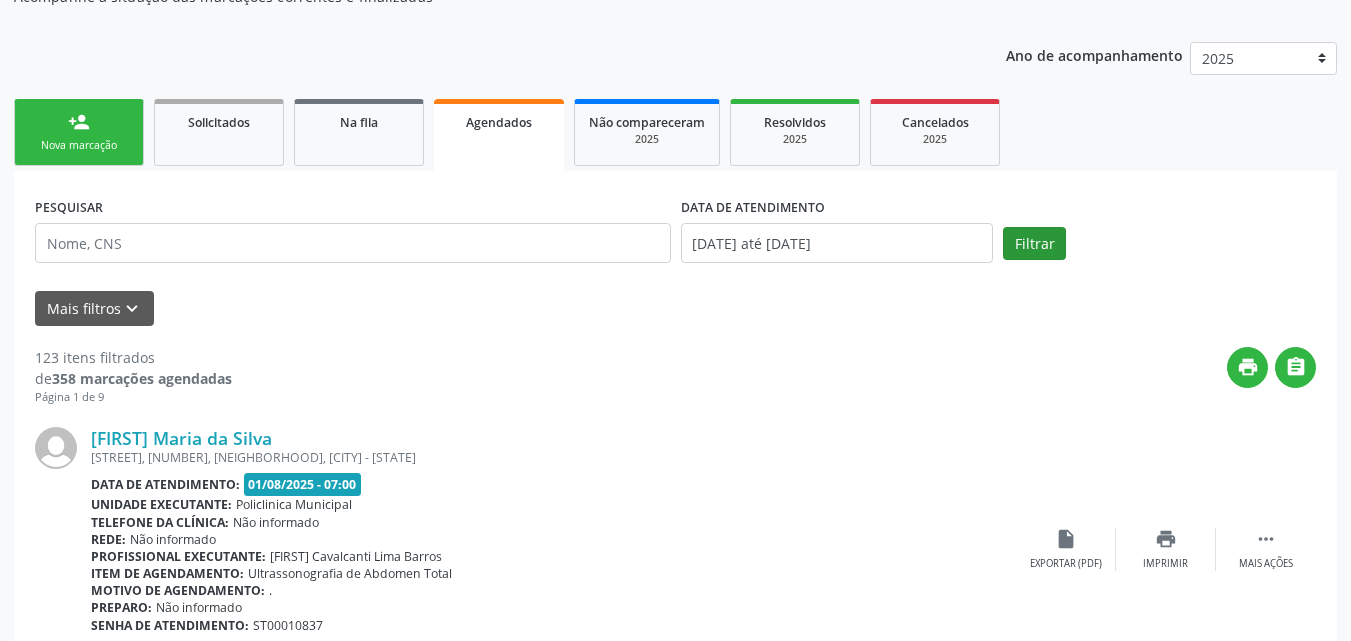 scroll, scrollTop: 47, scrollLeft: 0, axis: vertical 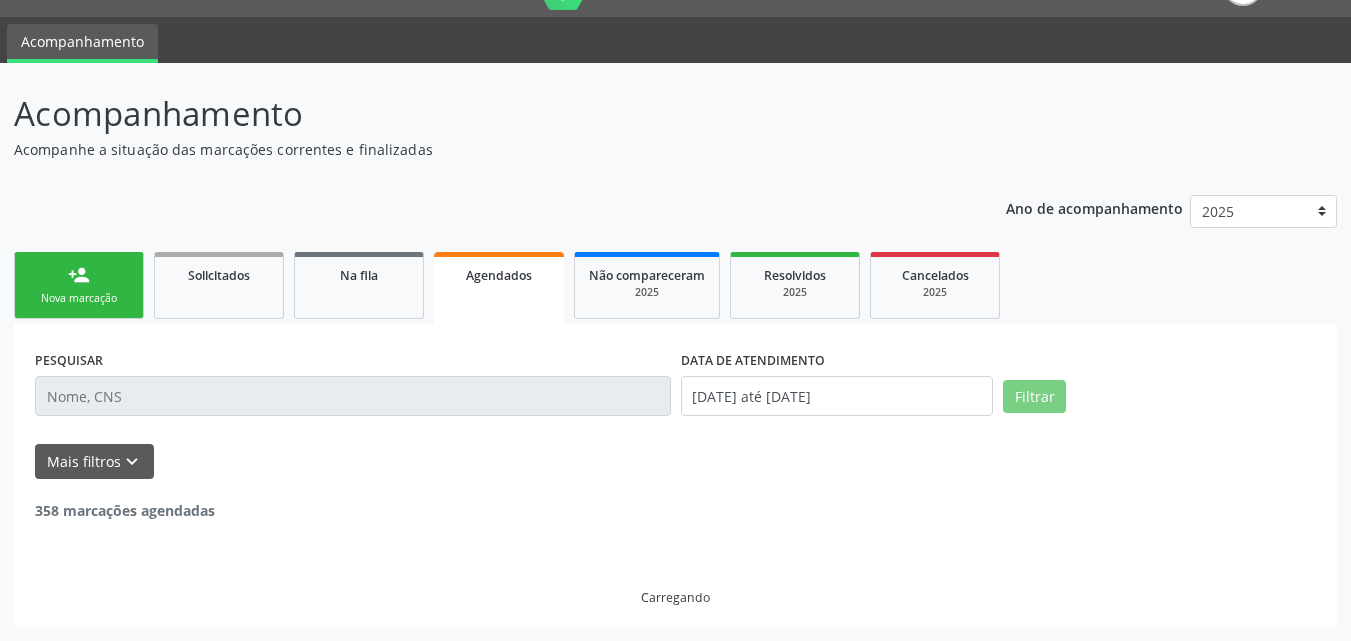 click on "person_add
Nova marcação
Solicitados   Na fila   Agendados   Não compareceram
2025
Resolvidos
2025
Cancelados
2025" at bounding box center (675, 285) 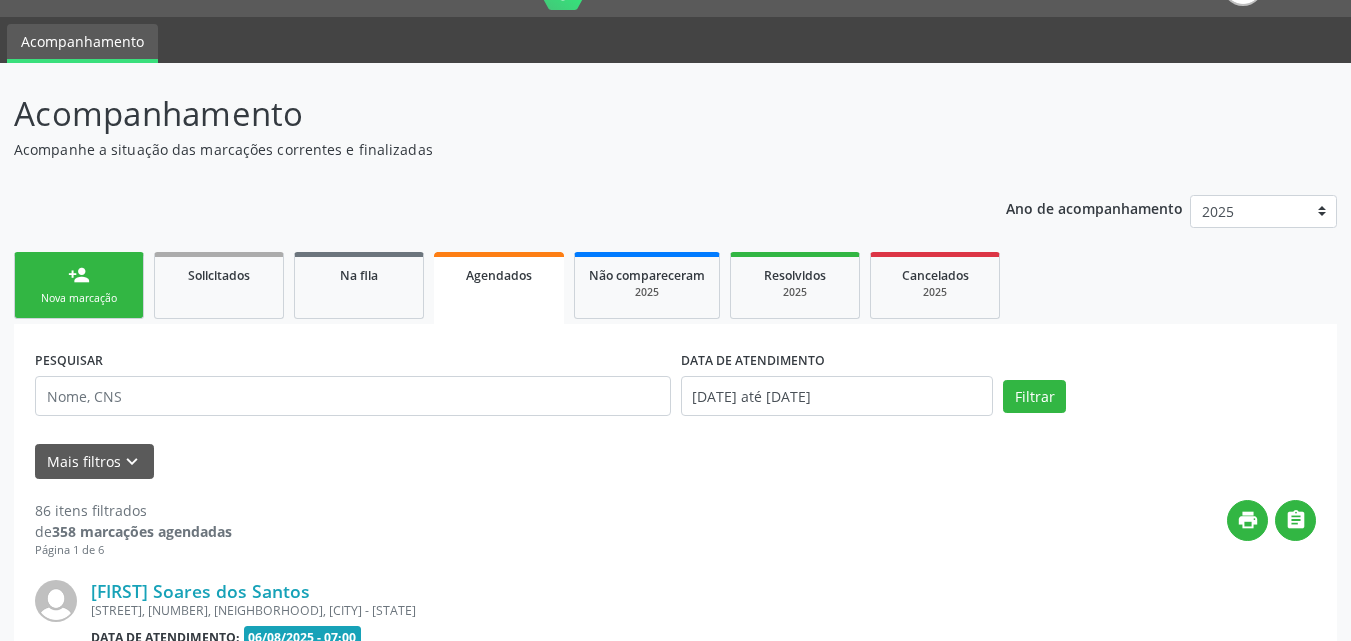 scroll, scrollTop: 200, scrollLeft: 0, axis: vertical 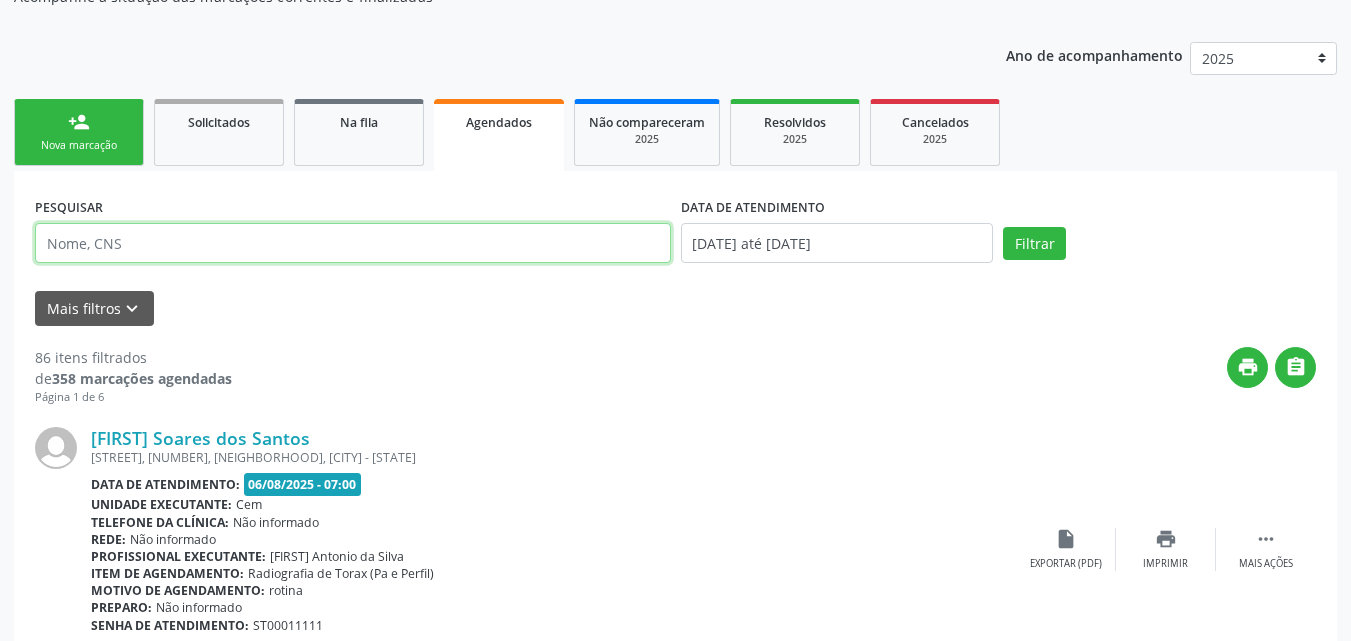 click at bounding box center (353, 243) 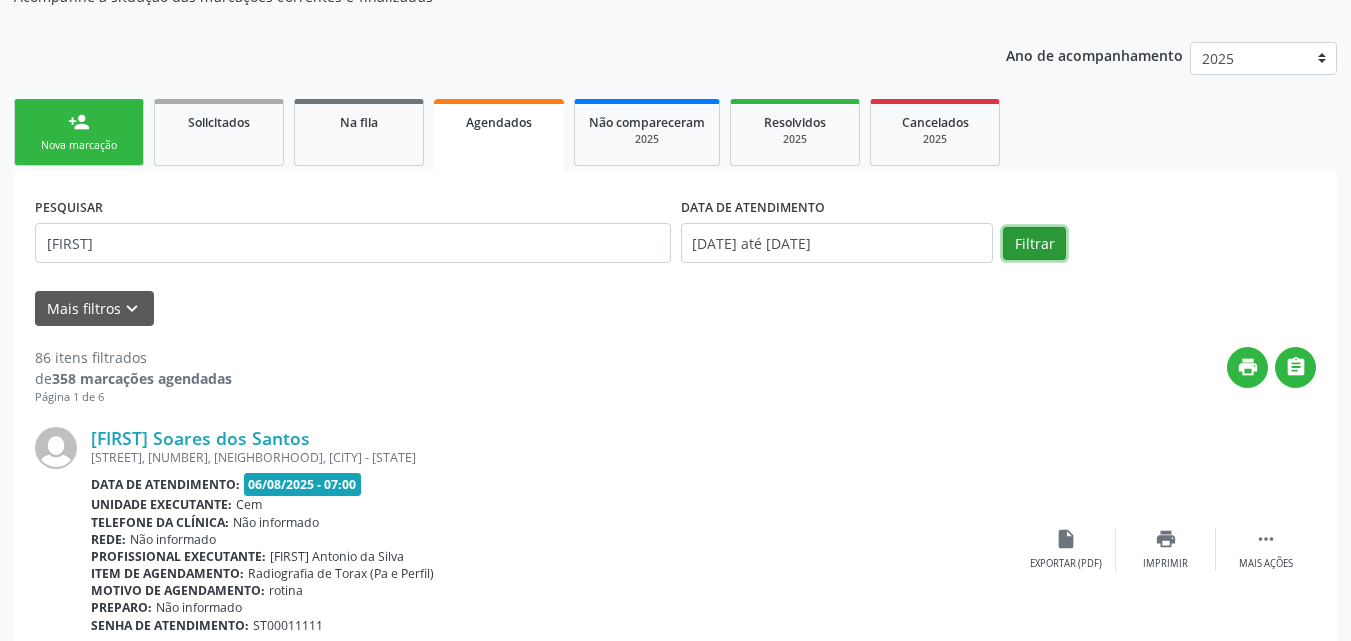 click on "Filtrar" at bounding box center (1034, 244) 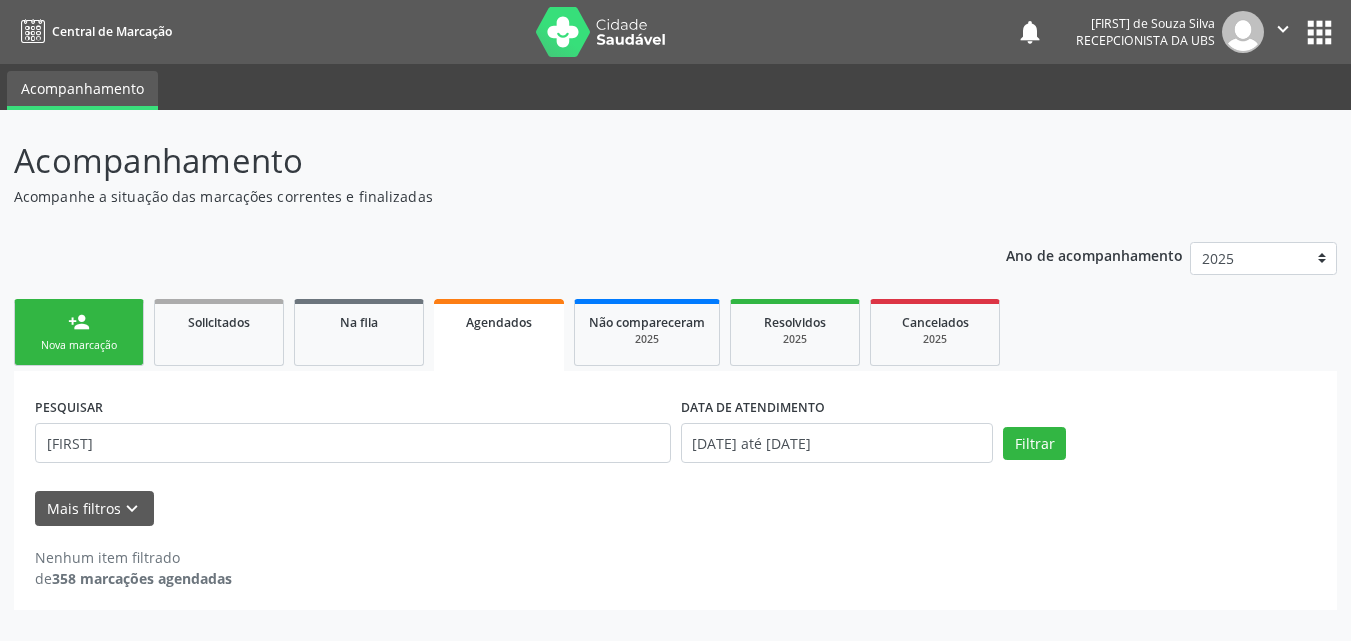 scroll, scrollTop: 0, scrollLeft: 0, axis: both 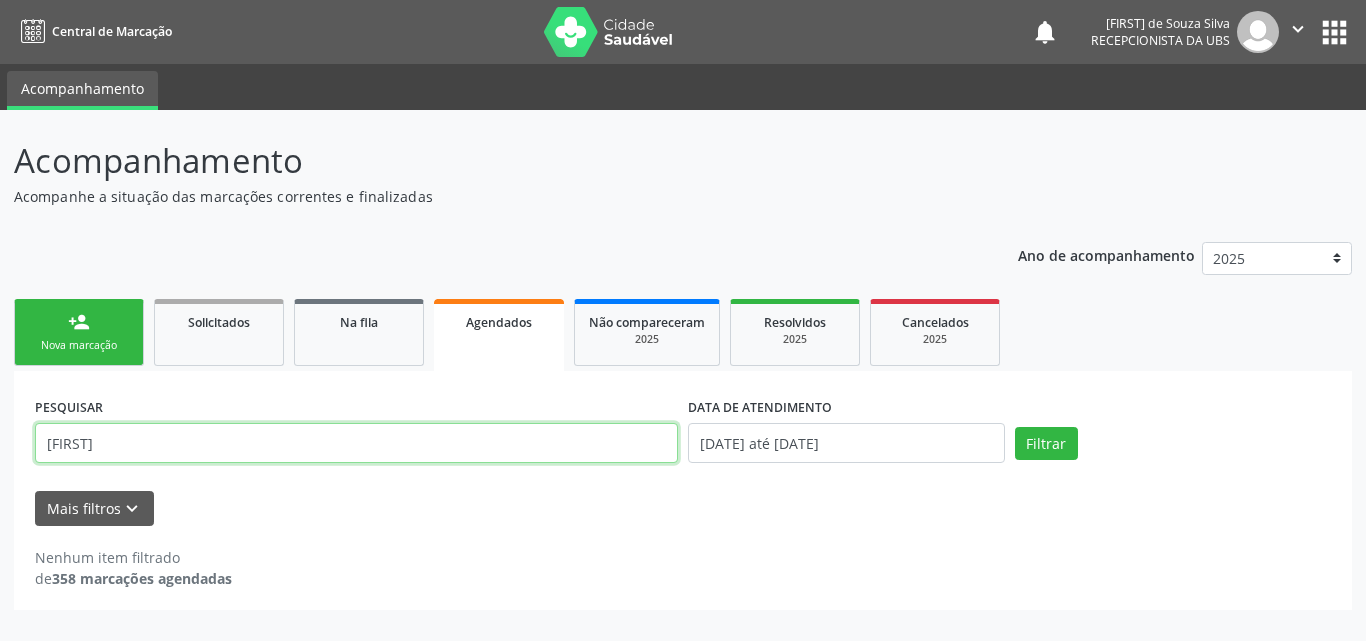 click on "[FIRST]" at bounding box center (356, 443) 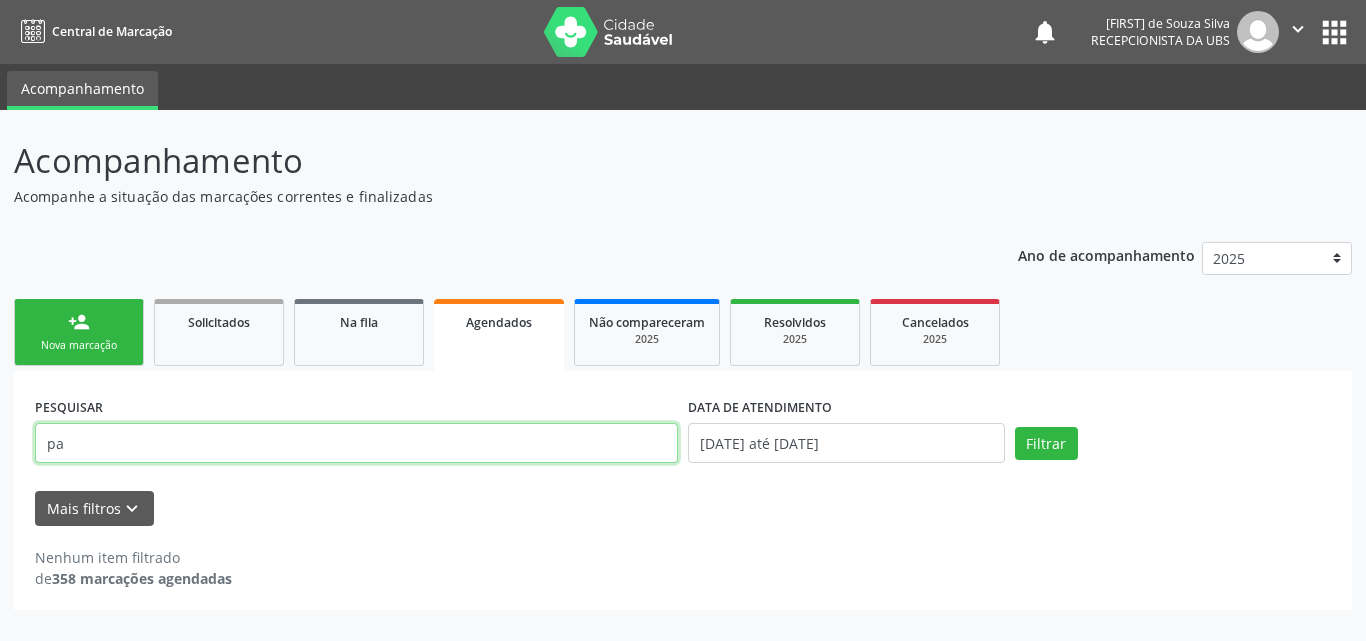 type on "p" 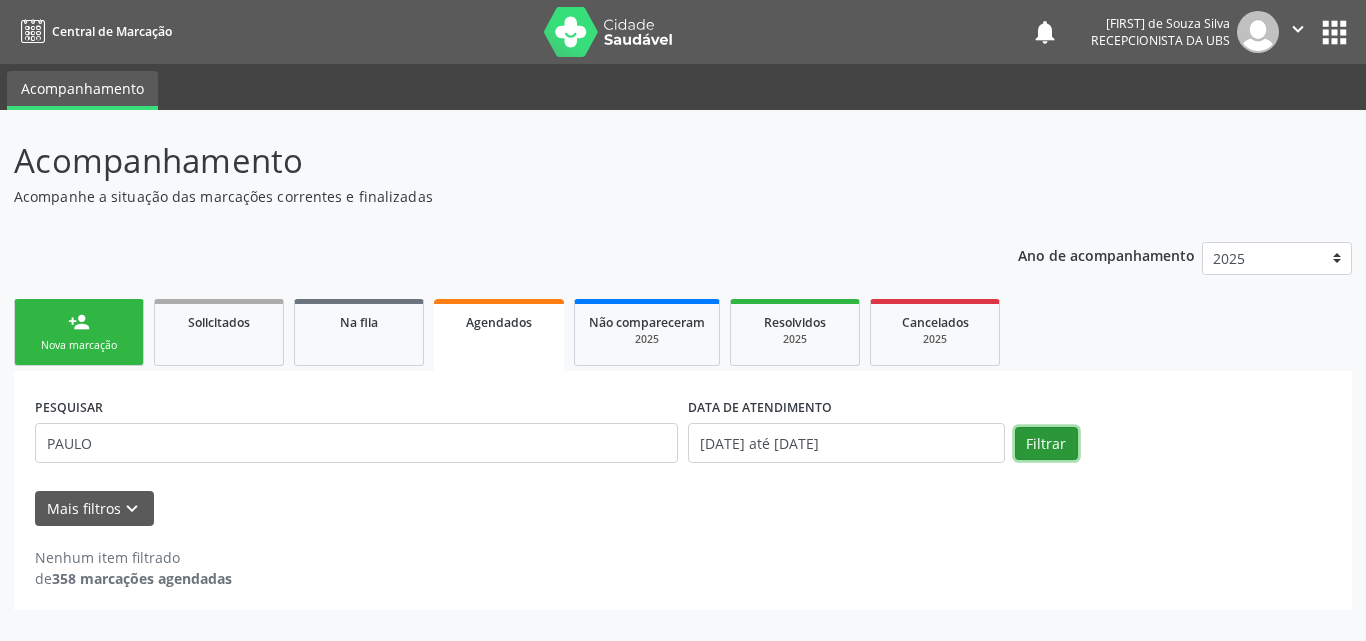 click on "Filtrar" at bounding box center (1046, 444) 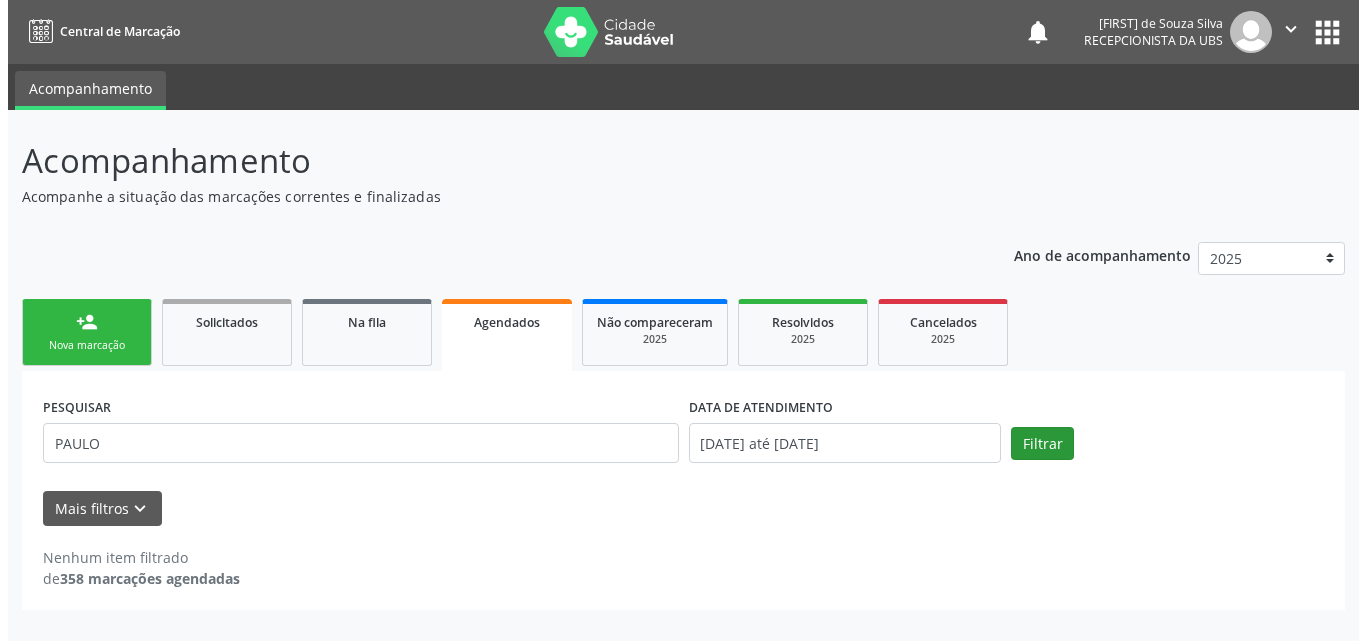 scroll, scrollTop: 0, scrollLeft: 0, axis: both 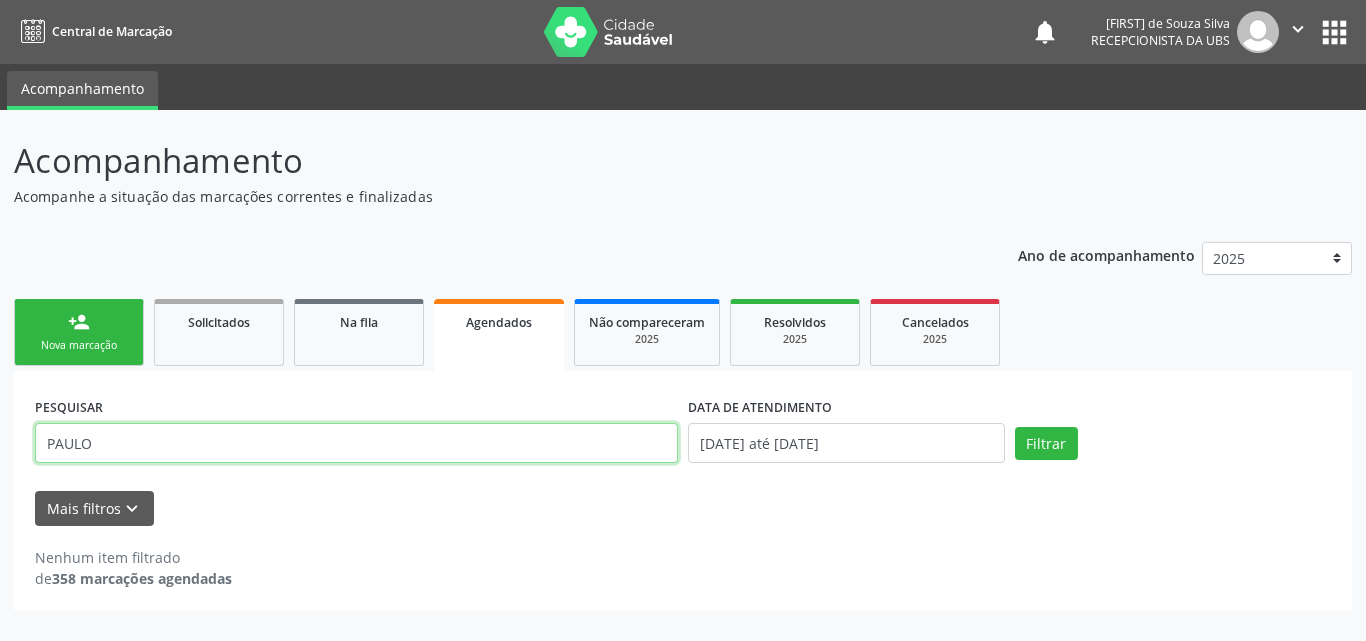click on "PAULO" at bounding box center [356, 443] 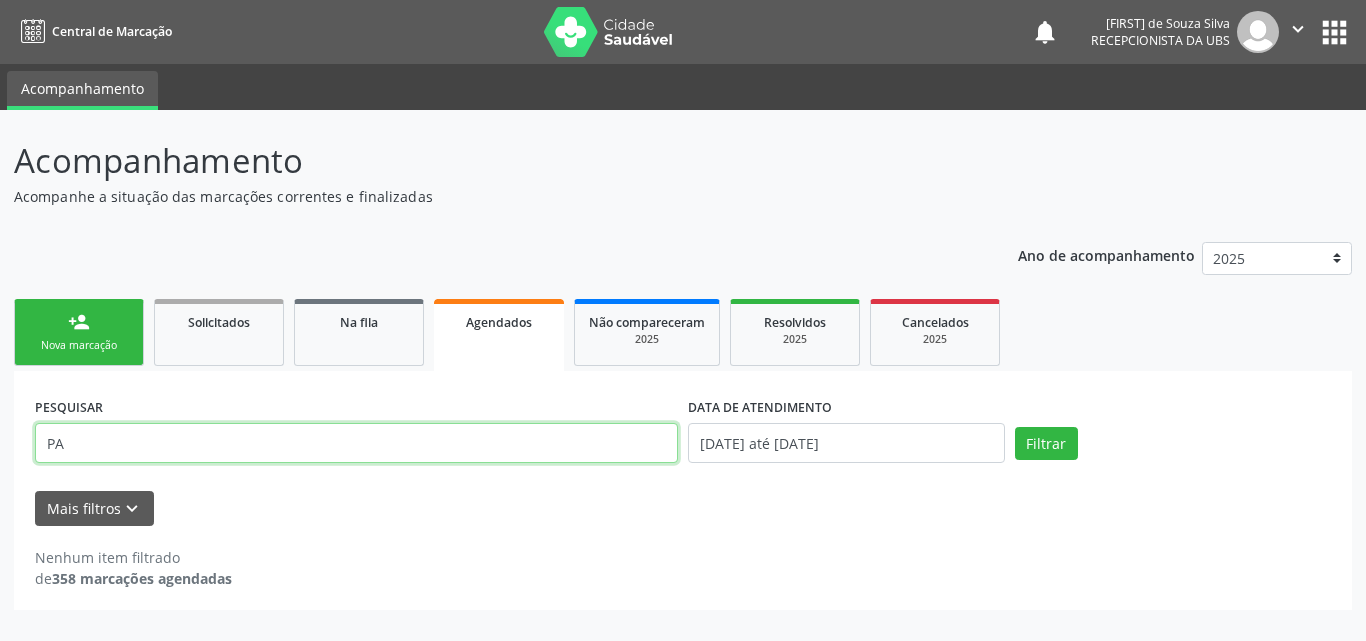 type on "P" 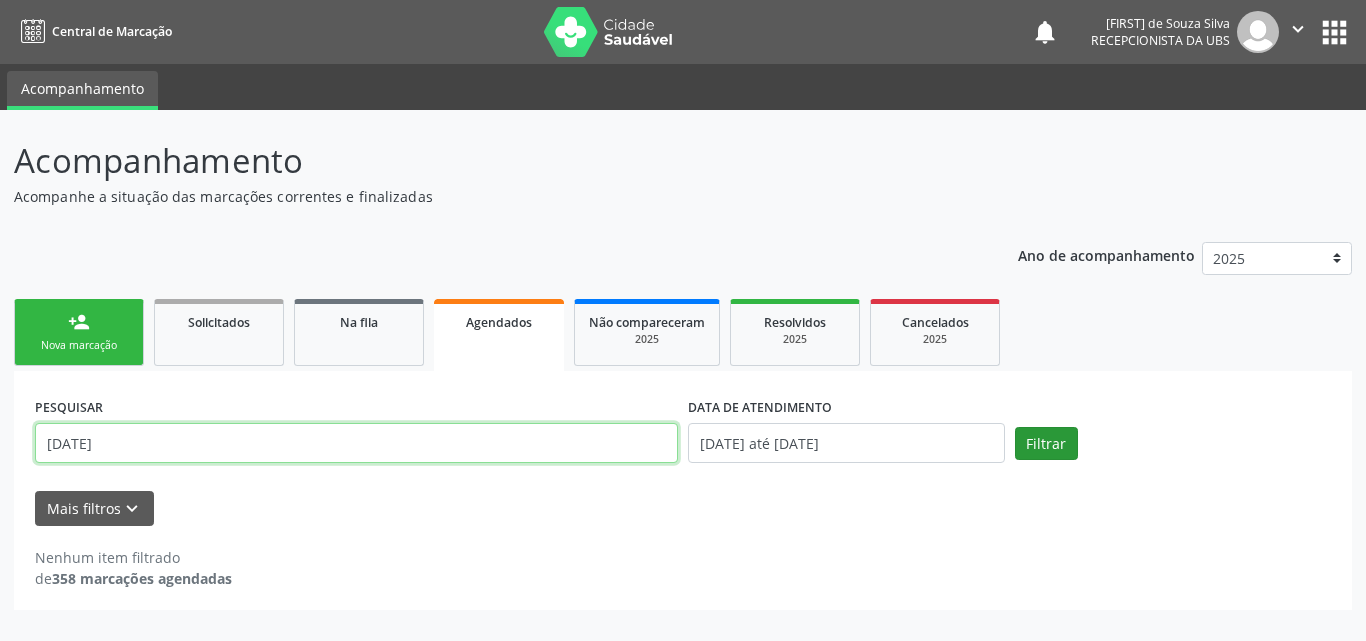 type on "[DATE]" 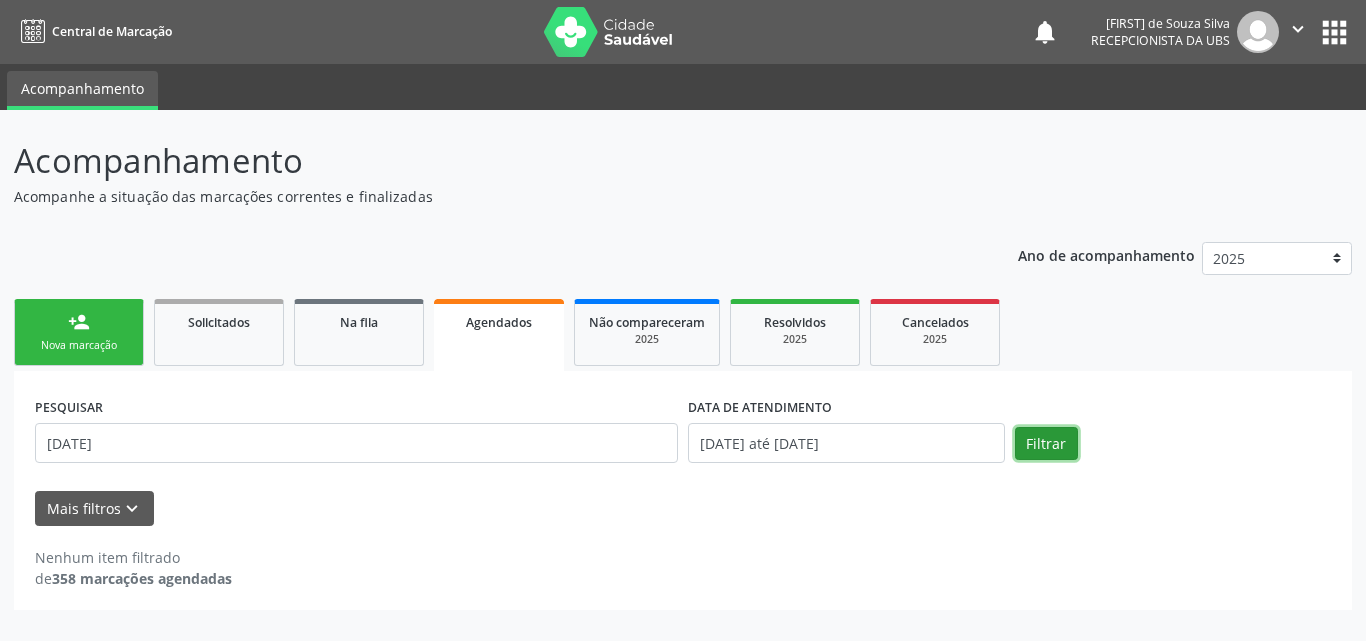 click on "Filtrar" at bounding box center (1046, 444) 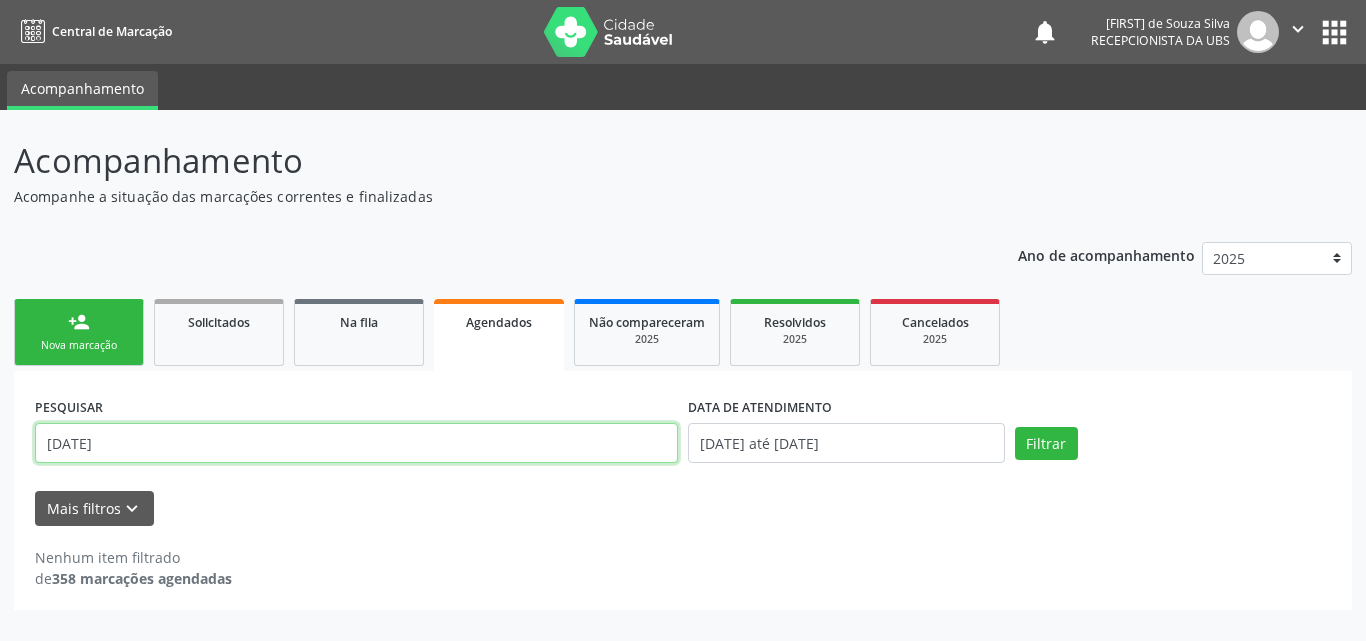 click on "[DATE]" at bounding box center (356, 443) 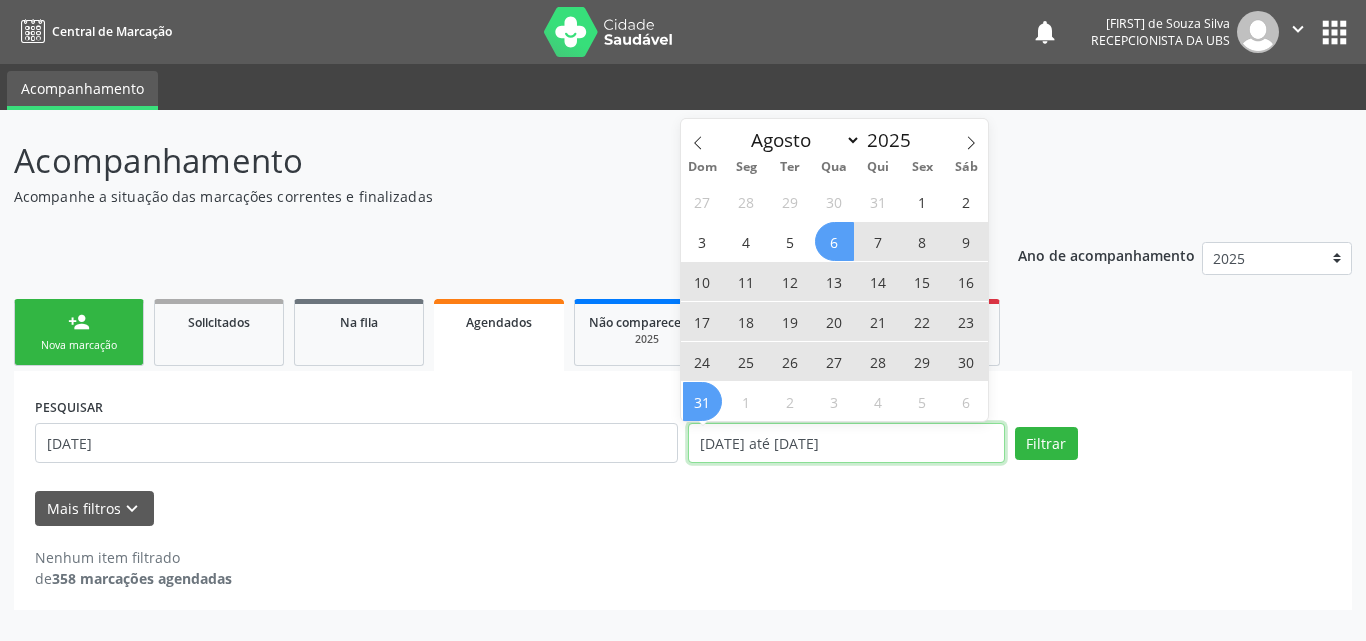 click on "[DATE] até [DATE]" at bounding box center [846, 443] 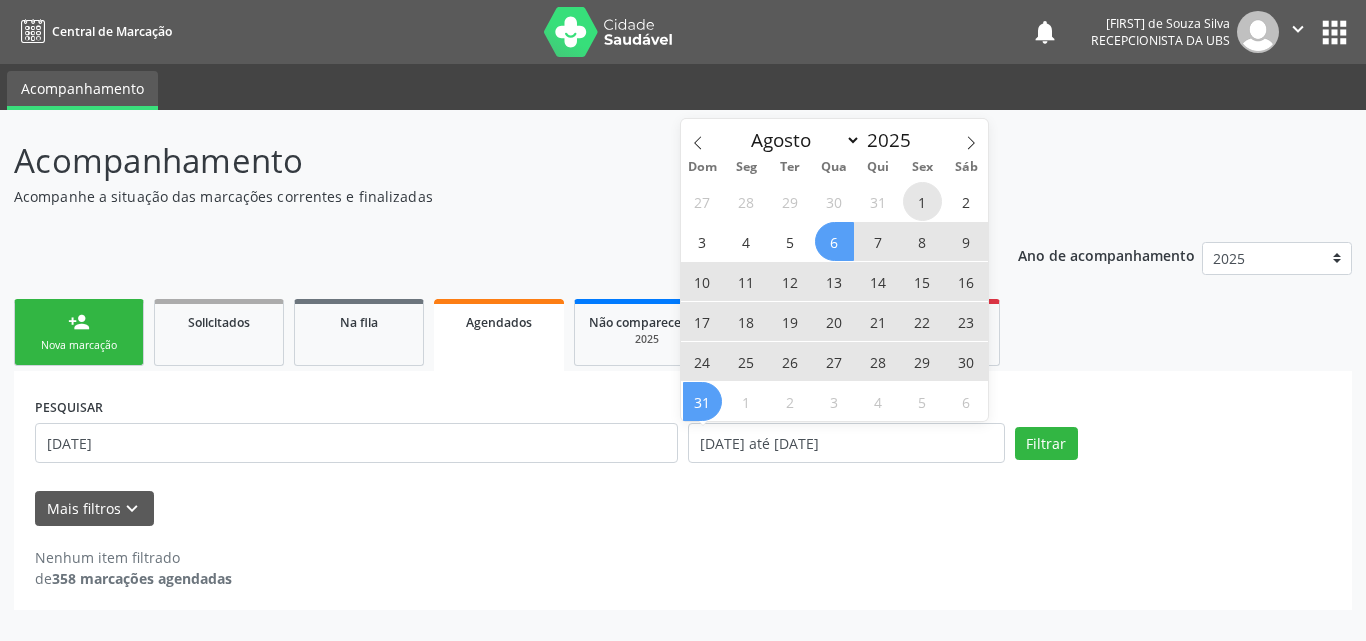 click on "1" at bounding box center [922, 201] 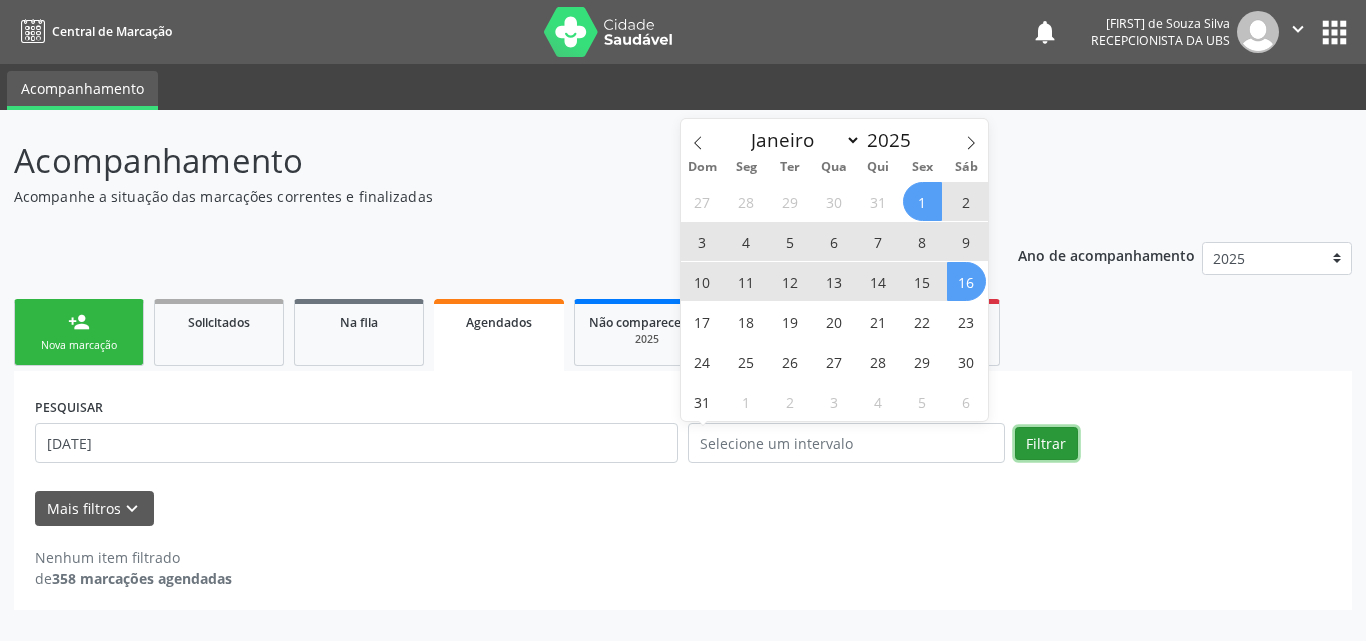 click on "Filtrar" at bounding box center [1046, 444] 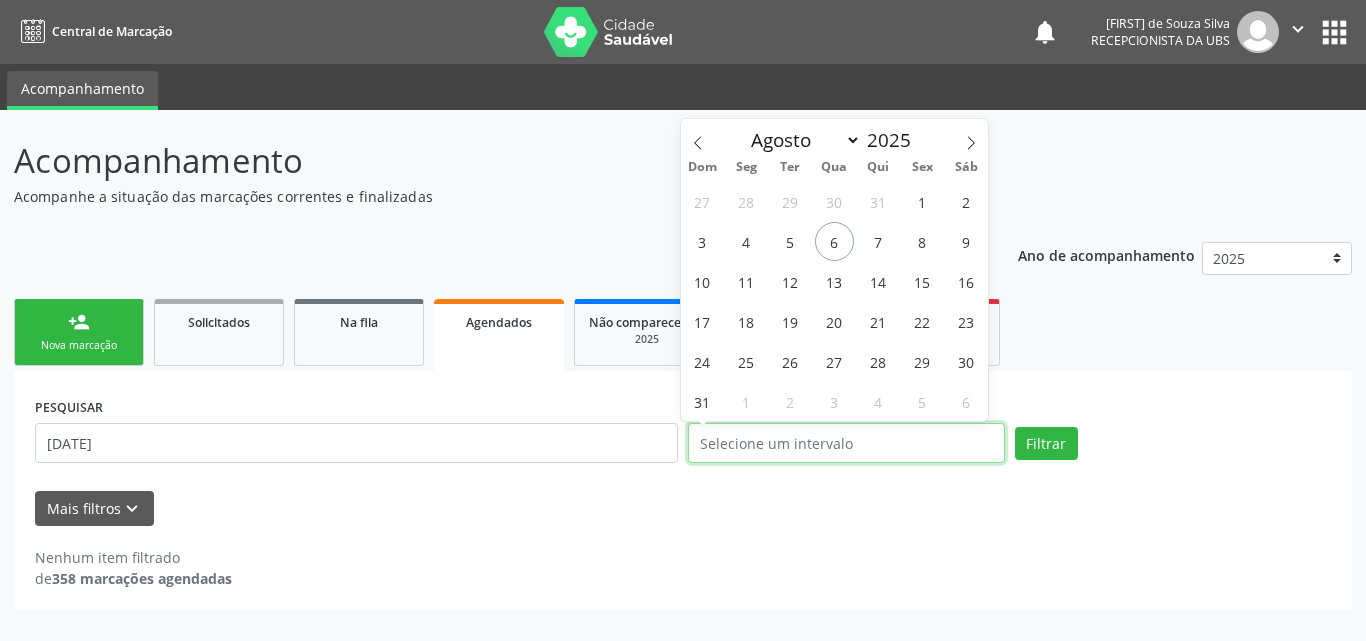 click at bounding box center [846, 443] 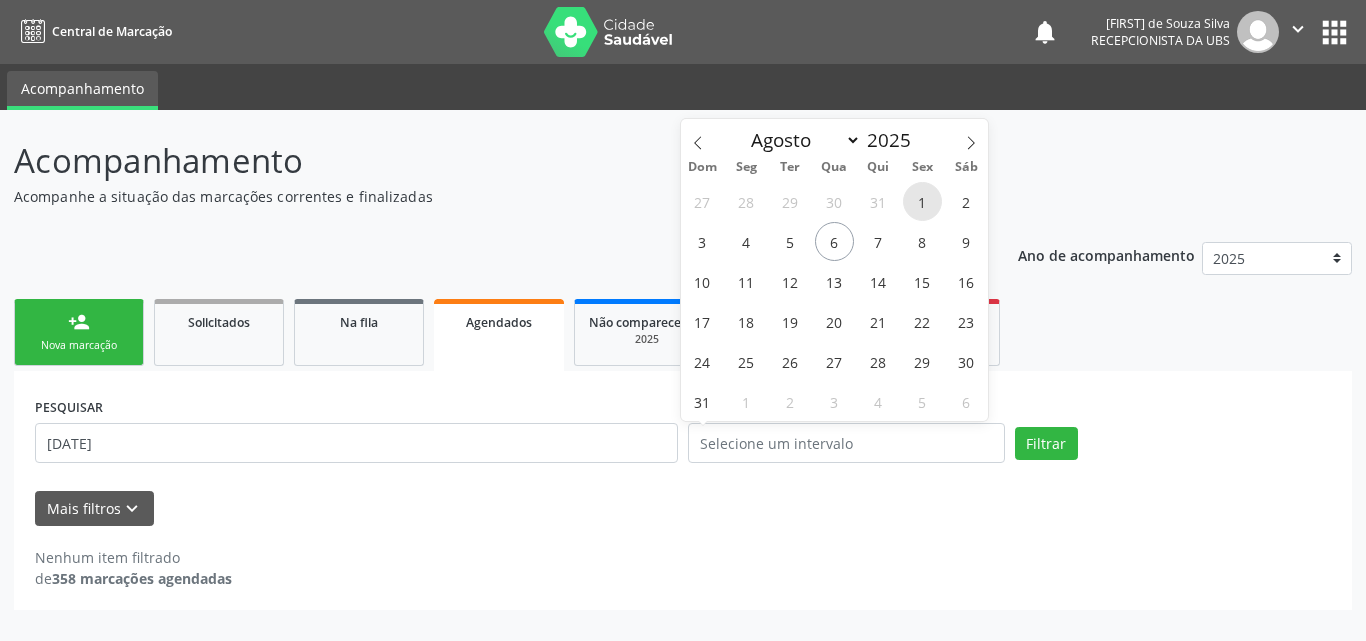 click on "1" at bounding box center [922, 201] 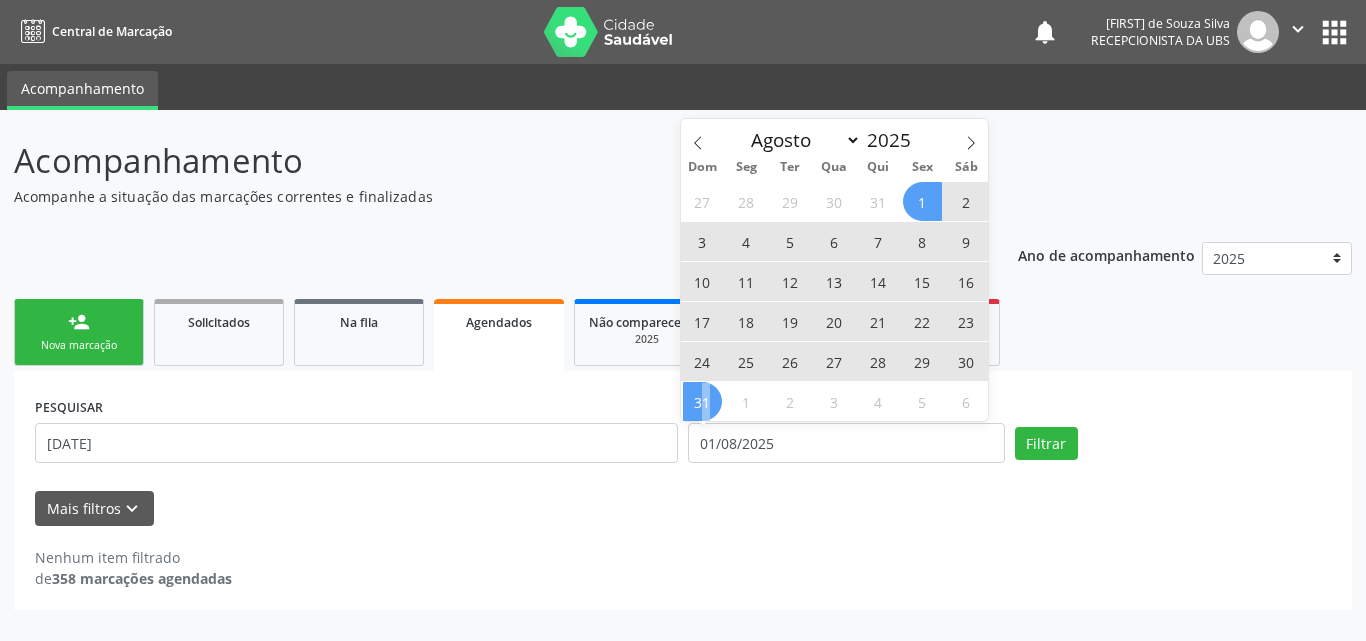 click on "31" at bounding box center (702, 401) 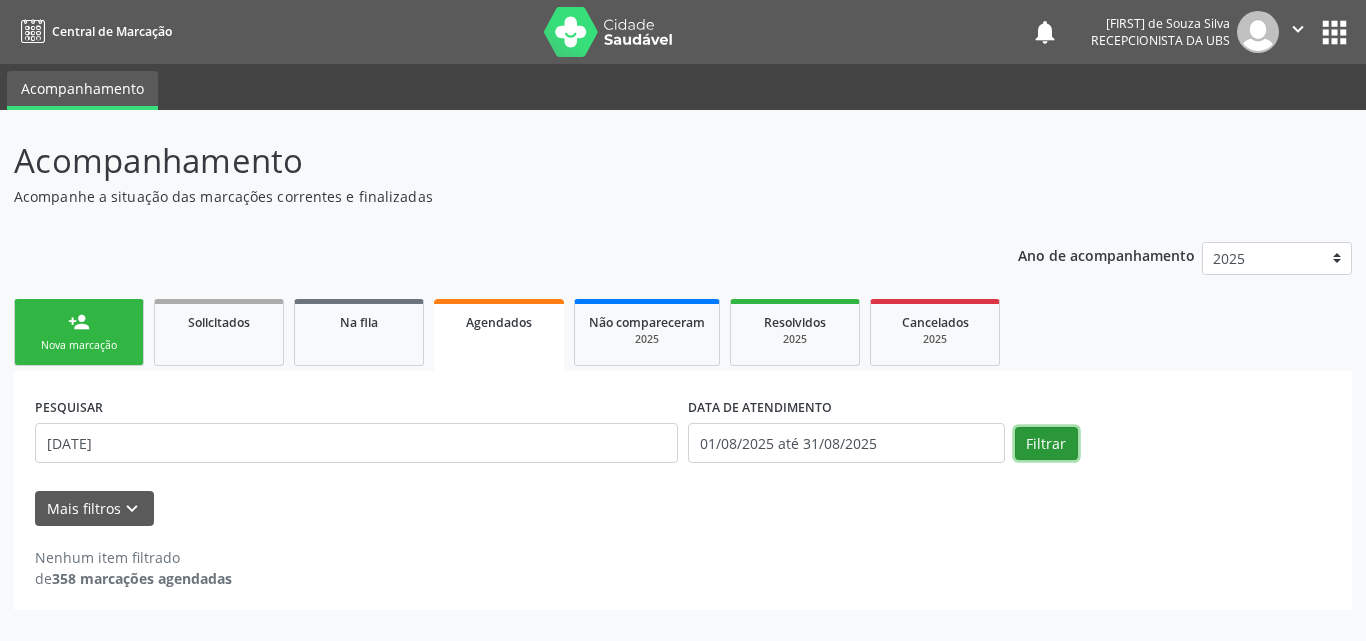 click on "Filtrar" at bounding box center (1046, 444) 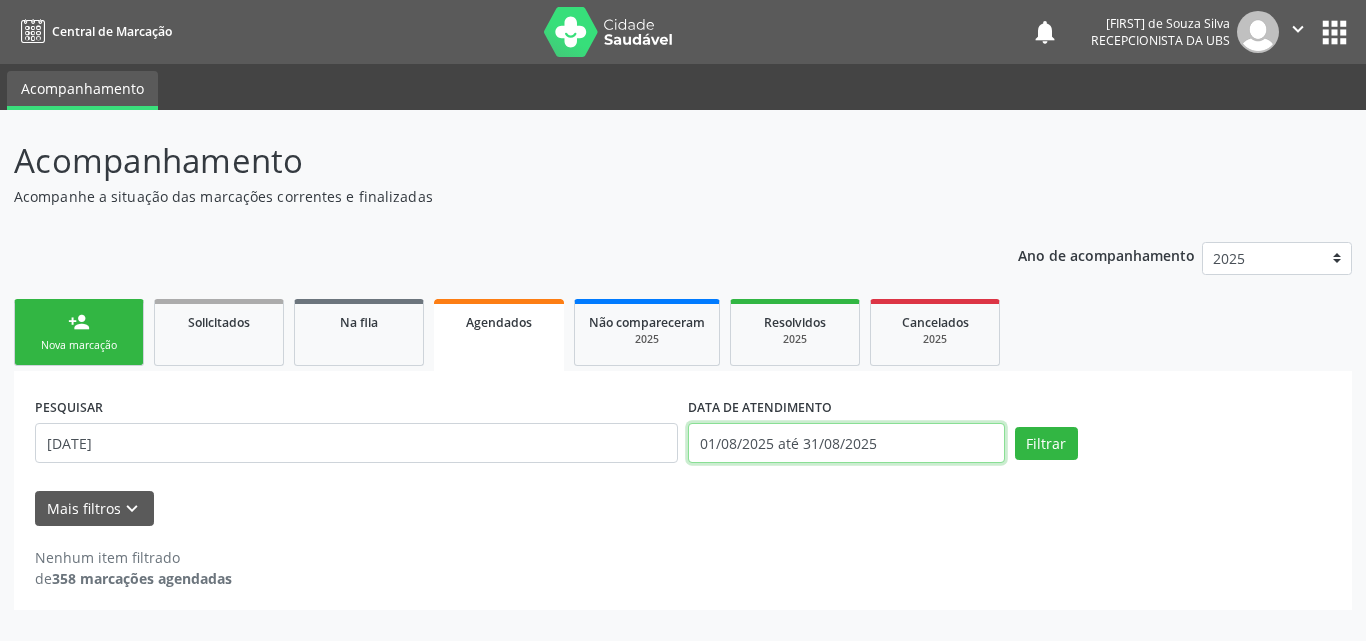 click on "01/08/2025 até 31/08/2025" at bounding box center [846, 443] 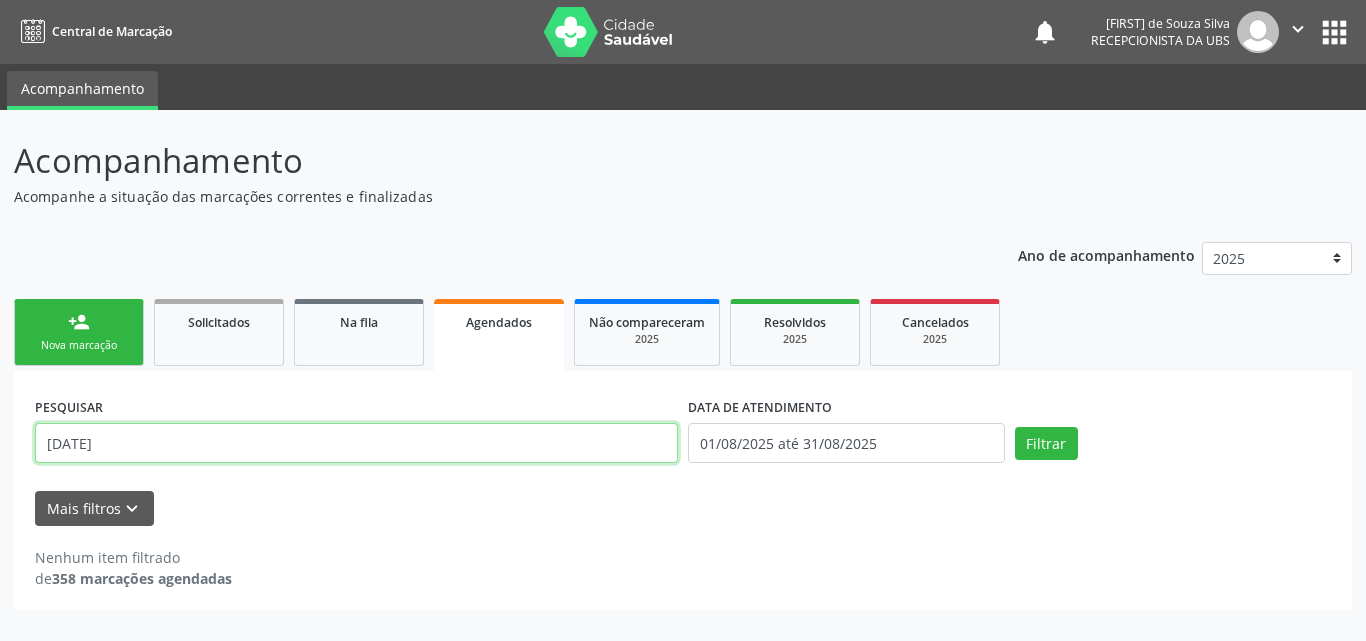 click on "[DATE]" at bounding box center (356, 443) 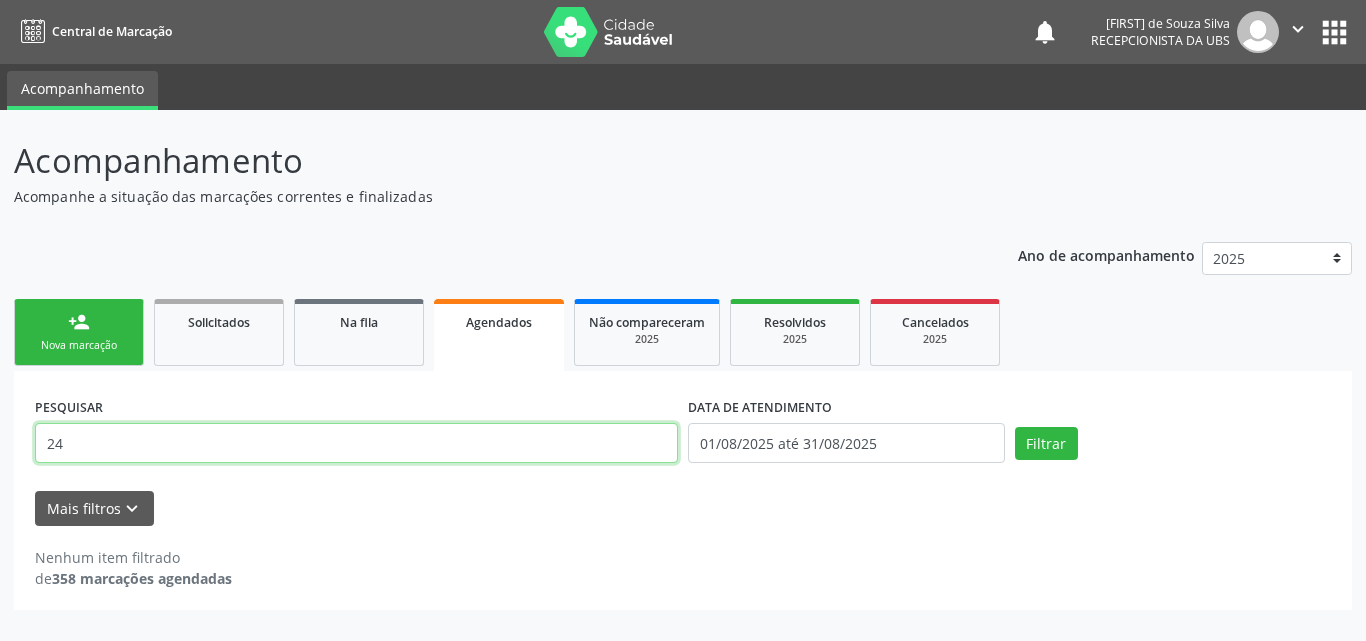 type on "2" 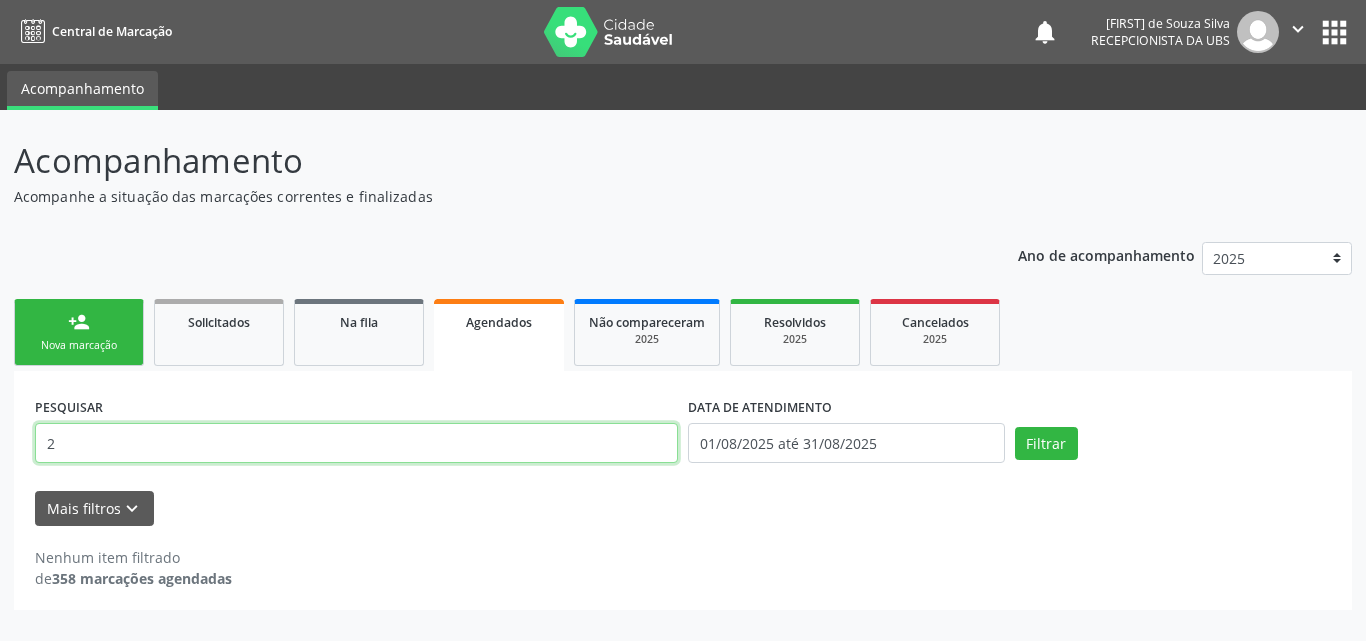 type 